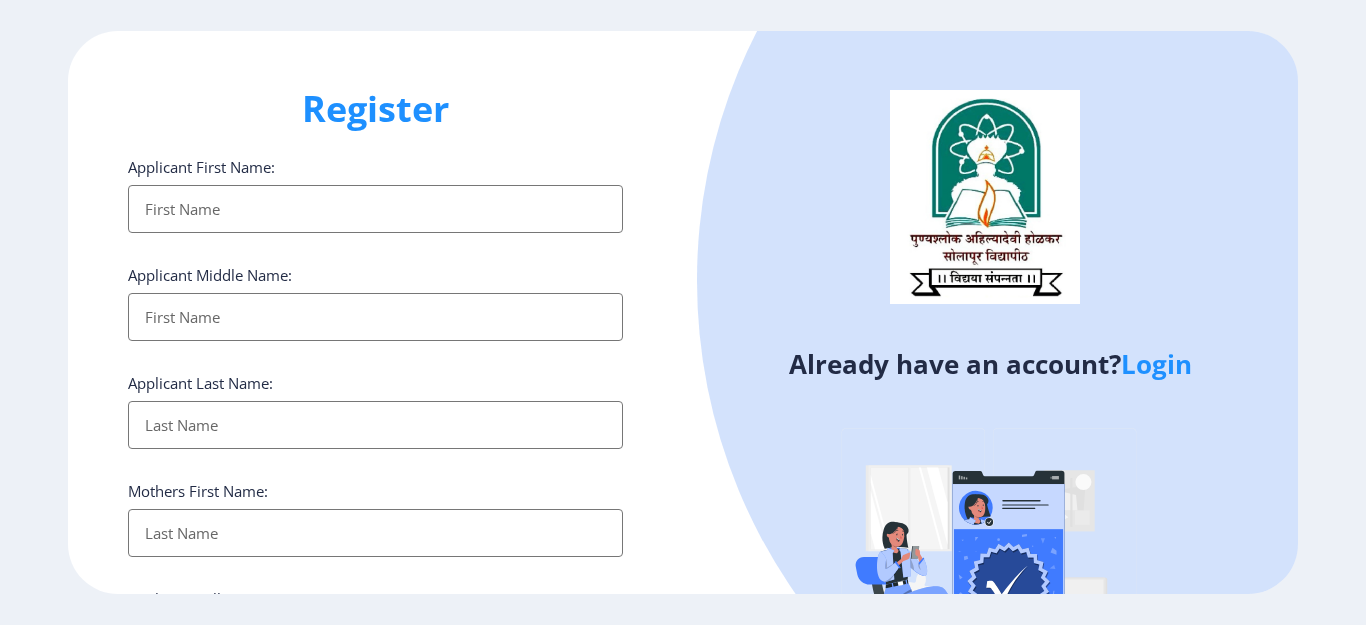 select 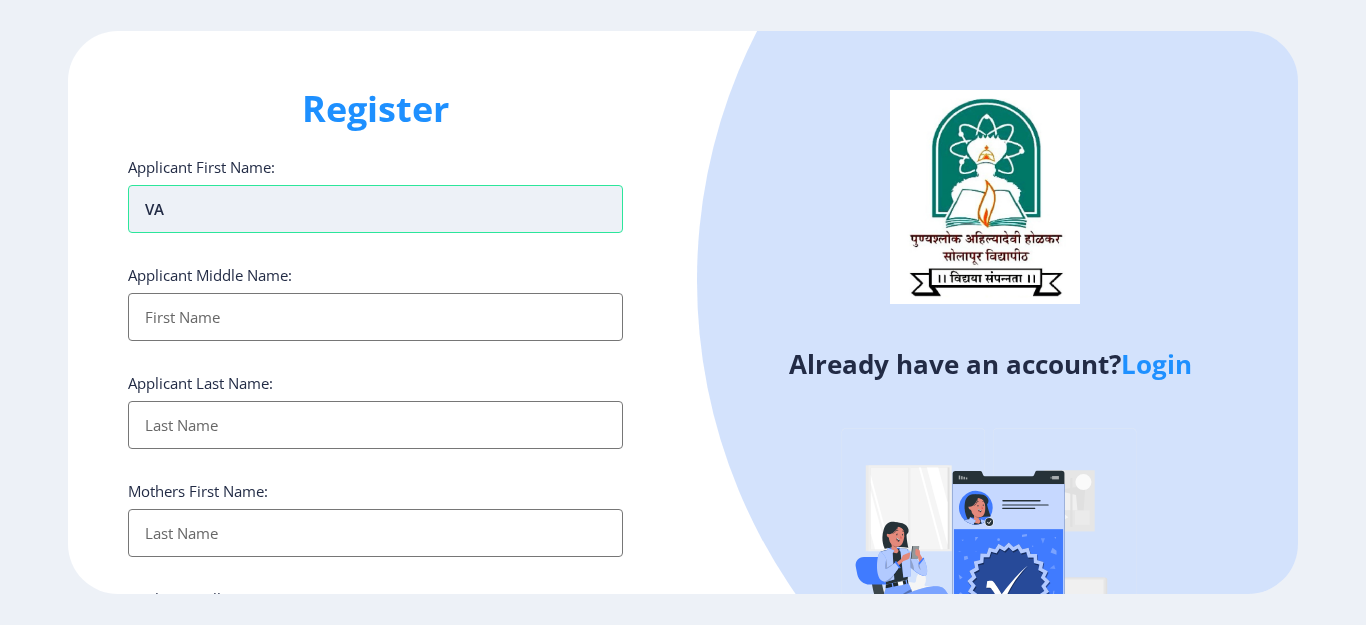 type on "V" 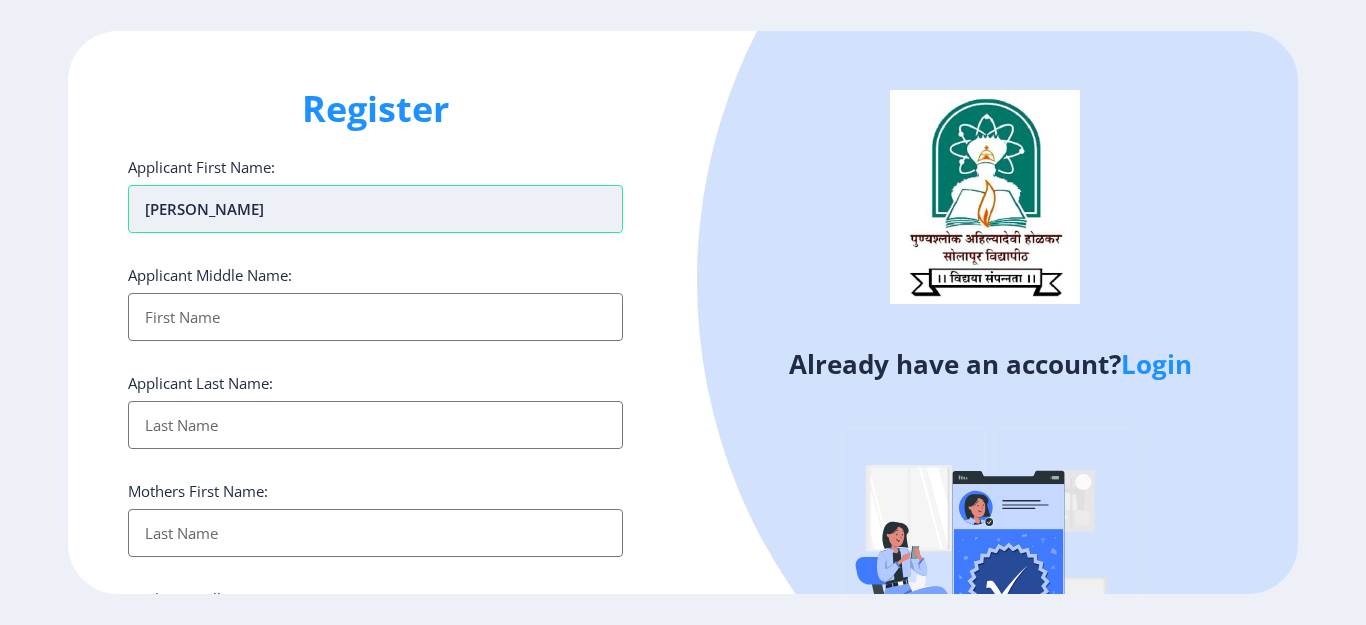 type on "[PERSON_NAME]" 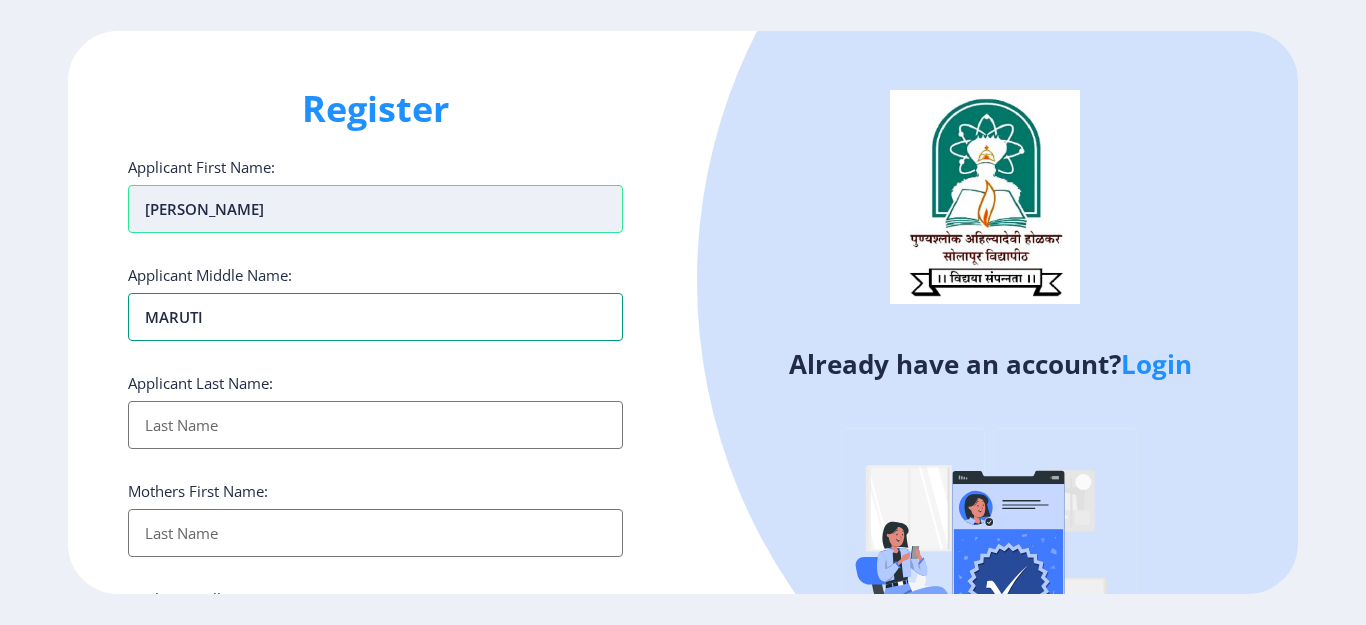 type on "MARUTI" 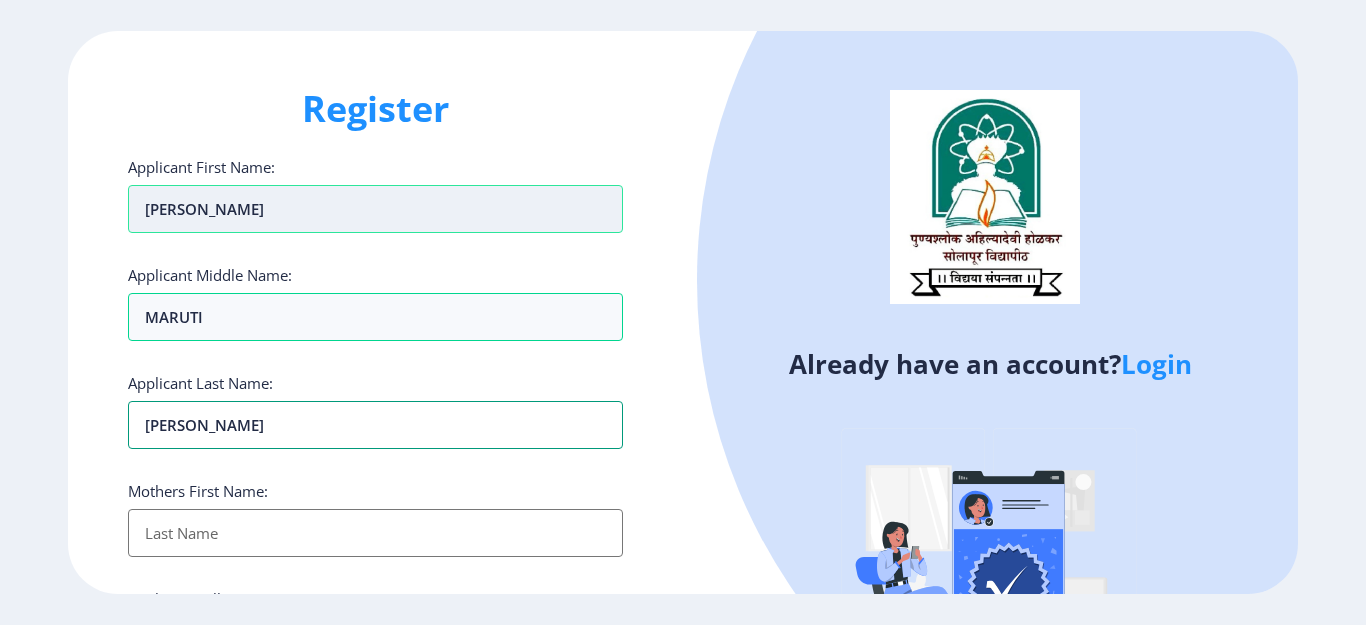 type on "[PERSON_NAME]" 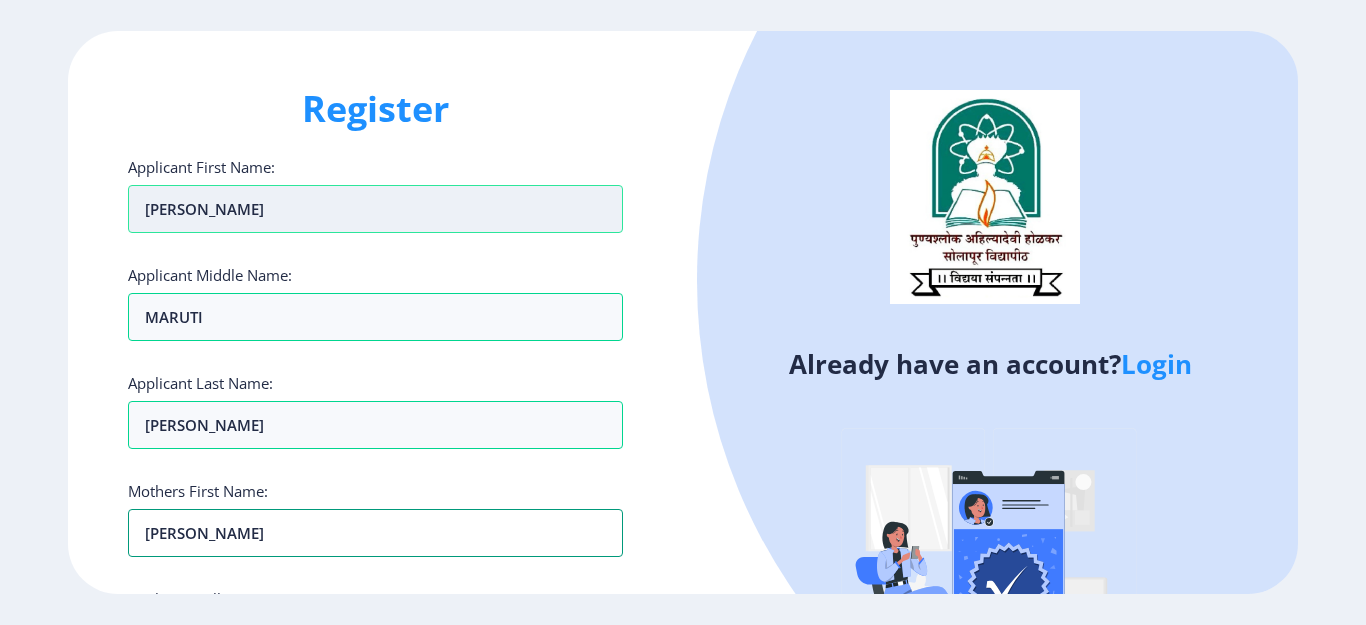 type on "SUSHILA" 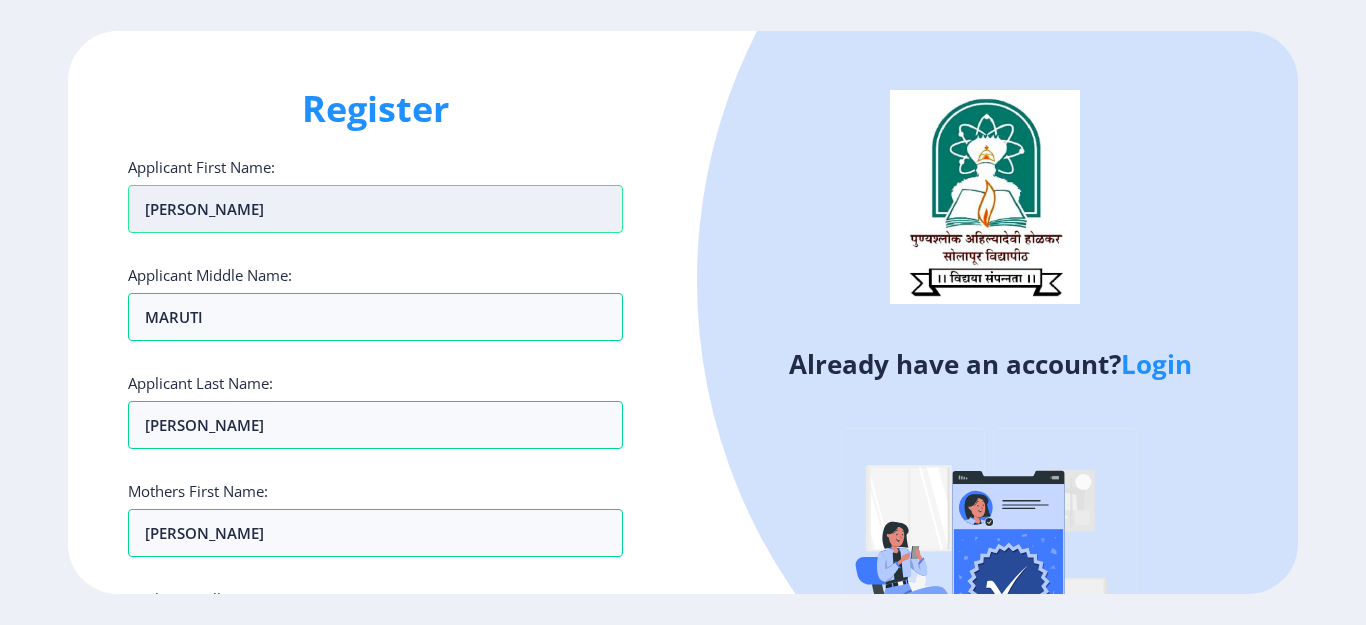 scroll, scrollTop: 349, scrollLeft: 0, axis: vertical 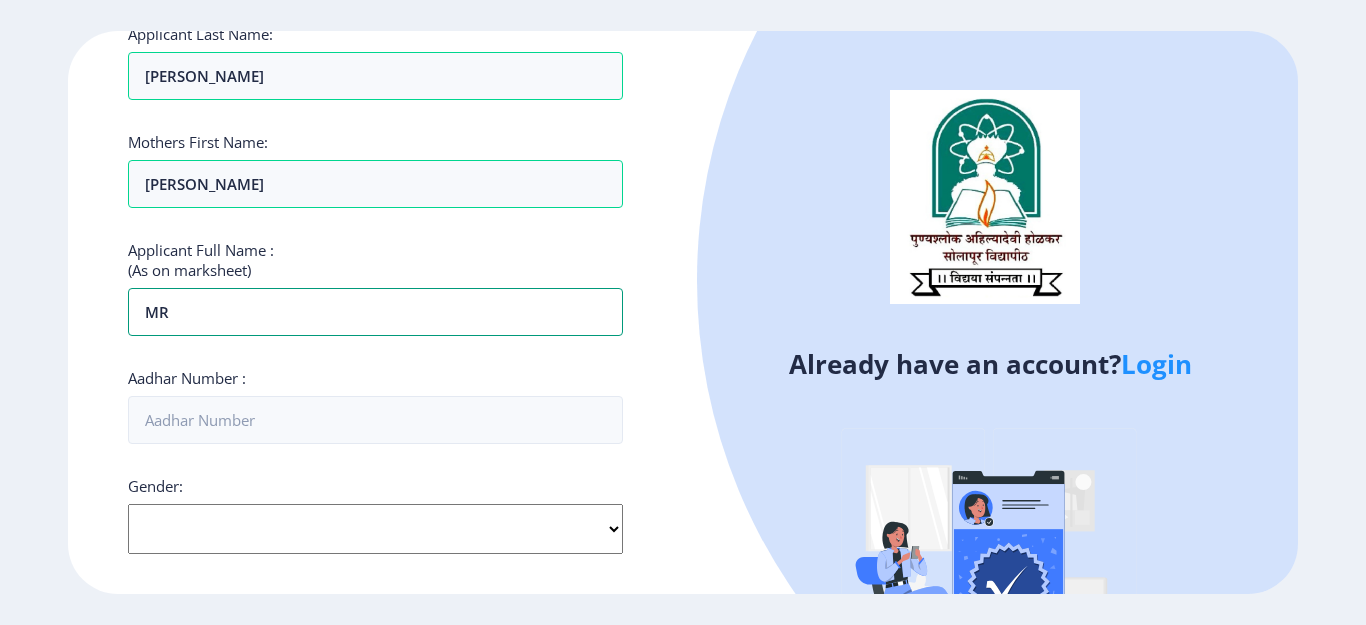 type on "M" 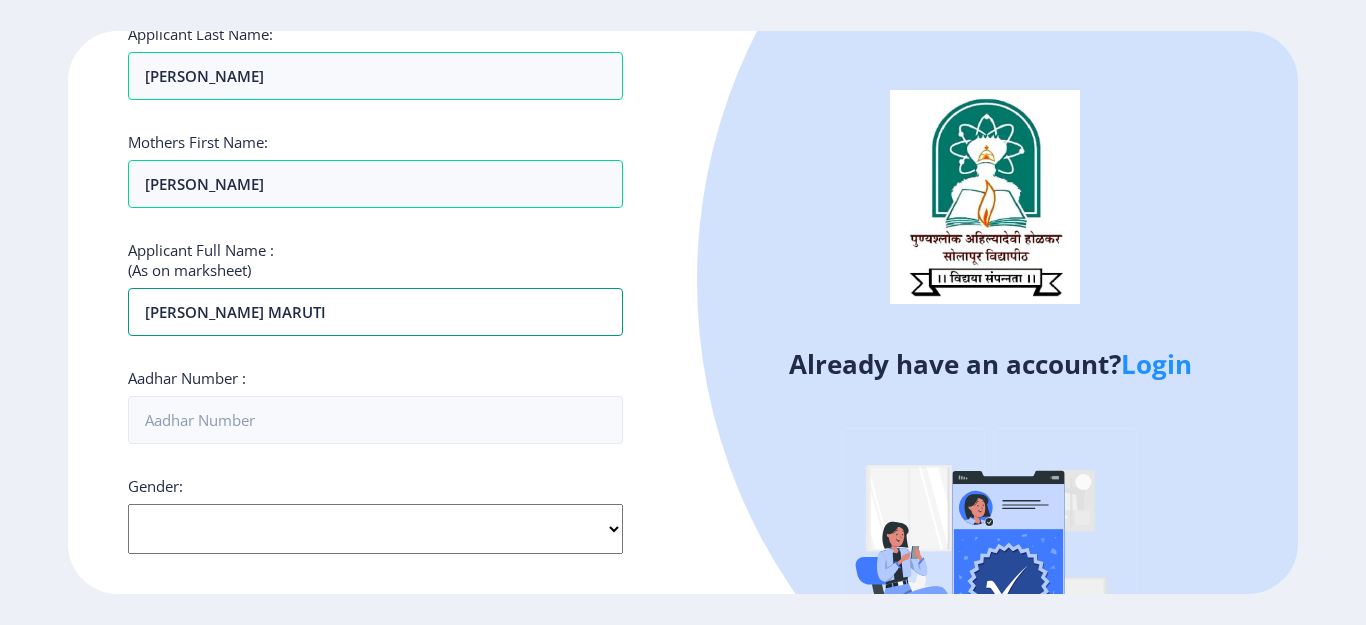 type on "[PERSON_NAME] MARUTI" 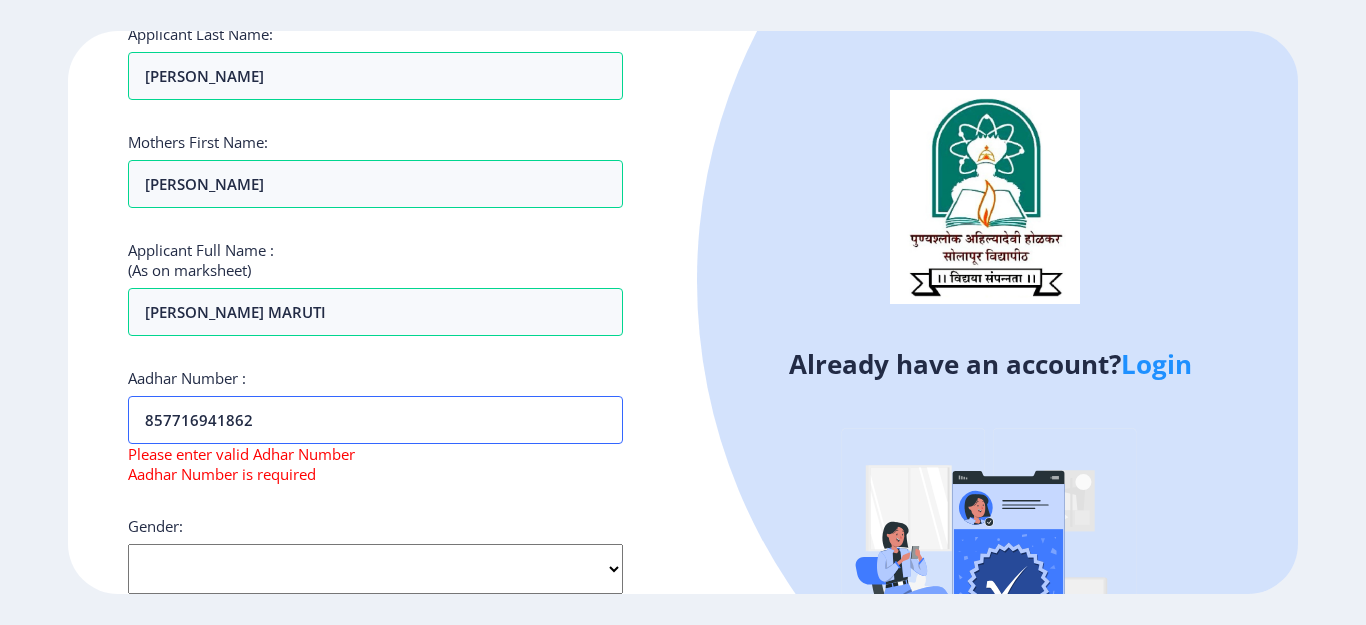 type on "857716941862" 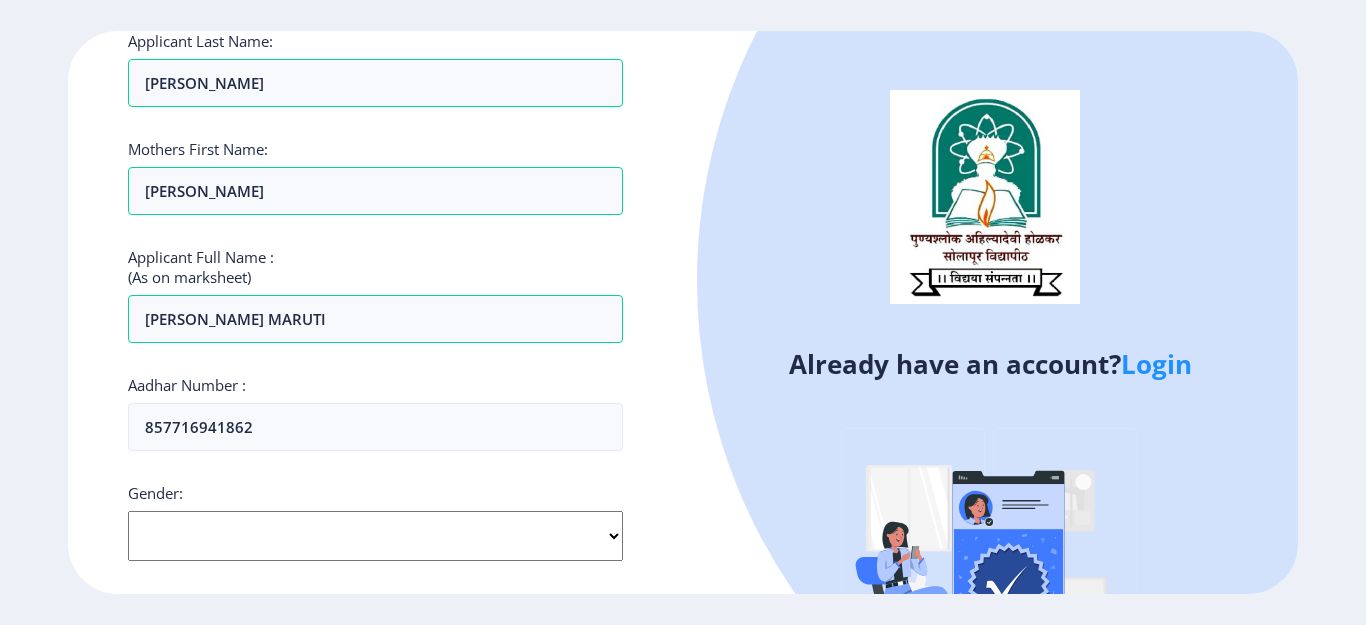 scroll, scrollTop: 349, scrollLeft: 0, axis: vertical 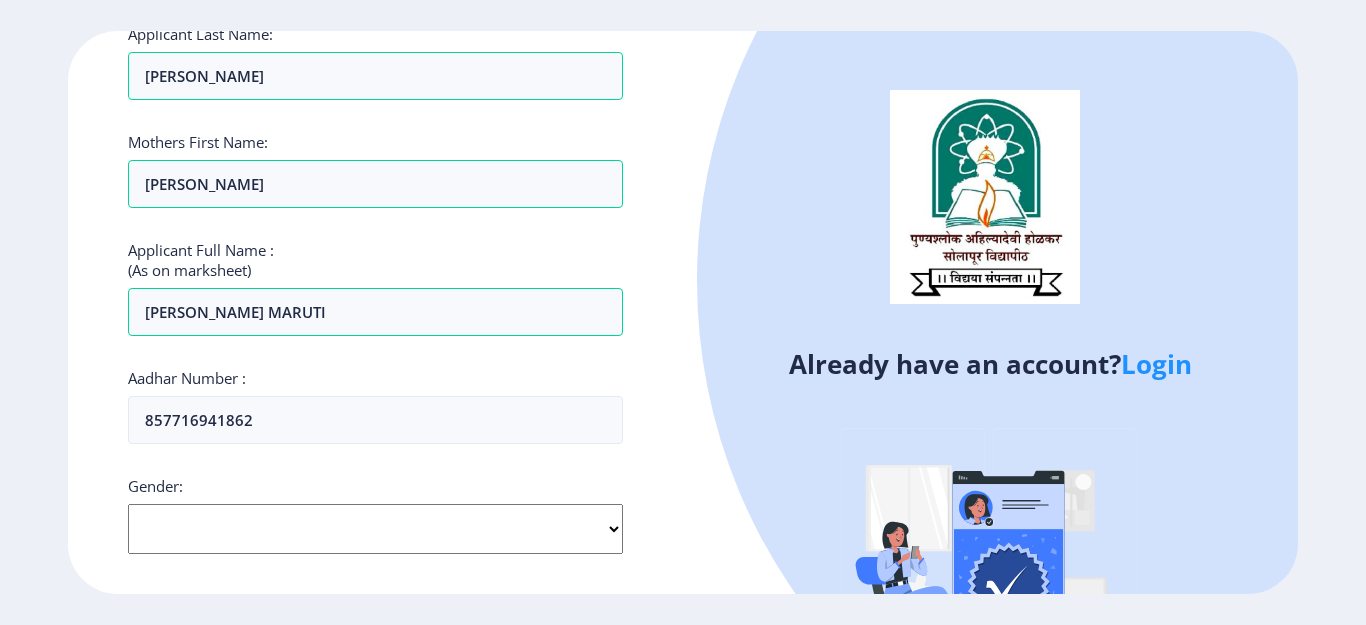 click on "Select Gender Male Female Other" 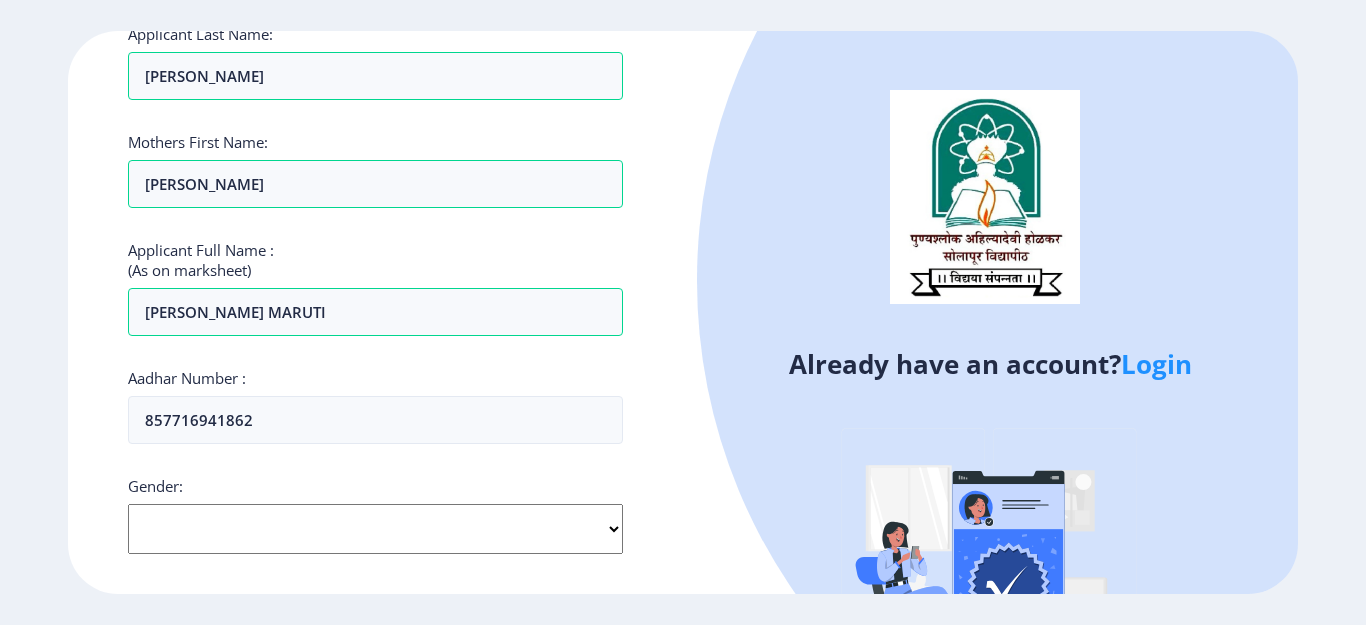 select on "[DEMOGRAPHIC_DATA]" 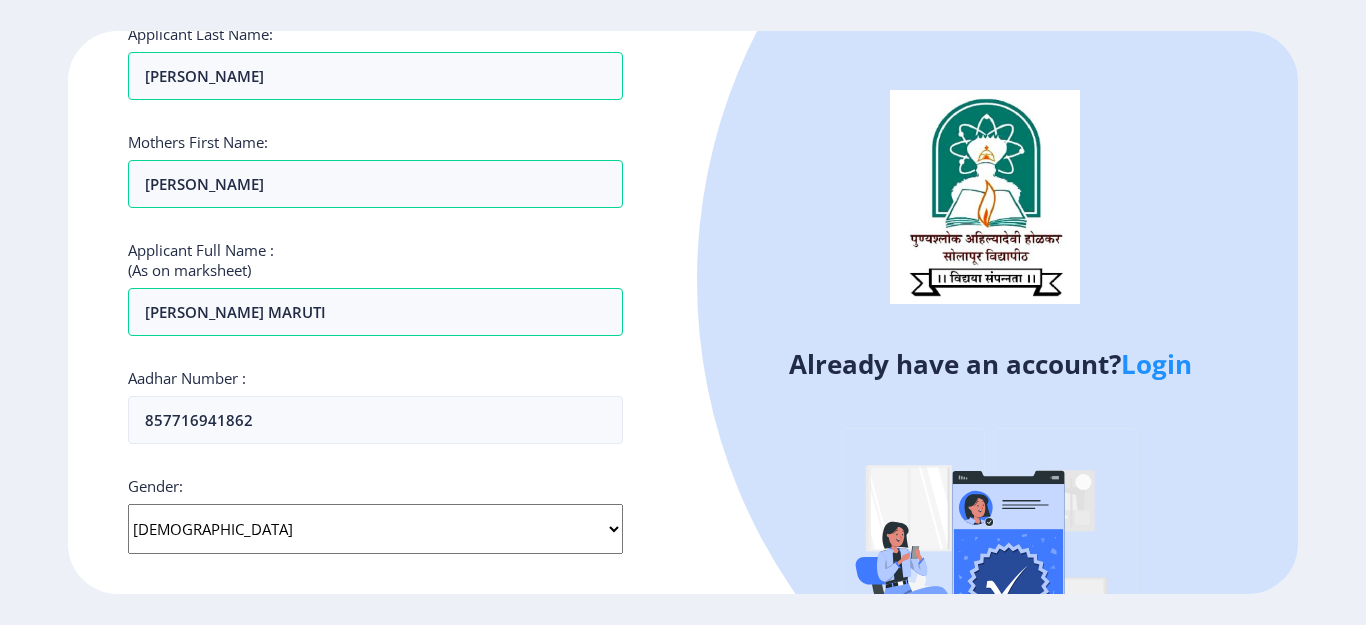 click on "Select Gender Male Female Other" 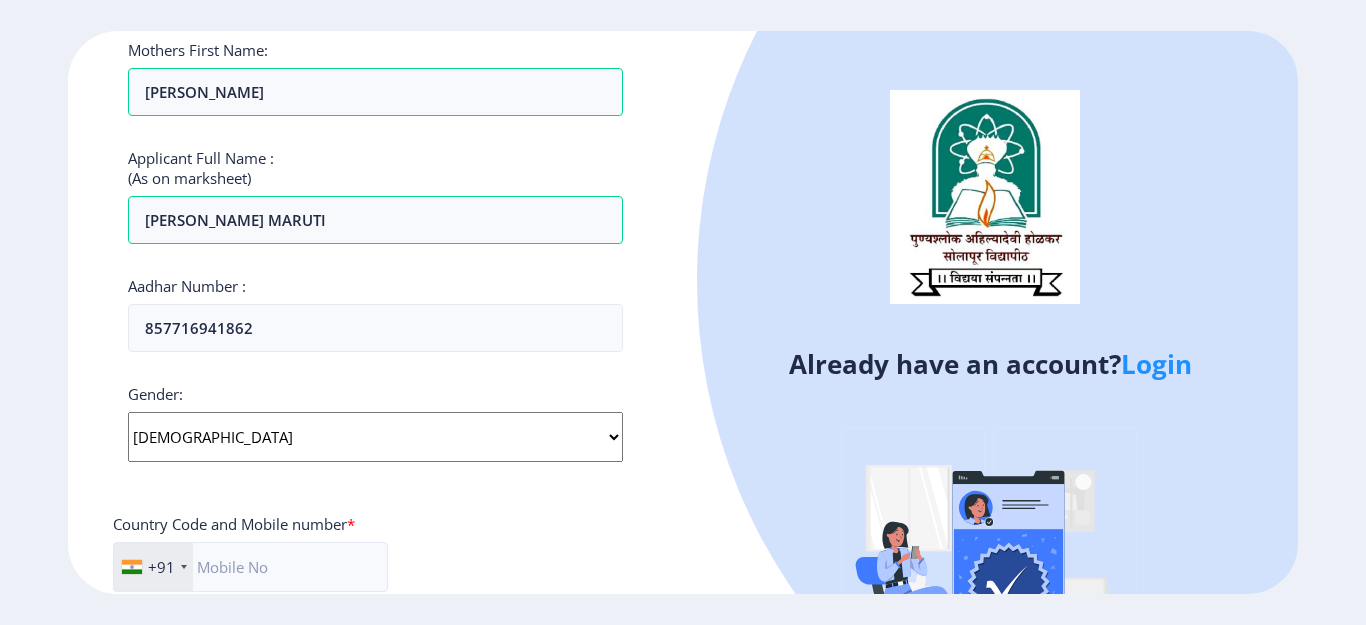 scroll, scrollTop: 449, scrollLeft: 0, axis: vertical 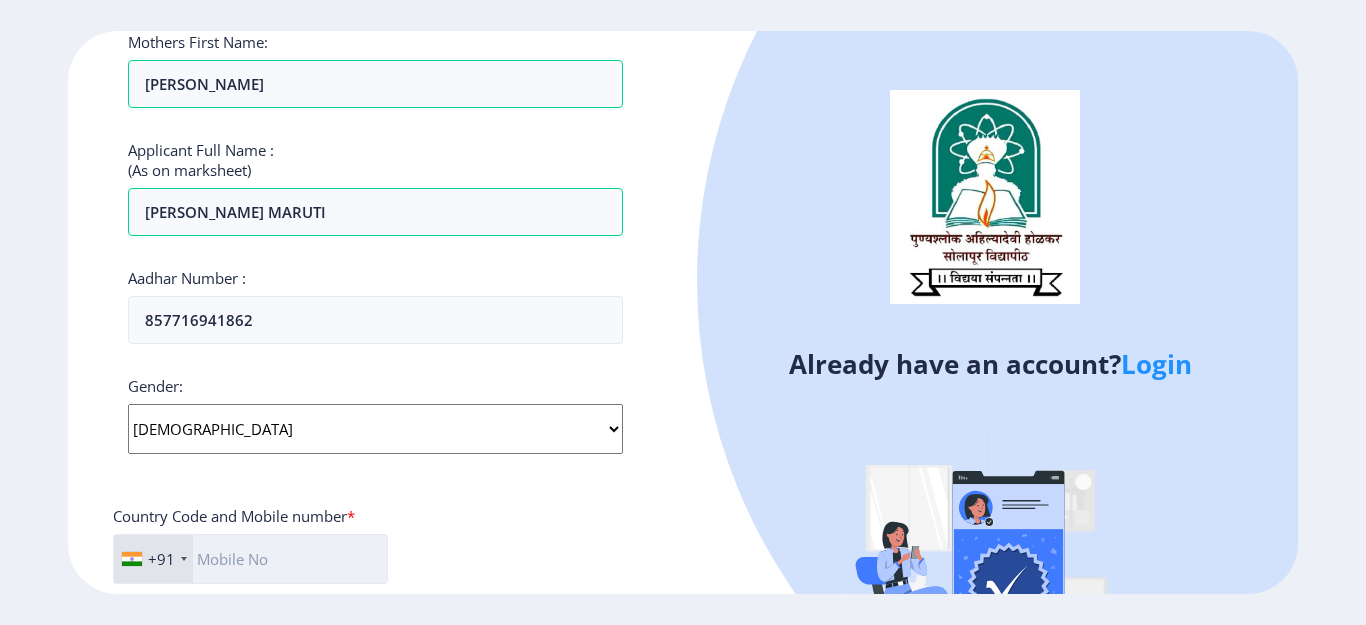 click 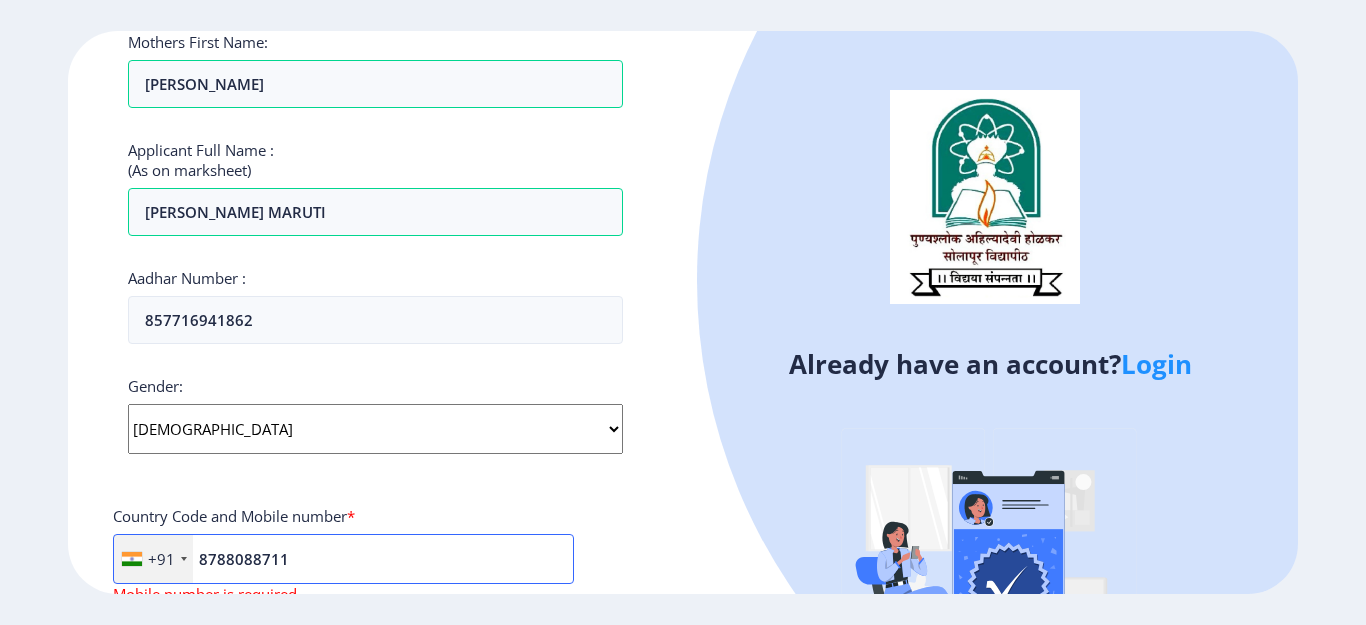 type on "8788088711" 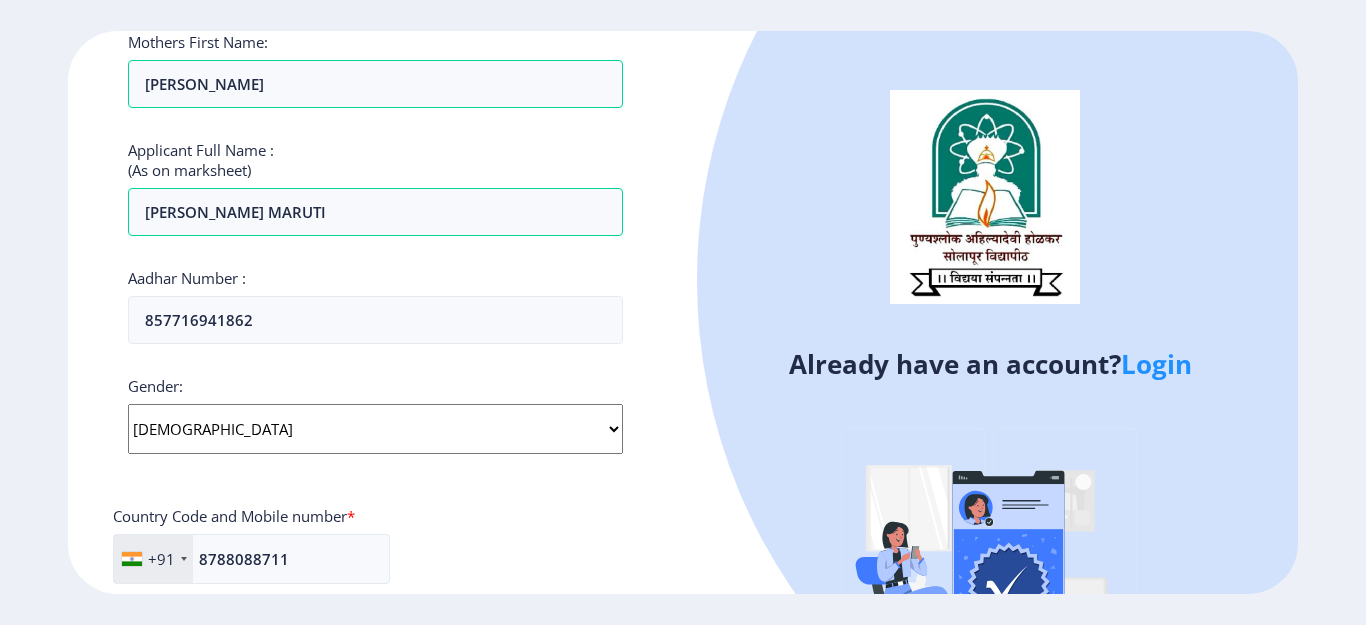 scroll, scrollTop: 809, scrollLeft: 0, axis: vertical 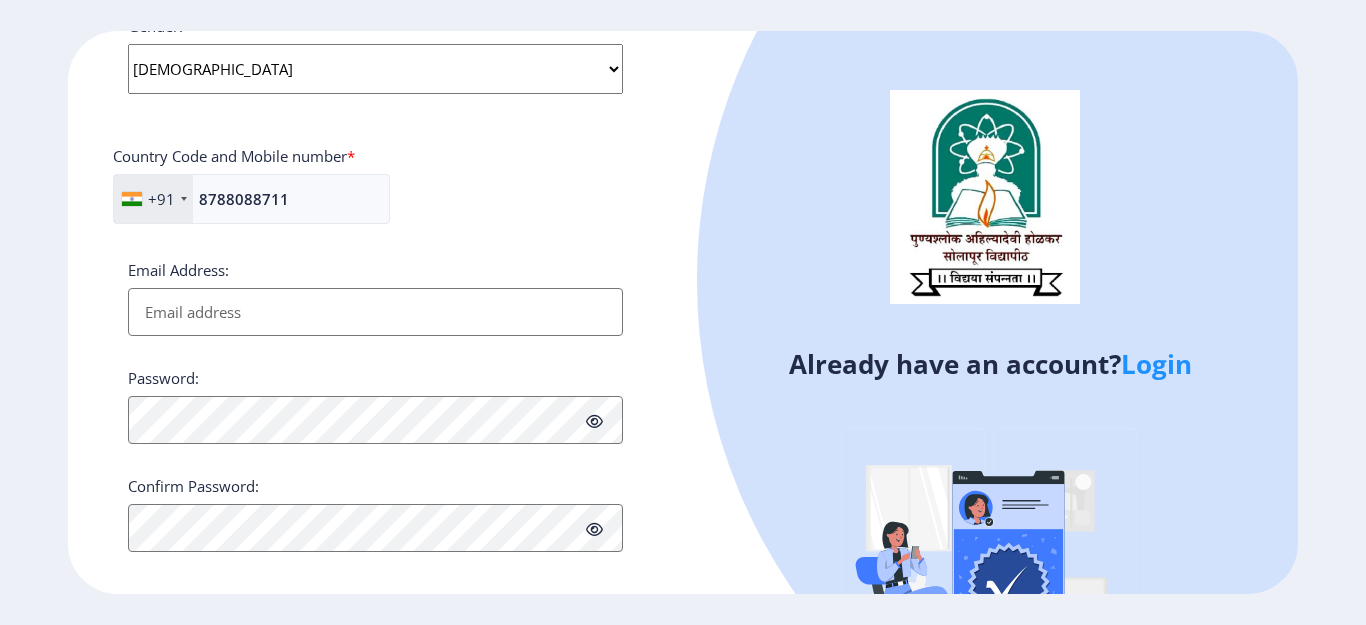 click on "Email Address:" at bounding box center [375, 312] 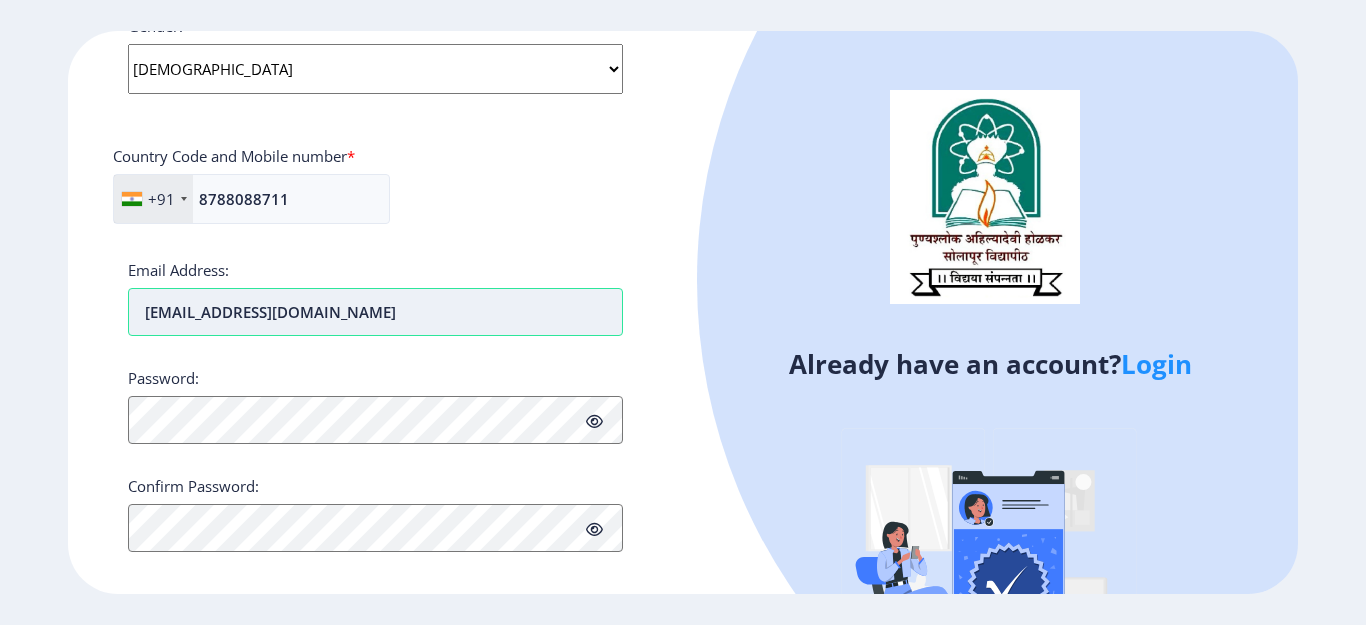 type on "[EMAIL_ADDRESS][DOMAIN_NAME]" 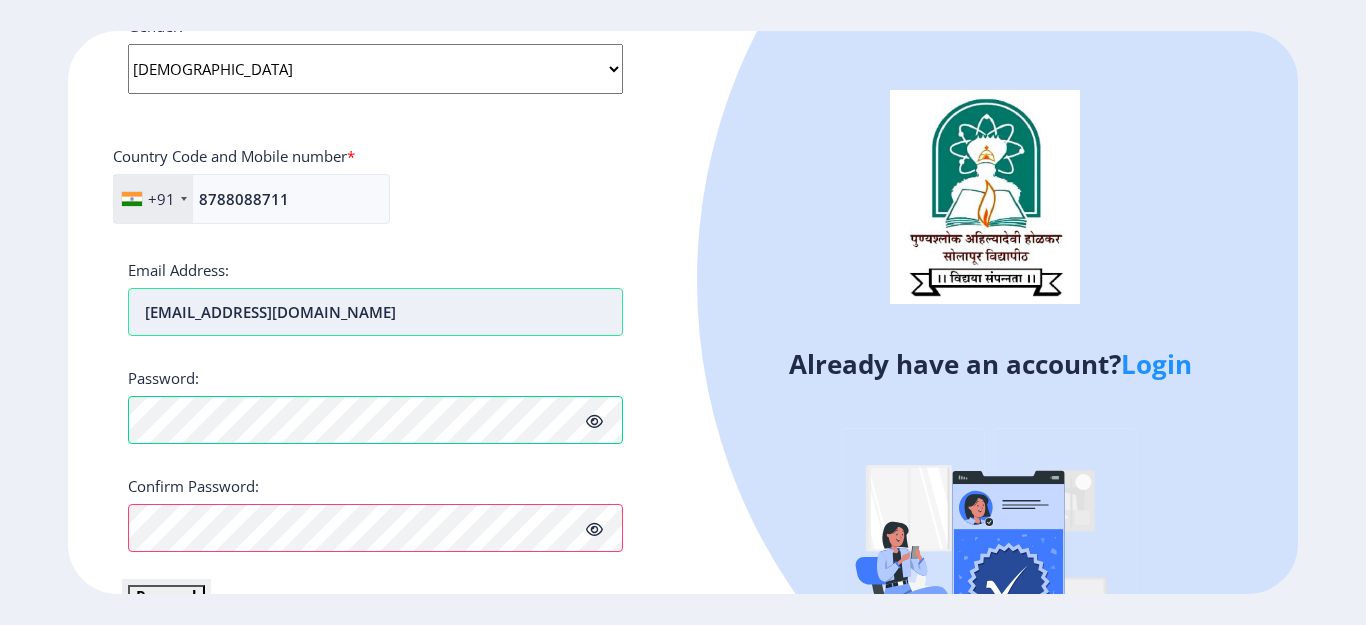 scroll, scrollTop: 848, scrollLeft: 0, axis: vertical 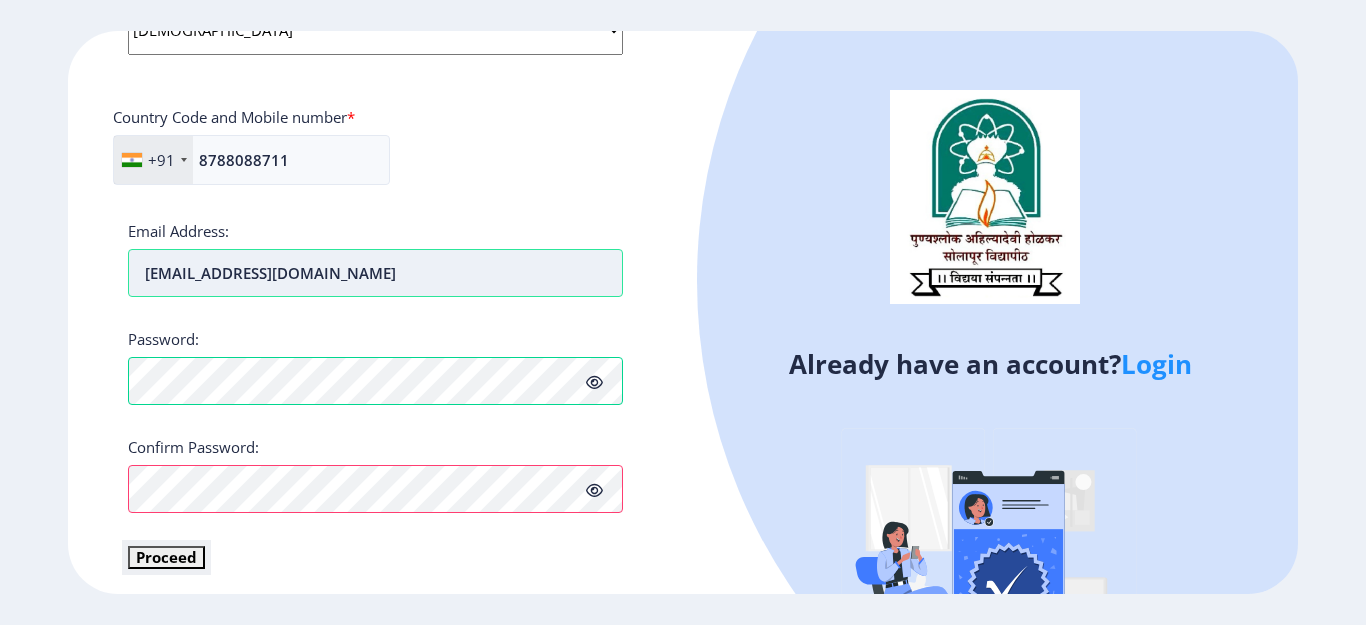 type 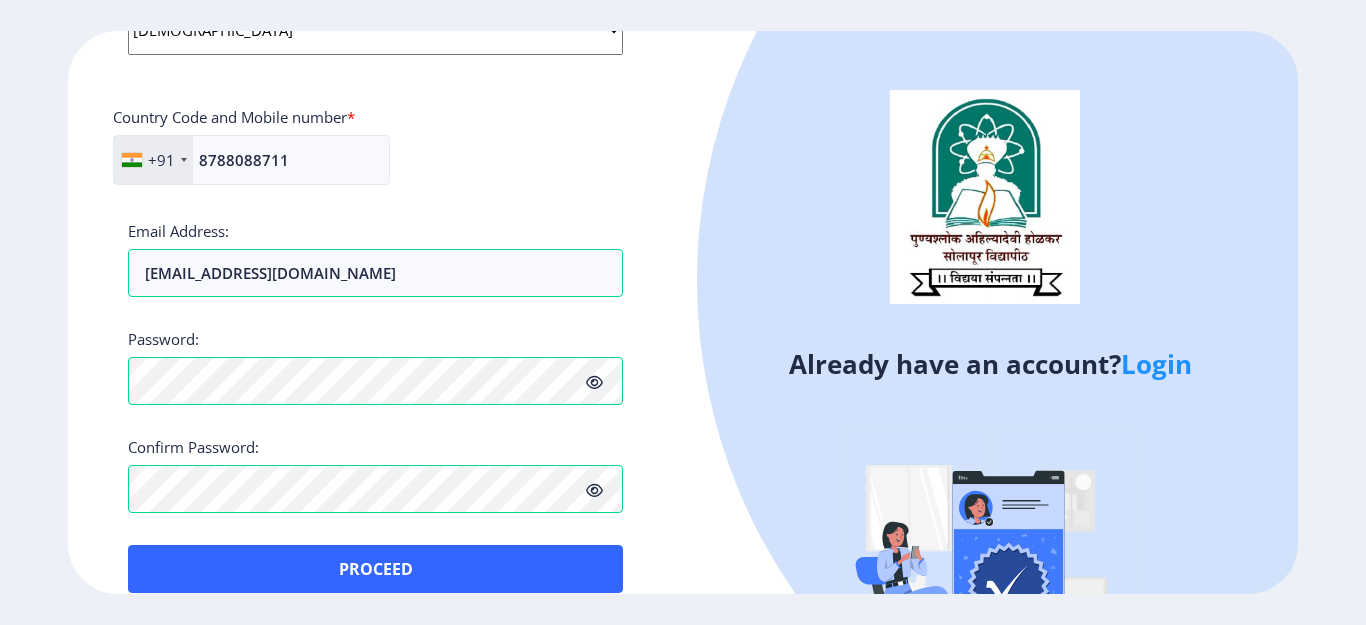 click on "Register Applicant First Name: VAISHALI Applicant Middle Name: MARUTI Applicant Last Name: MIRGANE Mothers First Name: SUSHILA Applicant Full Name : (As on marksheet) MIRGANE VAISHALI MARUTI Aadhar Number :  857716941862 Gender: Select Gender Male Female Other  Country Code and Mobile number  *  +91 India (भारत) +91 Afghanistan (‫افغانستان‬‎) +93 Albania (Shqipëri) +355 Algeria (‫الجزائر‬‎) +213 American Samoa +1 Andorra +376 Angola +244 Anguilla +1 Antigua and Barbuda +1 Argentina +54 Armenia (Հայաստան) +374 Aruba +297 Australia +61 Austria (Österreich) +43 Azerbaijan (Azərbaycan) +994 Bahamas +1 Bahrain (‫البحرين‬‎) +973 Bangladesh (বাংলাদেশ) +880 Barbados +1 Belarus (Беларусь) +375 Belgium (België) +32 Belize +501 Benin (Bénin) +229 Bermuda +1 Bhutan (འབྲུག) +975 Bolivia +591 Bosnia and Herzegovina (Босна и Херцеговина) +387 Botswana +267 Brazil (Brasil) +55 British Indian Ocean Territory +246" 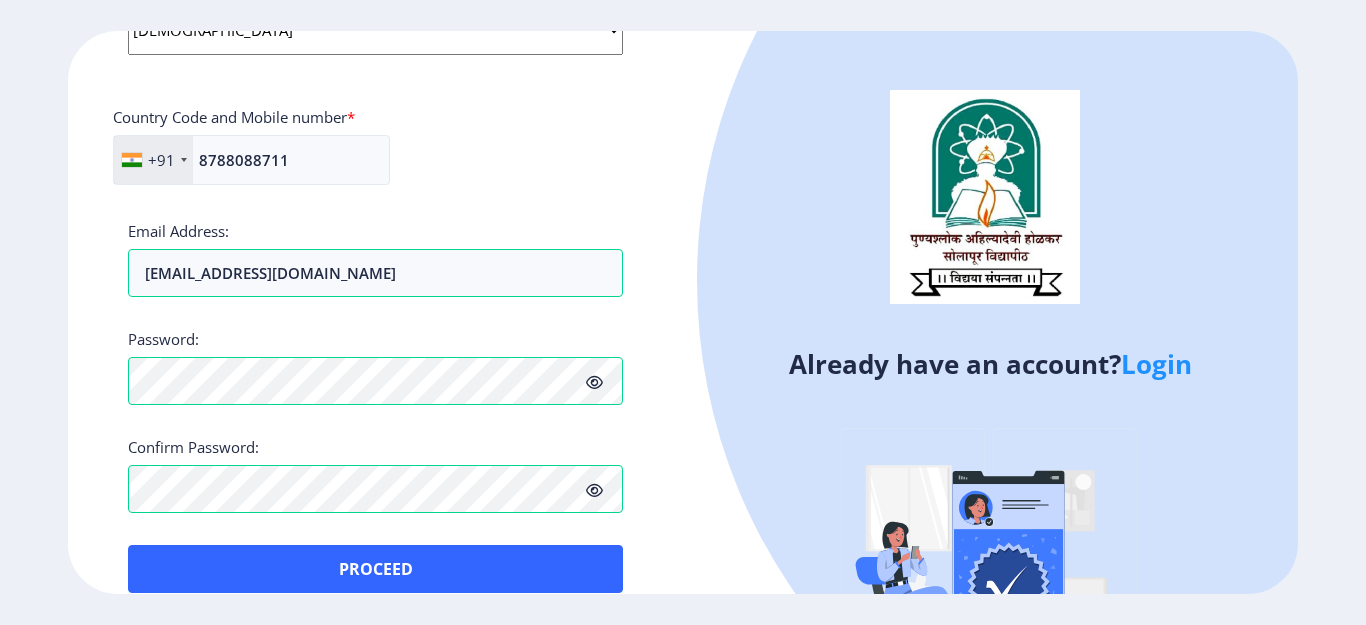 click on "Register Applicant First Name: VAISHALI Applicant Middle Name: MARUTI Applicant Last Name: MIRGANE Mothers First Name: SUSHILA Applicant Full Name : (As on marksheet) MIRGANE VAISHALI MARUTI Aadhar Number :  857716941862 Gender: Select Gender Male Female Other  Country Code and Mobile number  *  +91 India (भारत) +91 Afghanistan (‫افغانستان‬‎) +93 Albania (Shqipëri) +355 Algeria (‫الجزائر‬‎) +213 American Samoa +1 Andorra +376 Angola +244 Anguilla +1 Antigua and Barbuda +1 Argentina +54 Armenia (Հայաստան) +374 Aruba +297 Australia +61 Austria (Österreich) +43 Azerbaijan (Azərbaycan) +994 Bahamas +1 Bahrain (‫البحرين‬‎) +973 Bangladesh (বাংলাদেশ) +880 Barbados +1 Belarus (Беларусь) +375 Belgium (België) +32 Belize +501 Benin (Bénin) +229 Bermuda +1 Bhutan (འབྲུག) +975 Bolivia +591 Bosnia and Herzegovina (Босна и Херцеговина) +387 Botswana +267 Brazil (Brasil) +55 British Indian Ocean Territory +246" 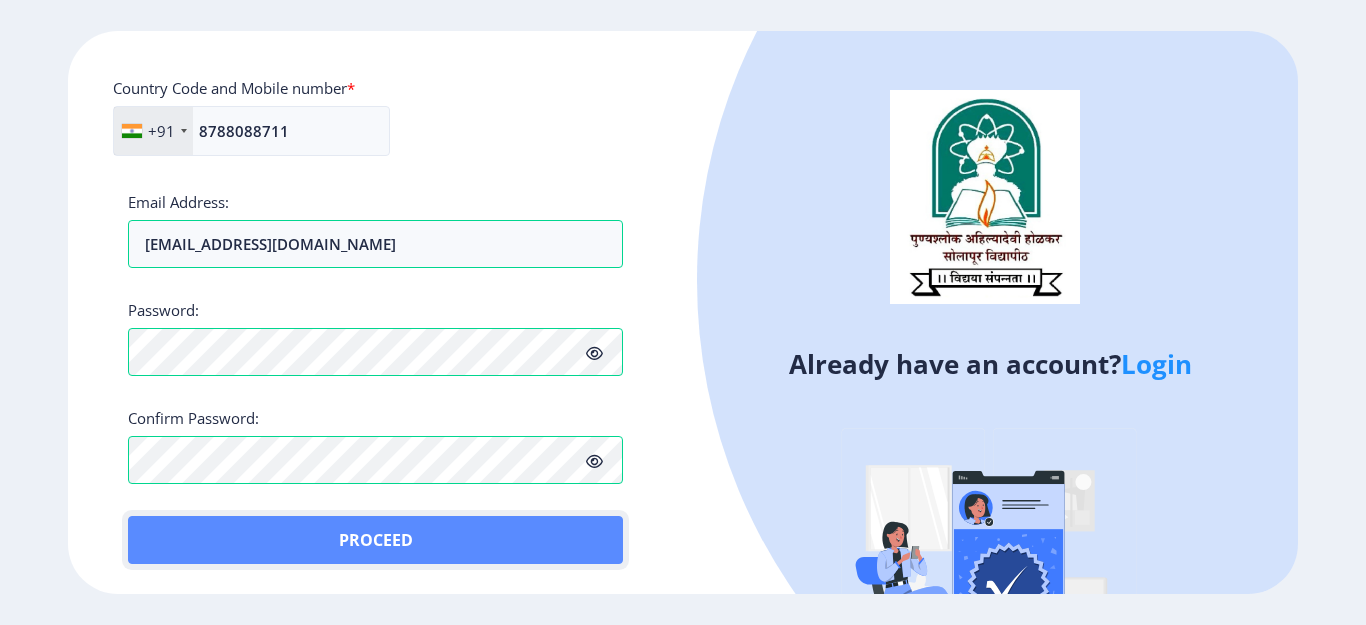 click on "Proceed" 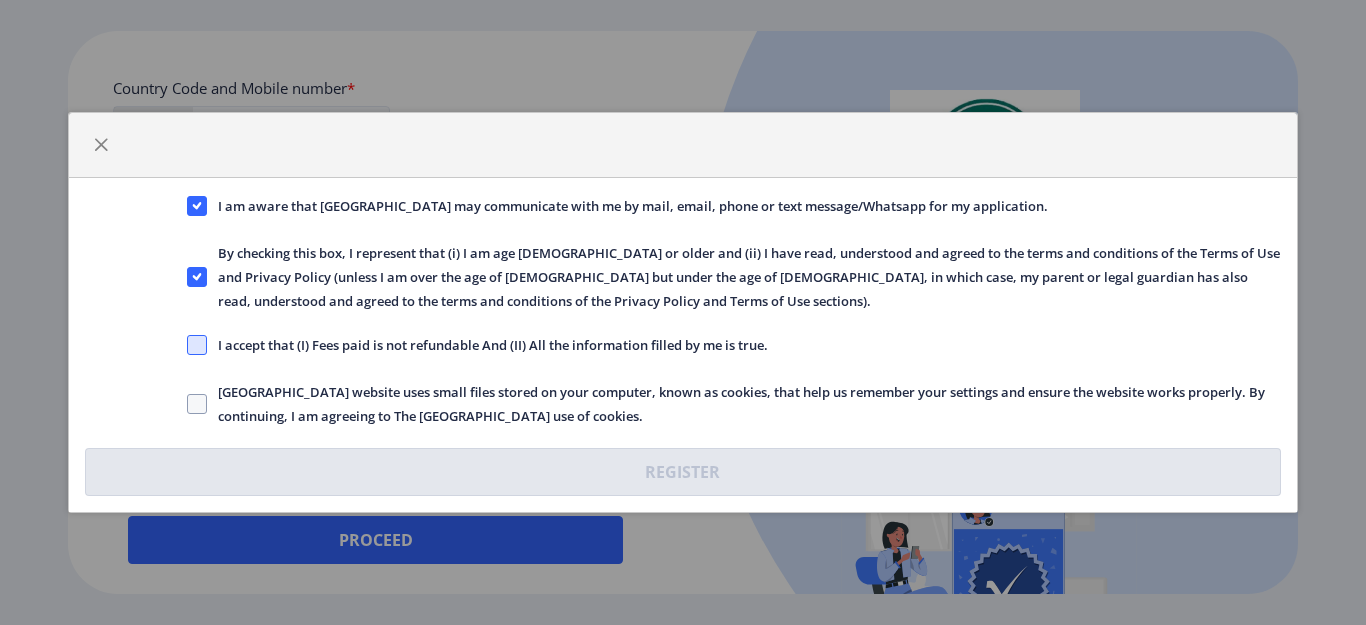 click 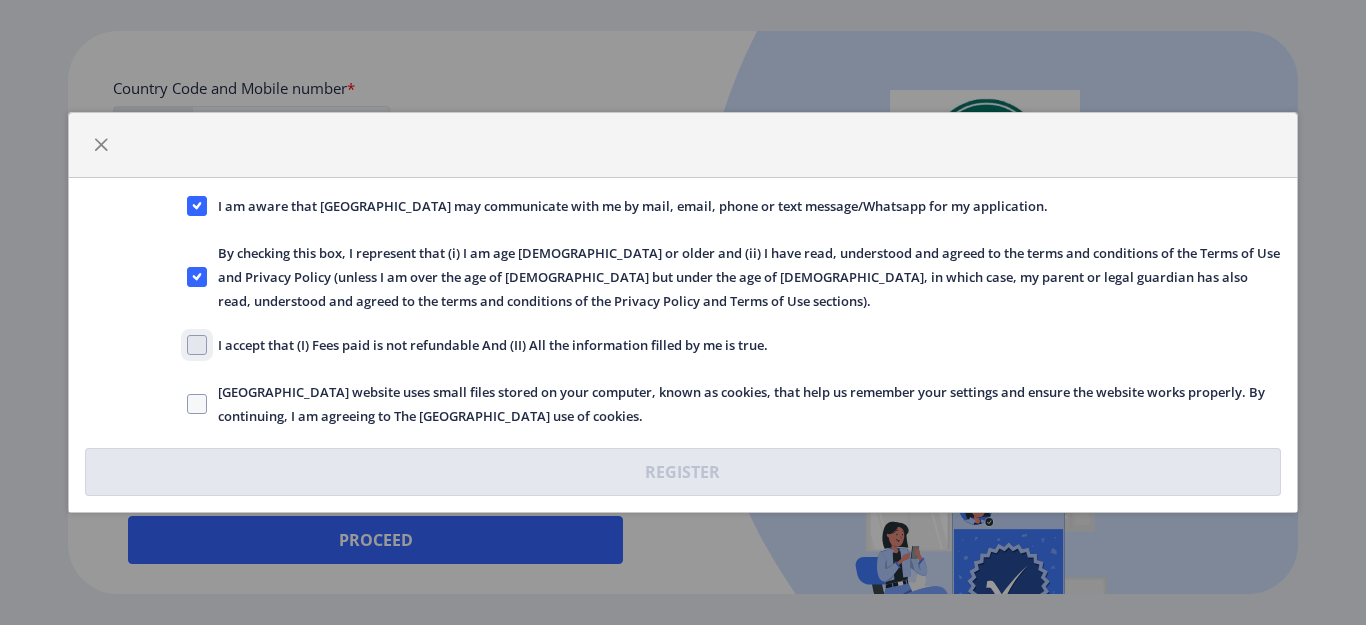 checkbox on "true" 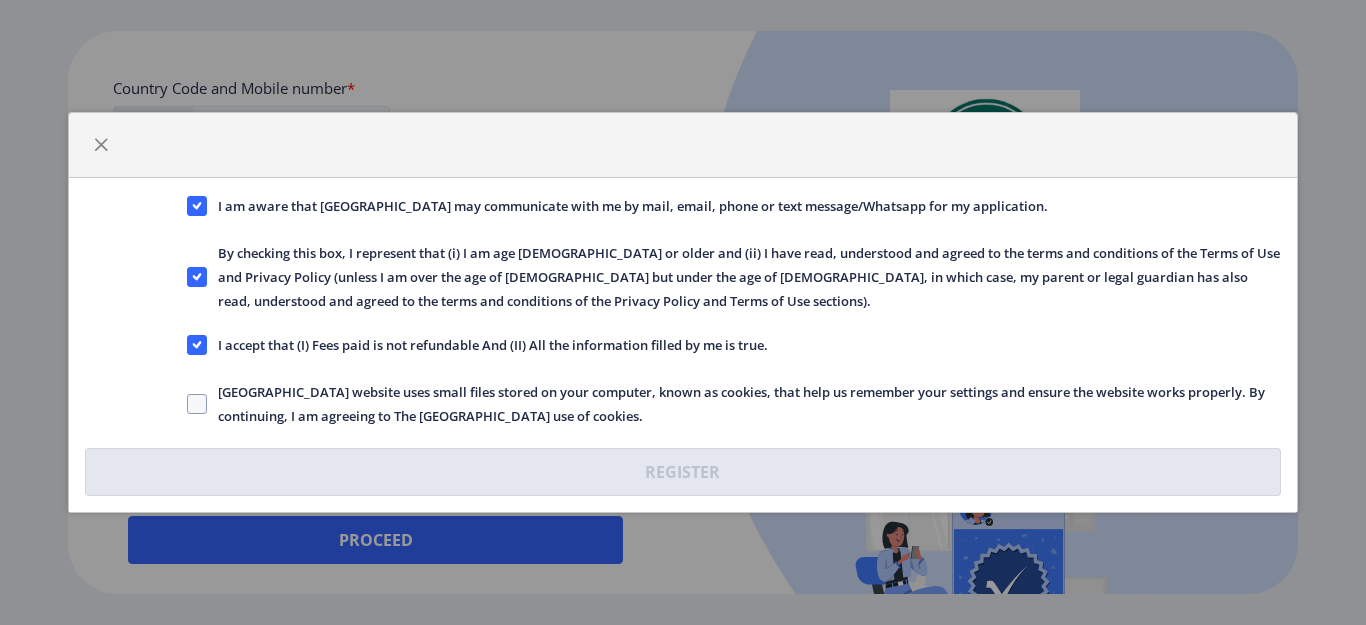 click on "Solapur University website uses small files stored on your computer, known as cookies, that help us remember your settings and ensure the website works properly. By continuing, I am agreeing to The Solapur University use of cookies." 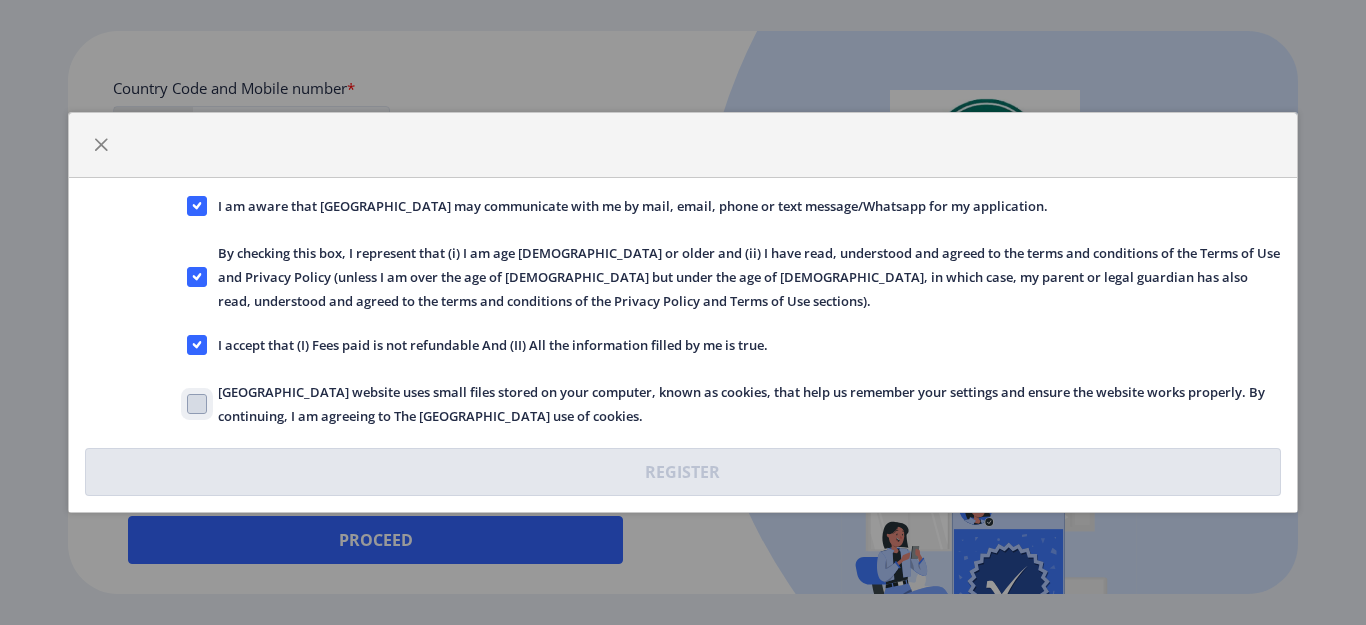 click on "Solapur University website uses small files stored on your computer, known as cookies, that help us remember your settings and ensure the website works properly. By continuing, I am agreeing to The Solapur University use of cookies." 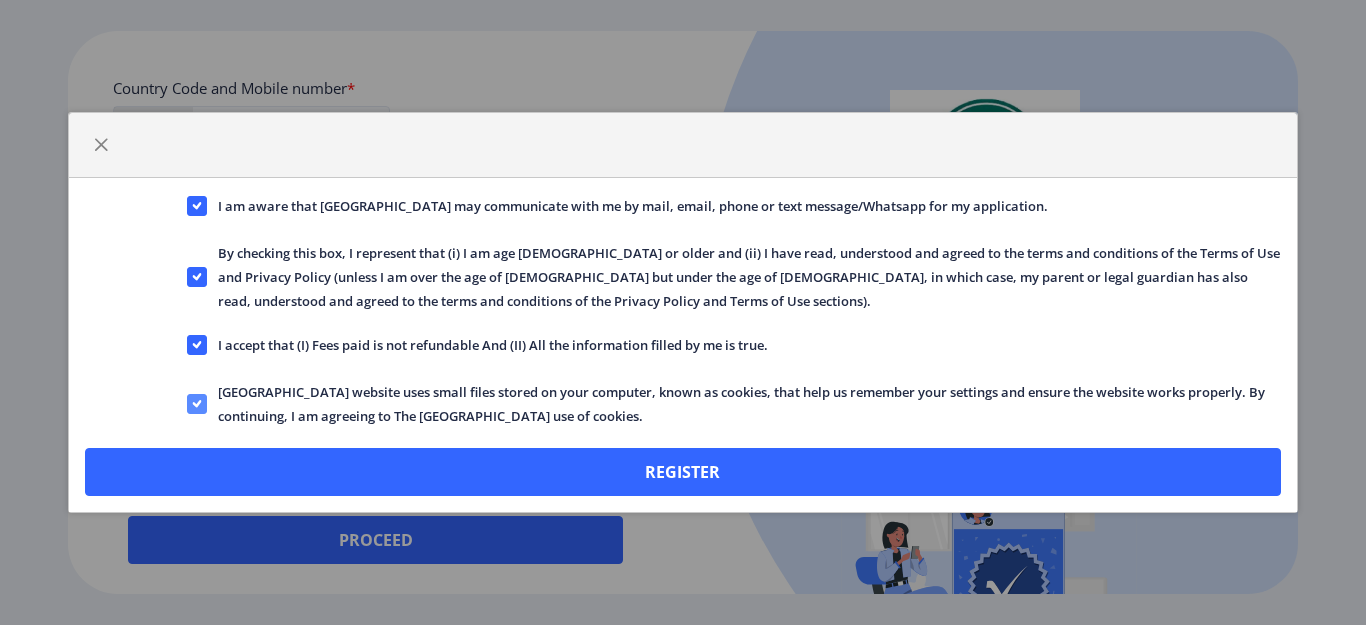 click 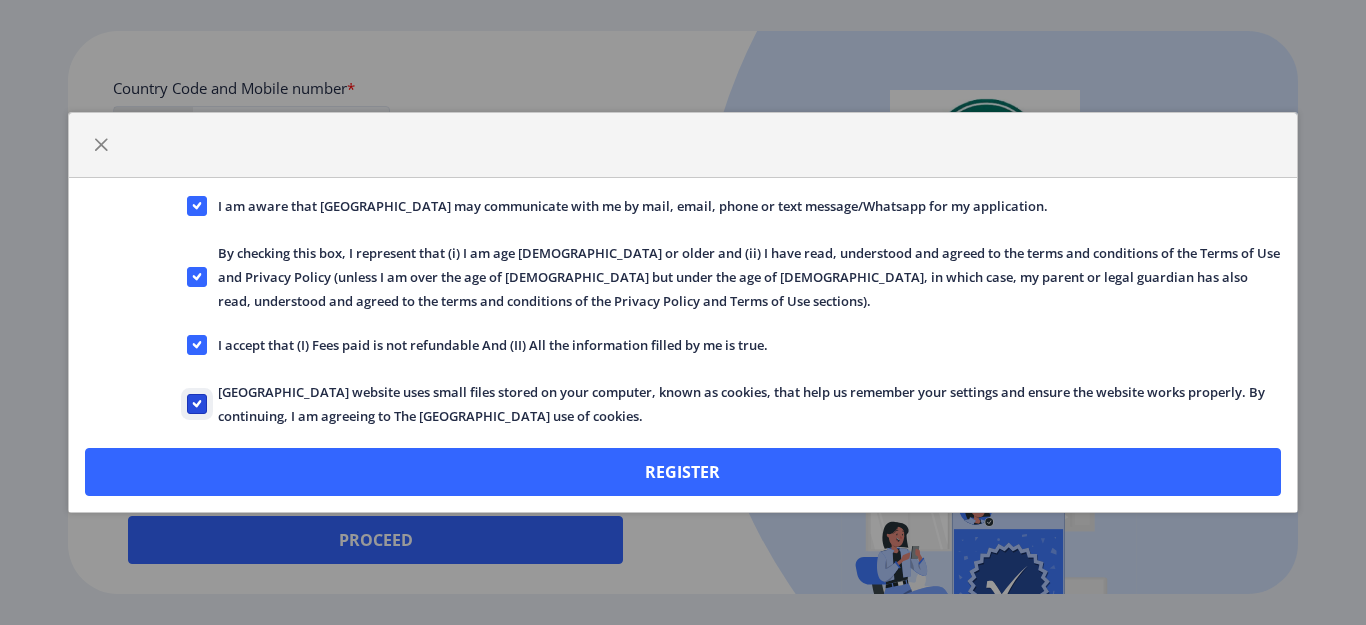 click on "Solapur University website uses small files stored on your computer, known as cookies, that help us remember your settings and ensure the website works properly. By continuing, I am agreeing to The Solapur University use of cookies." 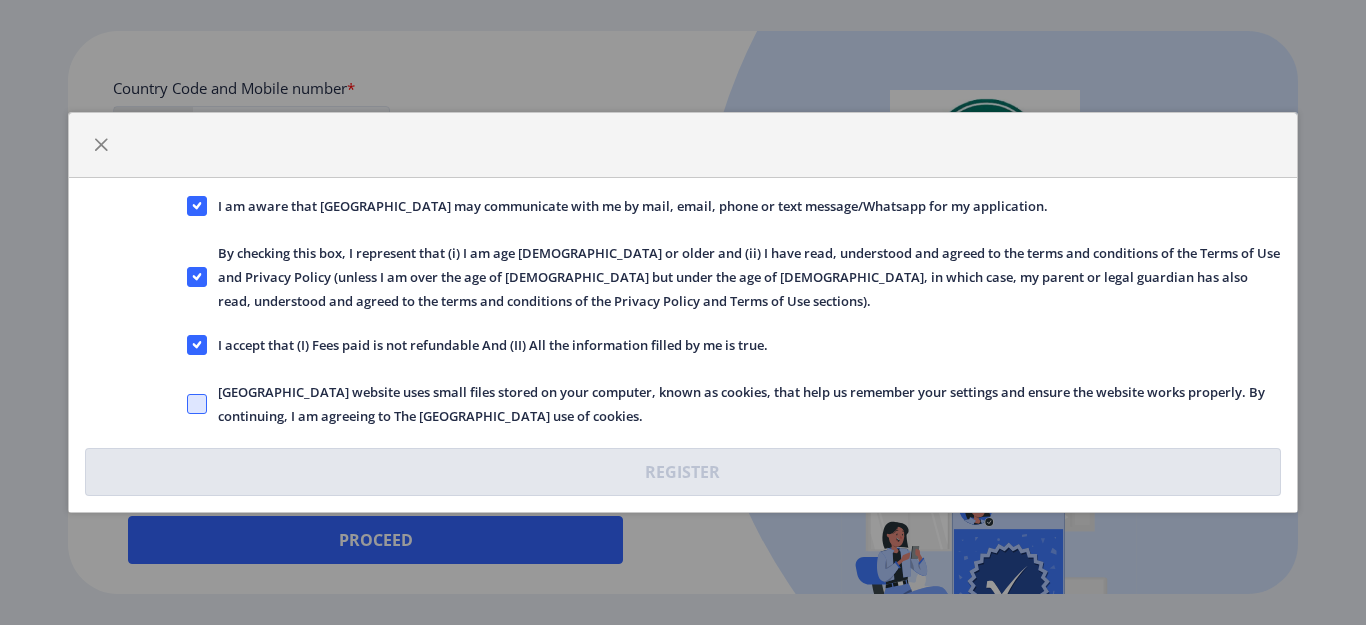 click 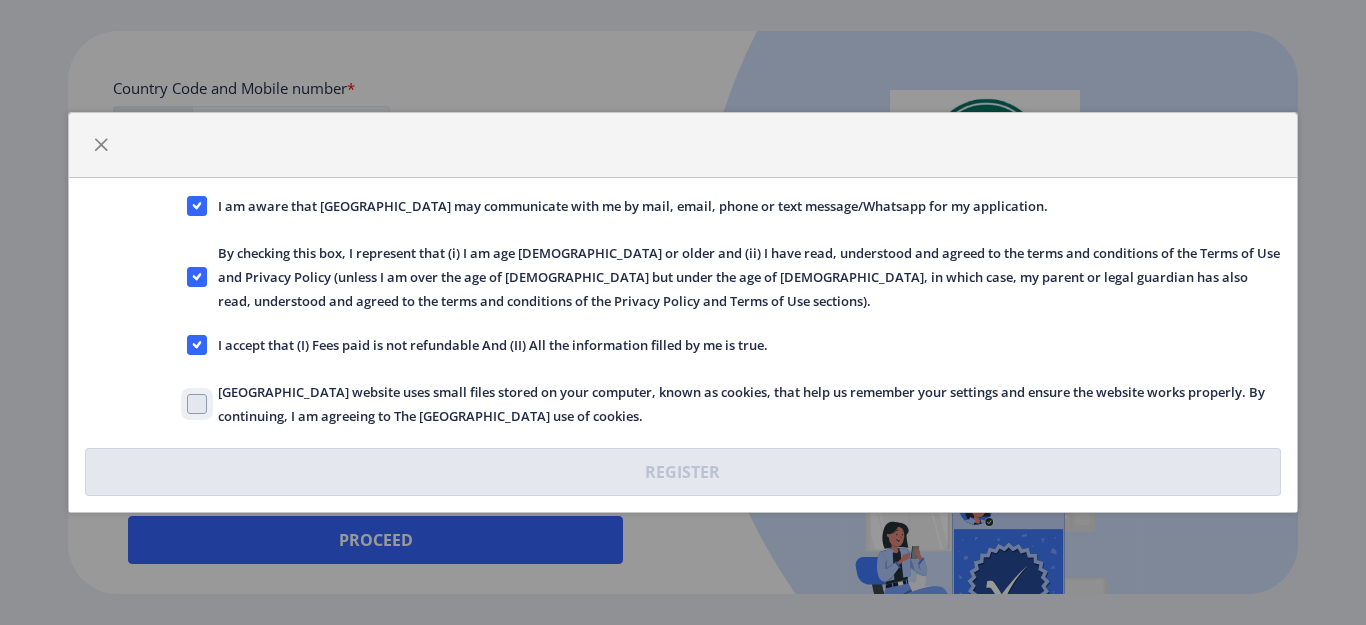 click on "Solapur University website uses small files stored on your computer, known as cookies, that help us remember your settings and ensure the website works properly. By continuing, I am agreeing to The Solapur University use of cookies." 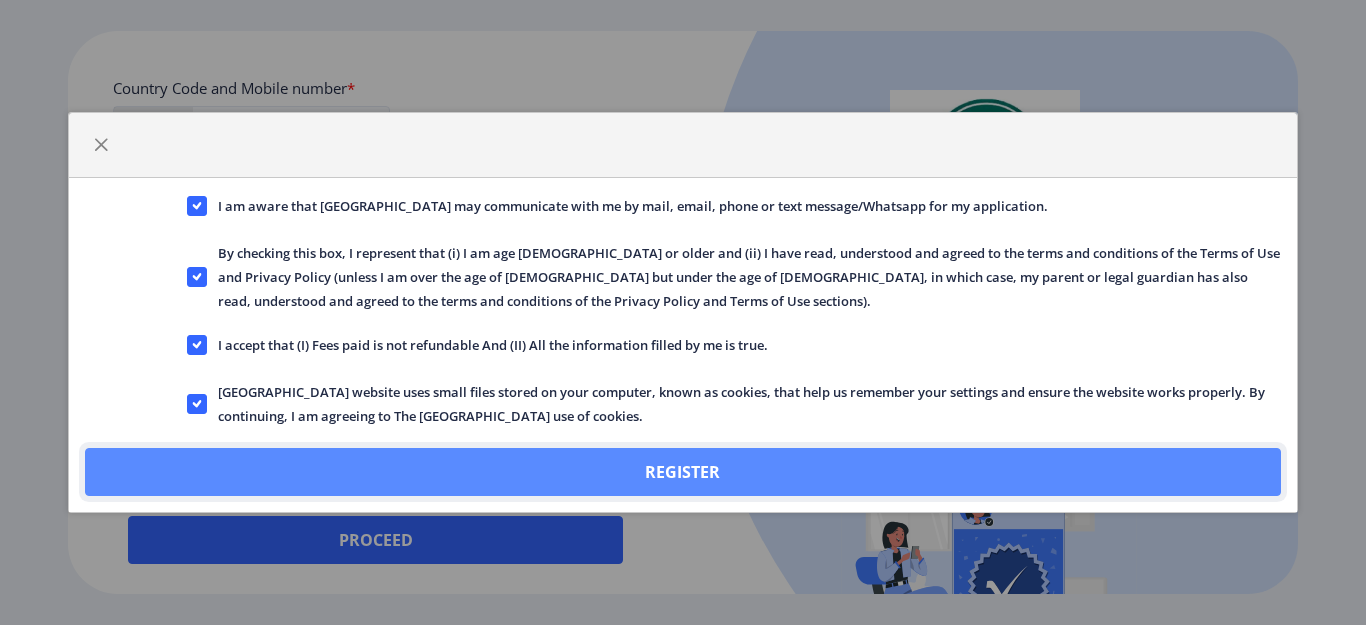 click on "Register" 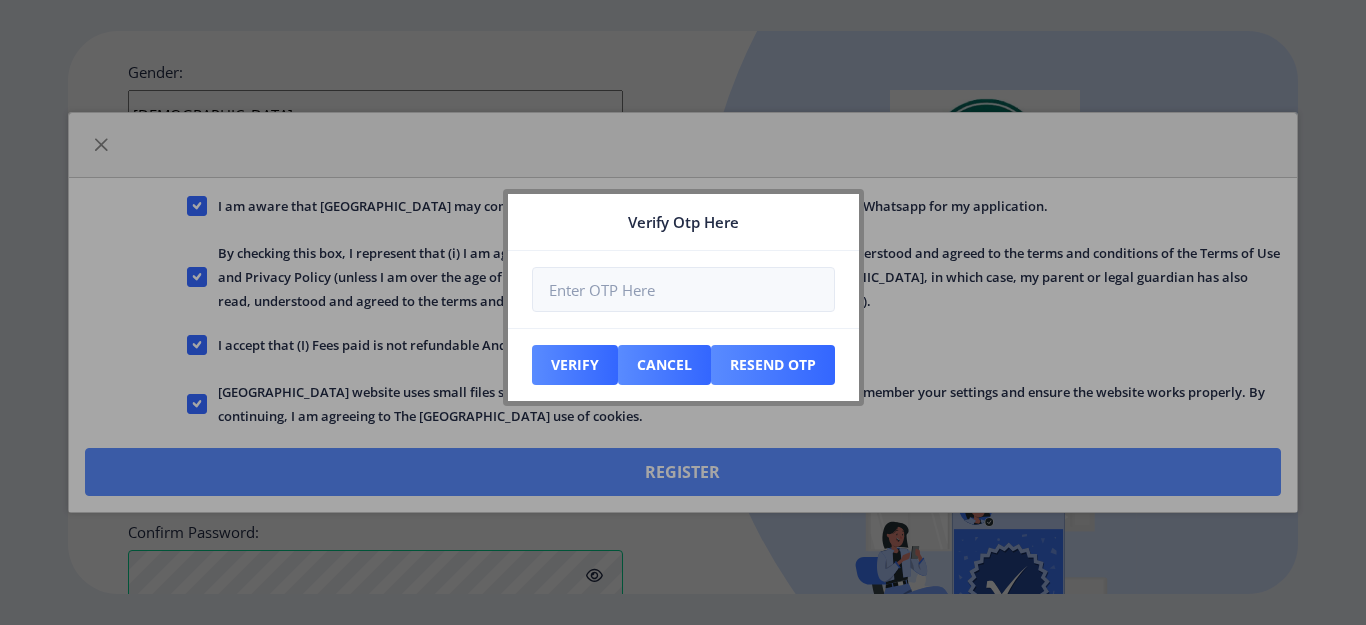 scroll, scrollTop: 991, scrollLeft: 0, axis: vertical 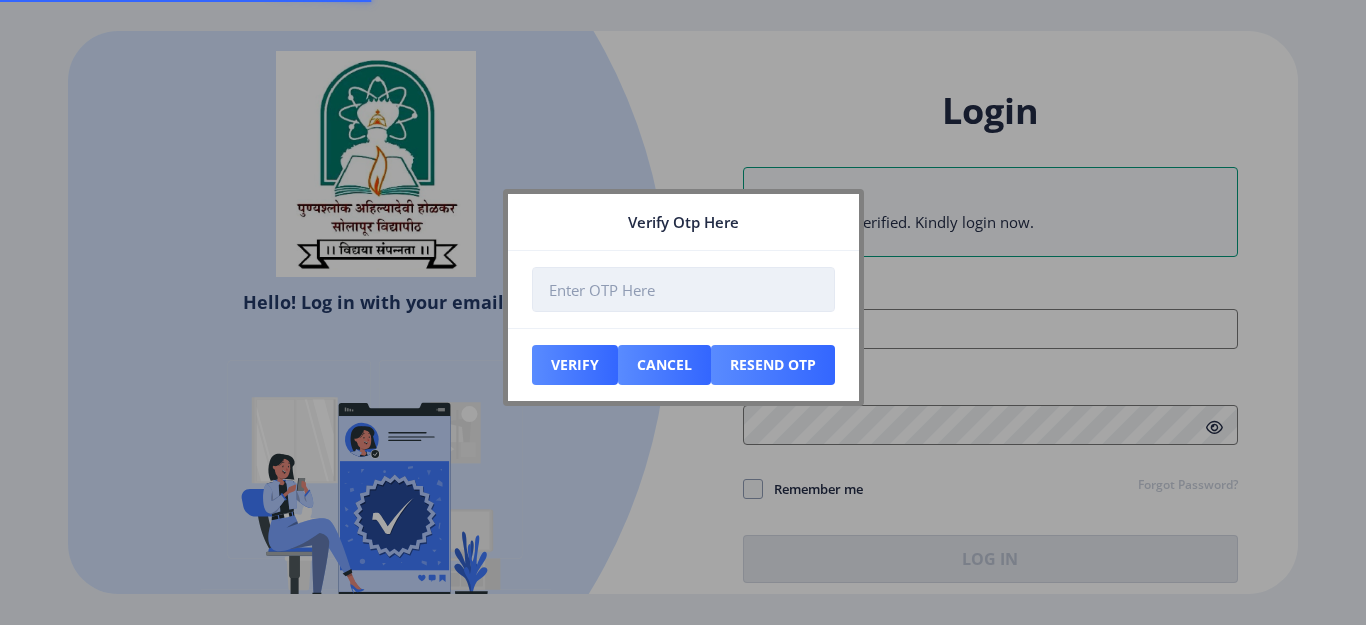 click at bounding box center [683, 289] 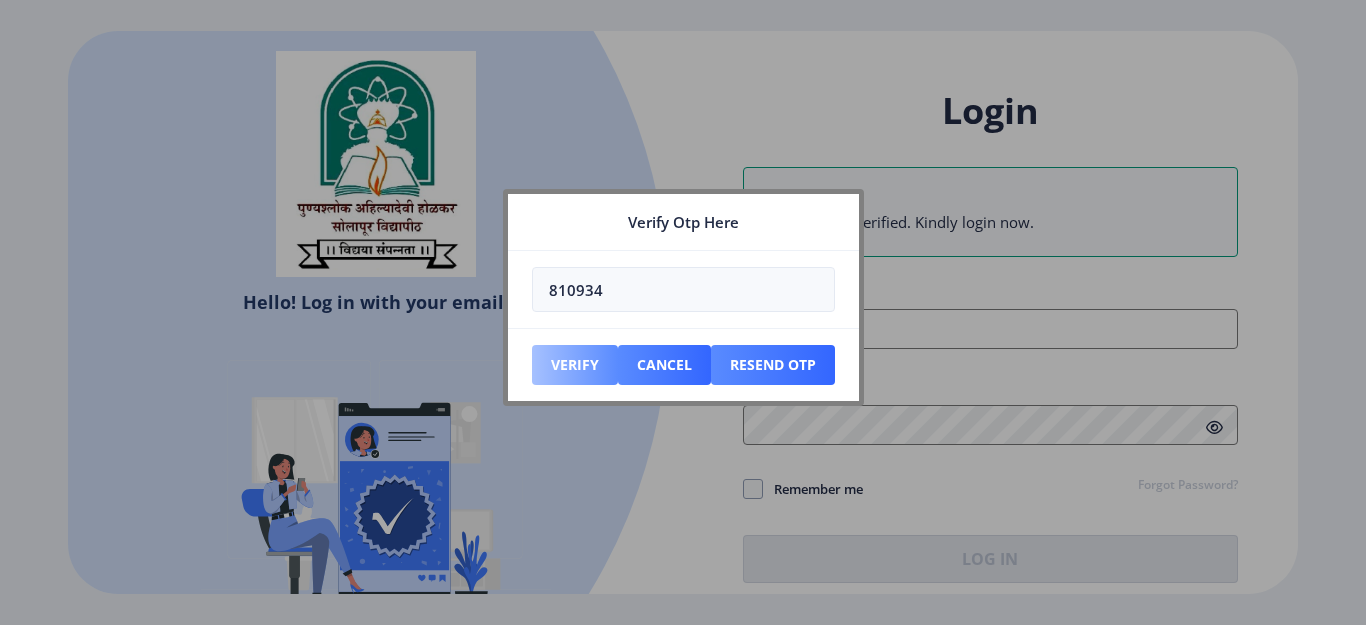 type on "810934" 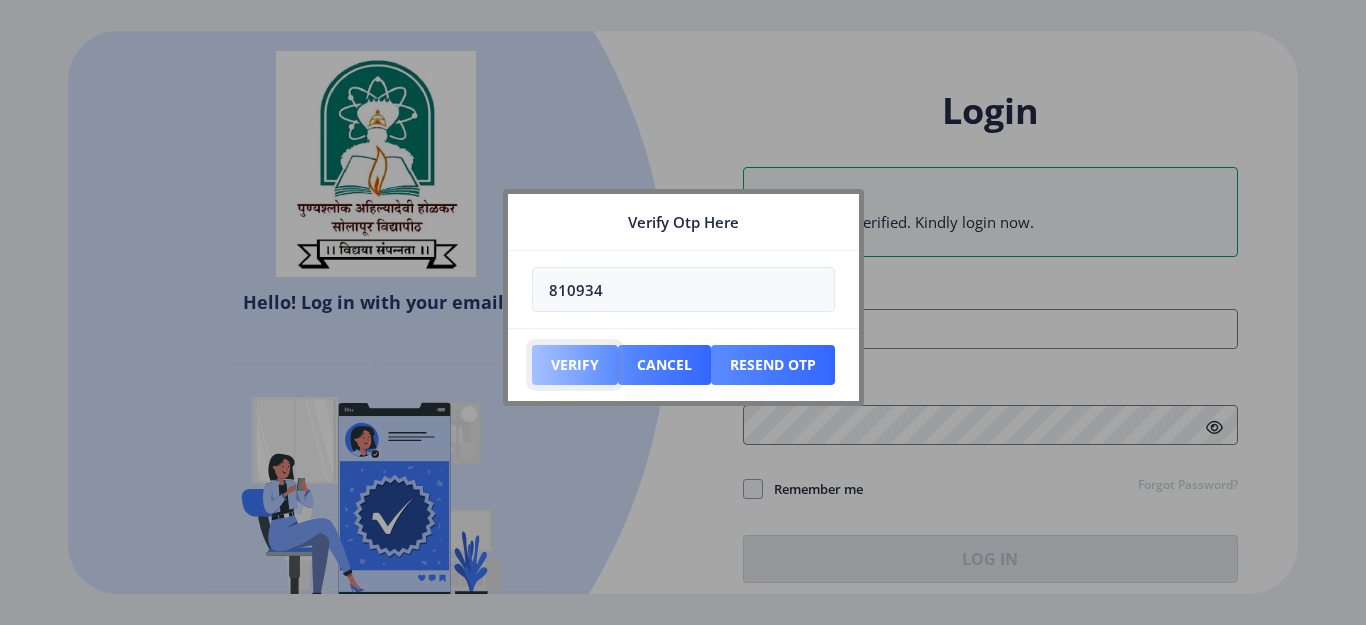 click on "Verify" at bounding box center (575, 365) 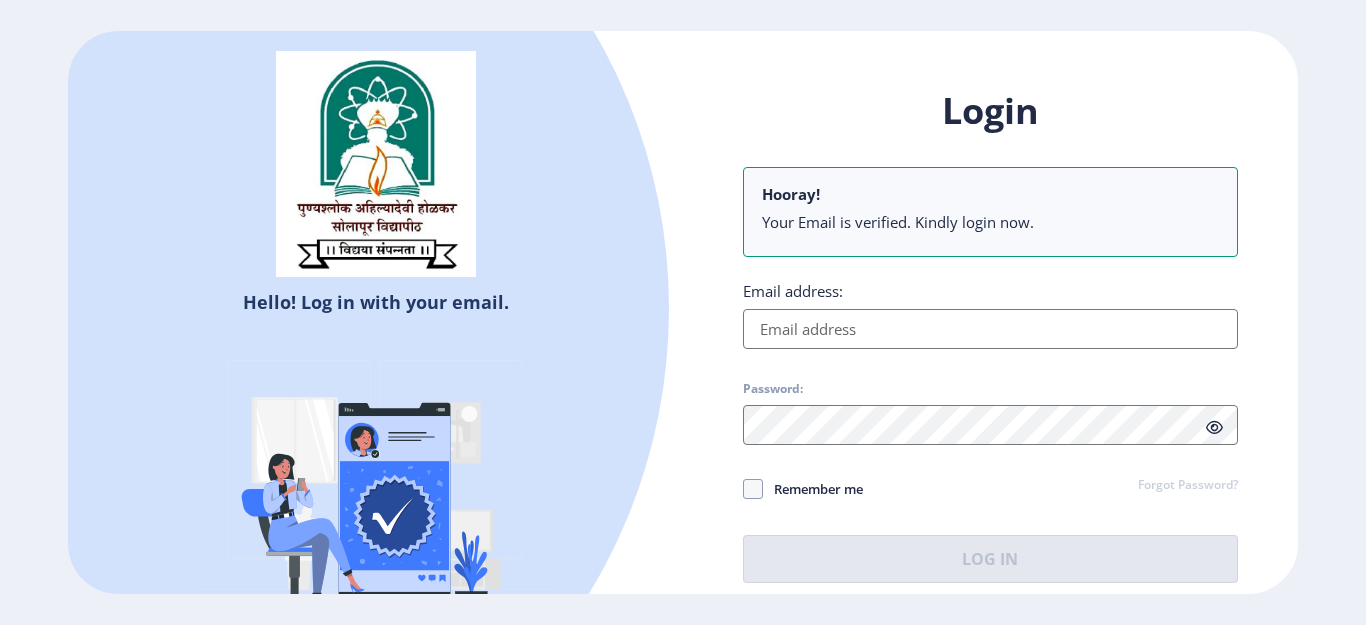 click on "Email address:" at bounding box center (990, 329) 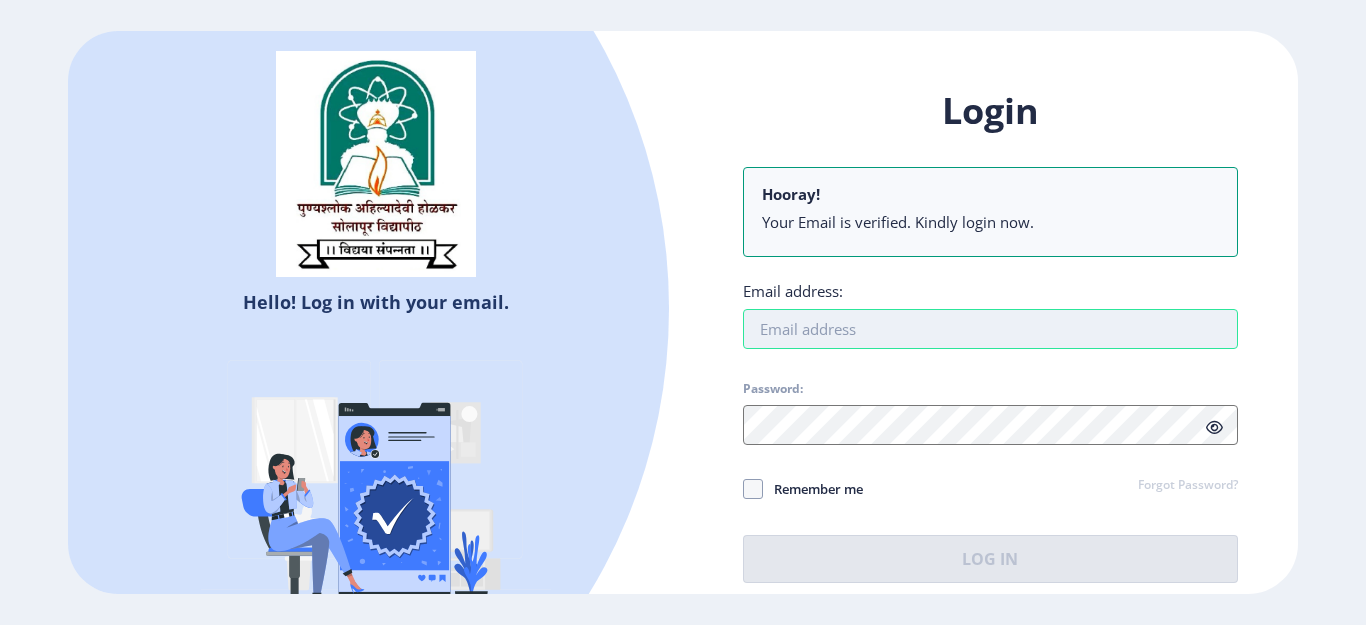 click on "Email address:" at bounding box center [990, 329] 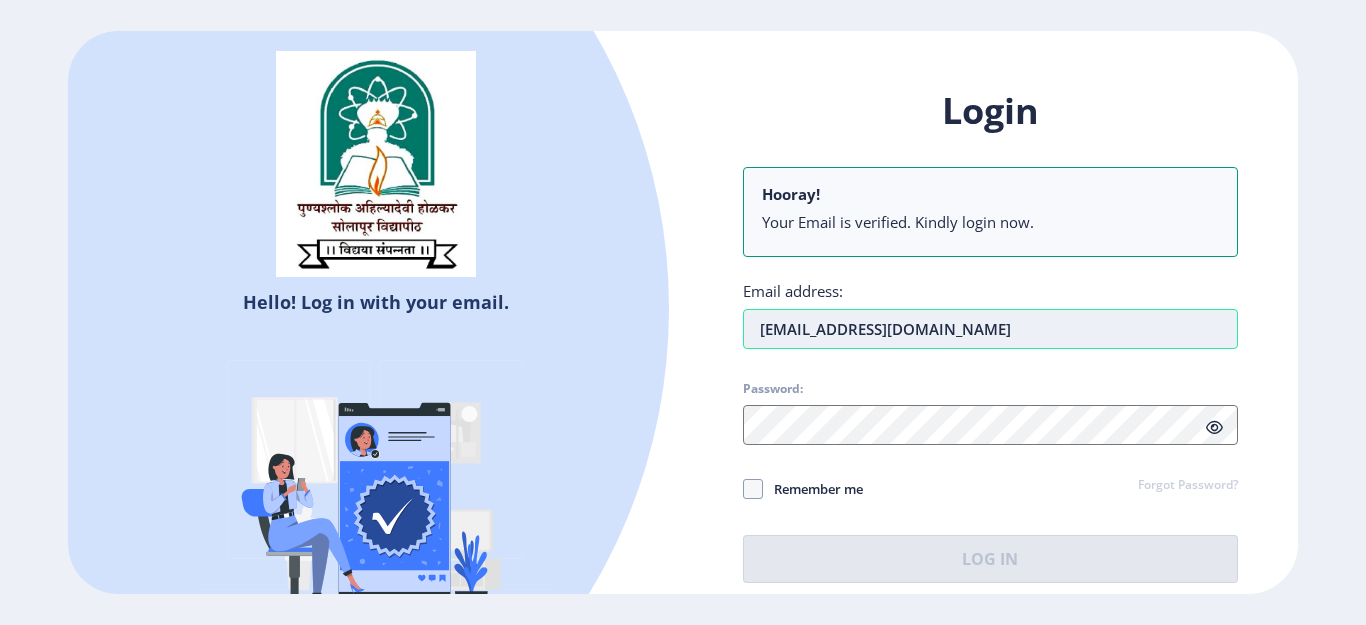 type on "vaishalimirgane@gmail.com" 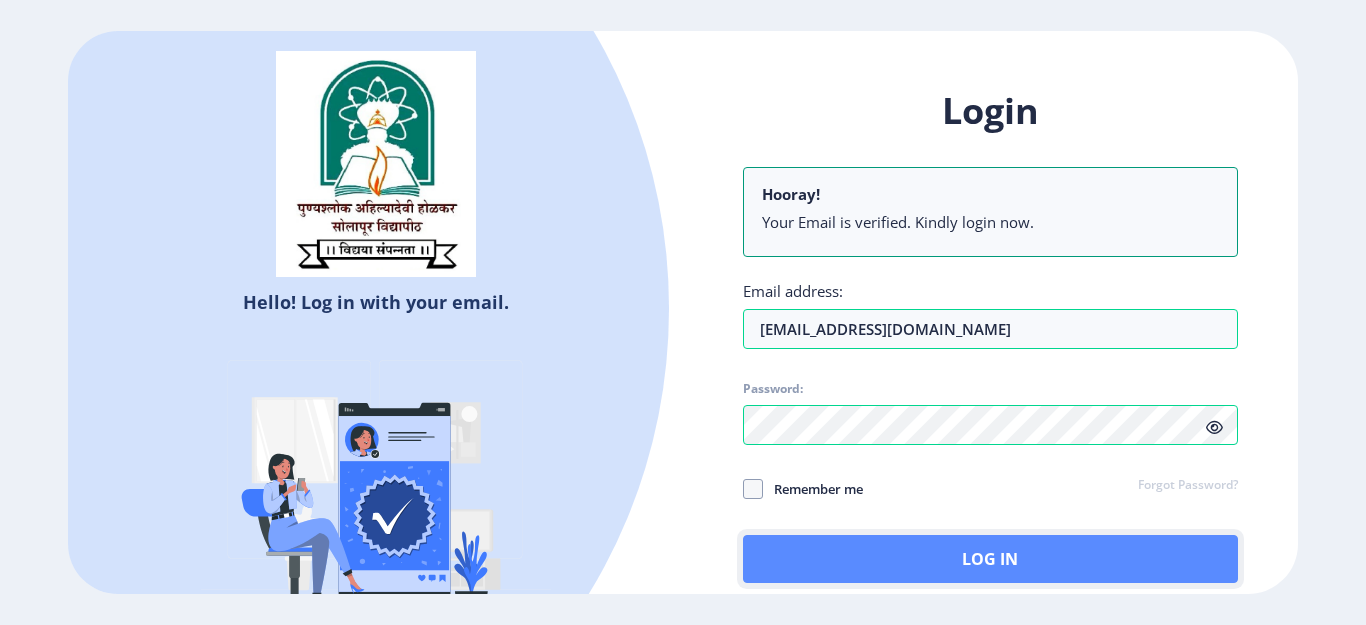 click on "Log In" 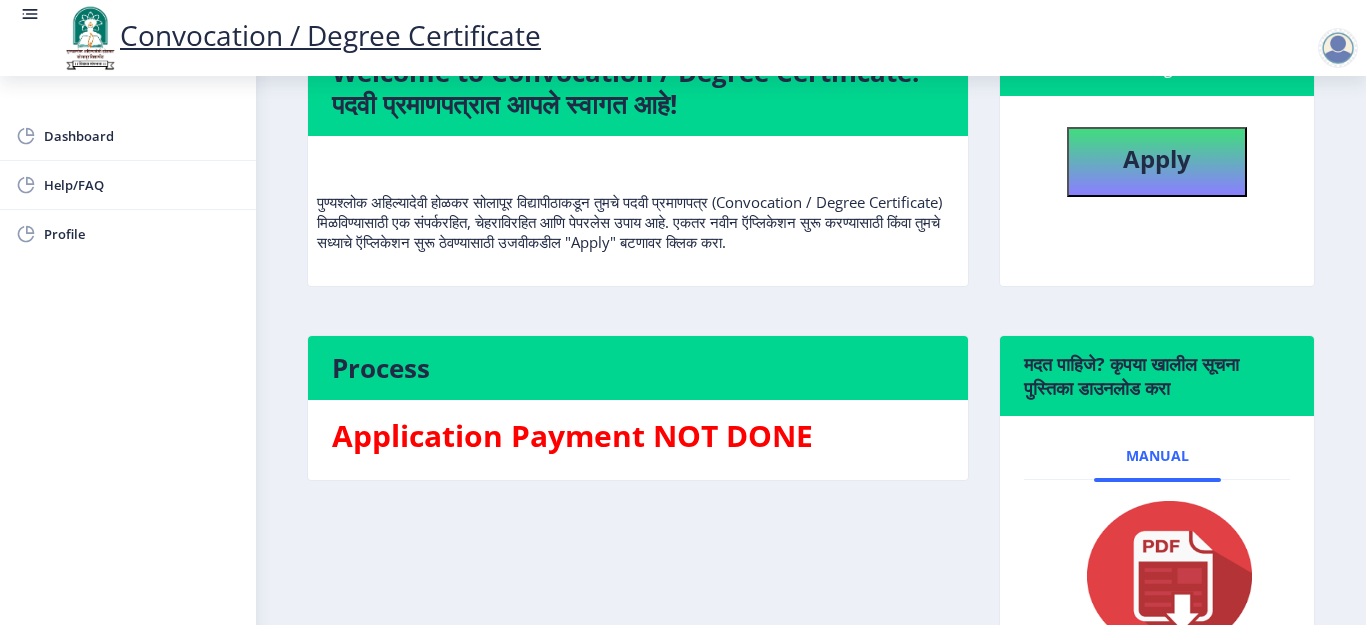 scroll, scrollTop: 100, scrollLeft: 0, axis: vertical 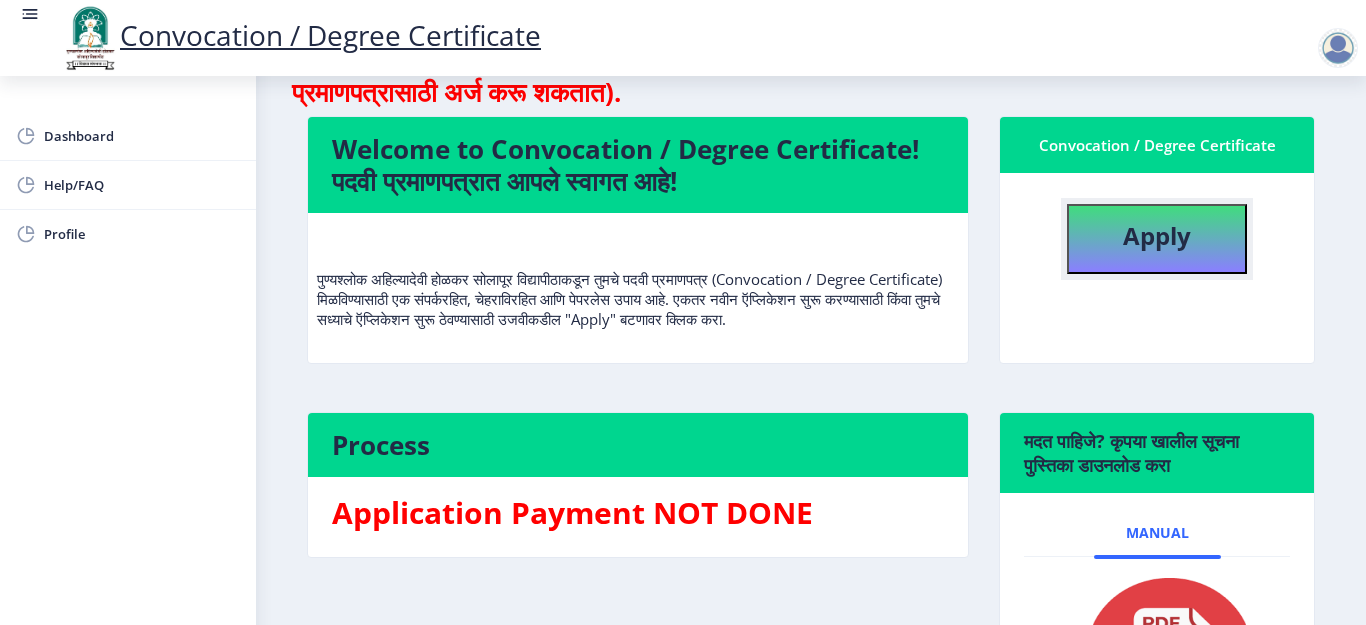 click on "Apply" 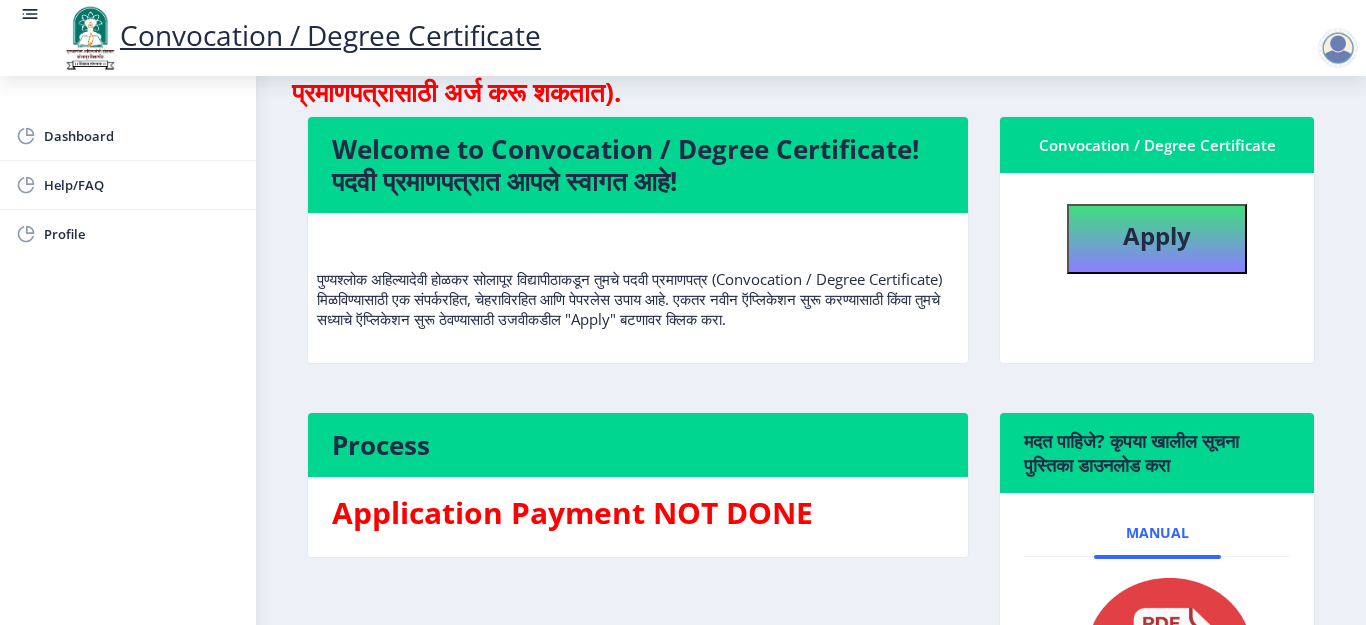 select 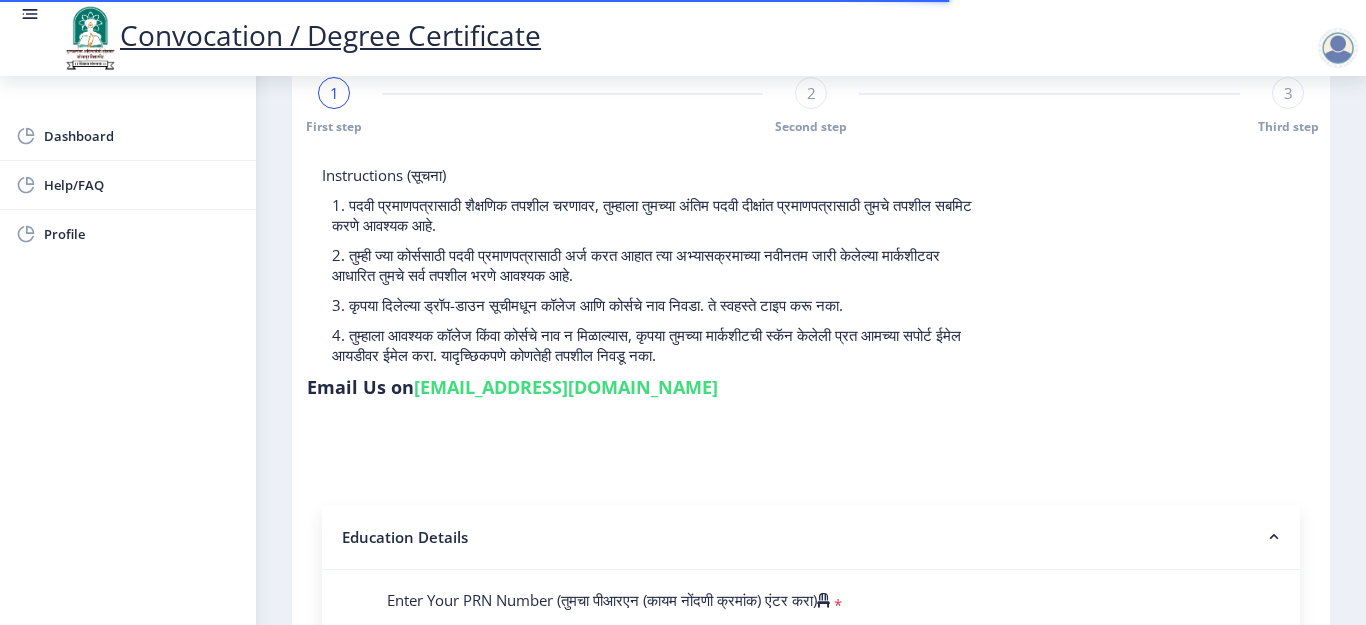 scroll, scrollTop: 200, scrollLeft: 0, axis: vertical 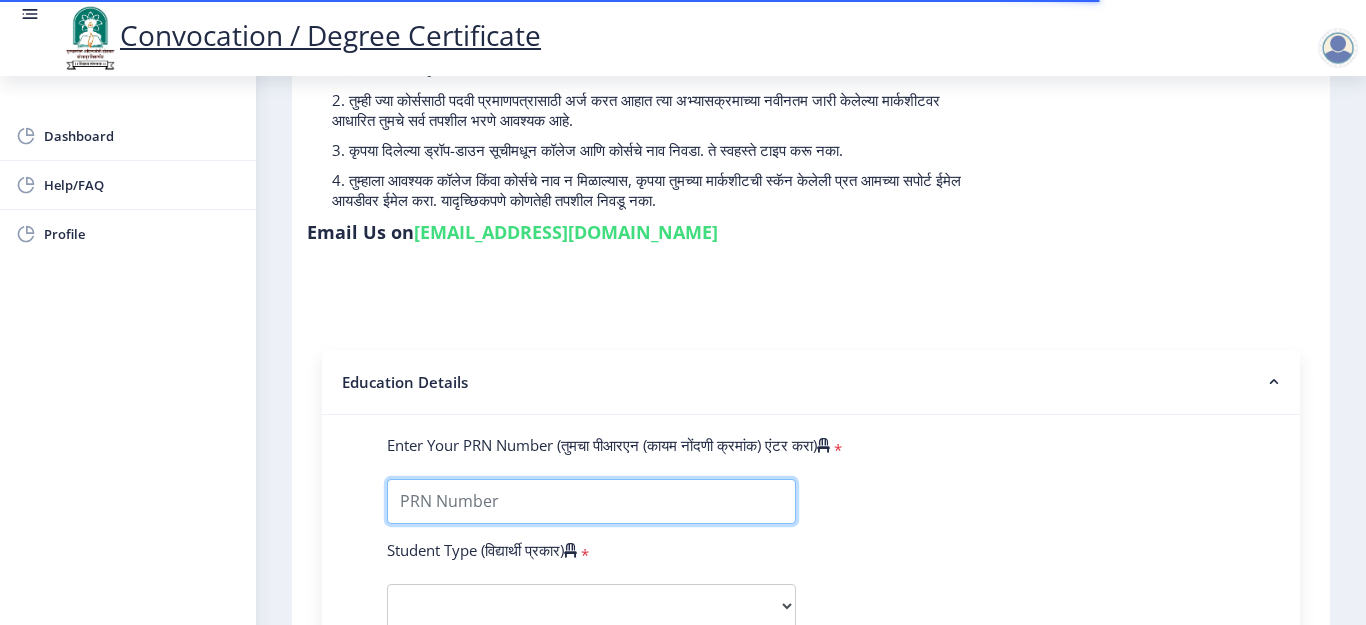 click on "Enter Your PRN Number (तुमचा पीआरएन (कायम नोंदणी क्रमांक) एंटर करा)" at bounding box center [591, 501] 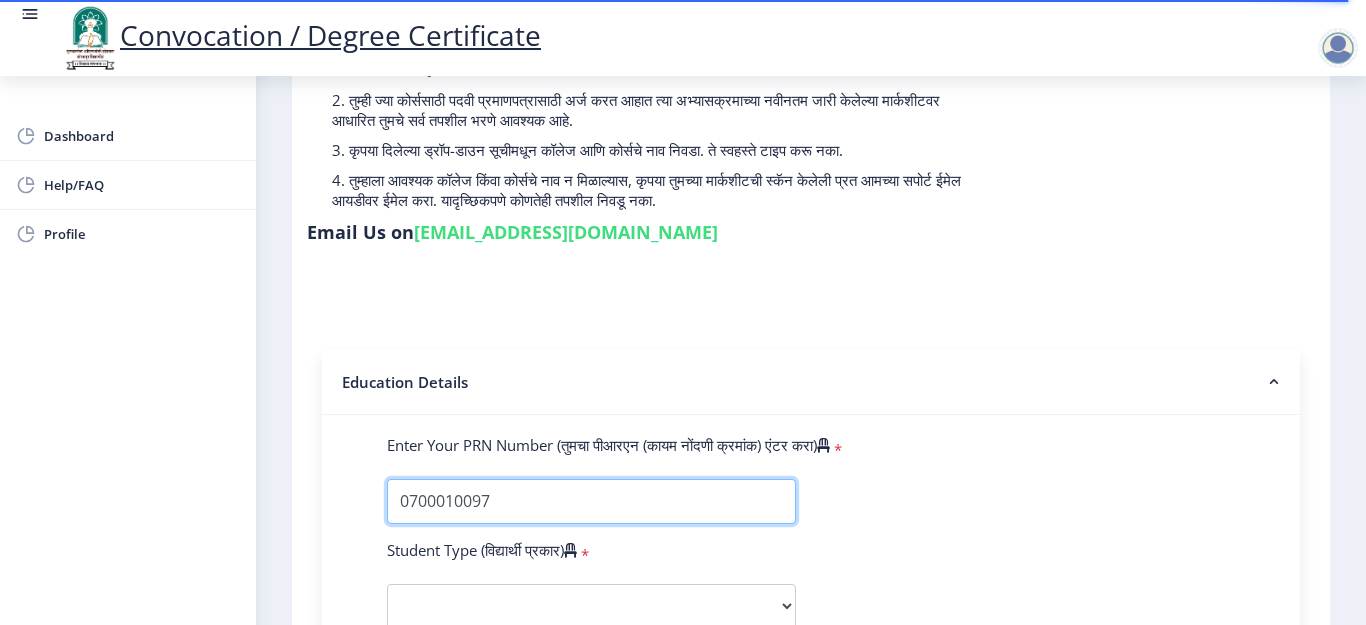 type on "0700010097" 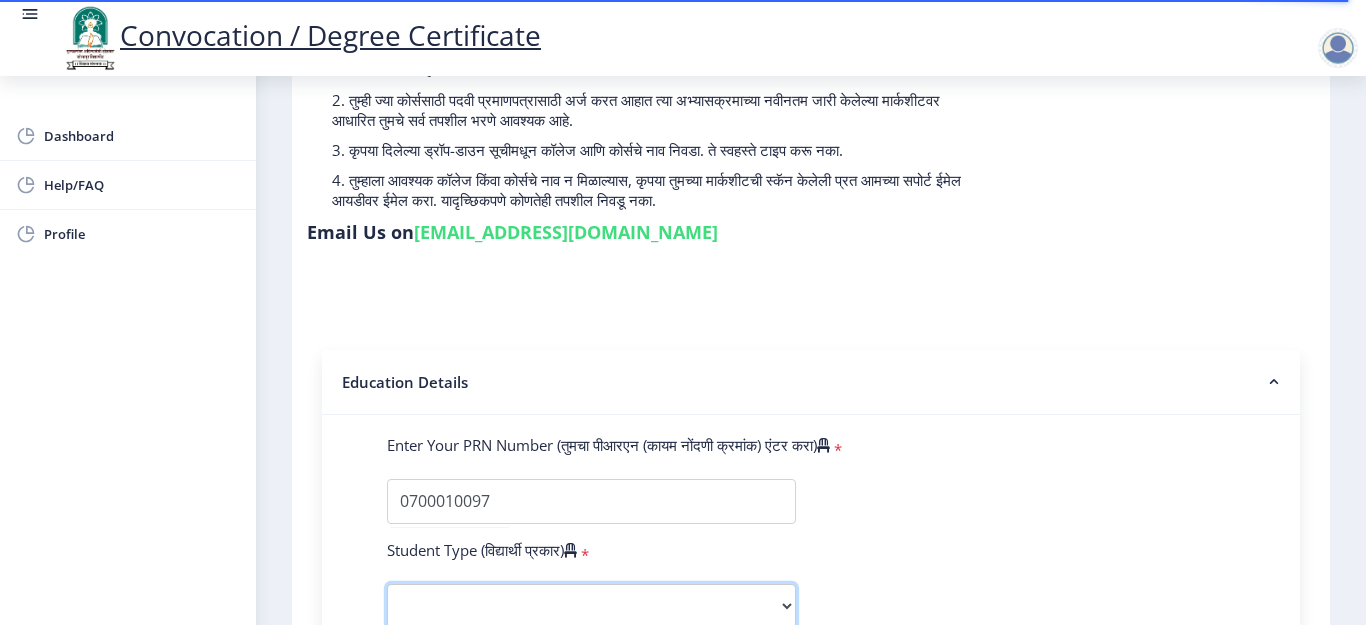 scroll, scrollTop: 203, scrollLeft: 0, axis: vertical 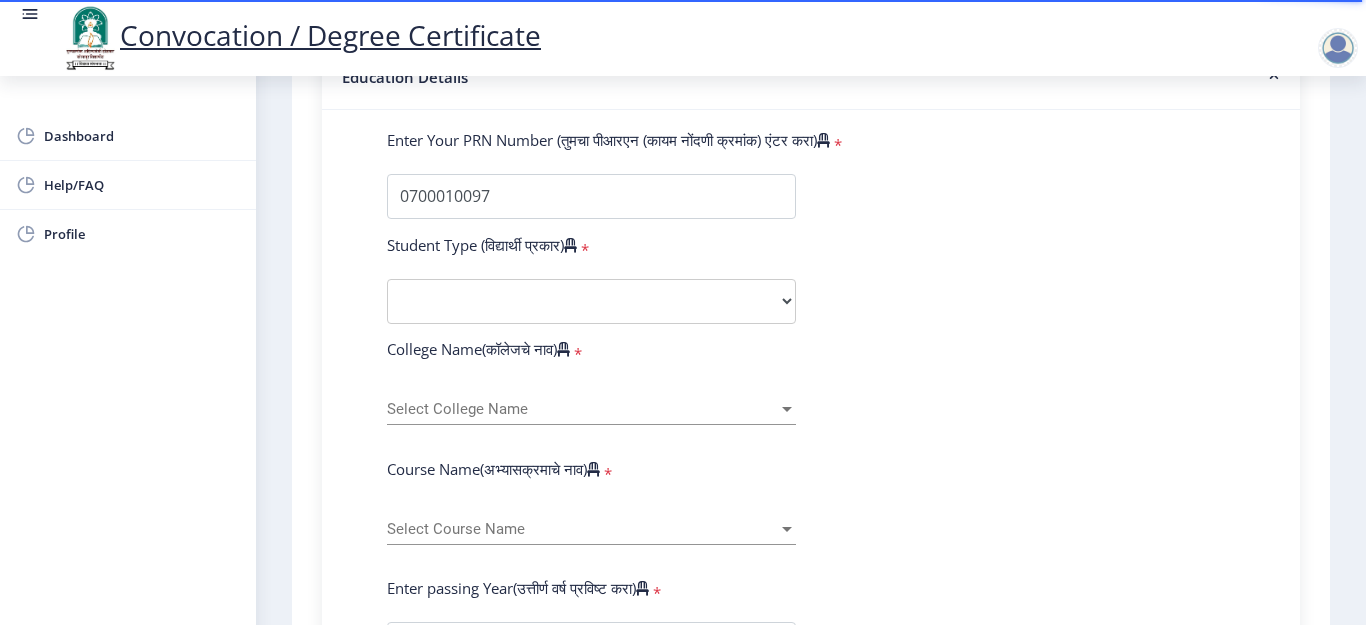 click on "Enter Your PRN Number (तुमचा पीआरएन (कायम नोंदणी क्रमांक) एंटर करा)   * Student Type (विद्यार्थी प्रकार)    * Select Student Type Regular External College Name(कॉलेजचे नाव)   * Select College Name Select College Name Course Name(अभ्यासक्रमाचे नाव)   * Select Course Name Select Course Name Enter passing Year(उत्तीर्ण वर्ष प्रविष्ट करा)   *  2025   2024   2023   2022   2021   2020   2019   2018   2017   2016   2015   2014   2013   2012   2011   2010   2009   2008   2007   2006   2005   2004   2003   2002   2001   2000   1999   1998   1997   1996   1995   1994   1993   1992   1991   1990   1989   1988   1987   1986   1985   1984   1983   1982   1981   1980   1979   1978   1977   1976  Enter Passing Month(उत्तीर्ण महिना प्रविष्ट करा)   * Enter Passing Month" 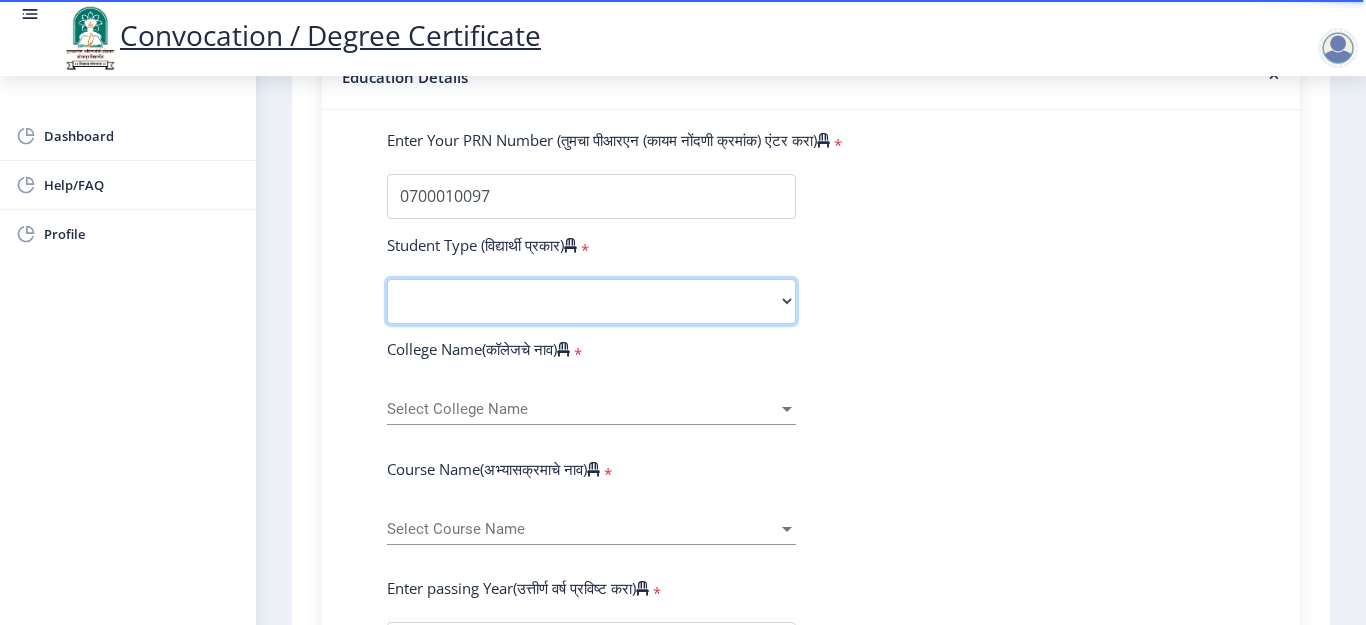 click on "Select Student Type Regular External" at bounding box center [591, 301] 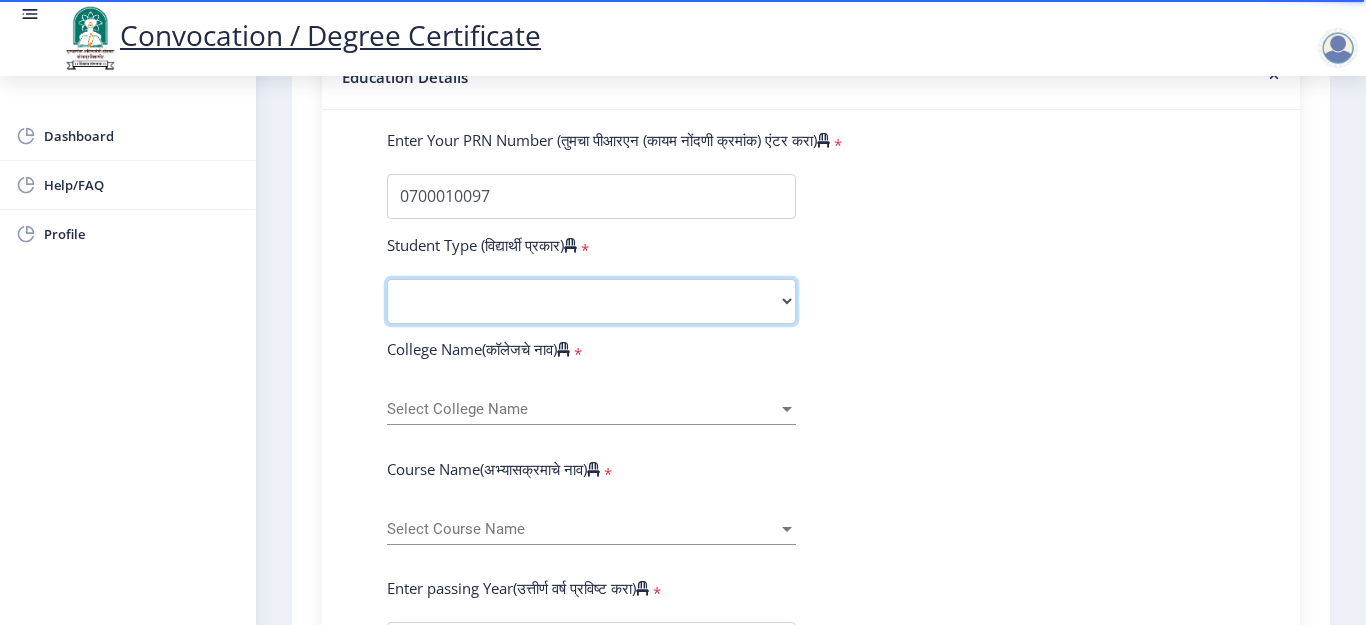 select on "Regular" 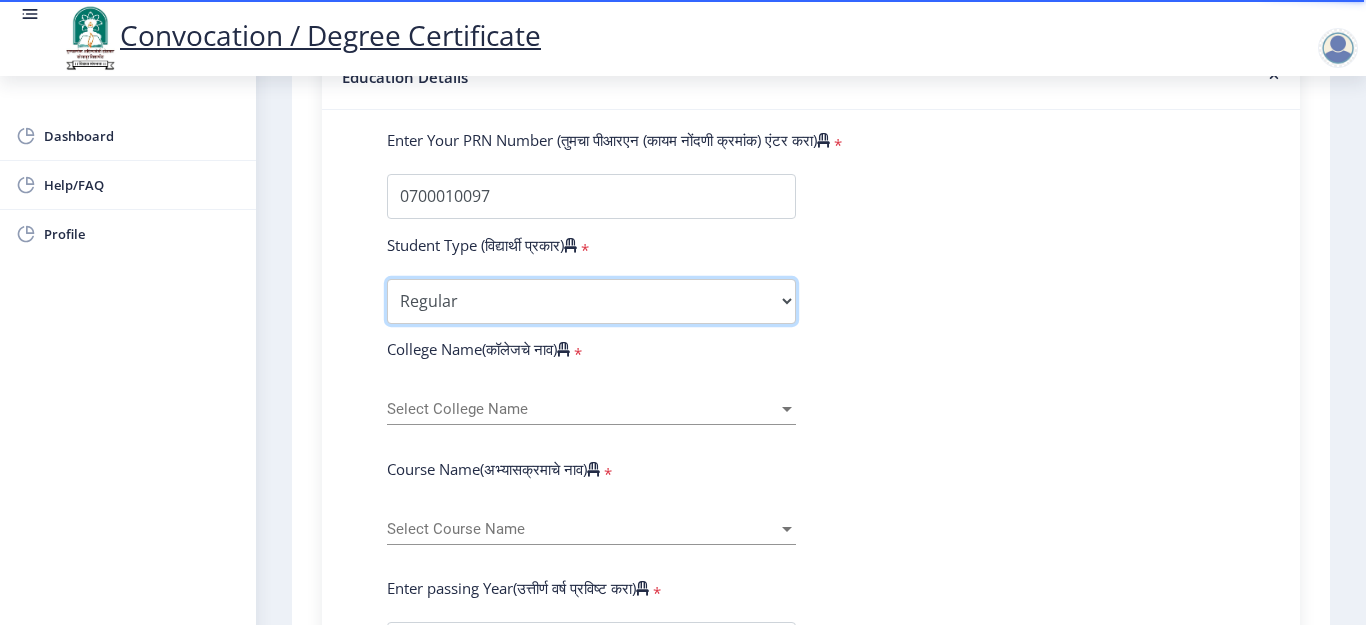 click on "Select Student Type Regular External" at bounding box center (591, 301) 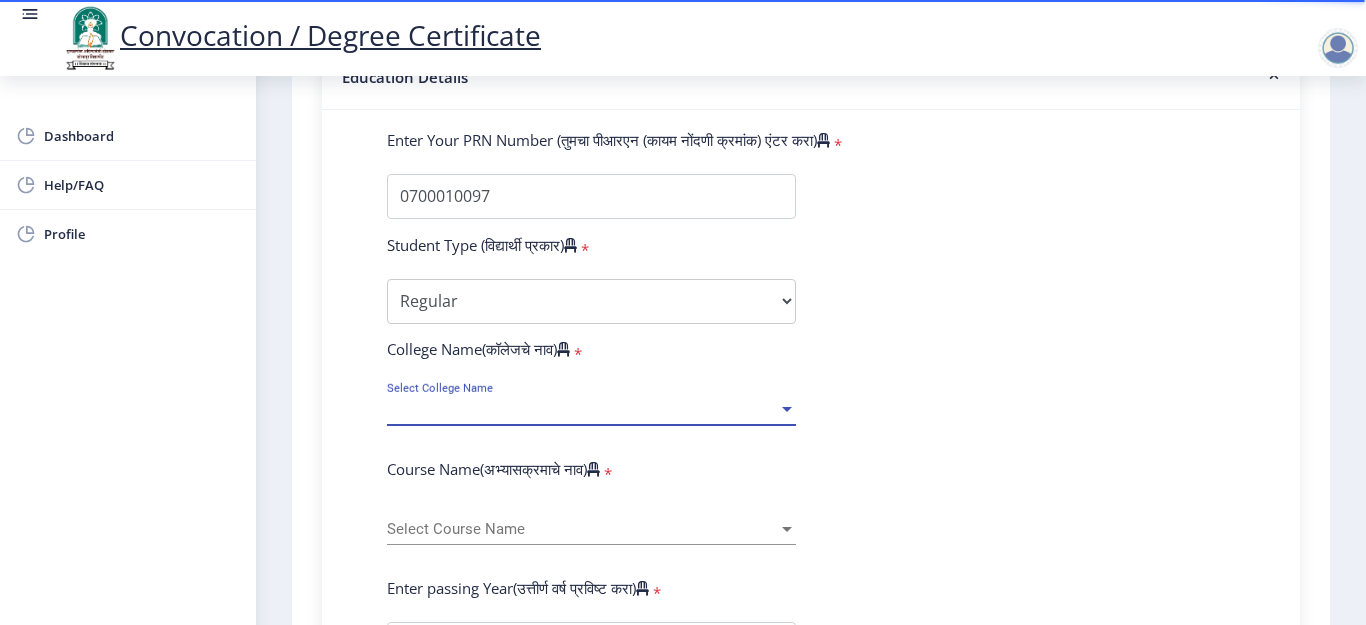click on "Select College Name" at bounding box center (582, 409) 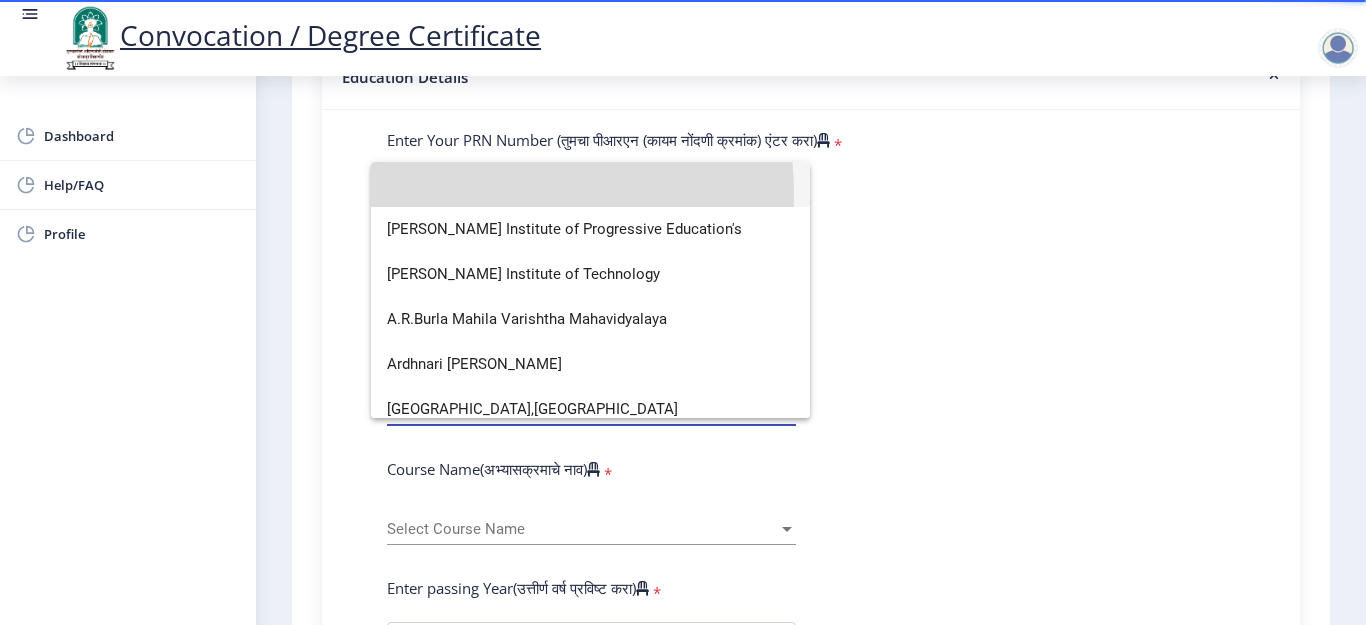 click at bounding box center [590, 184] 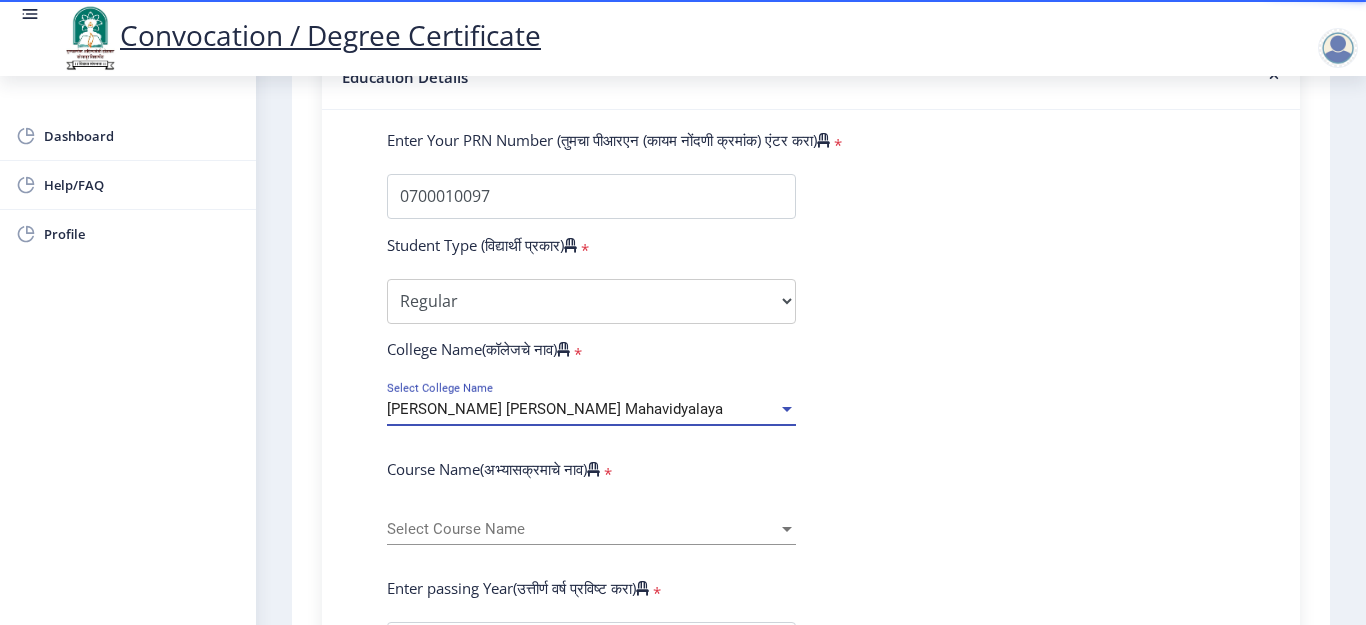 click on "Rajaram Bhosale Shikshanshastra Mahavidyalaya" at bounding box center [555, 409] 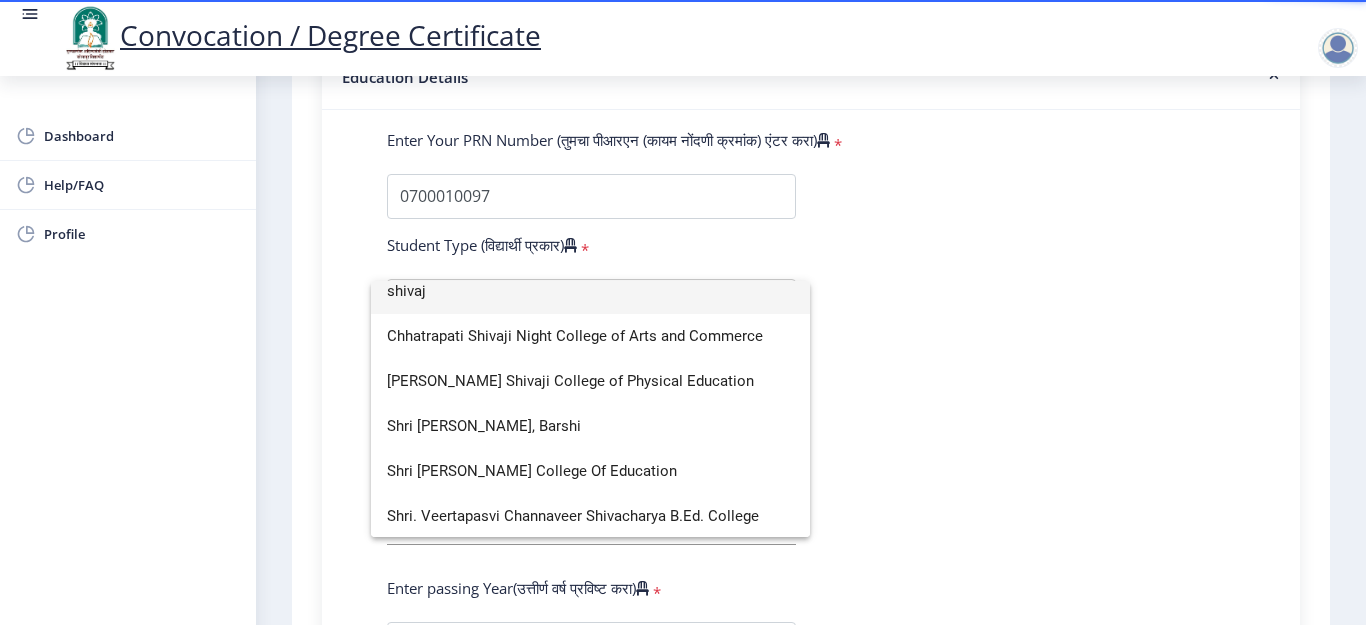 scroll, scrollTop: 0, scrollLeft: 0, axis: both 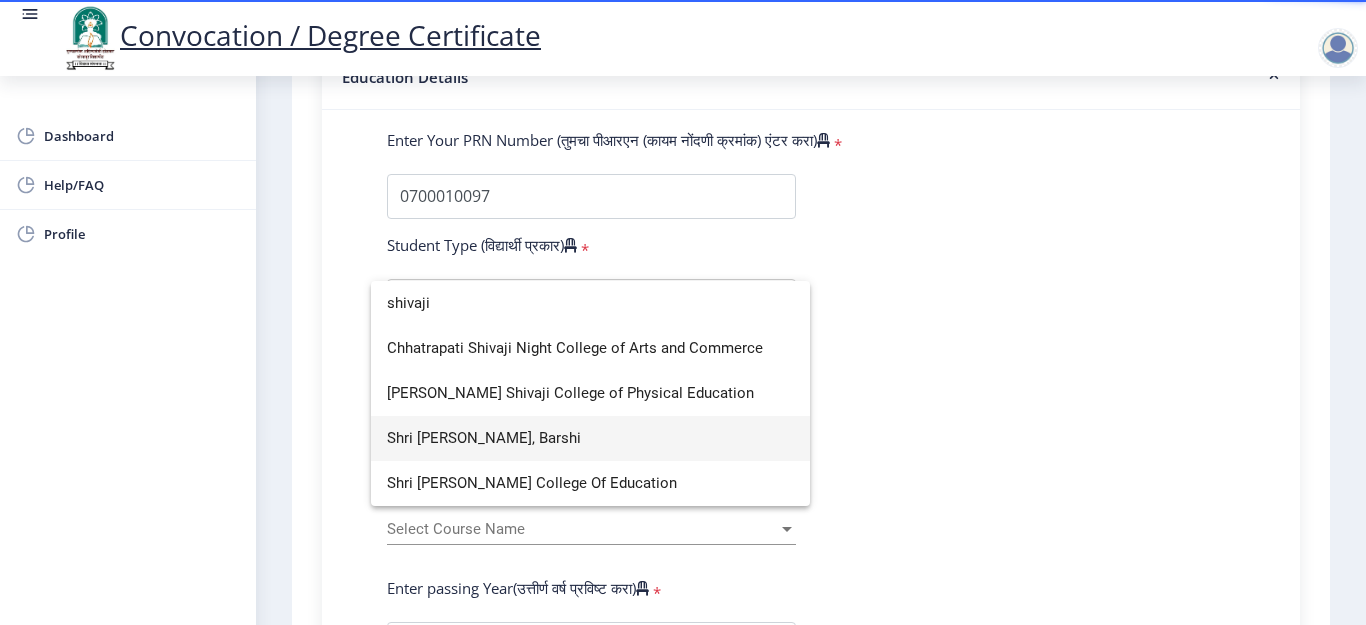 type on "shivaji" 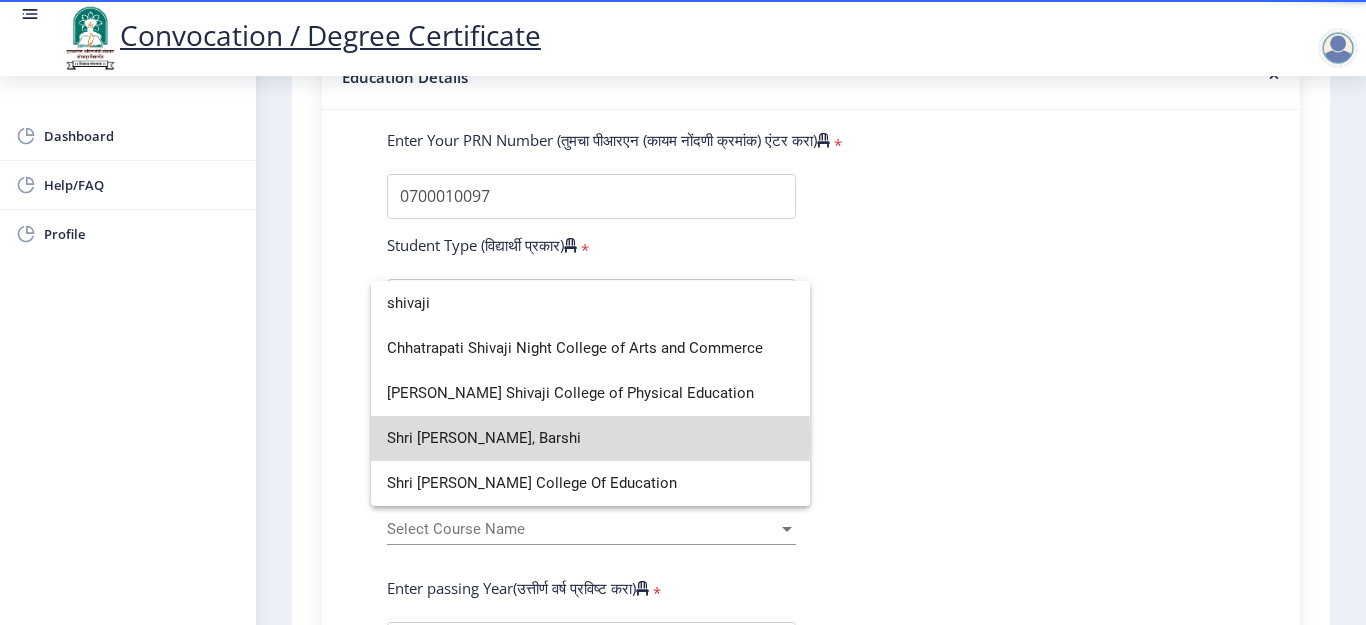 click on "Shri Shivaji Mahavidyalaya, Barshi" at bounding box center (590, 438) 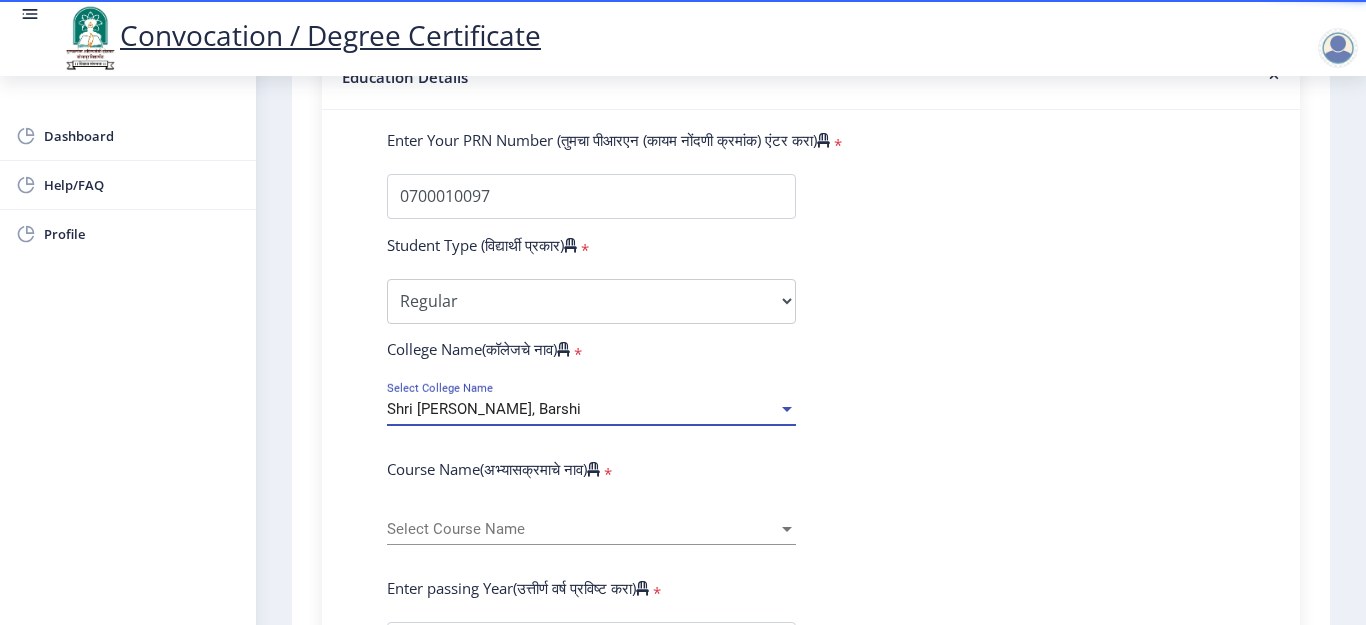 click on "Select Course Name" at bounding box center [582, 529] 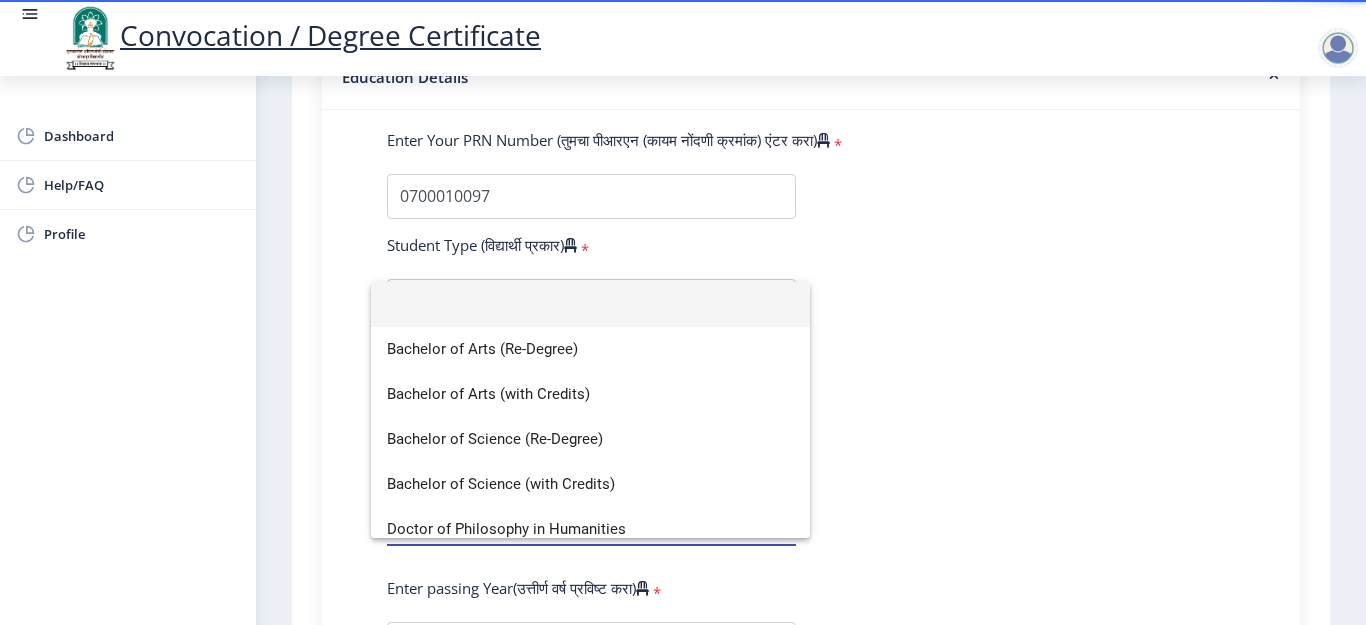 click 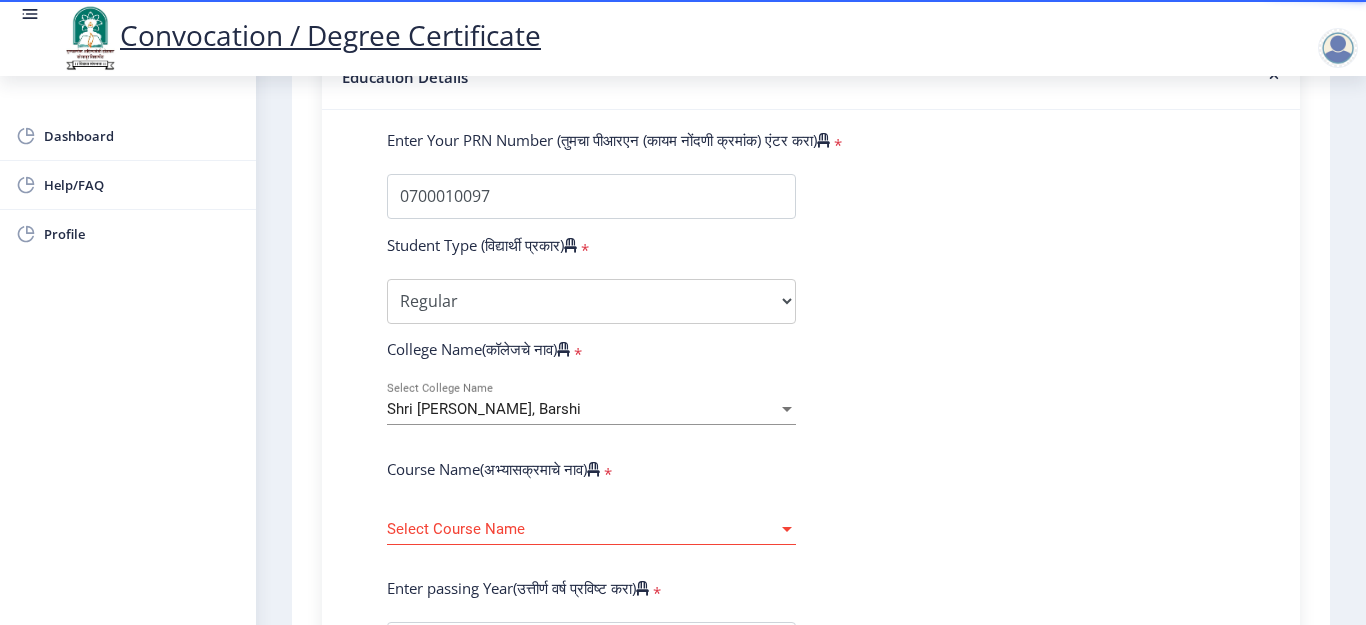 click on "Enter Your PRN Number (तुमचा पीआरएन (कायम नोंदणी क्रमांक) एंटर करा)   * Student Type (विद्यार्थी प्रकार)    * Select Student Type Regular External College Name(कॉलेजचे नाव)   * Shri Shivaji Mahavidyalaya, Barshi Select College Name Course Name(अभ्यासक्रमाचे नाव)   * Select Course Name Select Course Name Enter passing Year(उत्तीर्ण वर्ष प्रविष्ट करा)   *  2025   2024   2023   2022   2021   2020   2019   2018   2017   2016   2015   2014   2013   2012   2011   2010   2009   2008   2007   2006   2005   2004   2003   2002   2001   2000   1999   1998   1997   1996   1995   1994   1993   1992   1991   1990   1989   1988   1987   1986   1985   1984   1983   1982   1981   1980   1979   1978   1977   1976  Enter Passing Month(उत्तीर्ण महिना प्रविष्ट करा)   * May" 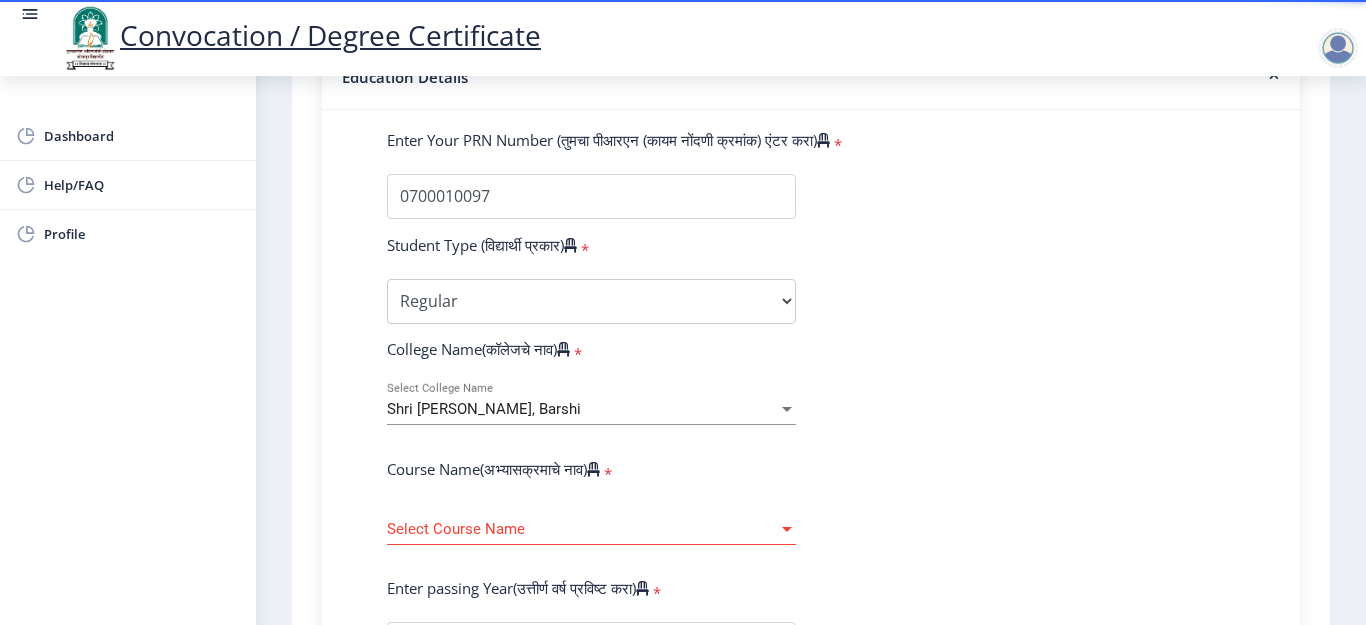 click on "Select Course Name Select Course Name" 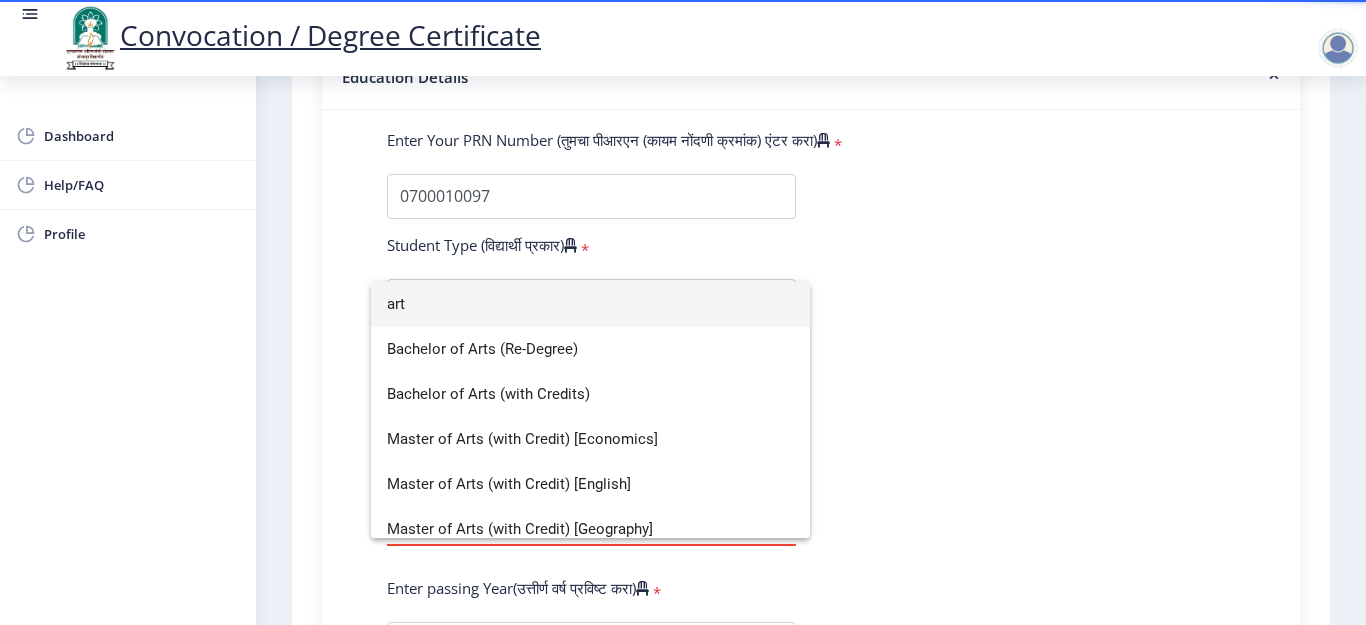 type on "art" 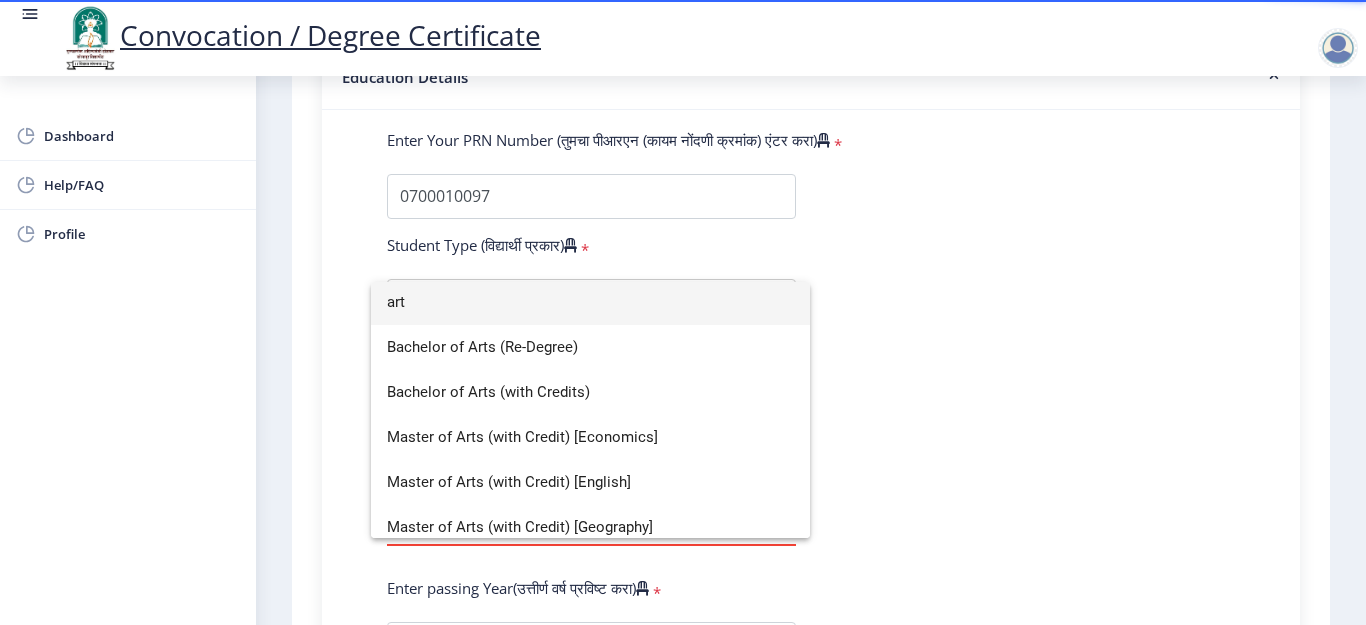 scroll, scrollTop: 0, scrollLeft: 0, axis: both 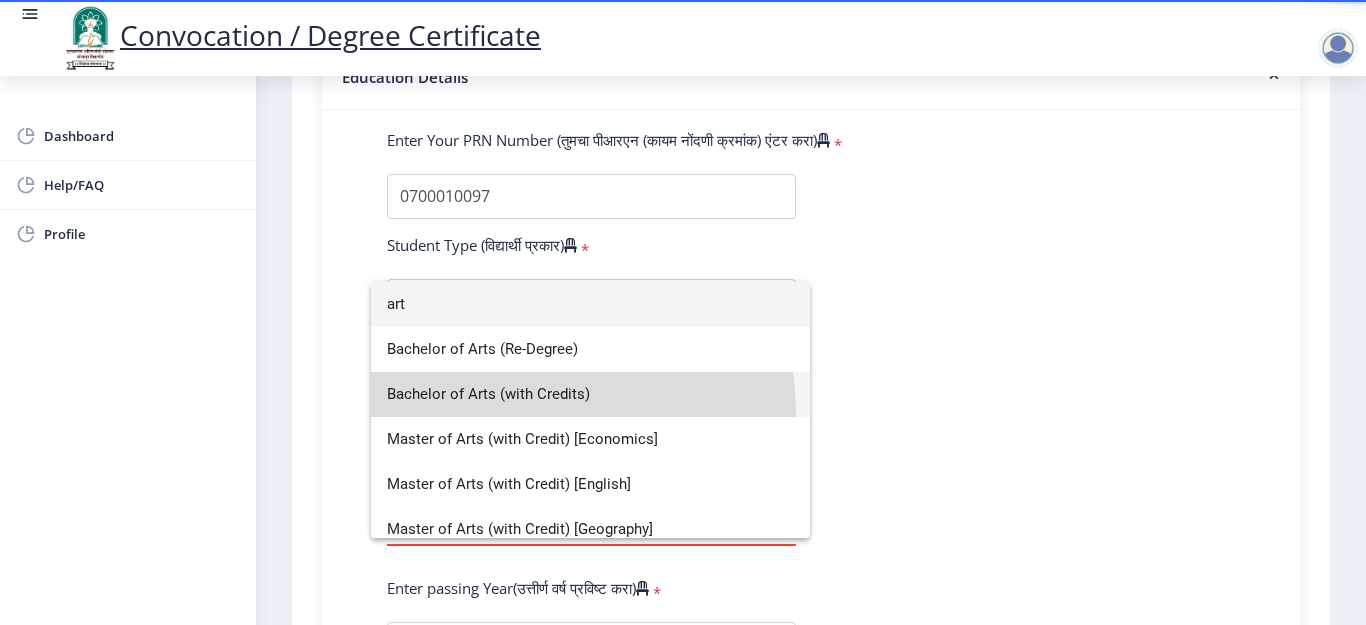 click on "Bachelor of Arts (with Credits)" at bounding box center [590, 394] 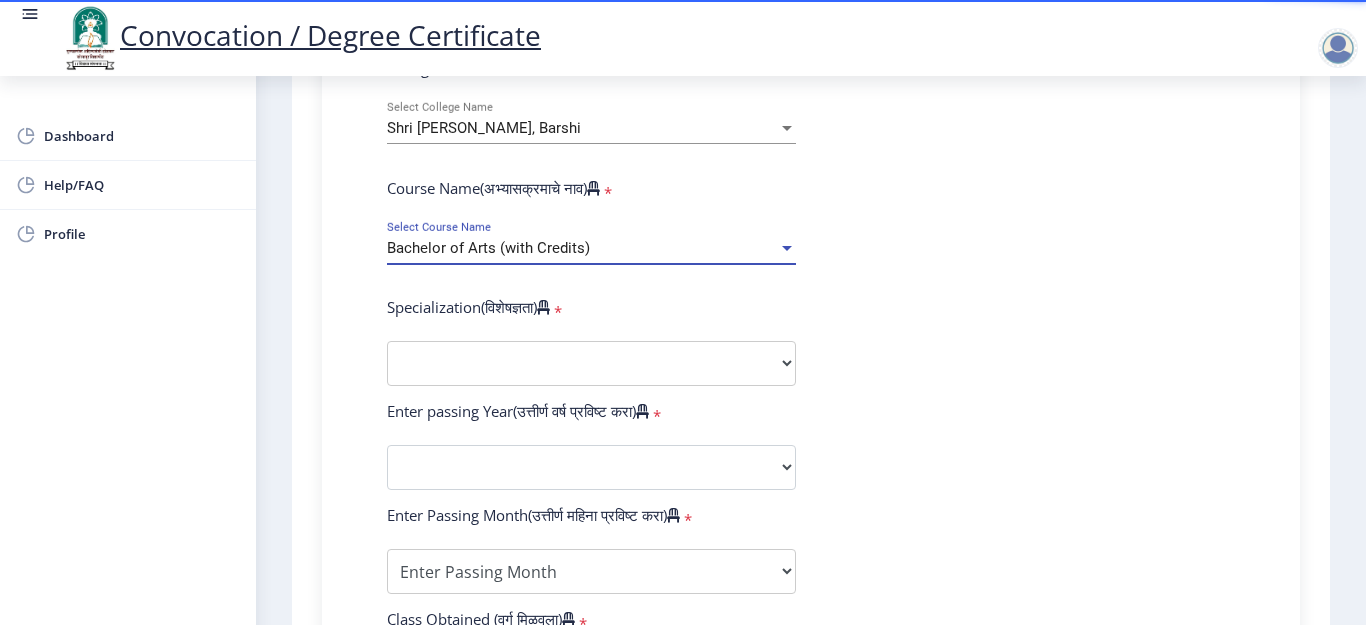 scroll, scrollTop: 815, scrollLeft: 0, axis: vertical 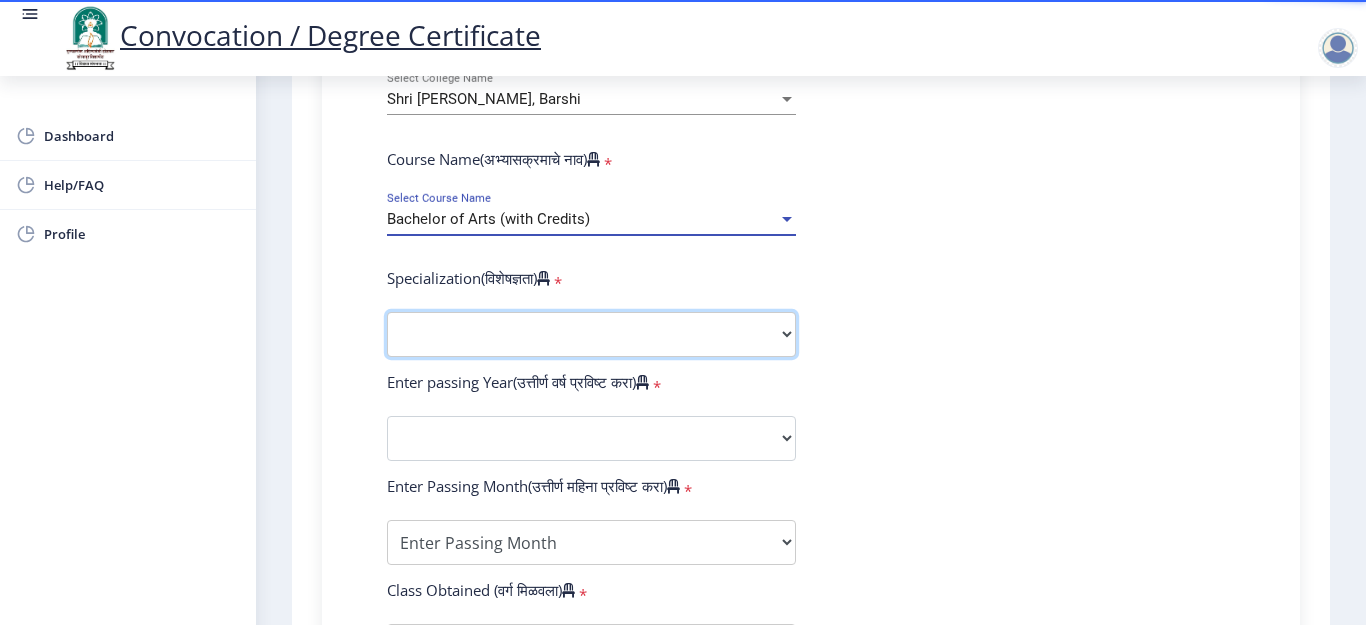 click on "Specialization English Geography Hindi Marathi Music Sanskrit Urdu Ancient Indian History Culture & Archaeology Economics History Physical Education Political Science Psychology Sociology Kannada Philosophy Other" at bounding box center (591, 334) 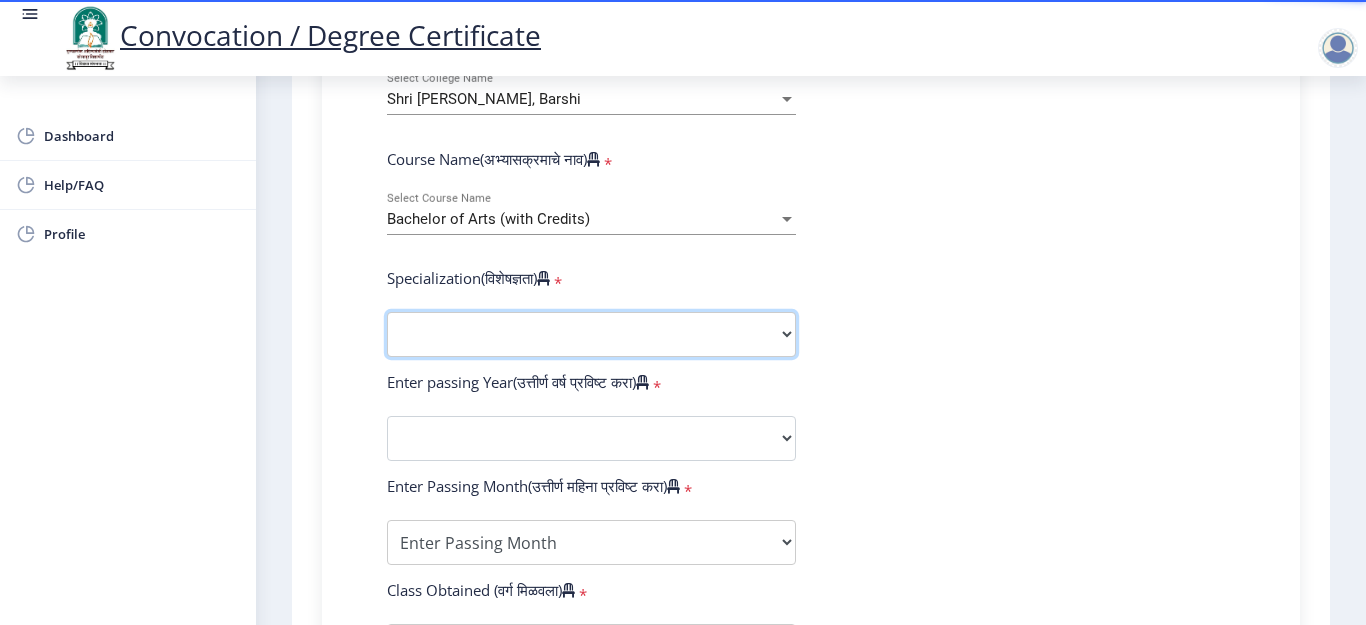 select on "English" 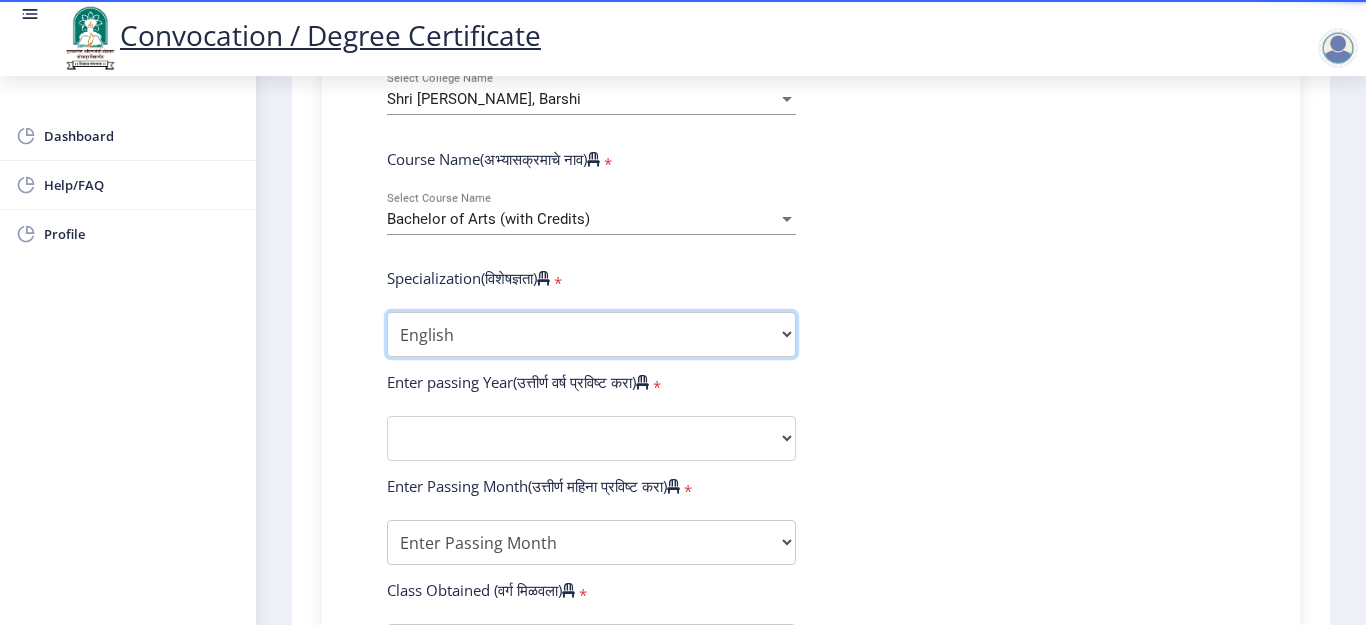 click on "Specialization English Geography Hindi Marathi Music Sanskrit Urdu Ancient Indian History Culture & Archaeology Economics History Physical Education Political Science Psychology Sociology Kannada Philosophy Other" at bounding box center [591, 334] 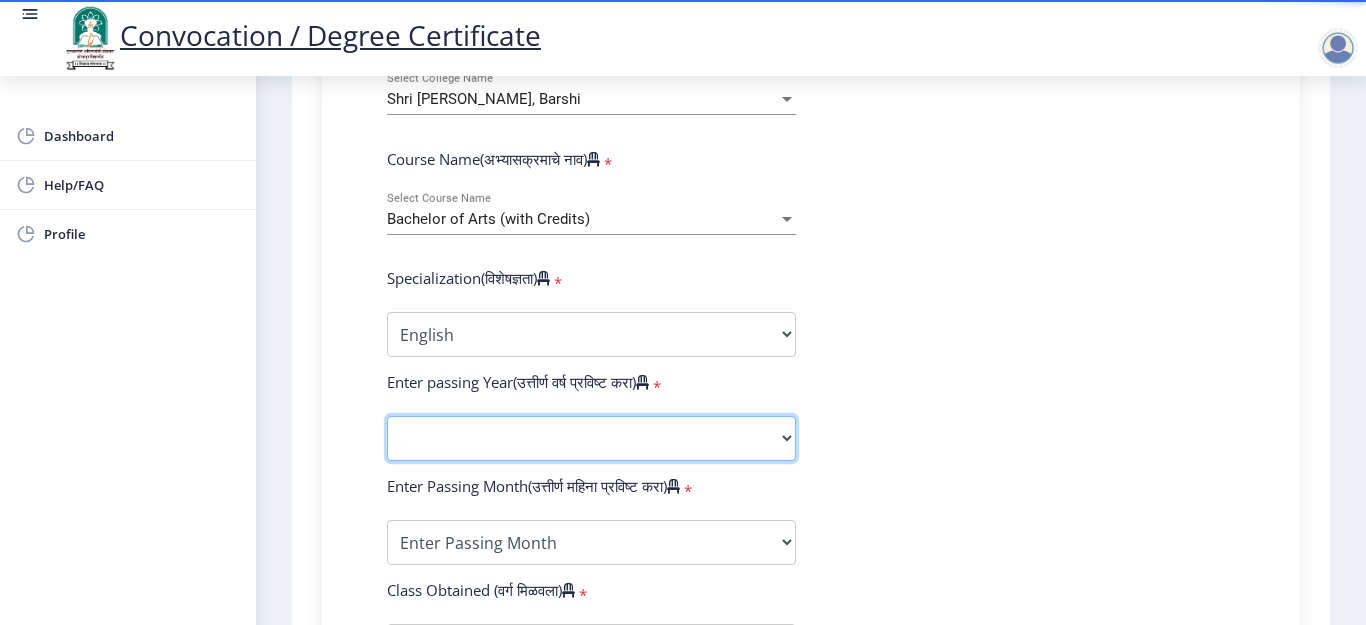 click on "2025   2024   2023   2022   2021   2020   2019   2018   2017   2016   2015   2014   2013   2012   2011   2010   2009   2008   2007   2006   2005   2004   2003   2002   2001   2000   1999   1998   1997   1996   1995   1994   1993   1992   1991   1990   1989   1988   1987   1986   1985   1984   1983   1982   1981   1980   1979   1978   1977   1976" 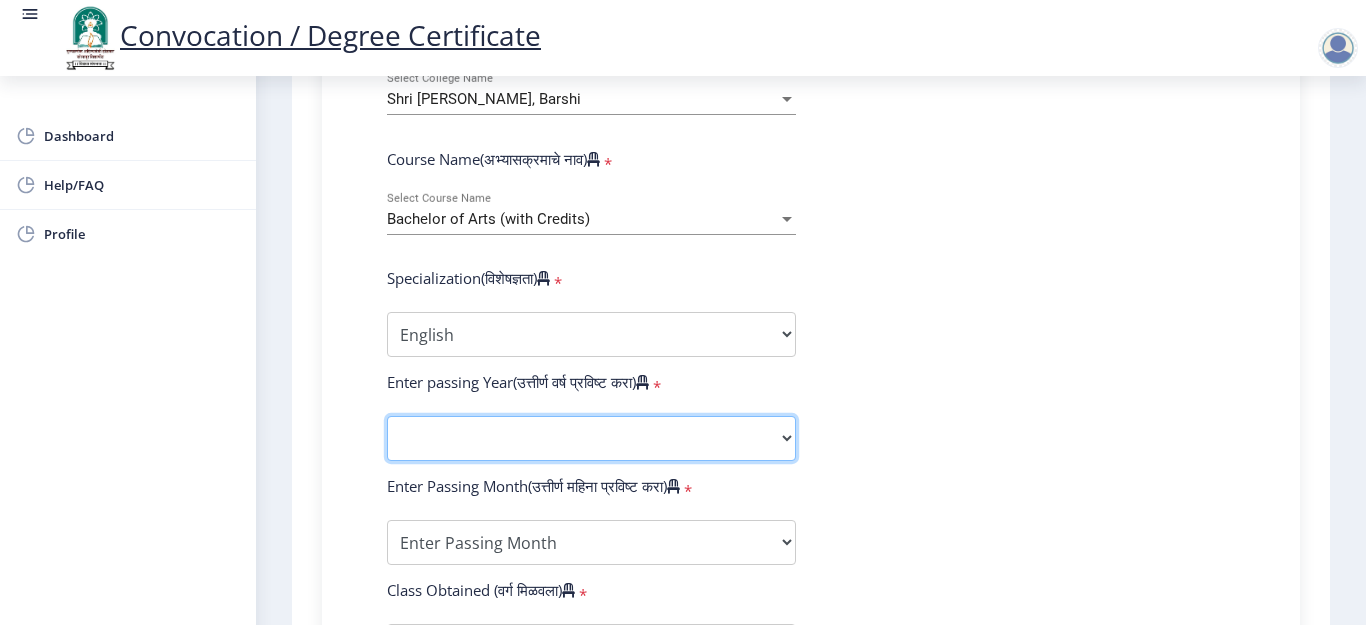 select on "2009" 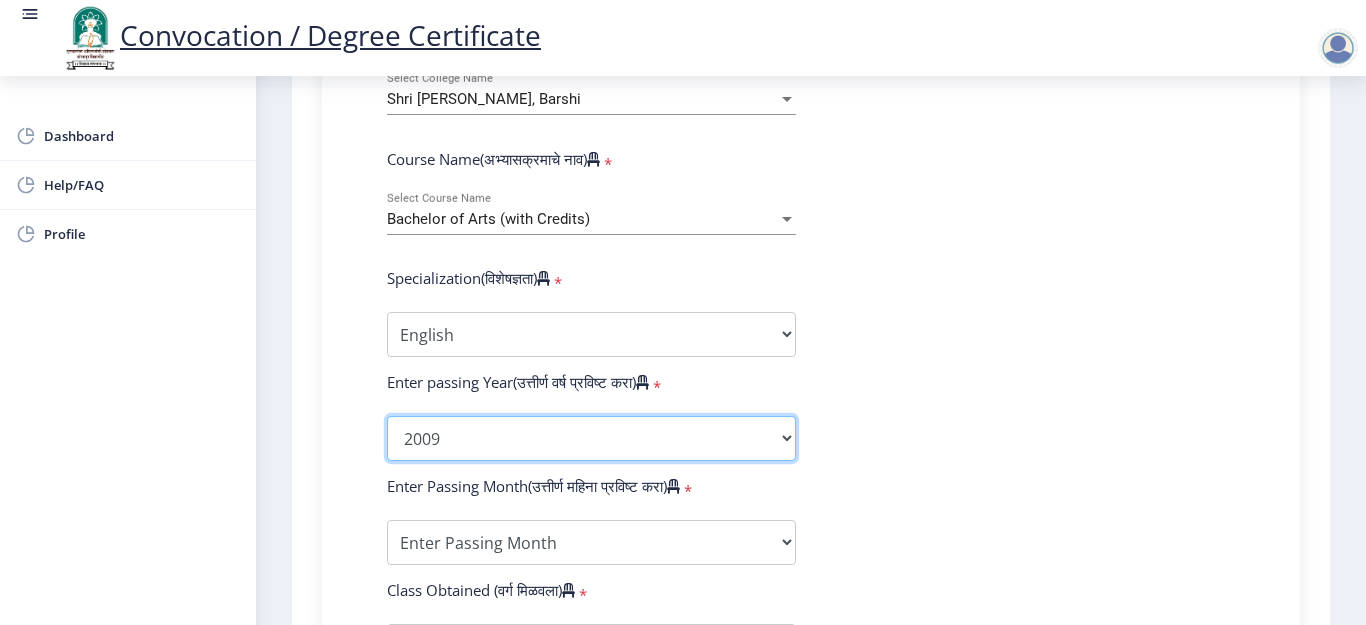 click on "2025   2024   2023   2022   2021   2020   2019   2018   2017   2016   2015   2014   2013   2012   2011   2010   2009   2008   2007   2006   2005   2004   2003   2002   2001   2000   1999   1998   1997   1996   1995   1994   1993   1992   1991   1990   1989   1988   1987   1986   1985   1984   1983   1982   1981   1980   1979   1978   1977   1976" 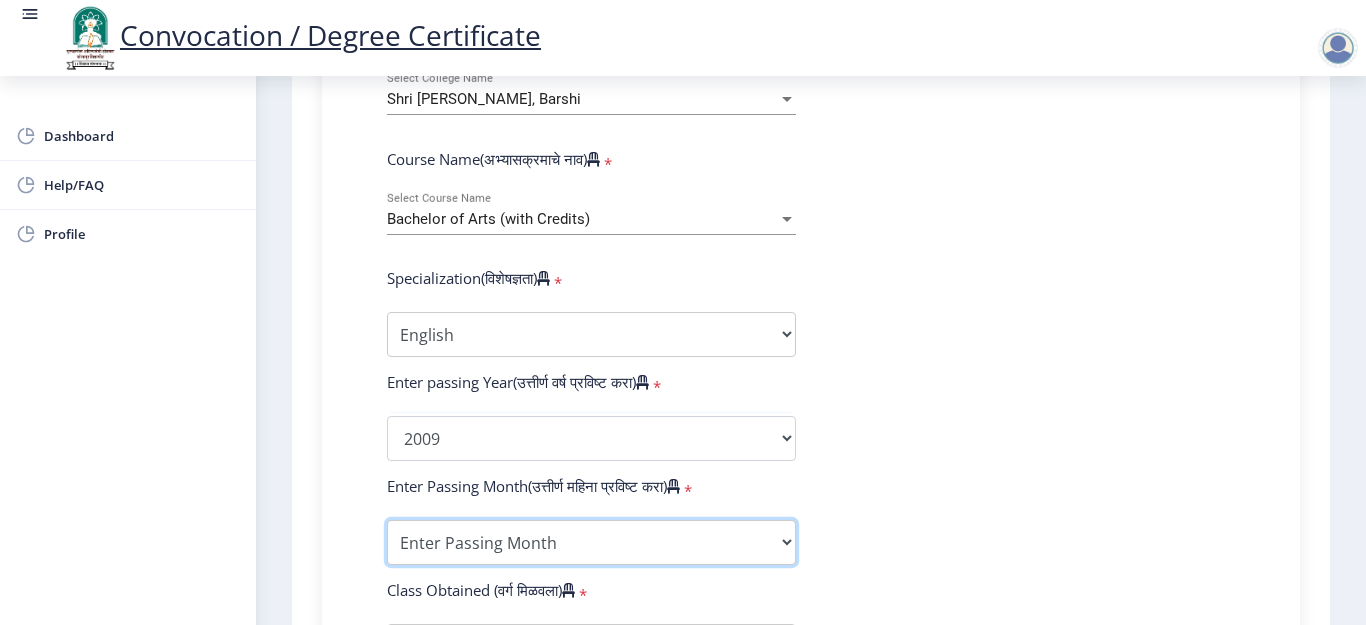 click on "Enter Passing Month March April May October November December" at bounding box center (591, 542) 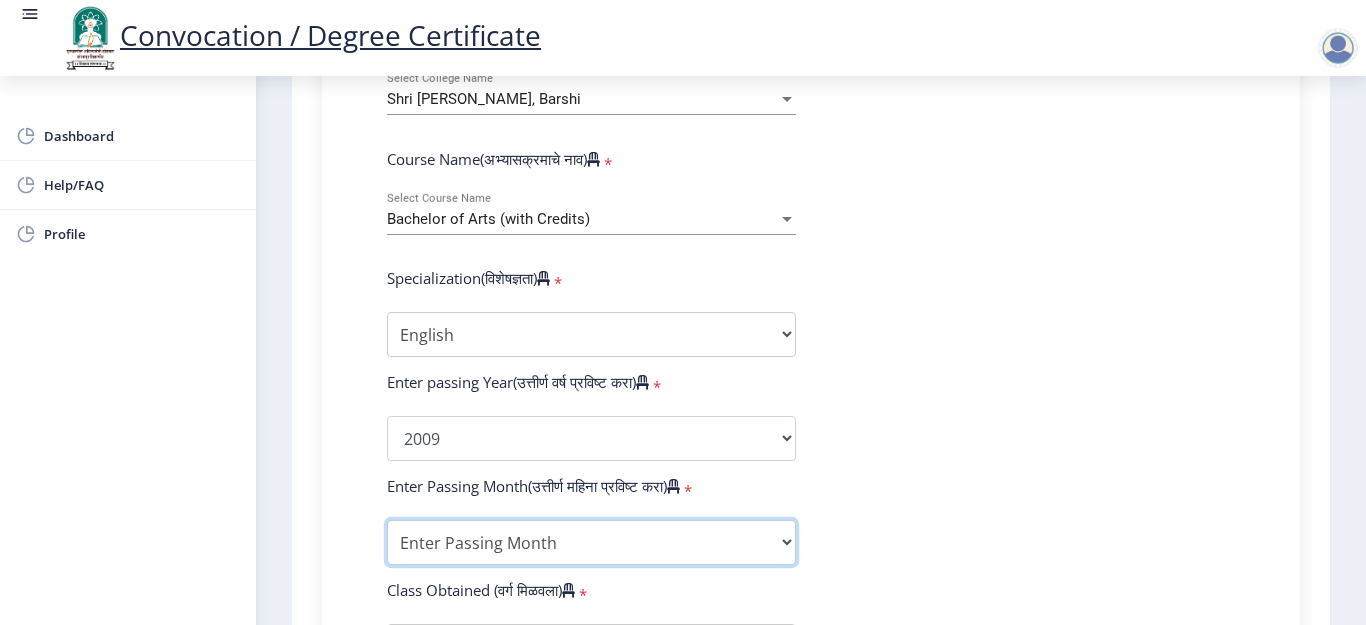 select on "March" 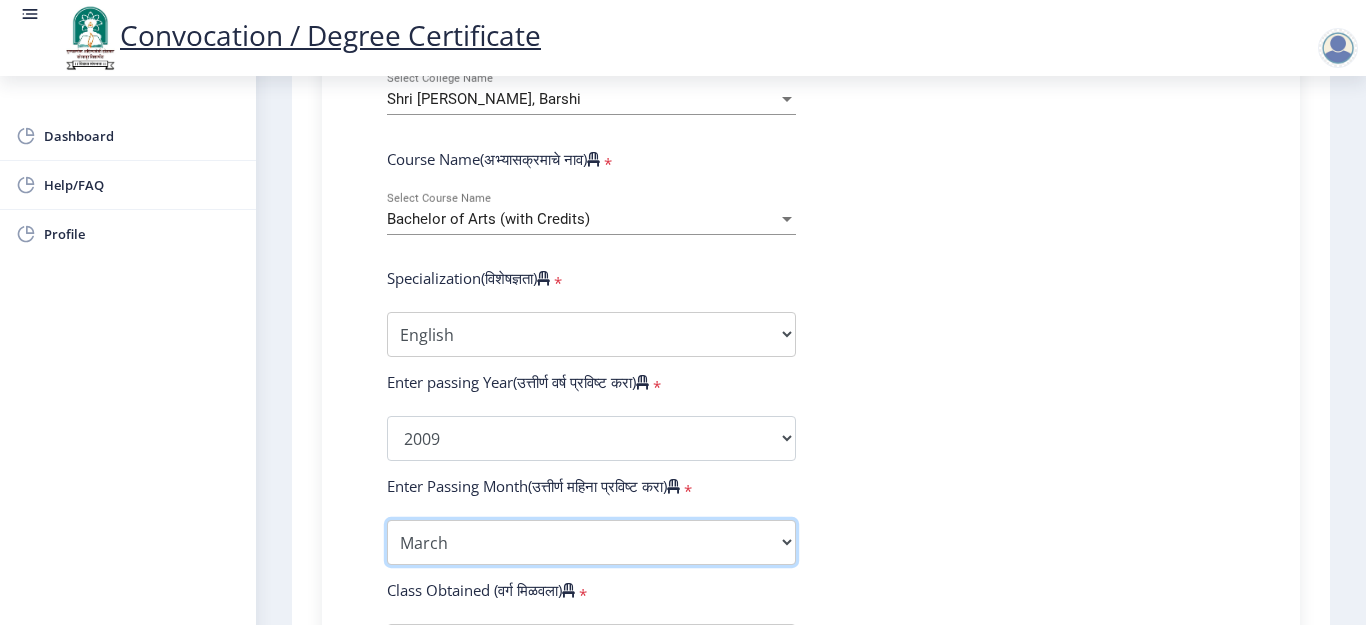 click on "Enter Passing Month March April May October November December" at bounding box center [591, 542] 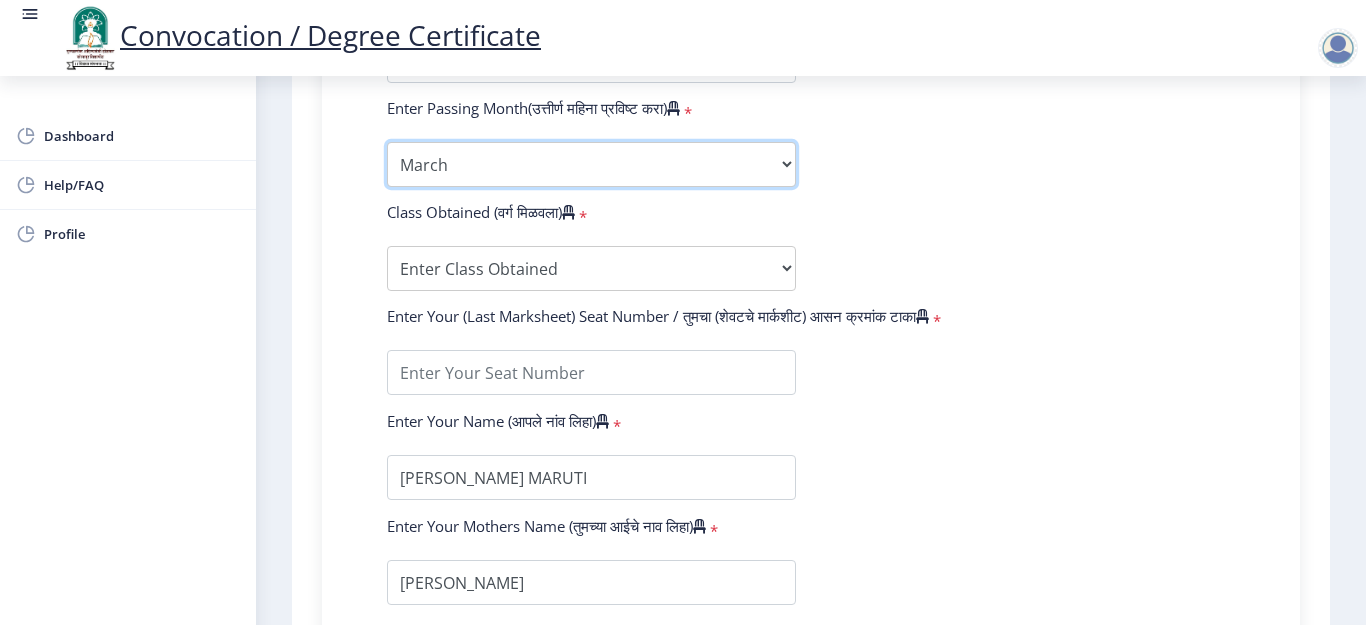 scroll, scrollTop: 1200, scrollLeft: 0, axis: vertical 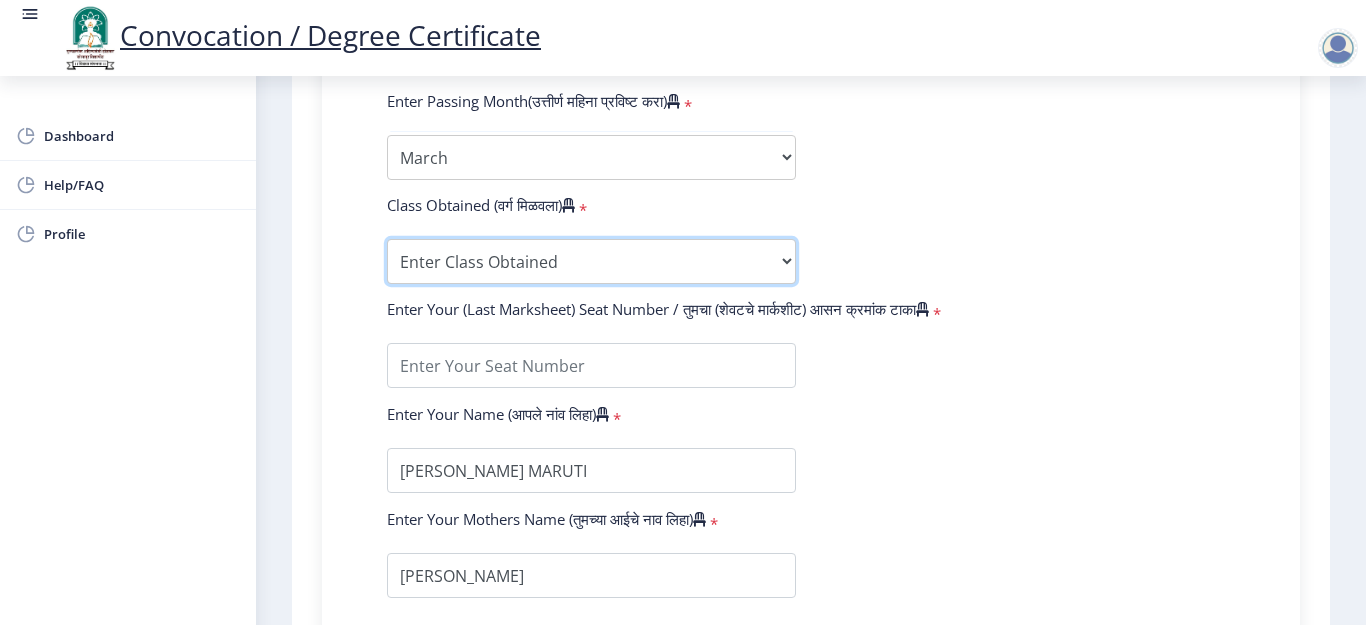 click on "Enter Class Obtained FIRST CLASS WITH DISTINCTION FIRST CLASS HIGHER SECOND CLASS SECOND CLASS PASS CLASS Grade O Grade A+ Grade A Grade B+ Grade B Grade C+ Grade C Grade D Grade E" at bounding box center [591, 261] 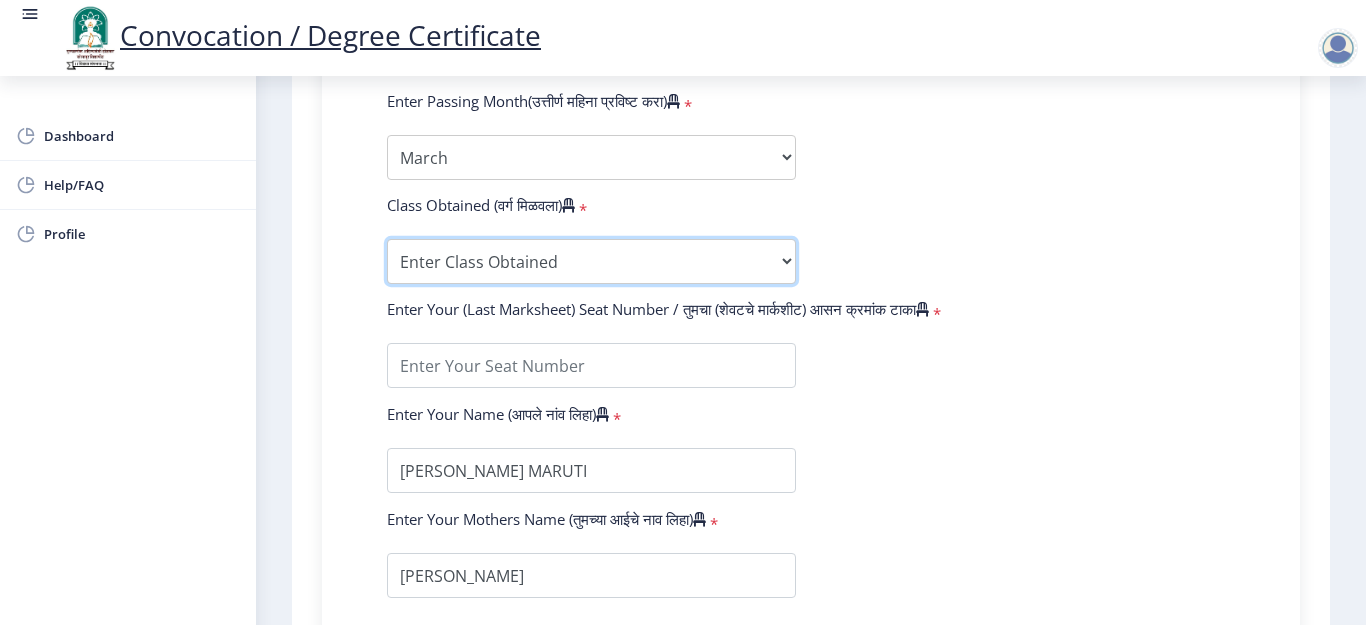 select on "SECOND CLASS" 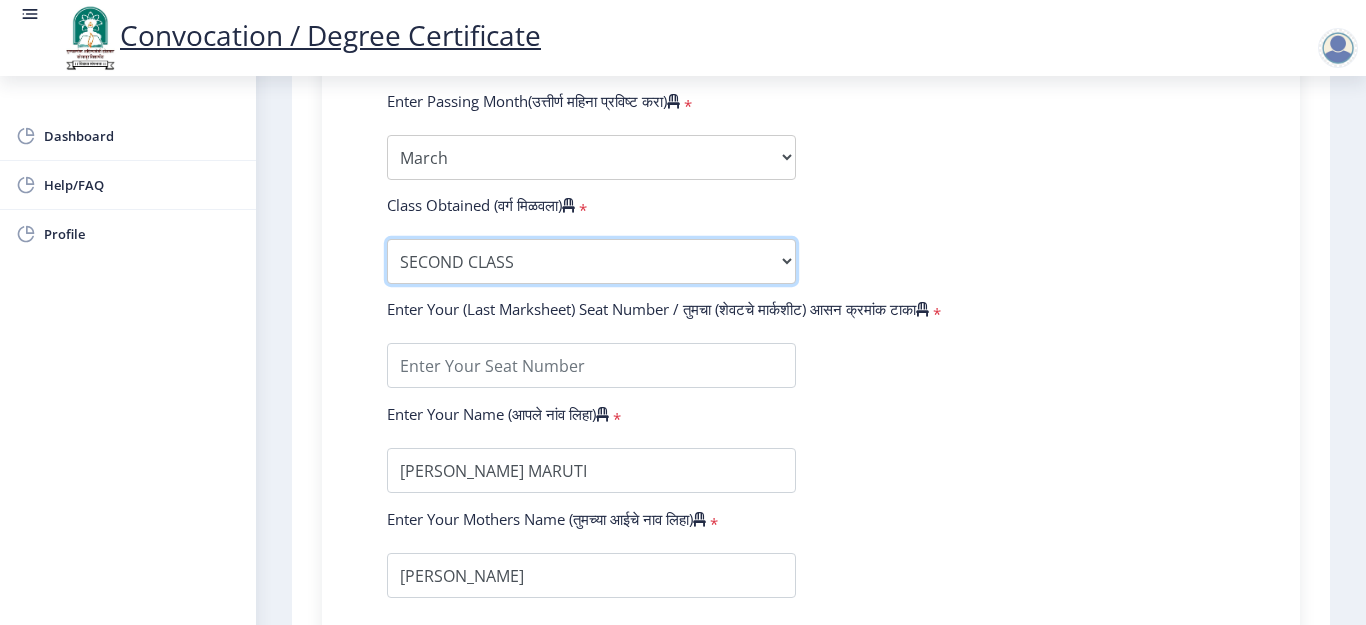 click on "Enter Class Obtained FIRST CLASS WITH DISTINCTION FIRST CLASS HIGHER SECOND CLASS SECOND CLASS PASS CLASS Grade O Grade A+ Grade A Grade B+ Grade B Grade C+ Grade C Grade D Grade E" at bounding box center (591, 261) 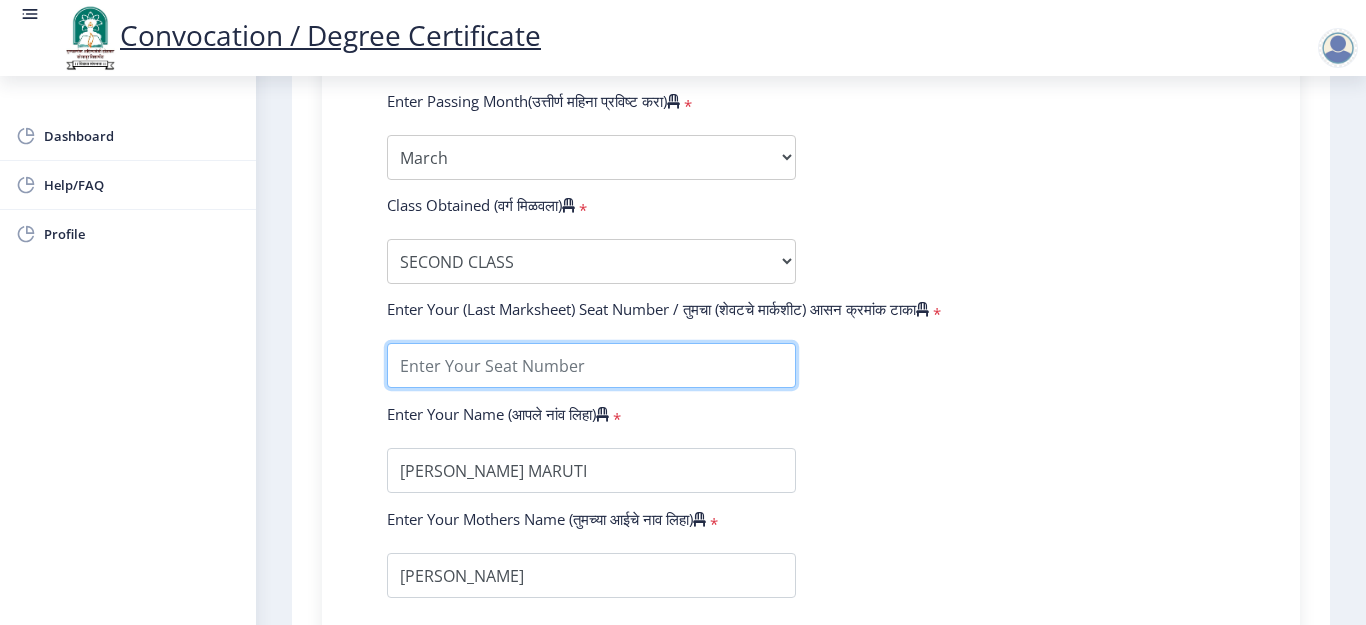 click at bounding box center (591, 365) 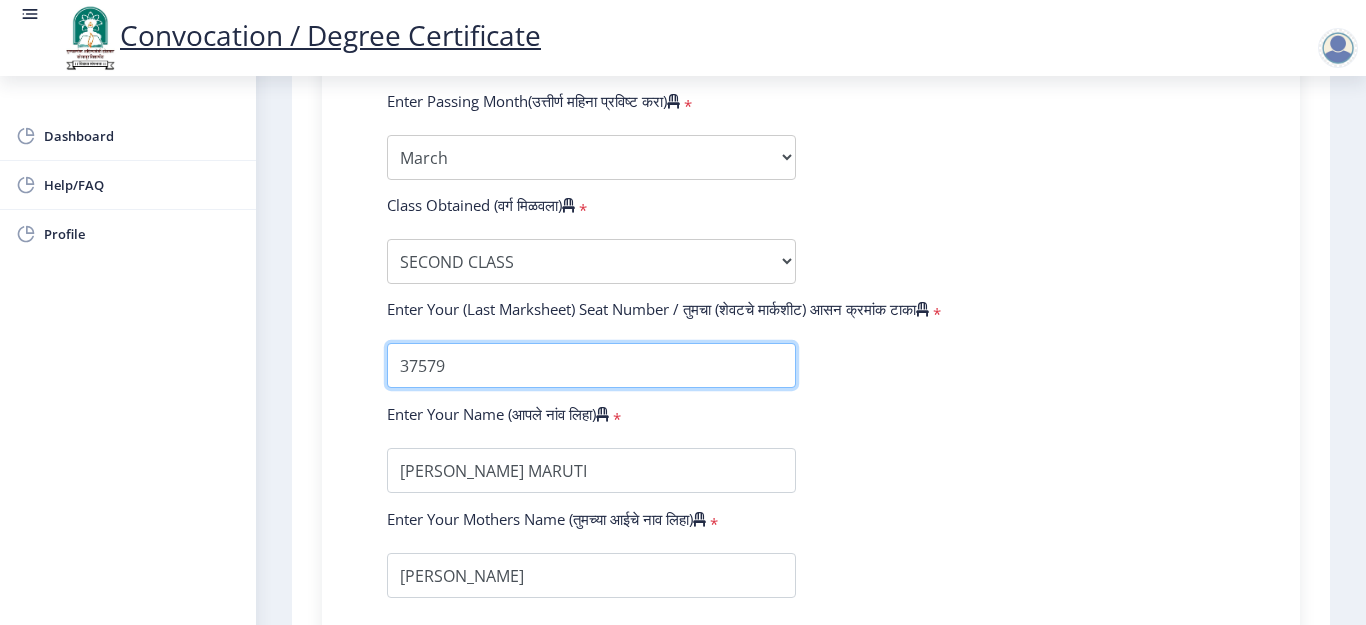 type on "37579" 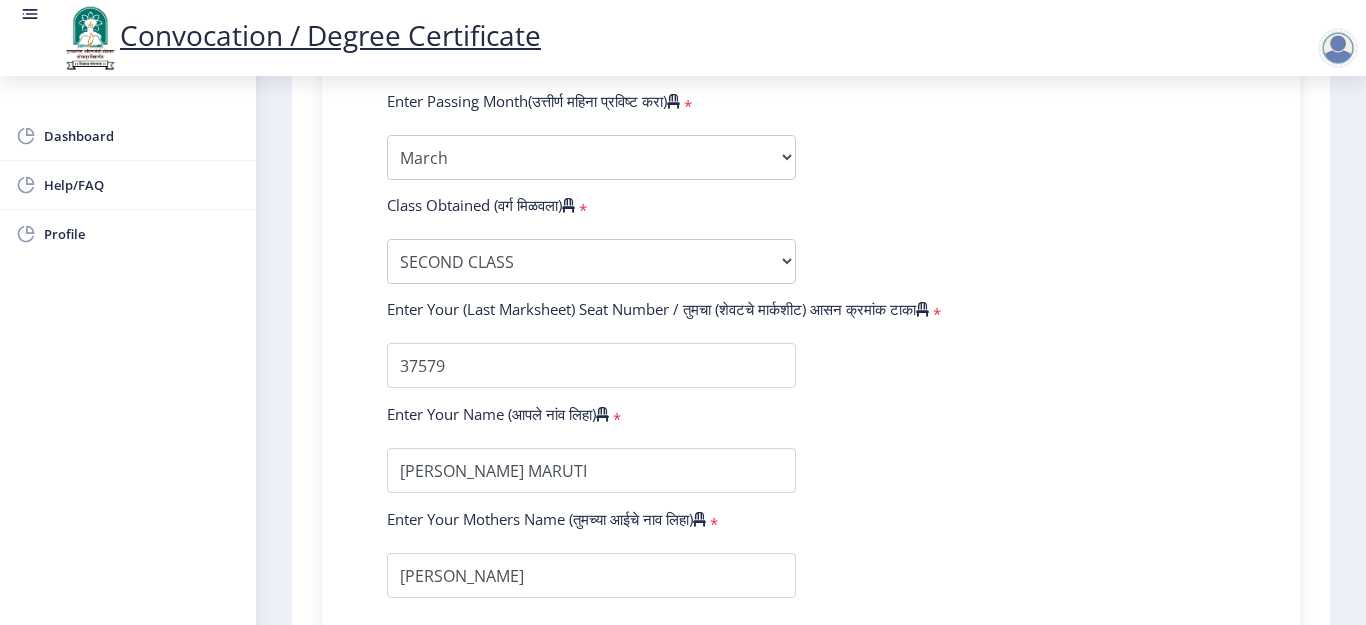 click on "Enter Your PRN Number (तुमचा पीआरएन (कायम नोंदणी क्रमांक) एंटर करा)   * Student Type (विद्यार्थी प्रकार)    * Select Student Type Regular External College Name(कॉलेजचे नाव)   * Shri Shivaji Mahavidyalaya, Barshi Select College Name Course Name(अभ्यासक्रमाचे नाव)   * Bachelor of Arts (with Credits) Select Course Name  Specialization(विशेषज्ञता)   * Specialization English Geography Hindi Marathi Music Sanskrit Urdu Ancient Indian History Culture & Archaeology Economics History Physical Education Political Science Psychology Sociology Kannada Philosophy Other Enter passing Year(उत्तीर्ण वर्ष प्रविष्ट करा)   *  2025   2024   2023   2022   2021   2020   2019   2018   2017   2016   2015   2014   2013   2012   2011   2010   2009   2008   2007   2006   2005   2004   2003   2002   2001  *" 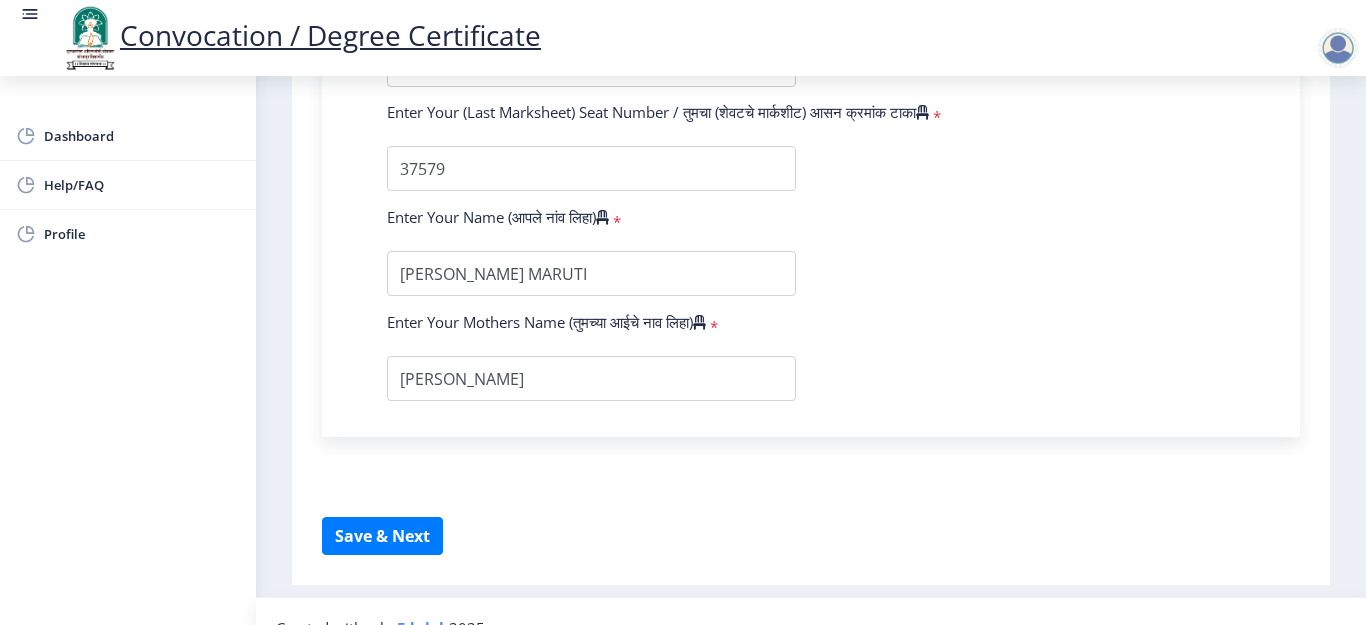 scroll, scrollTop: 1407, scrollLeft: 0, axis: vertical 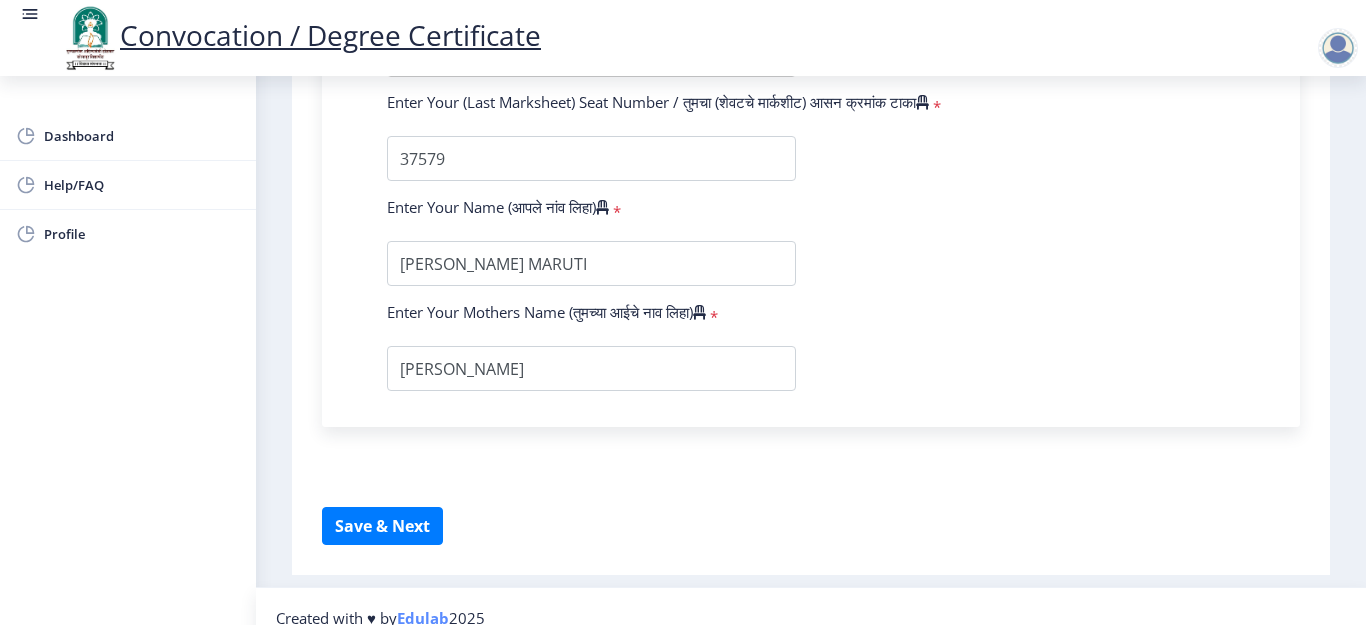 click on "Instructions (सूचना) 1. पदवी प्रमाणपत्रासाठी शैक्षणिक तपशील चरणावर, तुम्हाला तुमच्या अंतिम पदवी दीक्षांत प्रमाणपत्रासाठी तुमचे तपशील सबमिट करणे आवश्यक आहे.   2. तुम्ही ज्या कोर्ससाठी पदवी प्रमाणपत्रासाठी अर्ज करत आहात त्या अभ्यासक्रमाच्या नवीनतम जारी केलेल्या मार्कशीटवर आधारित तुमचे सर्व तपशील भरणे आवश्यक आहे.  Email Us on   su.sfc@studentscenter.in Education Details   Enter Your PRN Number (तुमचा पीआरएन (कायम नोंदणी क्रमांक) एंटर करा)   * * Regular * *" 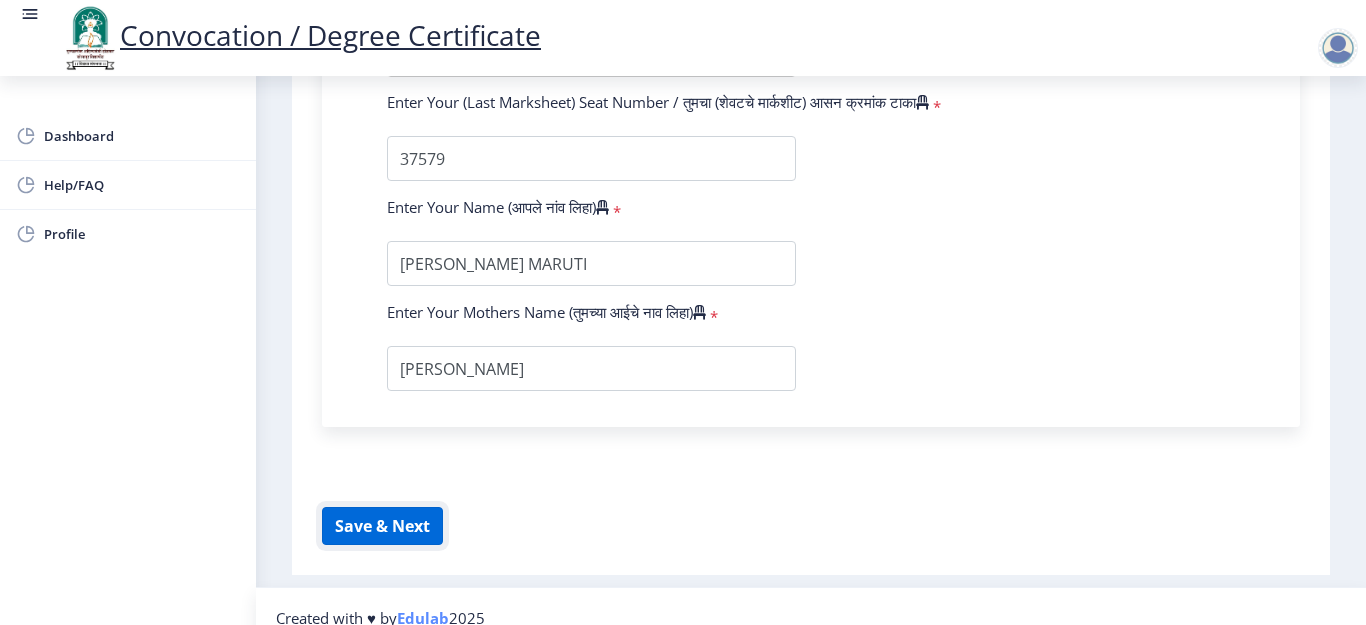 click on "Save & Next" 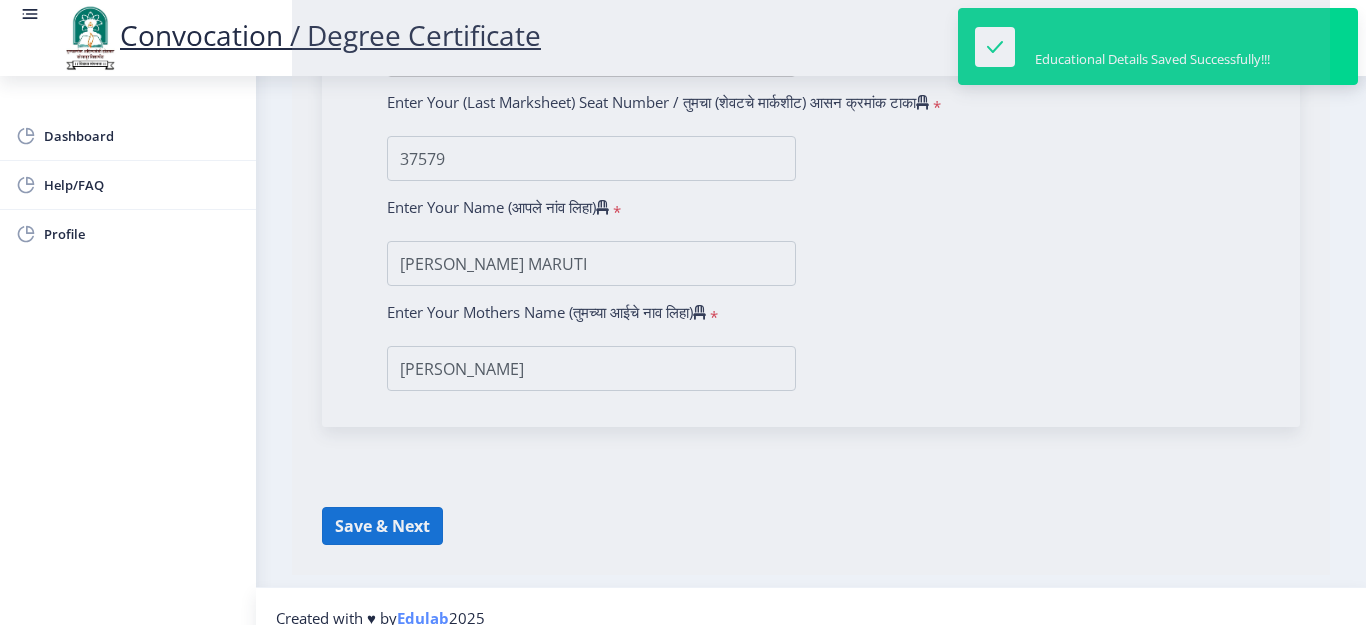 select 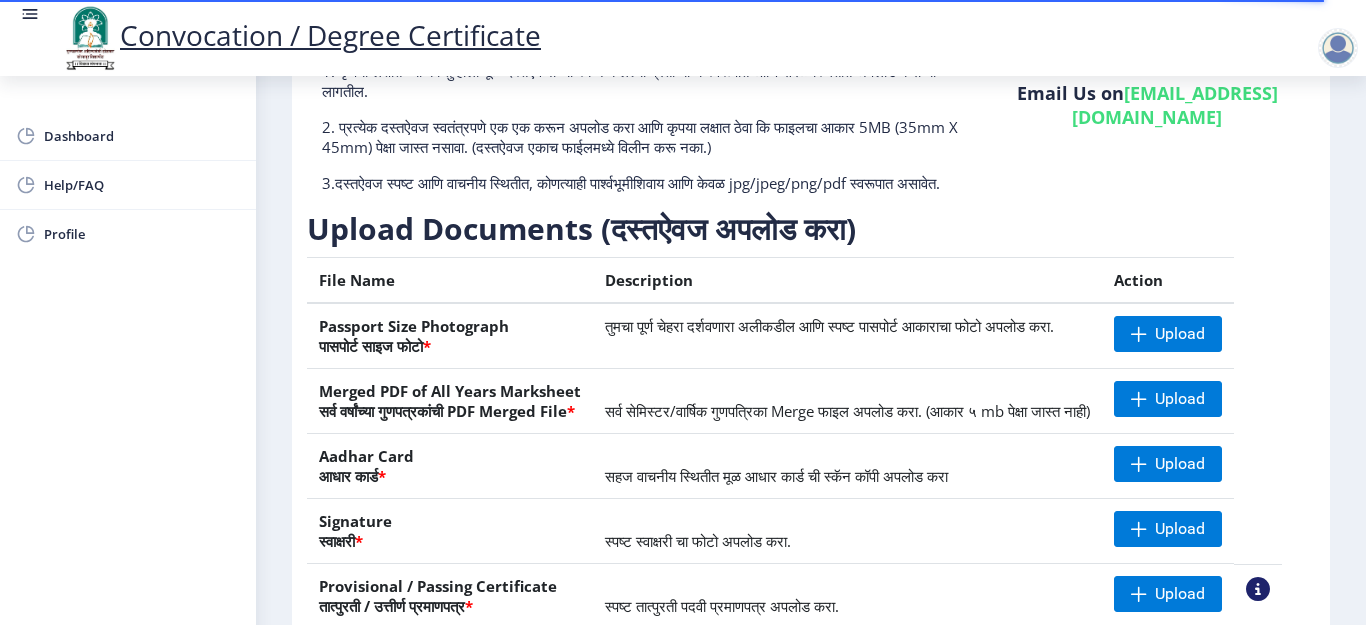 scroll, scrollTop: 285, scrollLeft: 0, axis: vertical 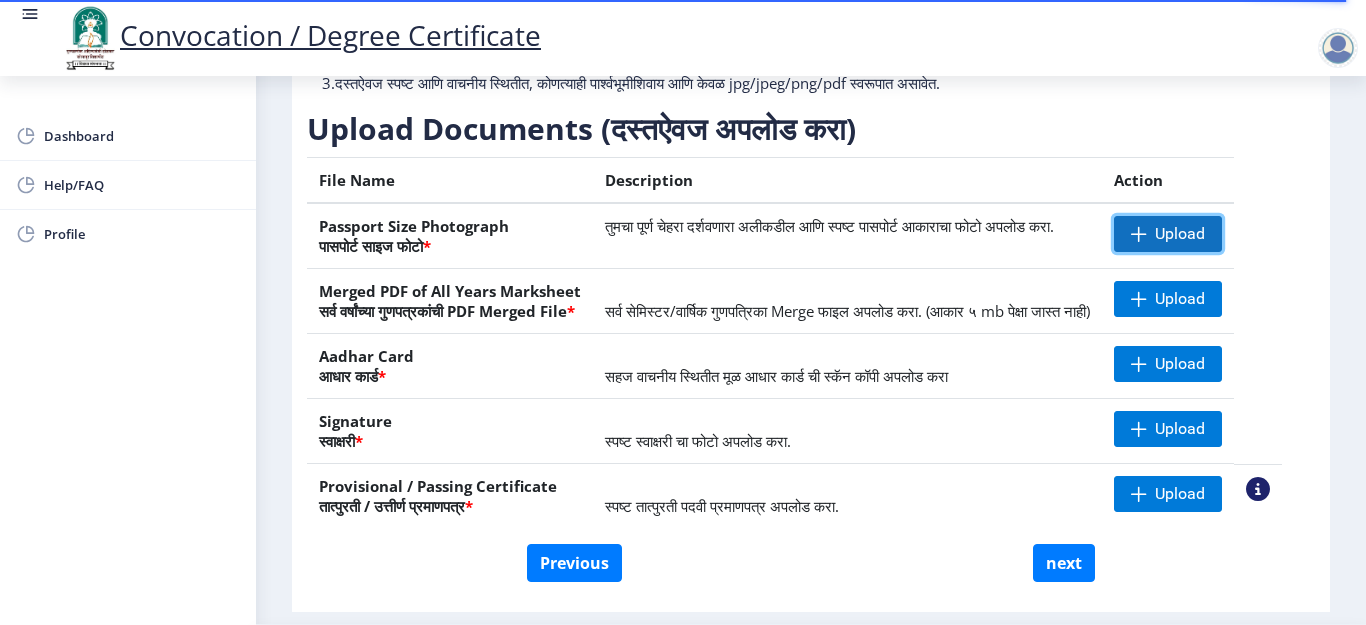 click on "Upload" 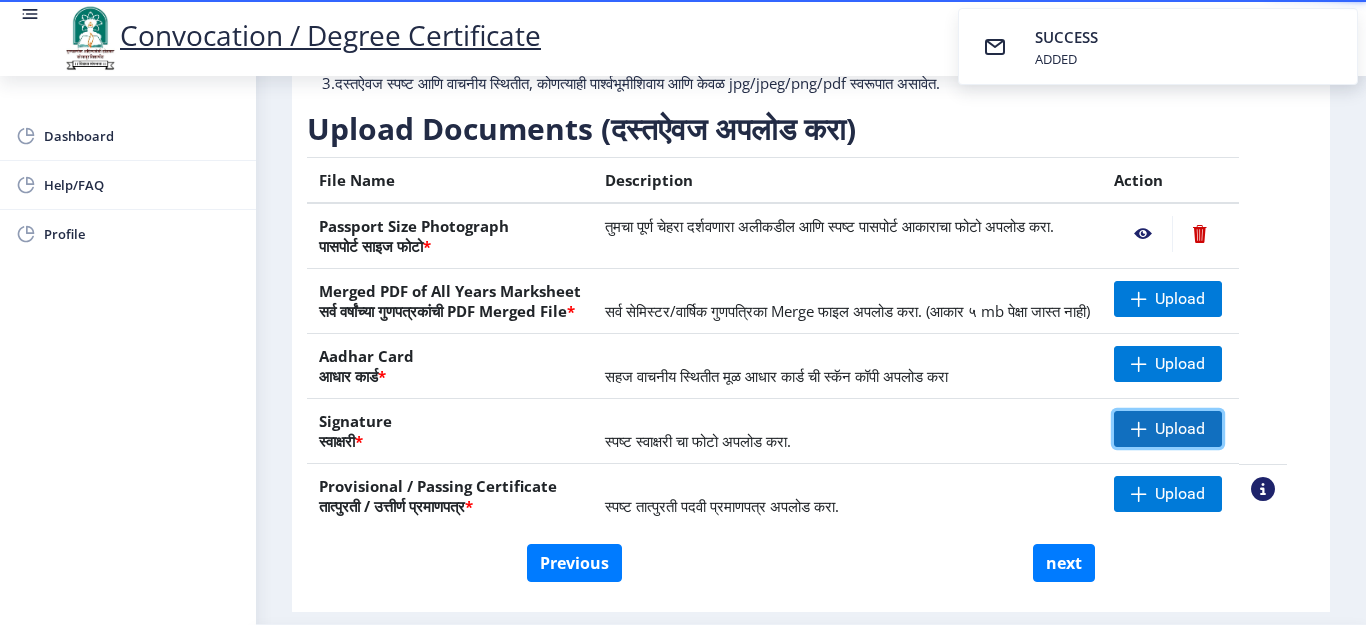 click on "Upload" 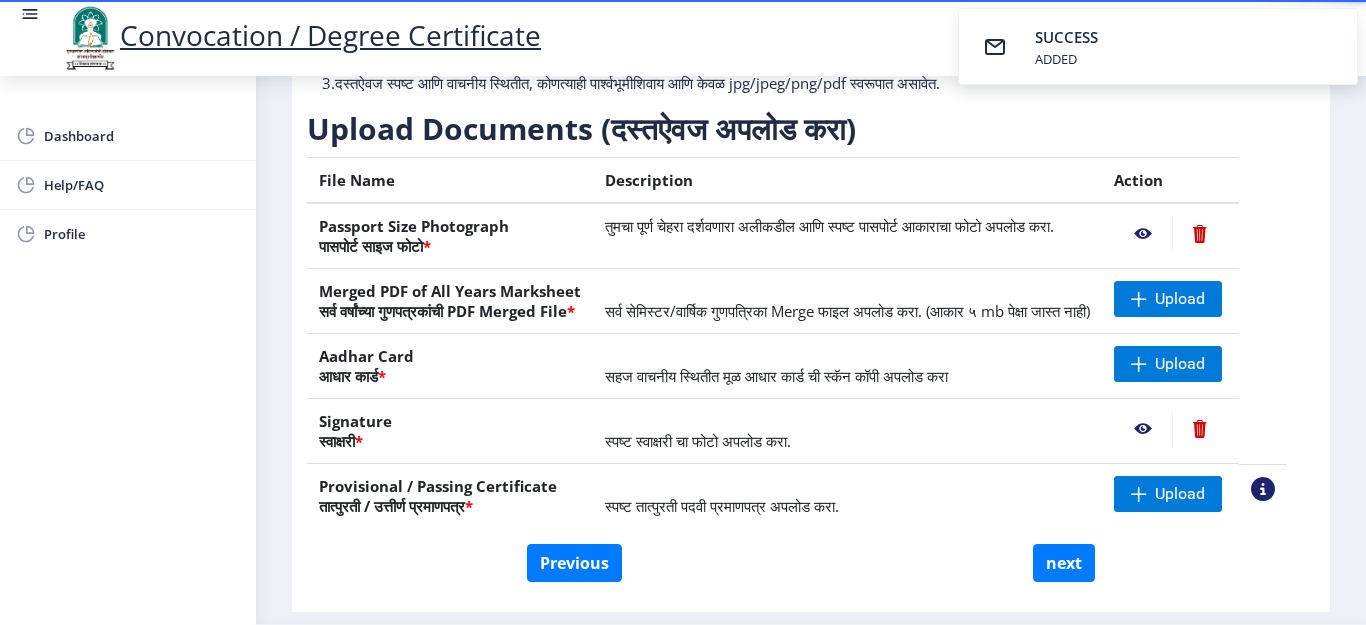 click on "सर्व सेमिस्टर/वार्षिक गुणपत्रिका Merge फाइल अपलोड करा. (आकार ५ mb पेक्षा जास्त नाही)" 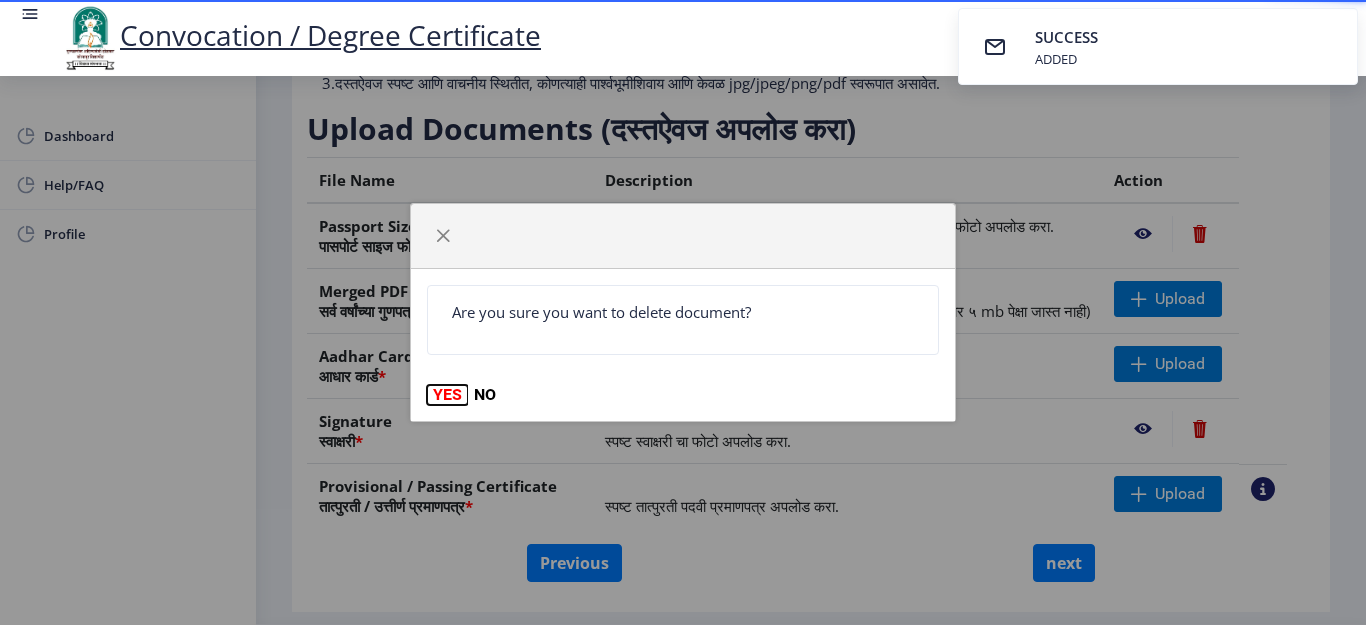 click on "YES" 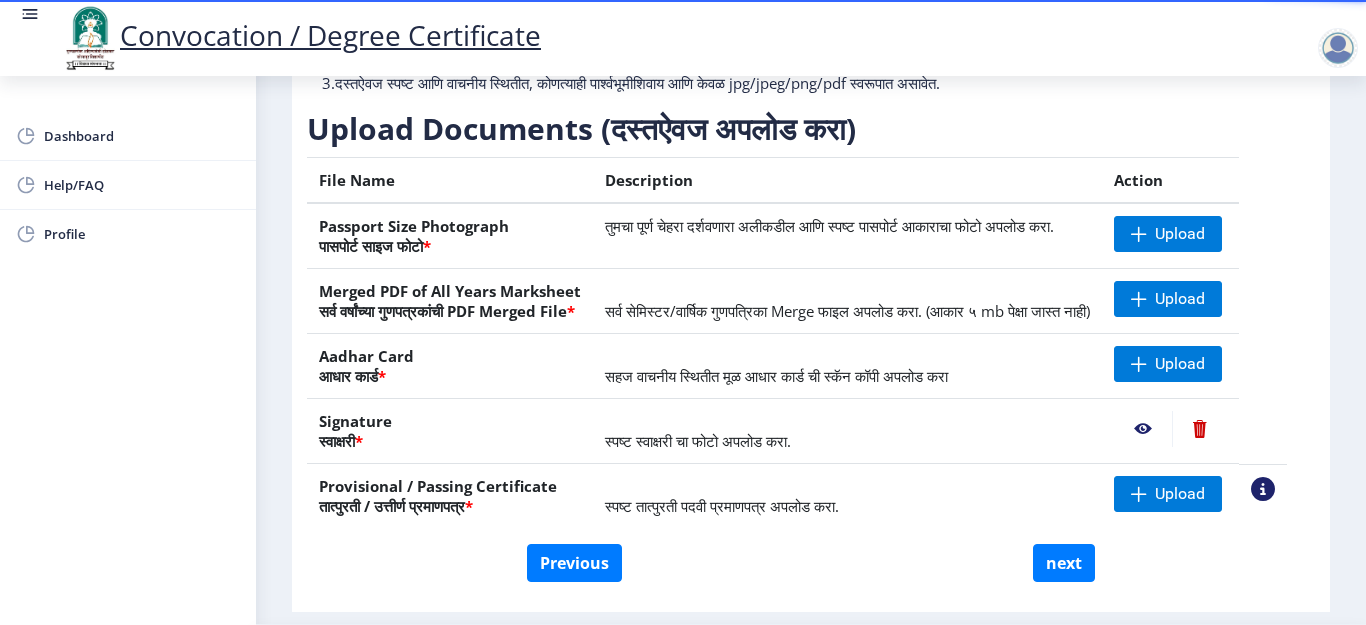 click on "Upload Documents (दस्तऐवज अपलोड करा)  File Name Description Action Passport Size Photograph  पासपोर्ट साइज फोटो  * तुमचा पूर्ण चेहरा दर्शवणारा अलीकडील आणि स्पष्ट पासपोर्ट आकाराचा फोटो अपलोड करा.  Upload Merged PDF of All Years Marksheet   सर्व वर्षांच्या गुणपत्रकांची PDF Merged File * सर्व सेमिस्टर/वार्षिक गुणपत्रिका Merge फाइल अपलोड करा. (आकार ५ mb पेक्षा जास्त नाही)  Upload Aadhar Card  आधार कार्ड  * सहज वाचनीय स्थितीत मूळ आधार कार्ड ची स्कॅन कॉपी अपलोड करा  Upload Signature  स्वाक्षरी  * * Upload View Sample PDC" 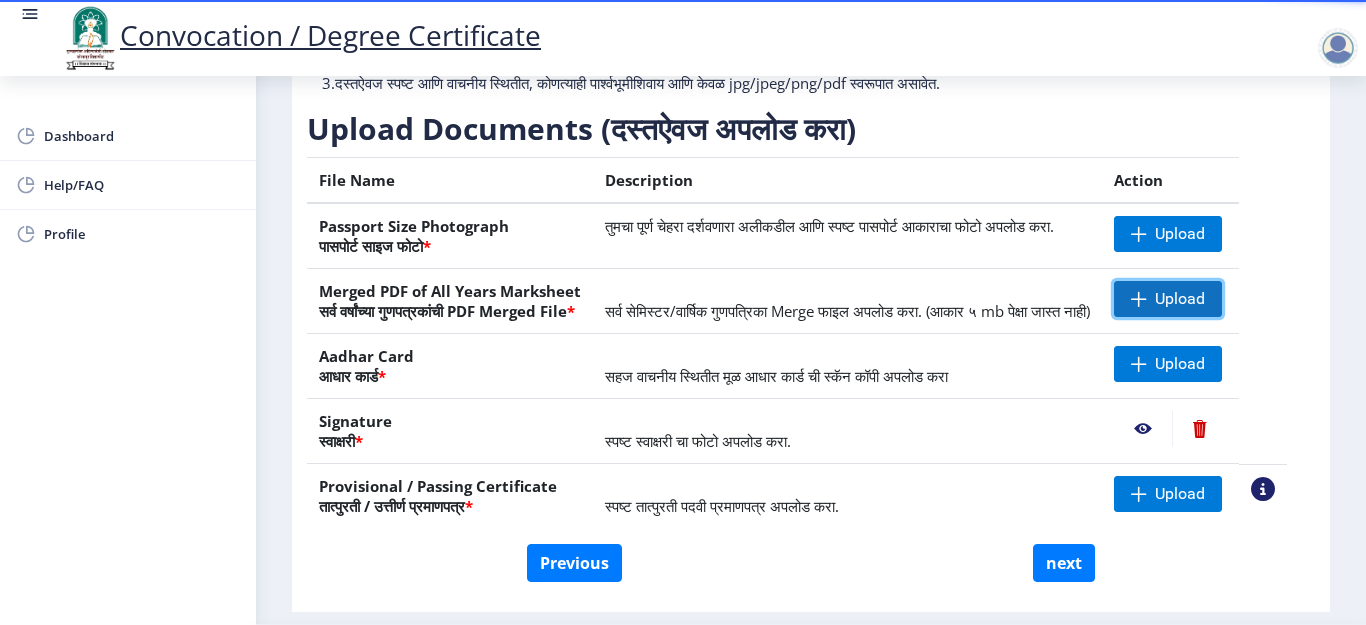 click on "Upload" 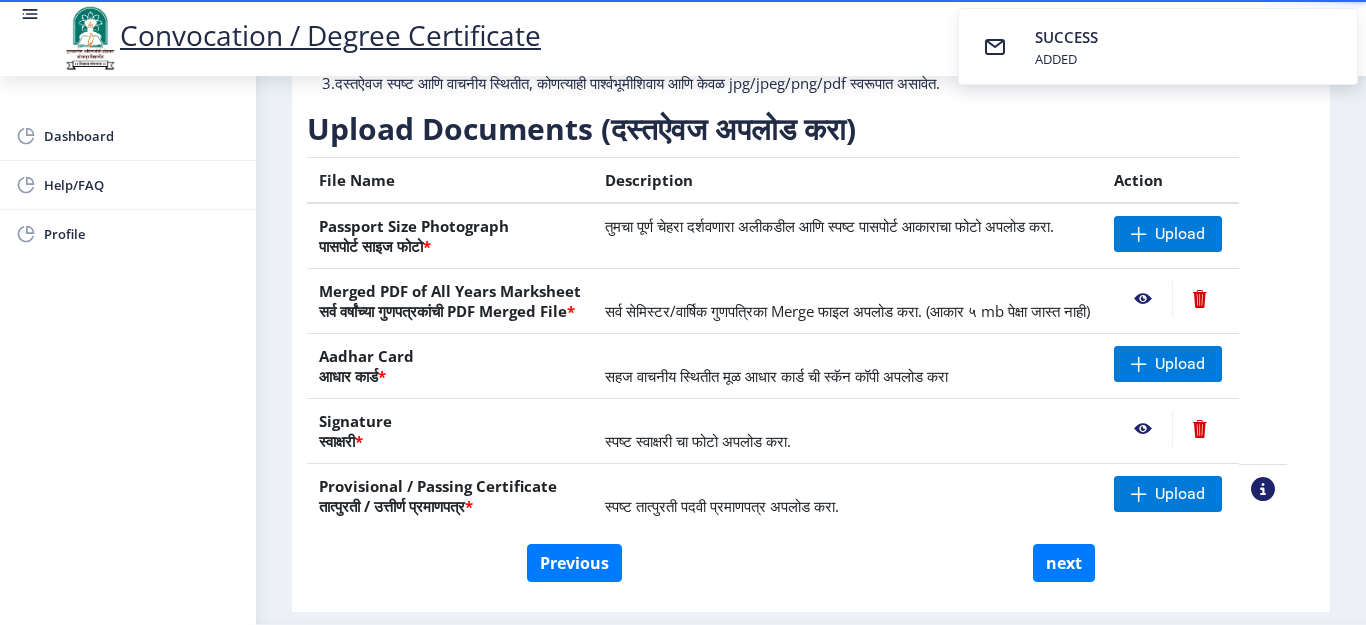 click on "File Name Description Action Passport Size Photograph  पासपोर्ट साइज फोटो  * तुमचा पूर्ण चेहरा दर्शवणारा अलीकडील आणि स्पष्ट पासपोर्ट आकाराचा फोटो अपलोड करा.  Upload Merged PDF of All Years Marksheet   सर्व वर्षांच्या गुणपत्रकांची PDF Merged File * सर्व सेमिस्टर/वार्षिक गुणपत्रिका Merge फाइल अपलोड करा. (आकार ५ mb पेक्षा जास्त नाही)  Aadhar Card  आधार कार्ड  * सहज वाचनीय स्थितीत मूळ आधार कार्ड ची स्कॅन कॉपी अपलोड करा  Upload Signature  स्वाक्षरी  * स्पष्ट स्वाक्षरी चा फोटो अपलोड करा. * Upload" 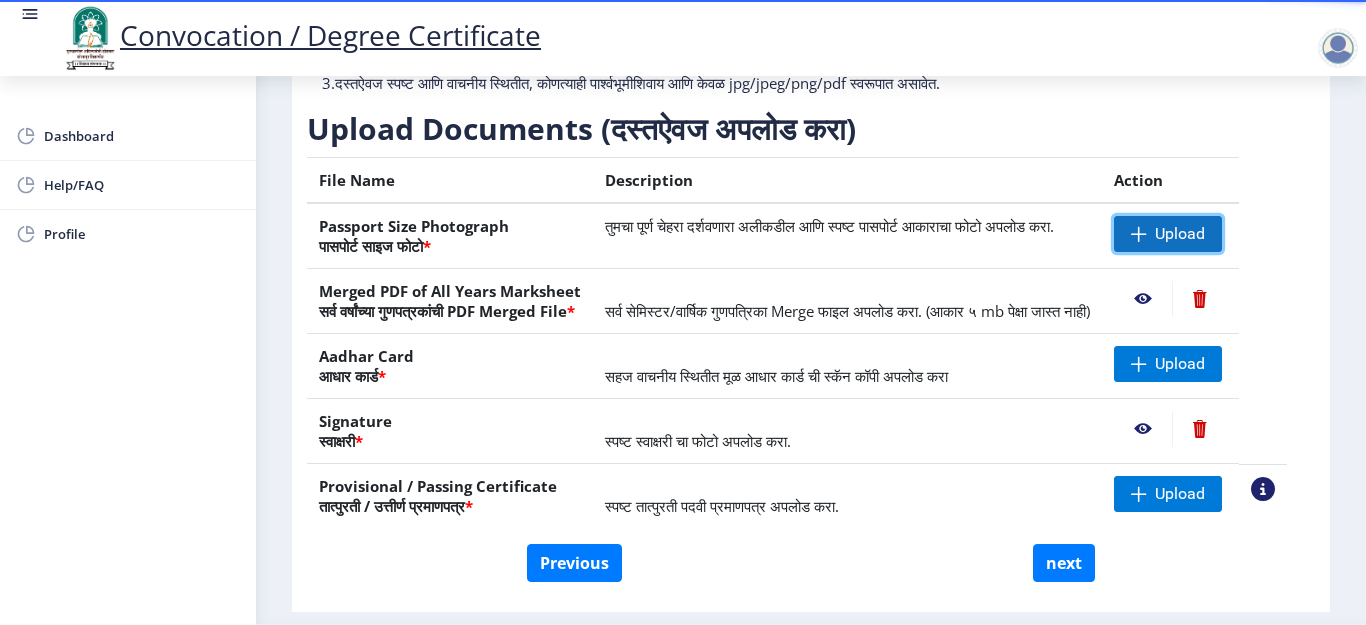 click 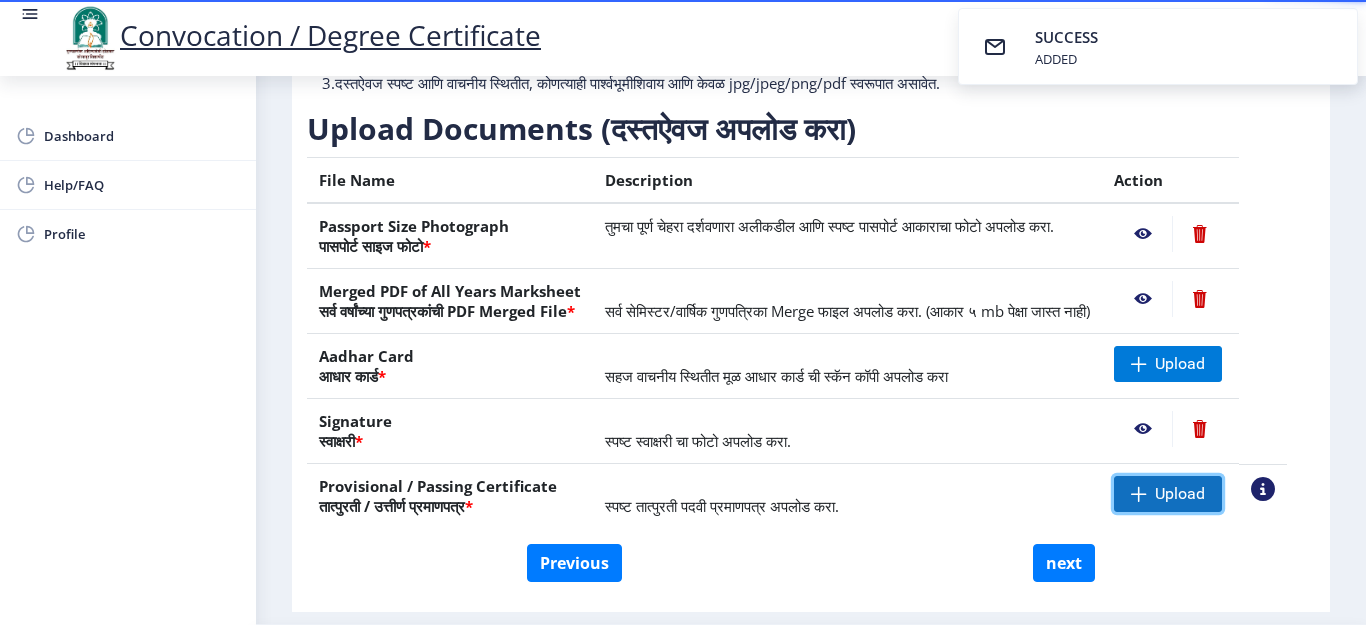 click on "Upload" 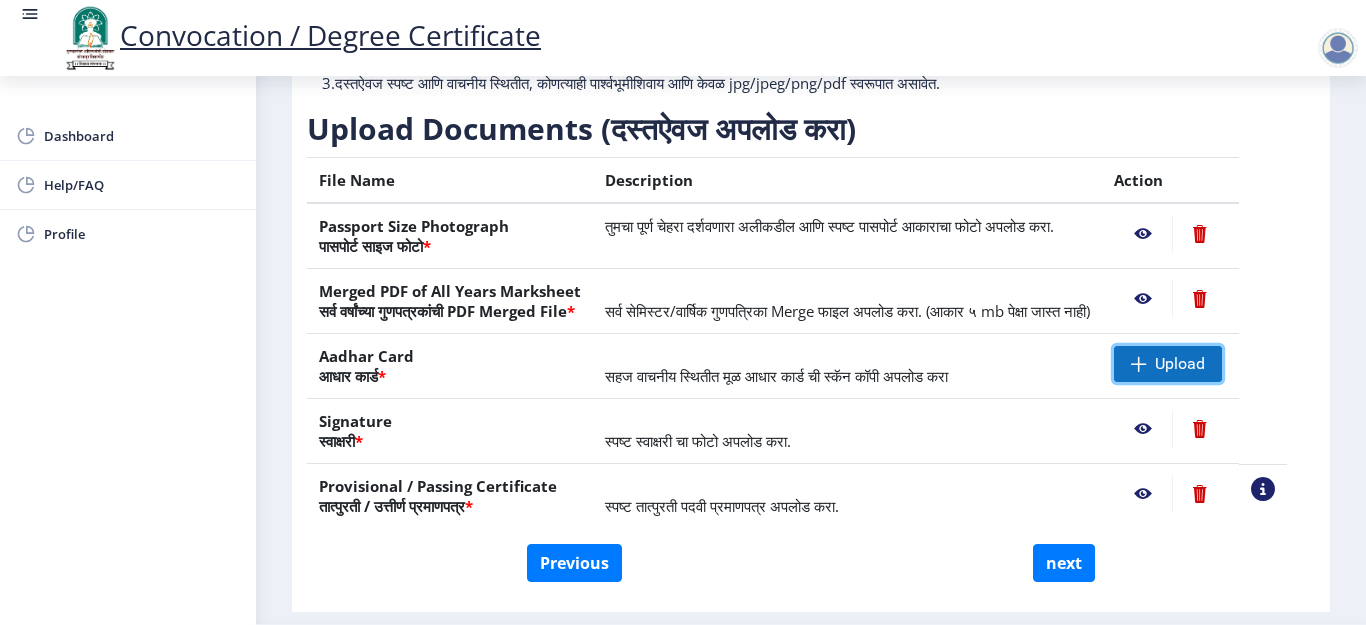 click on "Upload" 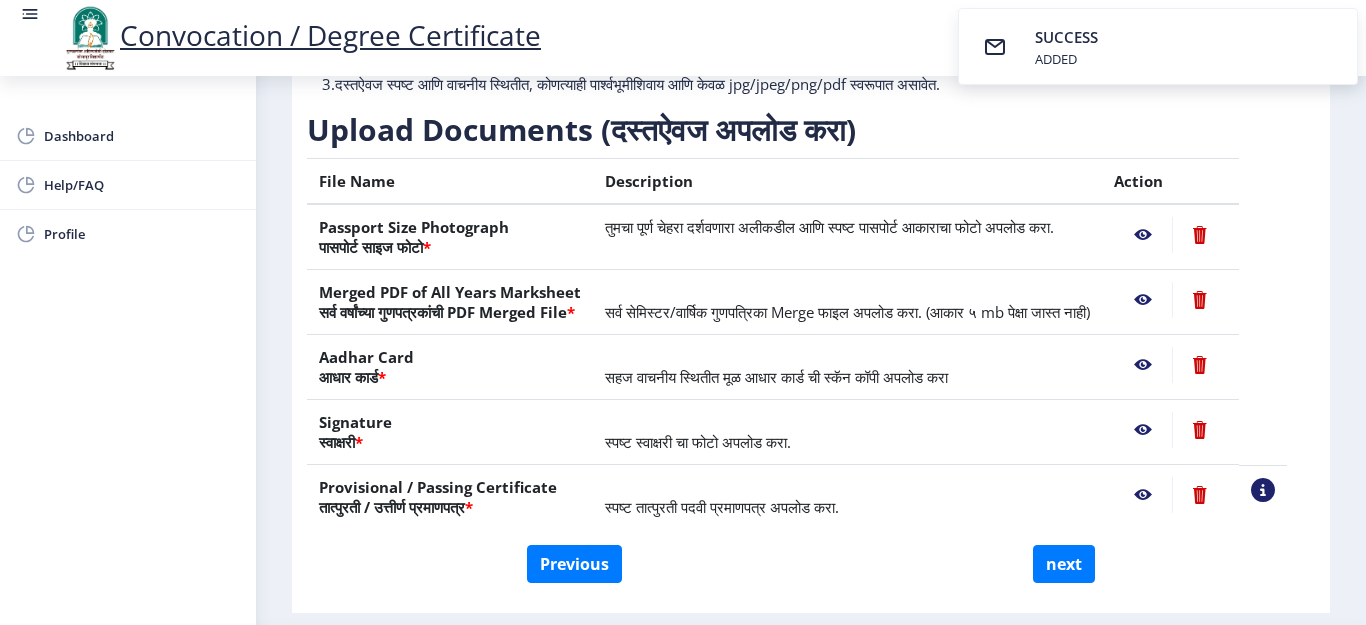 scroll, scrollTop: 285, scrollLeft: 0, axis: vertical 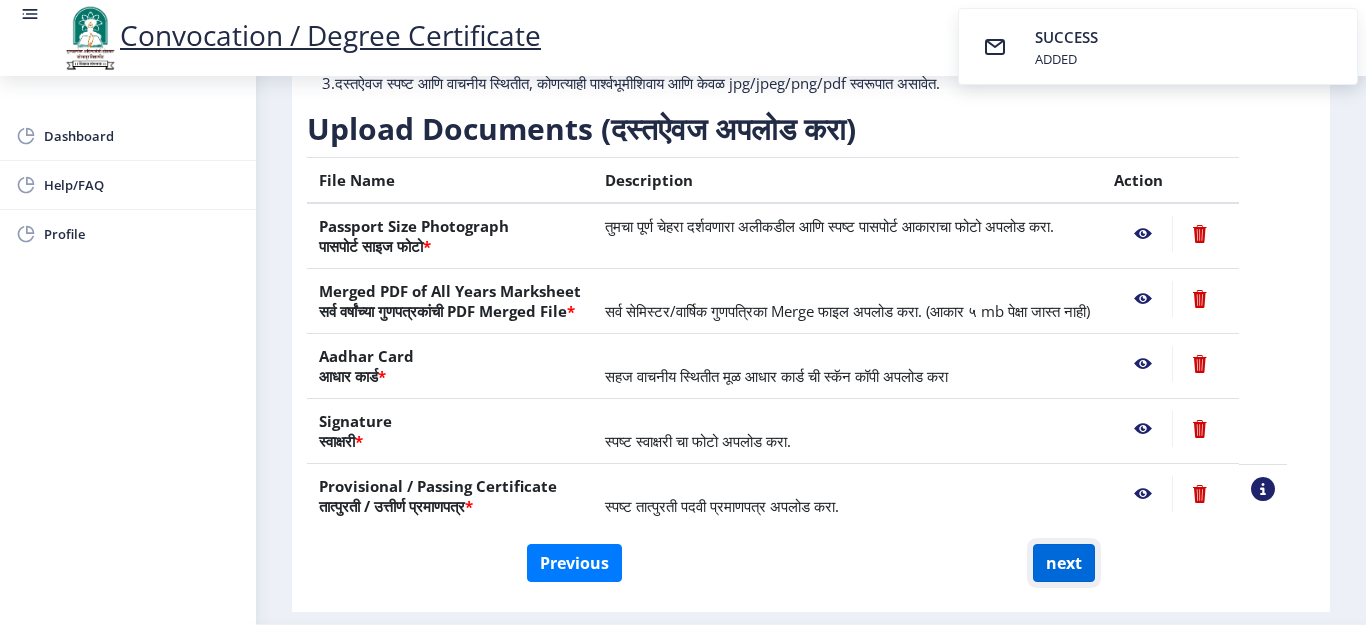 click on "next" 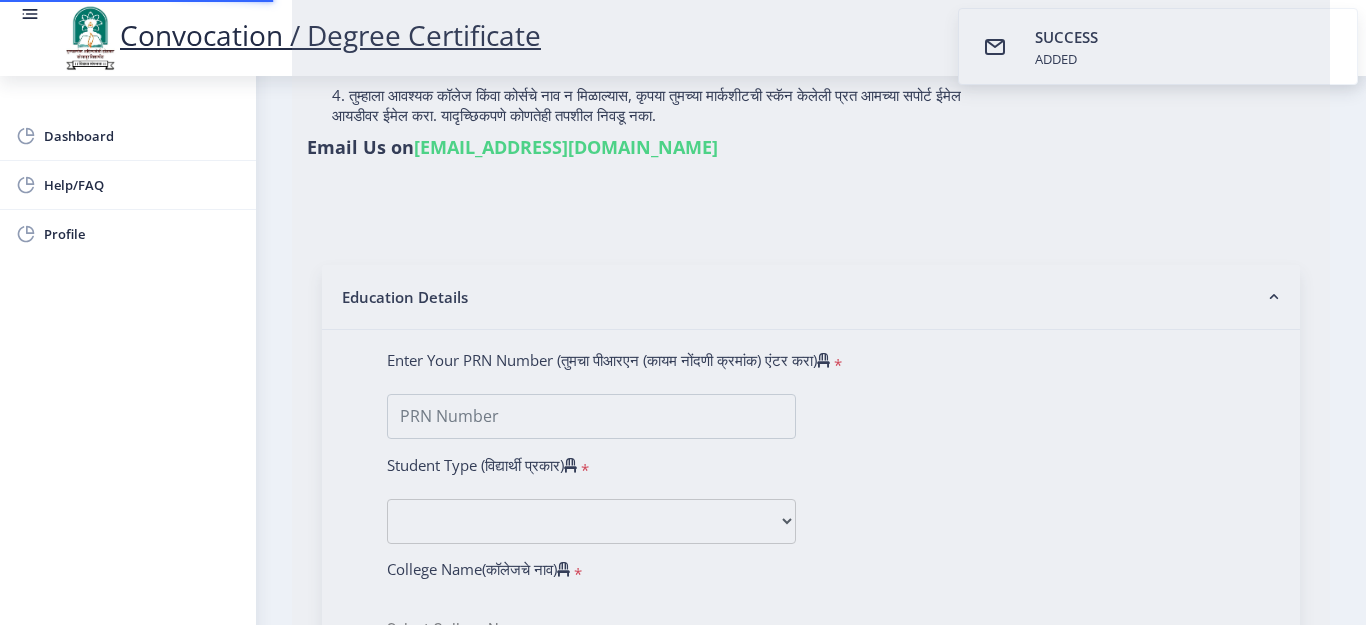 select 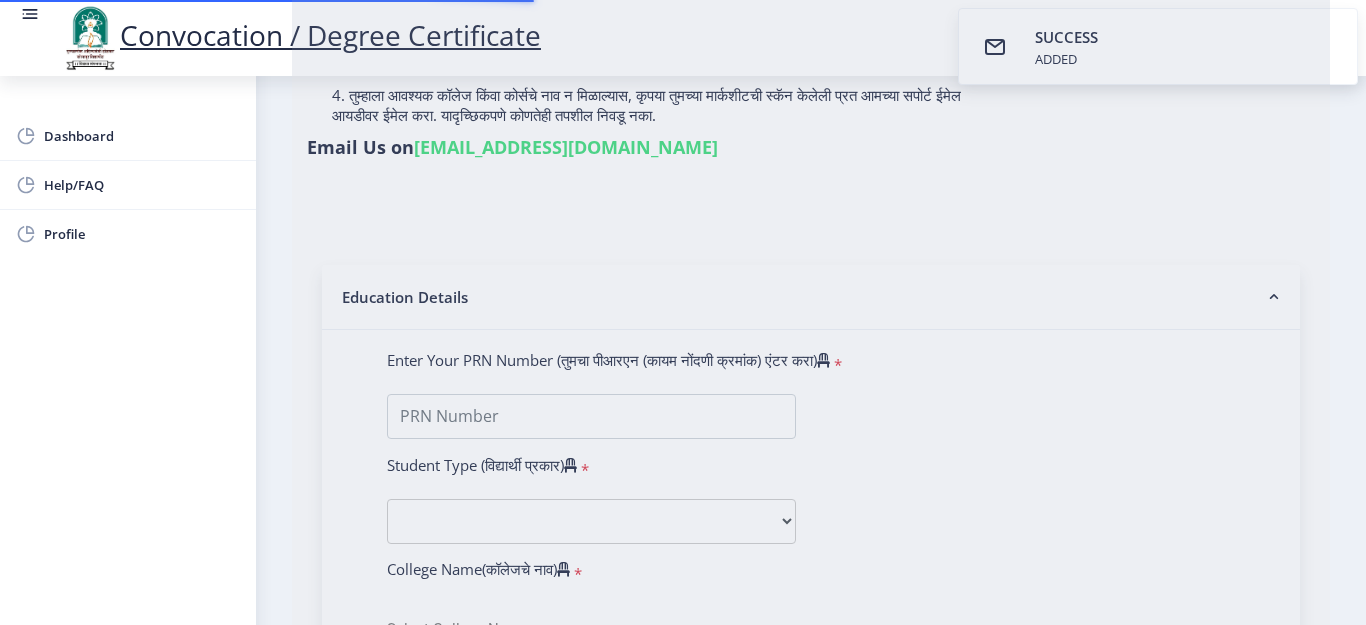 scroll, scrollTop: 0, scrollLeft: 0, axis: both 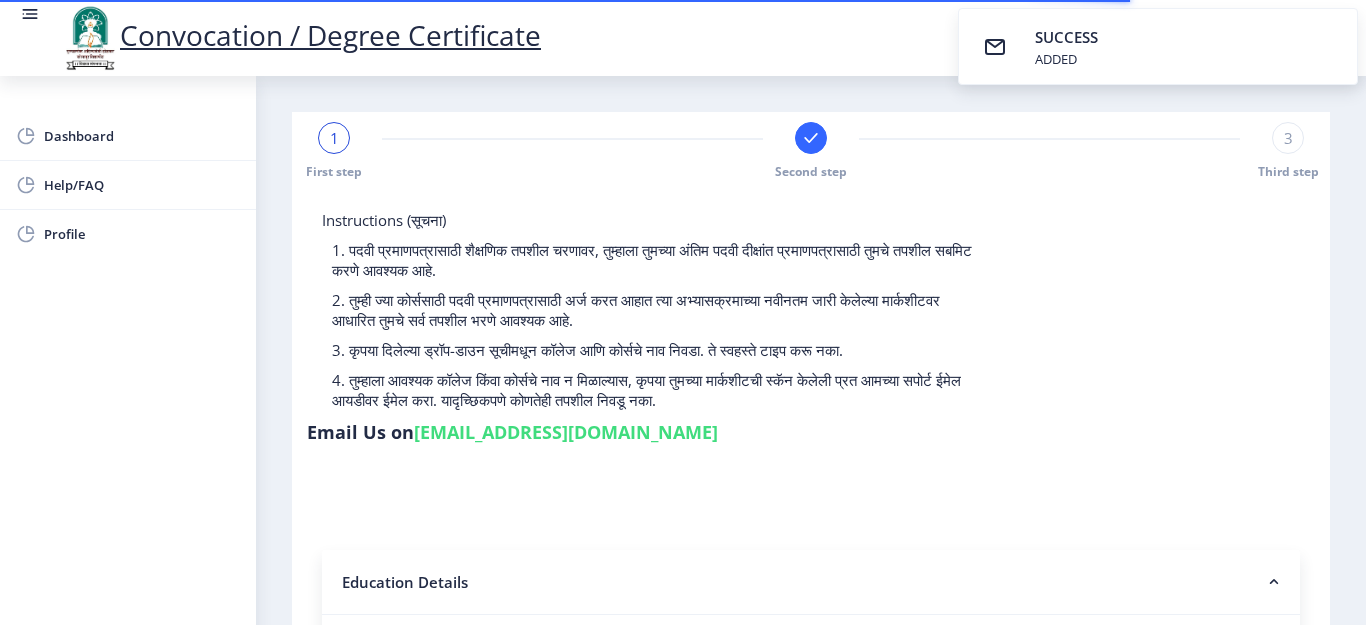select 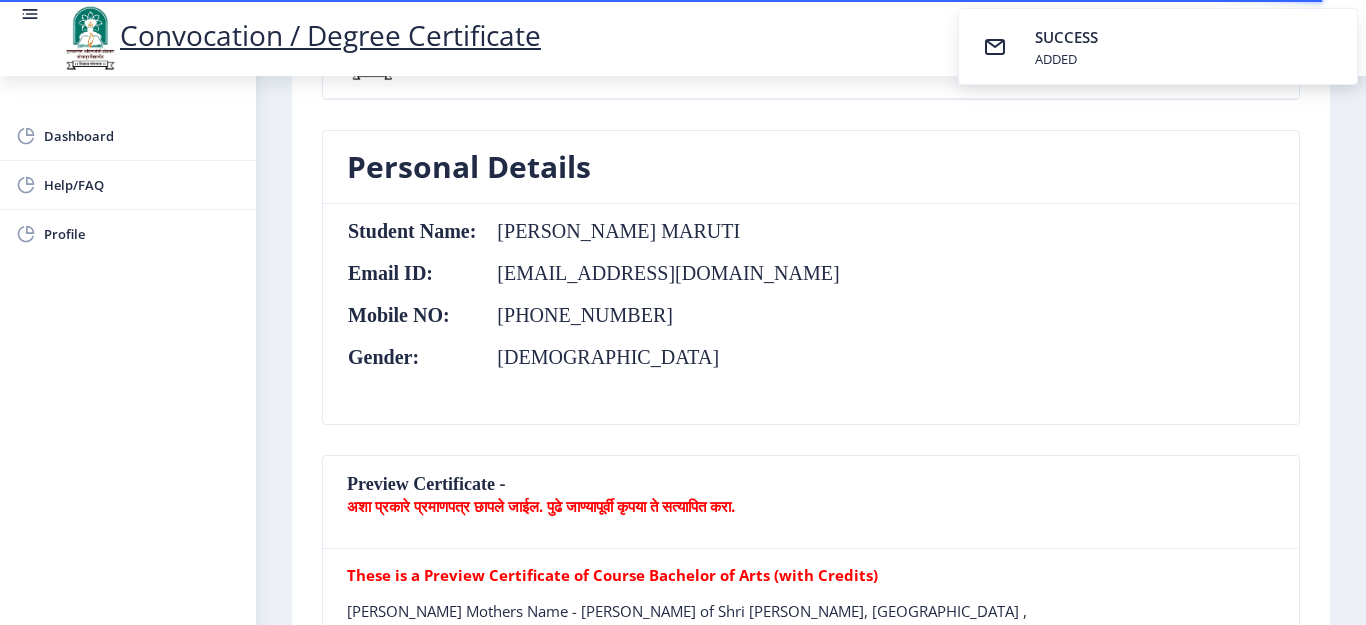scroll, scrollTop: 200, scrollLeft: 0, axis: vertical 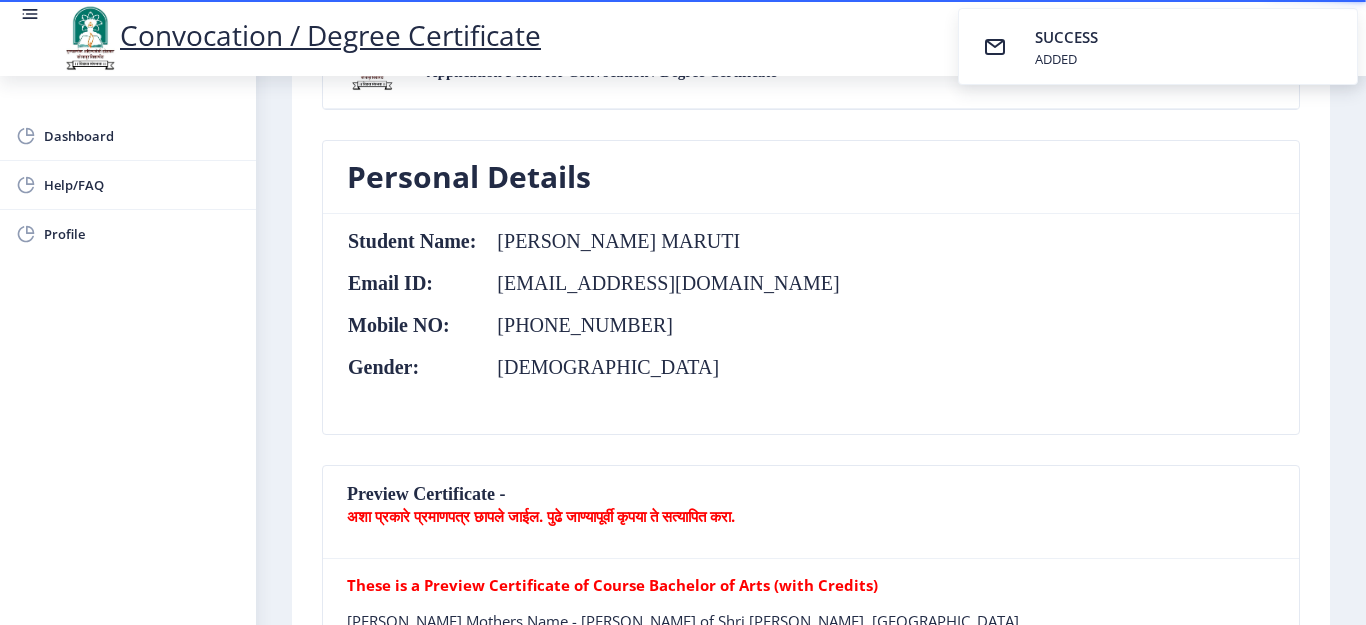 drag, startPoint x: 1365, startPoint y: 69, endPoint x: 1365, endPoint y: 103, distance: 34 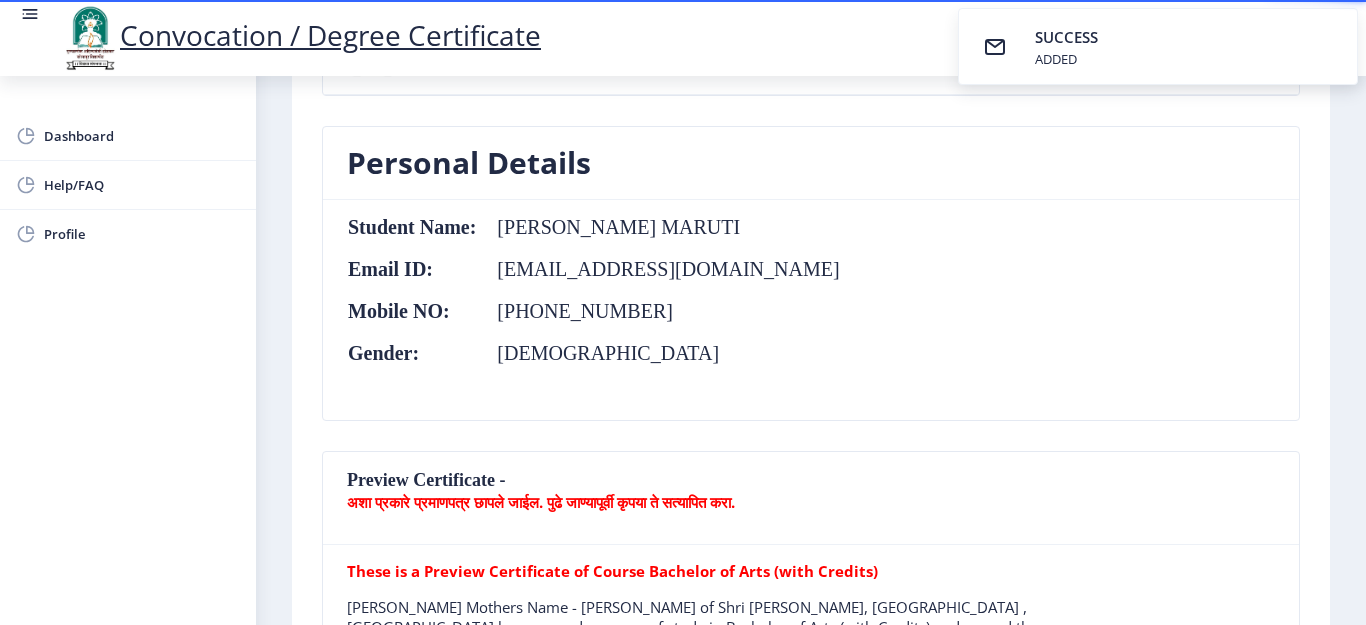 scroll, scrollTop: 200, scrollLeft: 0, axis: vertical 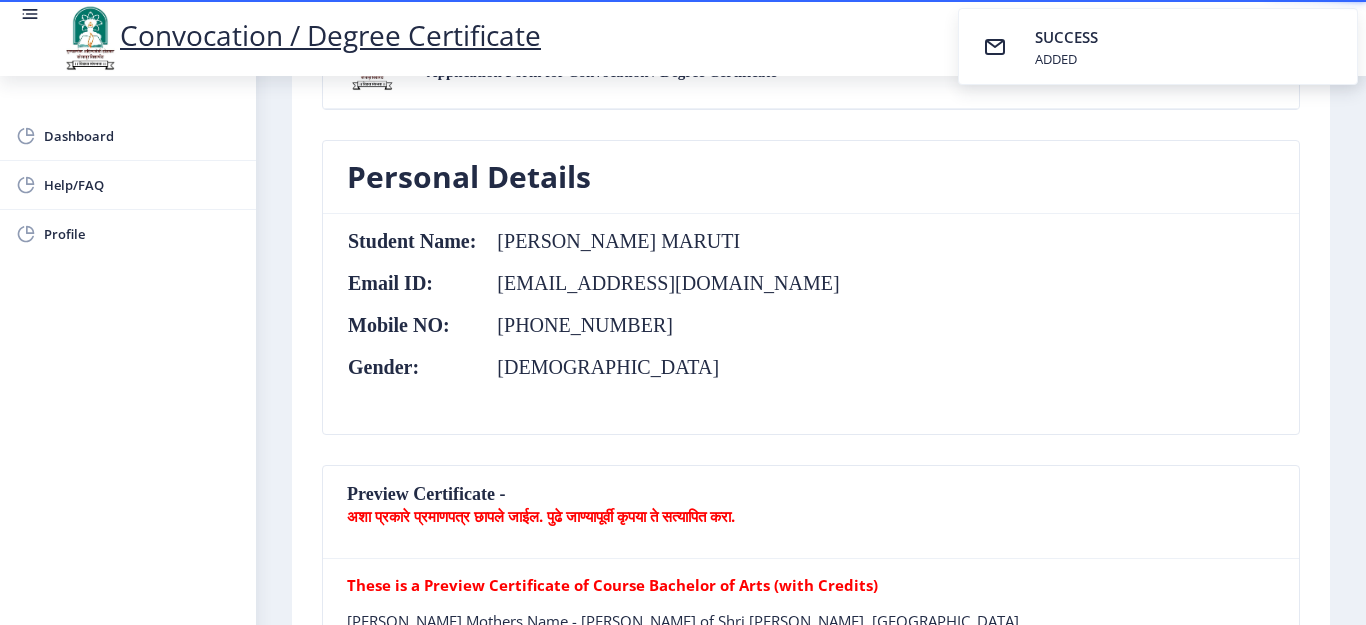 click on "Student Name:  MIRGANE VAISHALI MARUTI Email ID:  vaishalimirgane@gmail.com Mobile NO:  +91 8788088711 Gender:  Female" 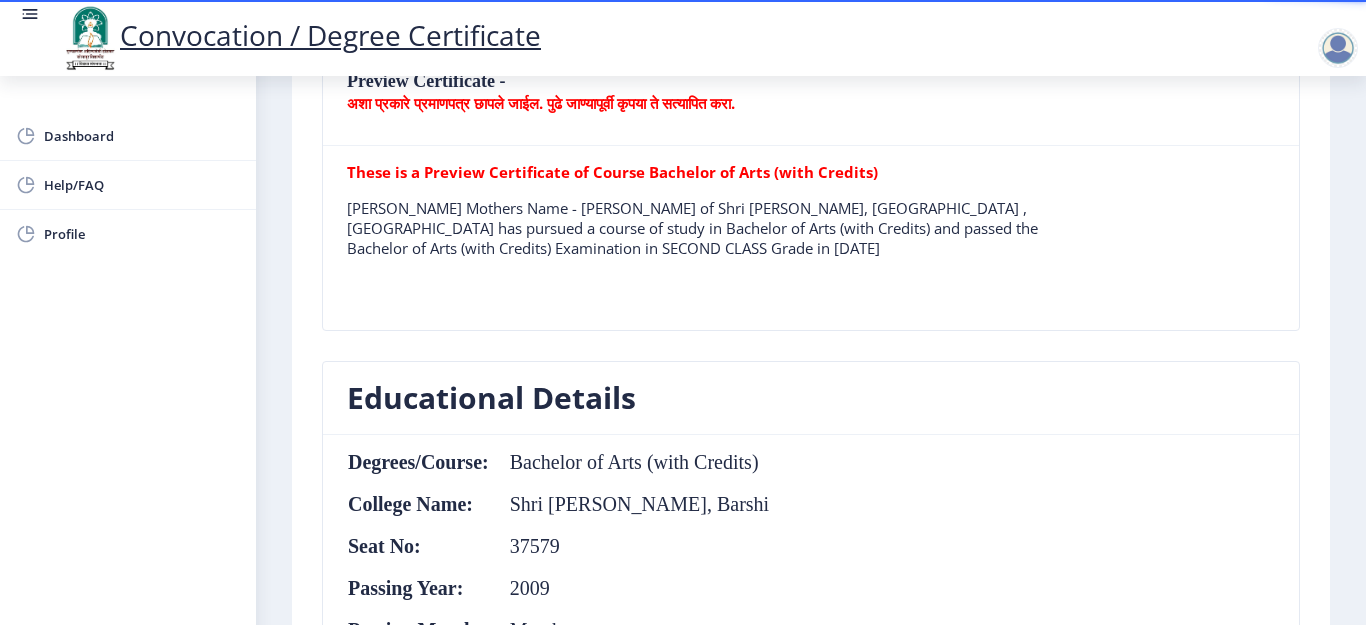 scroll, scrollTop: 624, scrollLeft: 0, axis: vertical 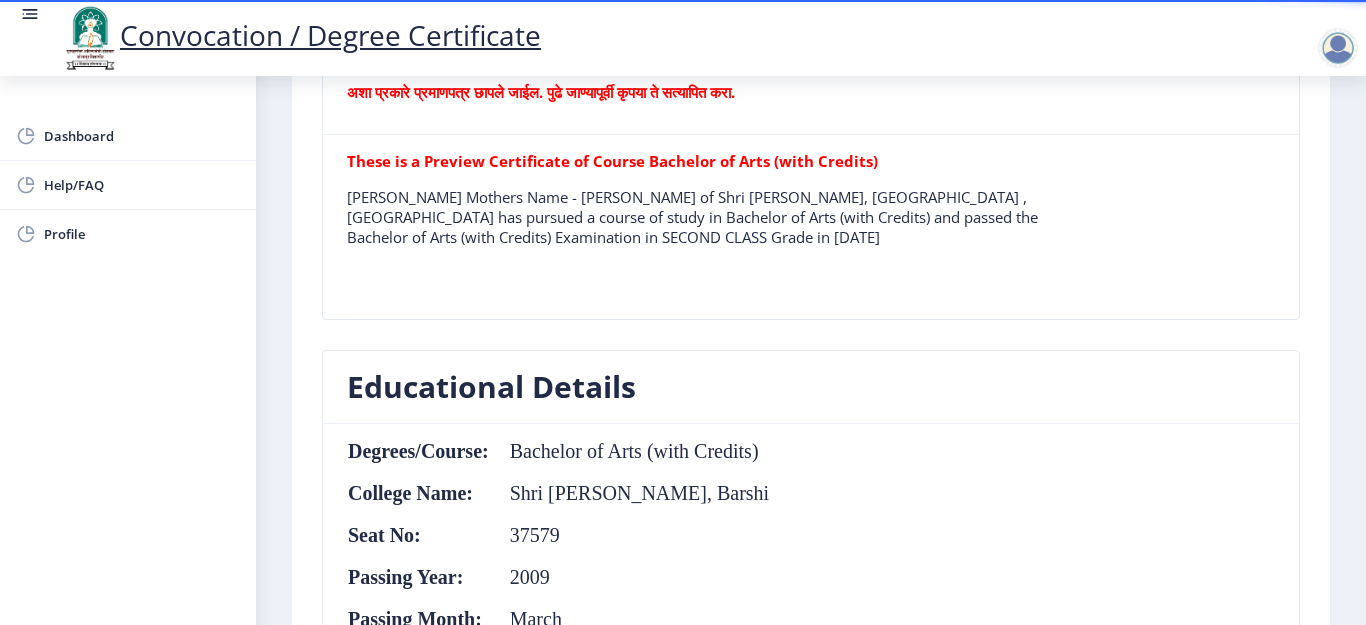 click on "These is a Preview Certificate of Course Bachelor of Arts (with Credits)" 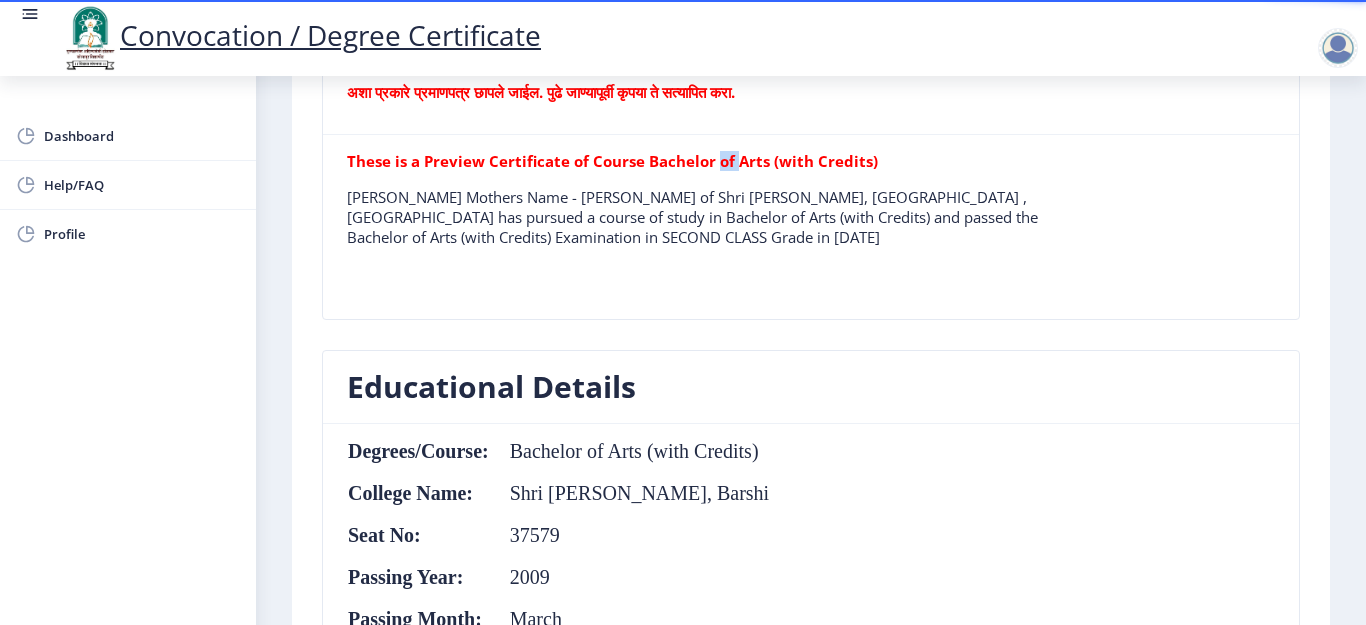 click on "These is a Preview Certificate of Course Bachelor of Arts (with Credits)" 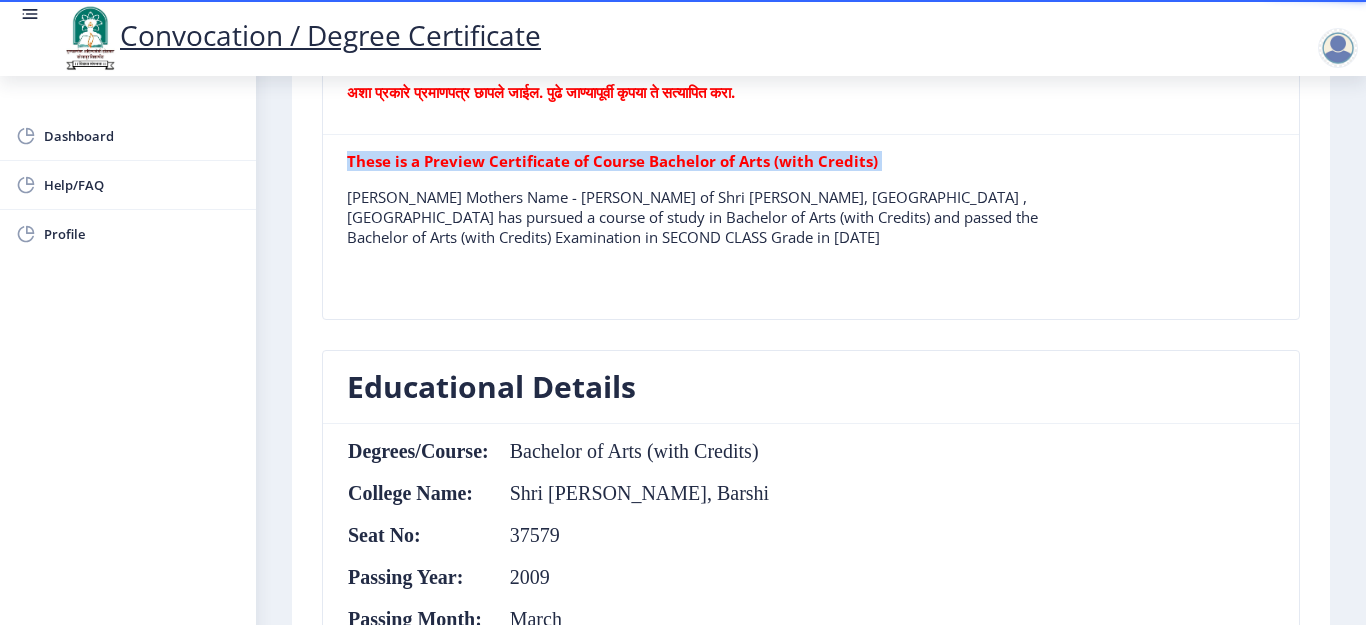 click on "These is a Preview Certificate of Course Bachelor of Arts (with Credits)" 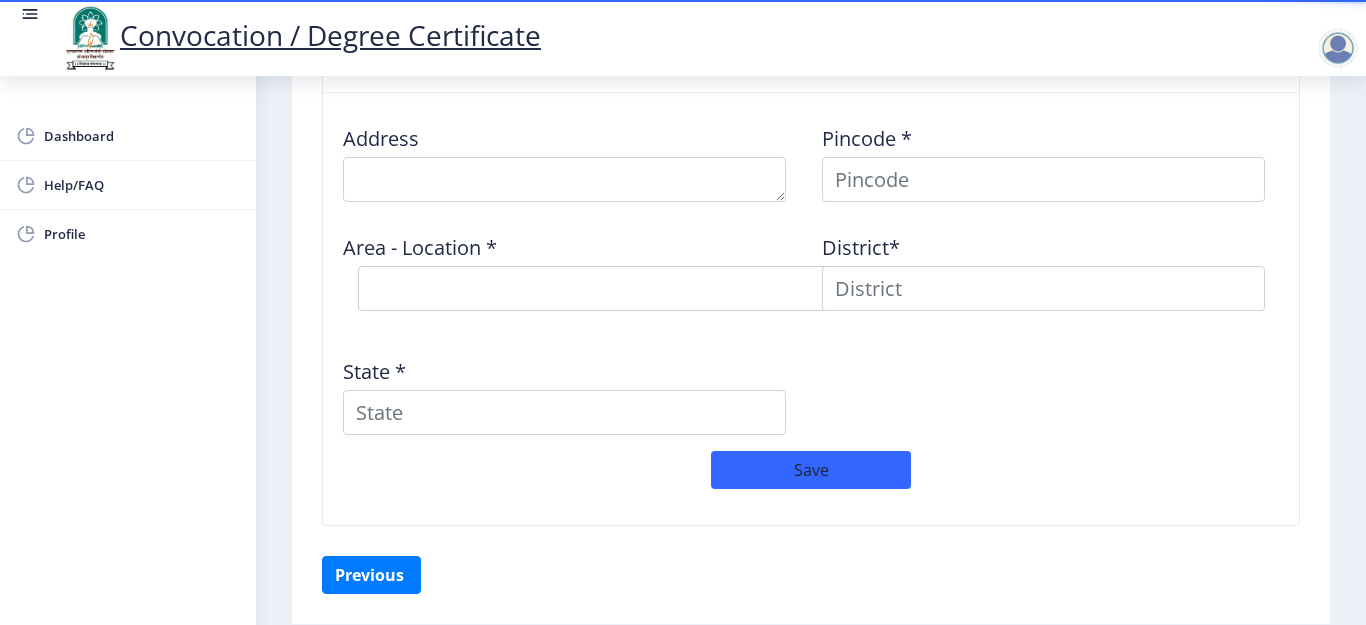scroll, scrollTop: 1665, scrollLeft: 0, axis: vertical 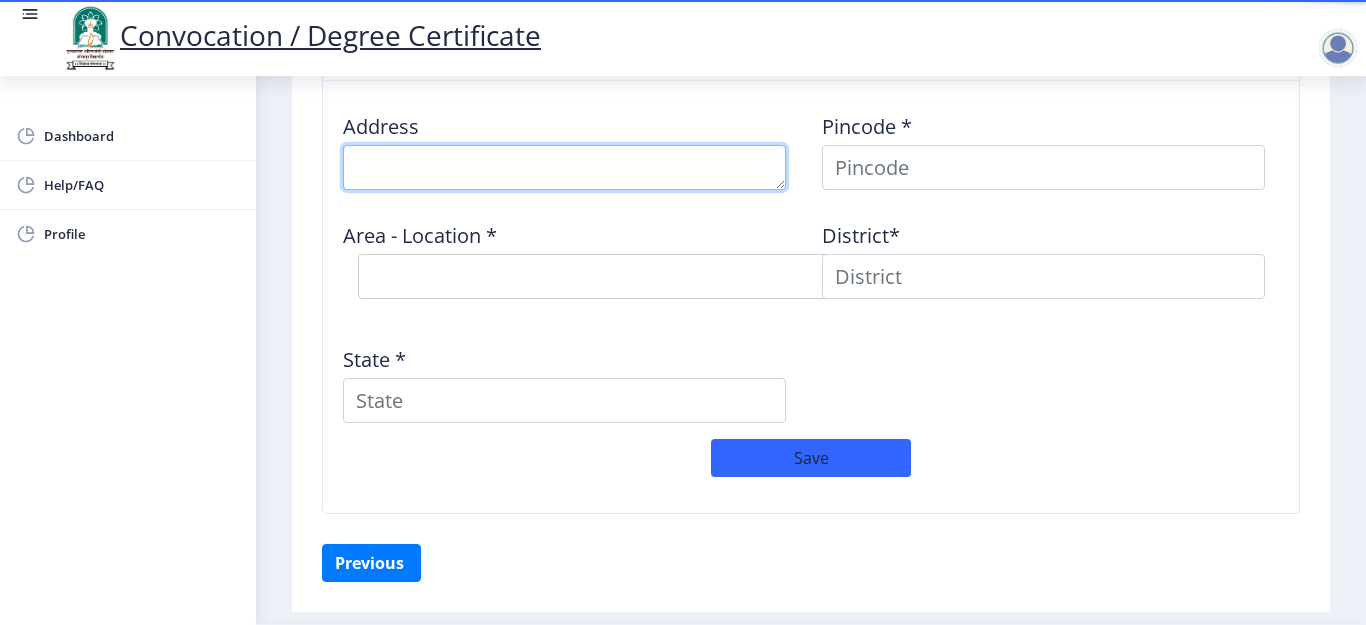 click at bounding box center (564, 167) 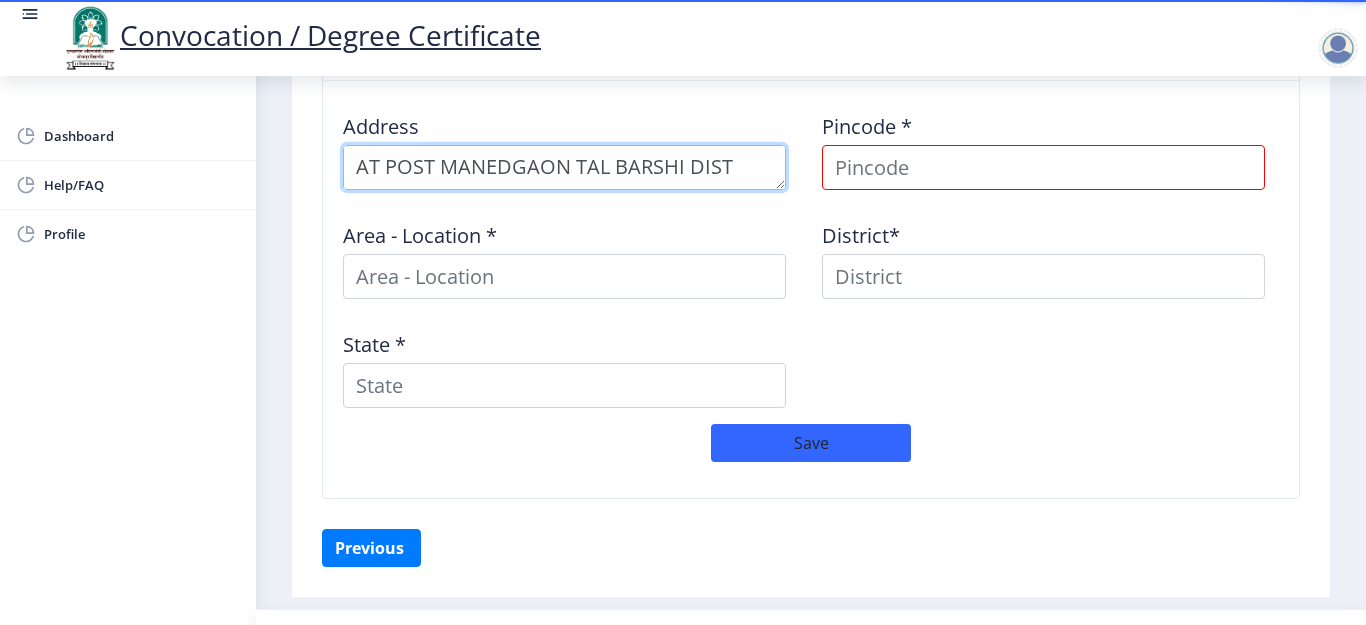 scroll, scrollTop: 21, scrollLeft: 0, axis: vertical 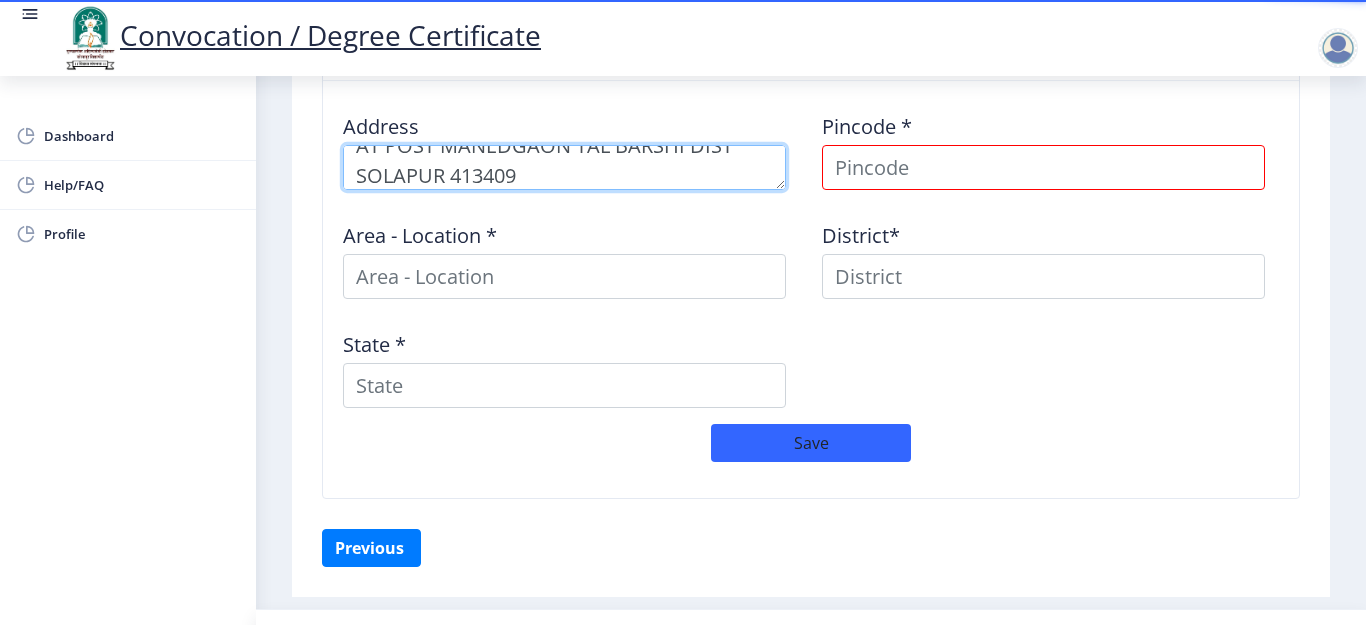 type on "AT POST MANEDGAON TAL BARSHI DIST SOLAPUR 413409" 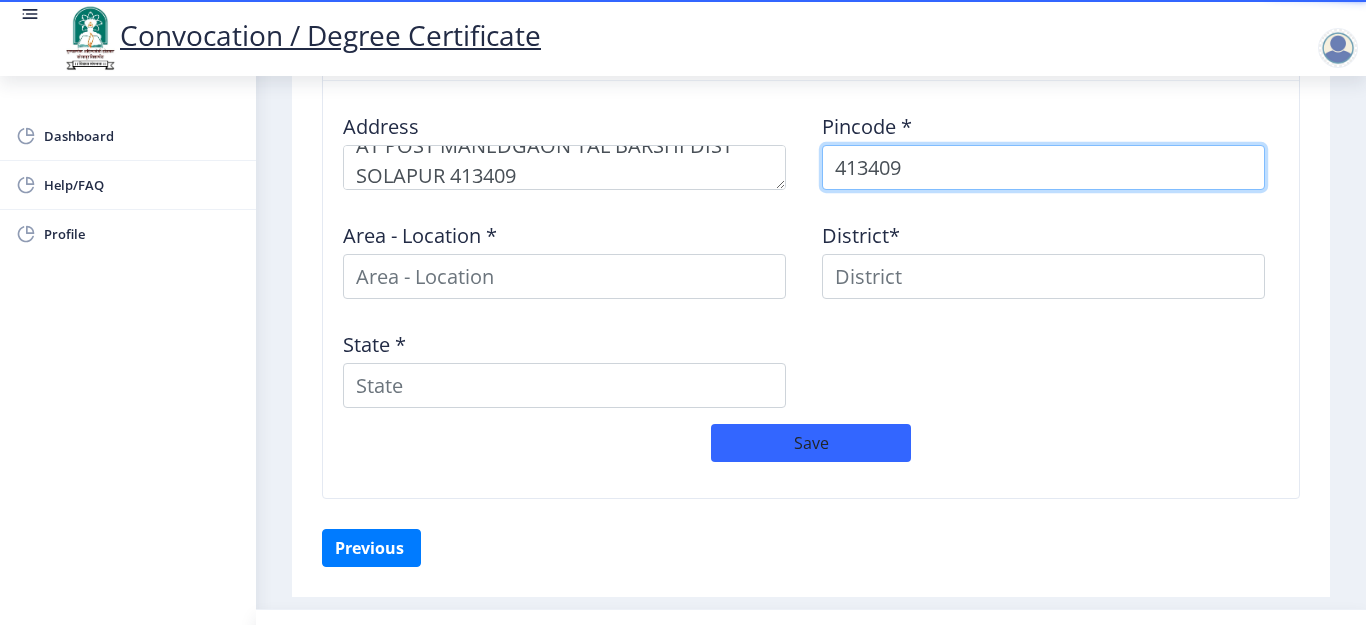 type on "413409" 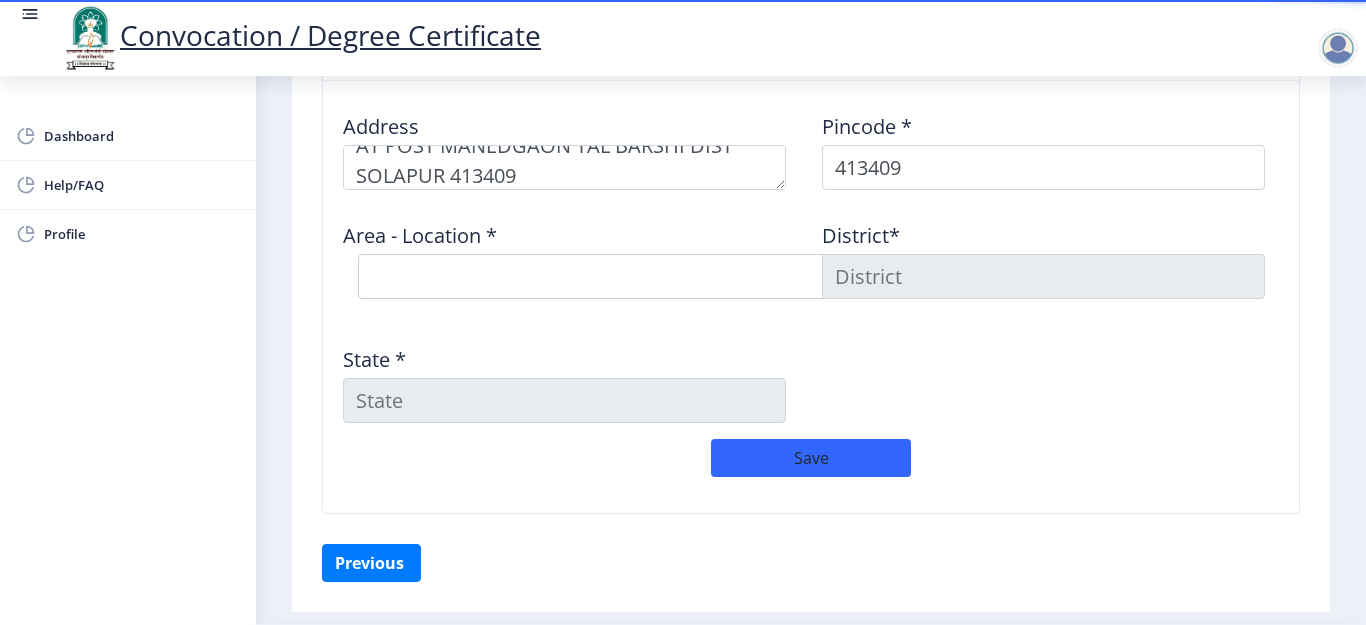 drag, startPoint x: 465, startPoint y: 243, endPoint x: 470, endPoint y: 273, distance: 30.413813 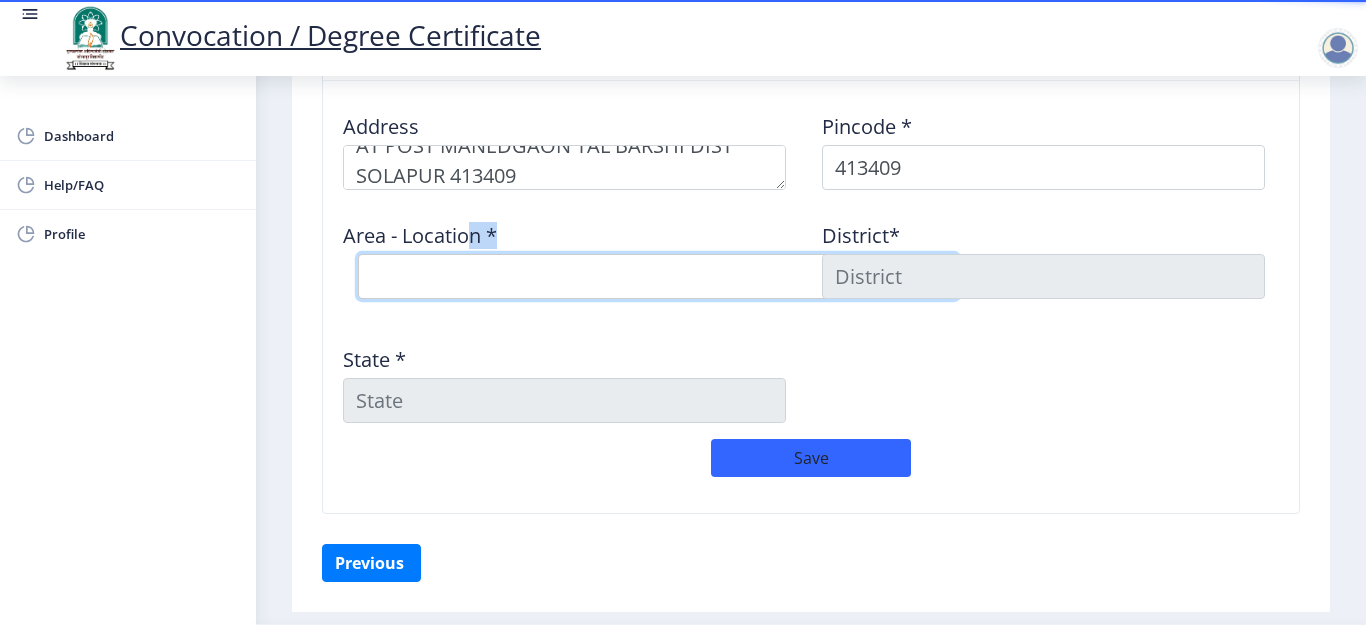 click on "Select Area Location Agalgaon S.O Babhulgaon B.O Chare B.O Chumb B.O Kategaon B.O Mandegaon B.O Umbarge B.O" at bounding box center [658, 276] 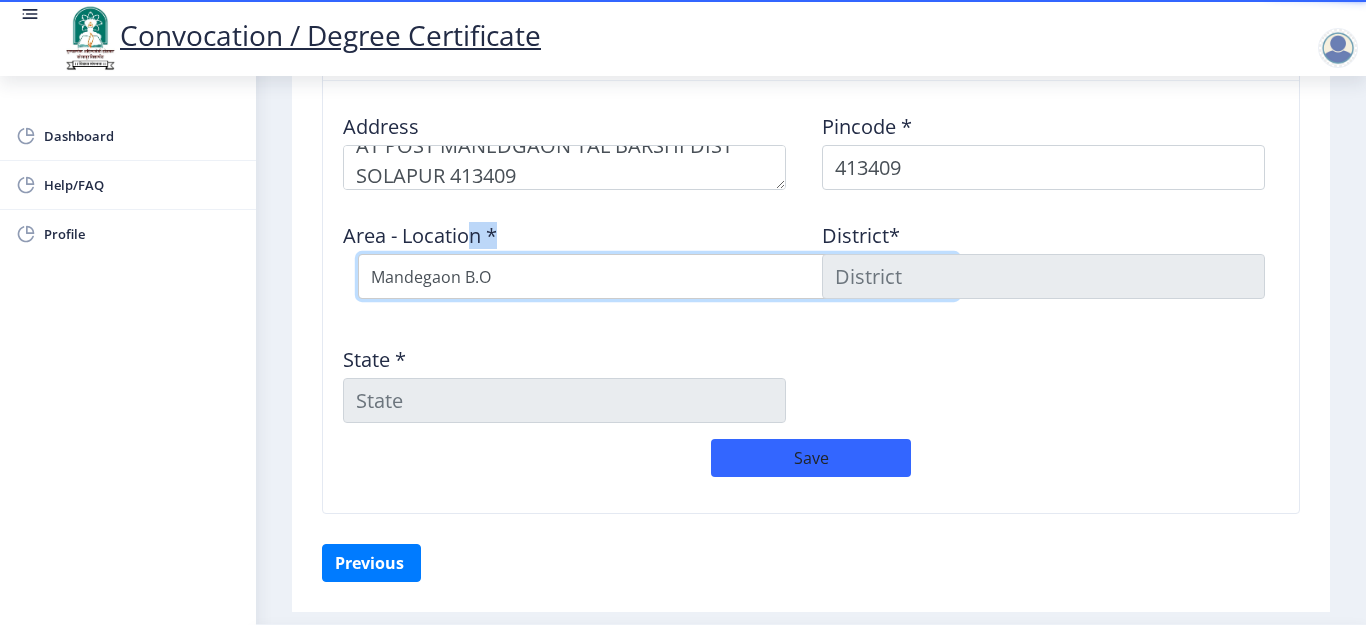 click on "Select Area Location Agalgaon S.O Babhulgaon B.O Chare B.O Chumb B.O Kategaon B.O Mandegaon B.O Umbarge B.O" at bounding box center [658, 276] 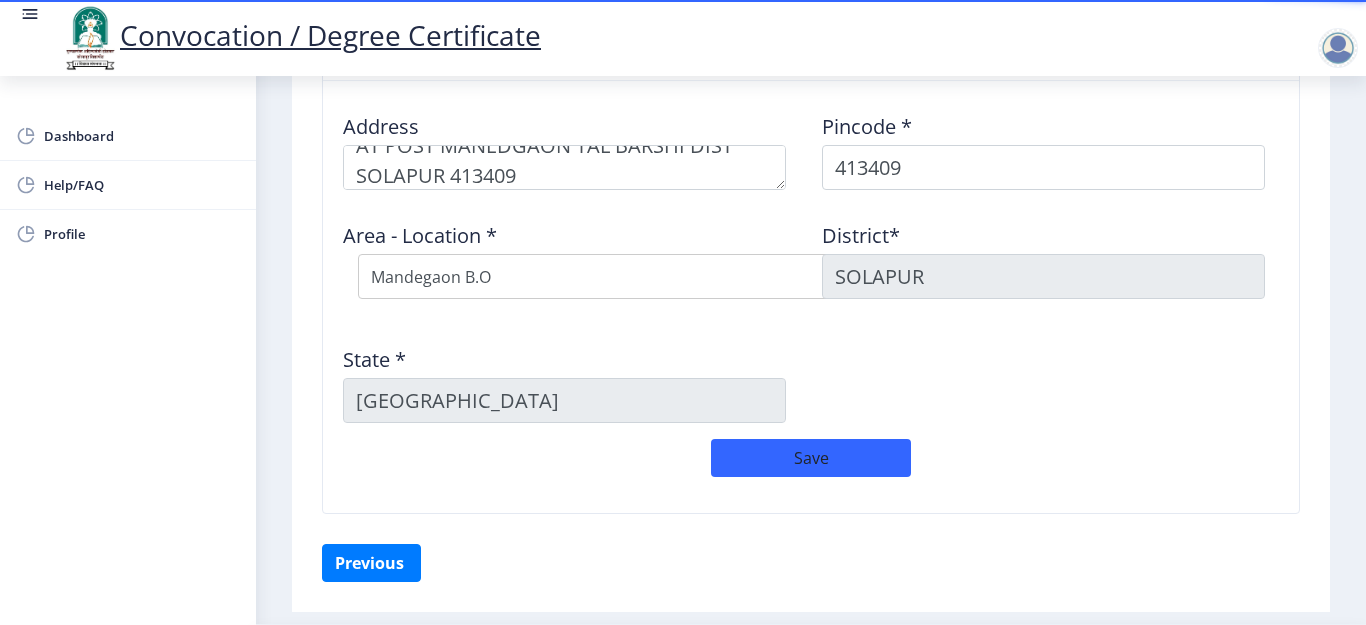 drag, startPoint x: 788, startPoint y: 435, endPoint x: 802, endPoint y: 452, distance: 22.022715 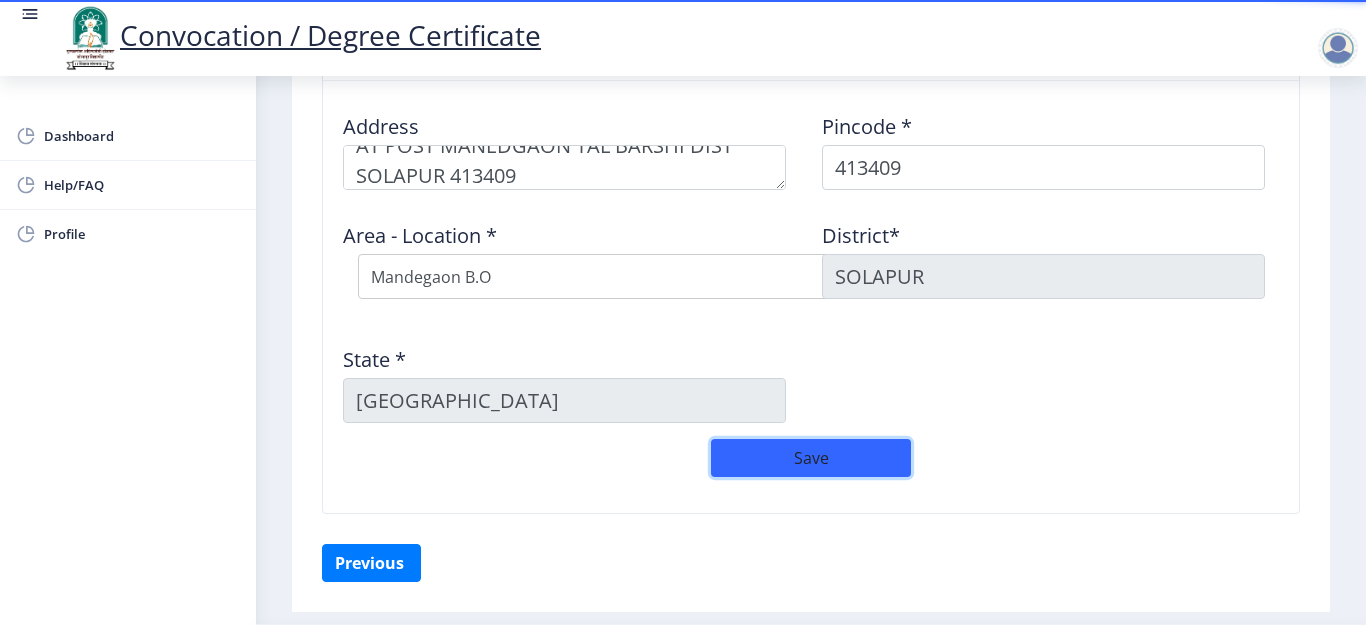 click on "Save" 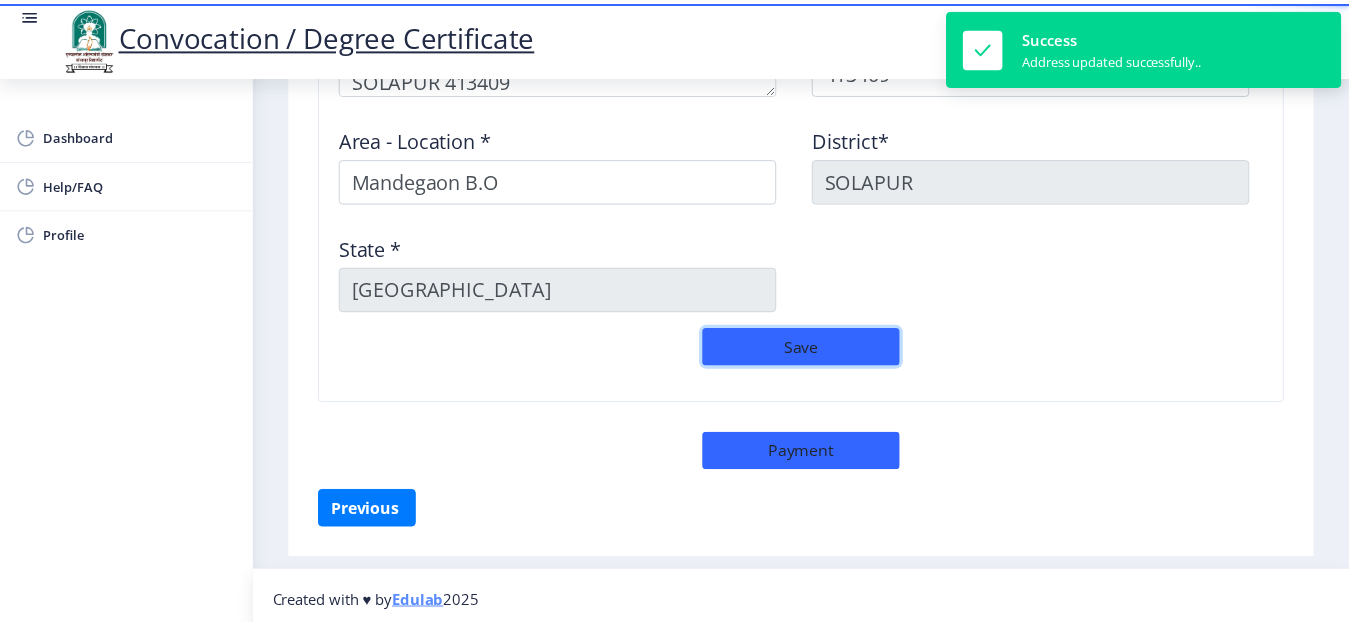 scroll, scrollTop: 1768, scrollLeft: 0, axis: vertical 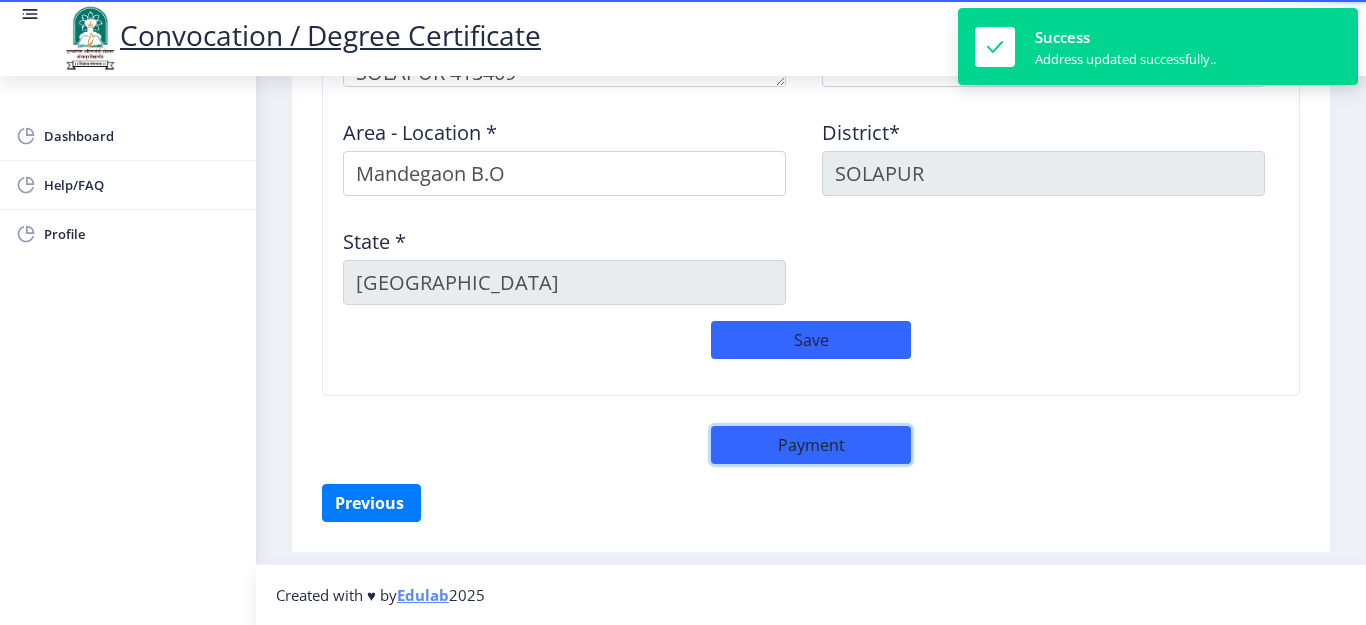 click on "Payment" 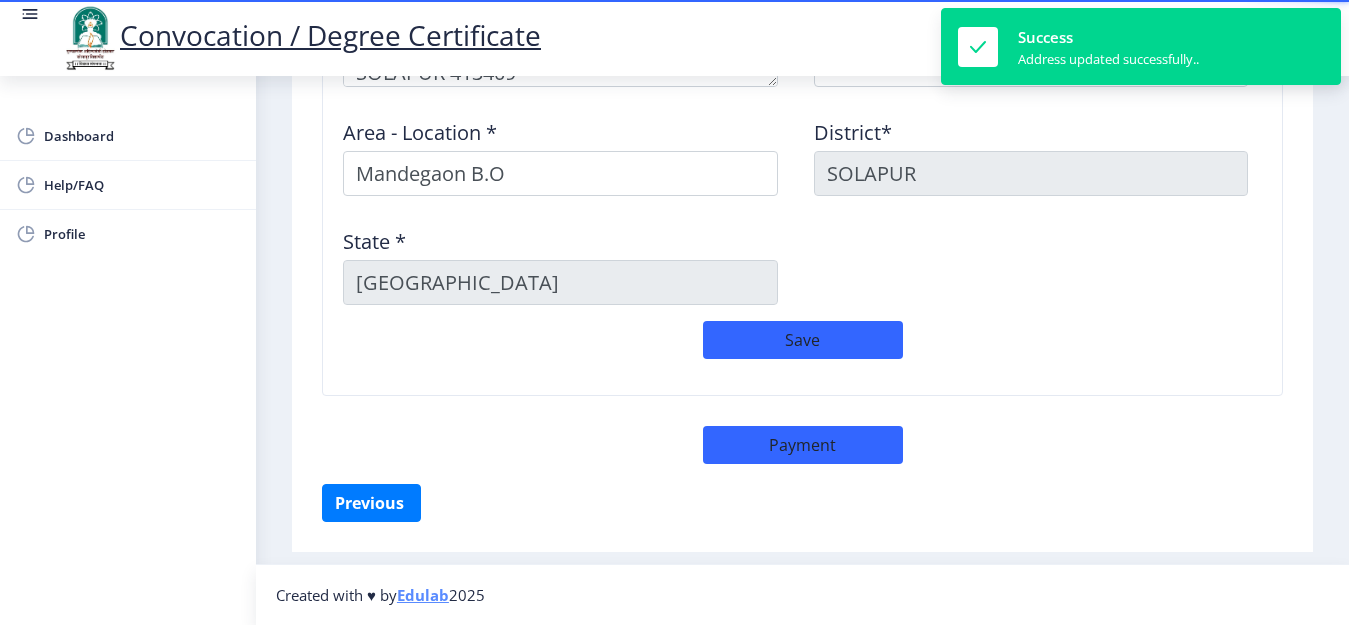 select on "sealed" 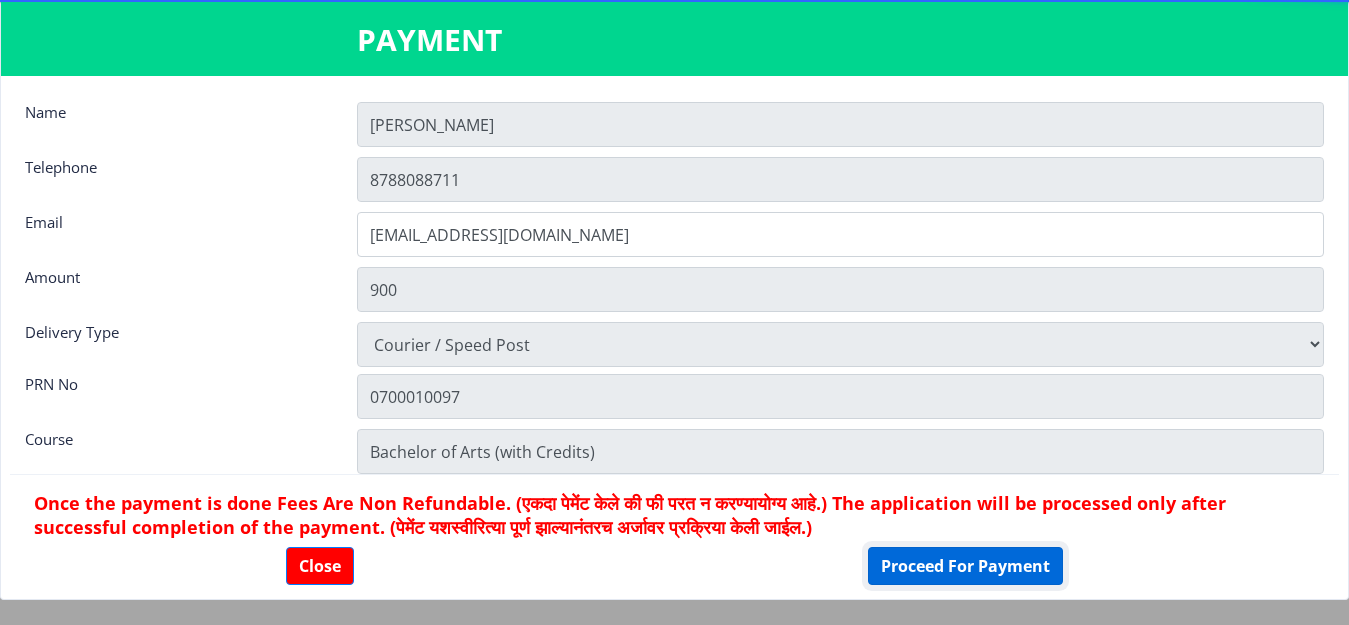 click on "Proceed For Payment" 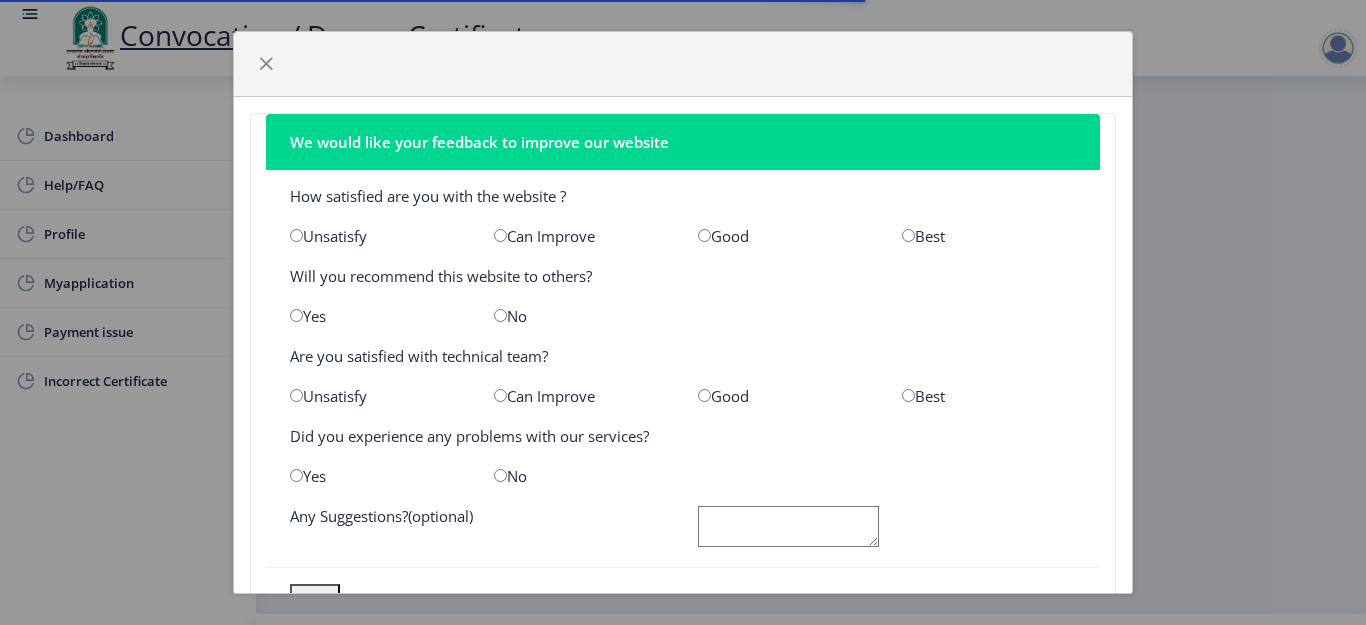 scroll, scrollTop: 0, scrollLeft: 0, axis: both 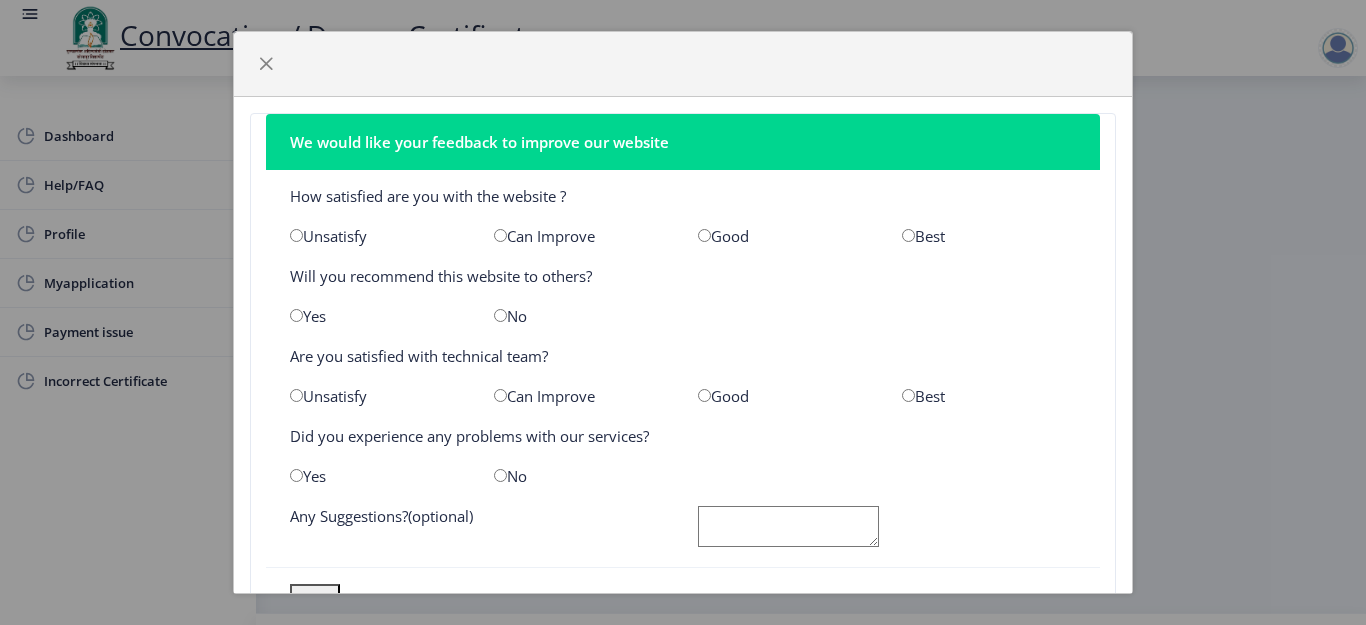 click at bounding box center [908, 235] 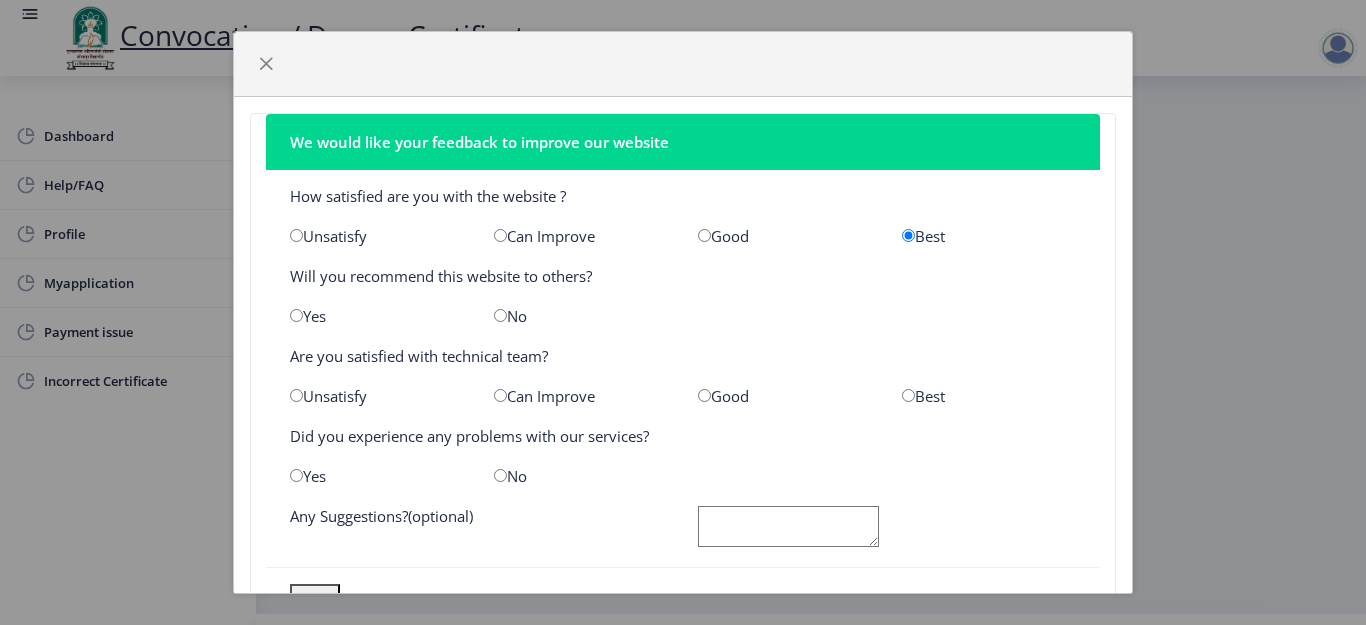 click at bounding box center (908, 395) 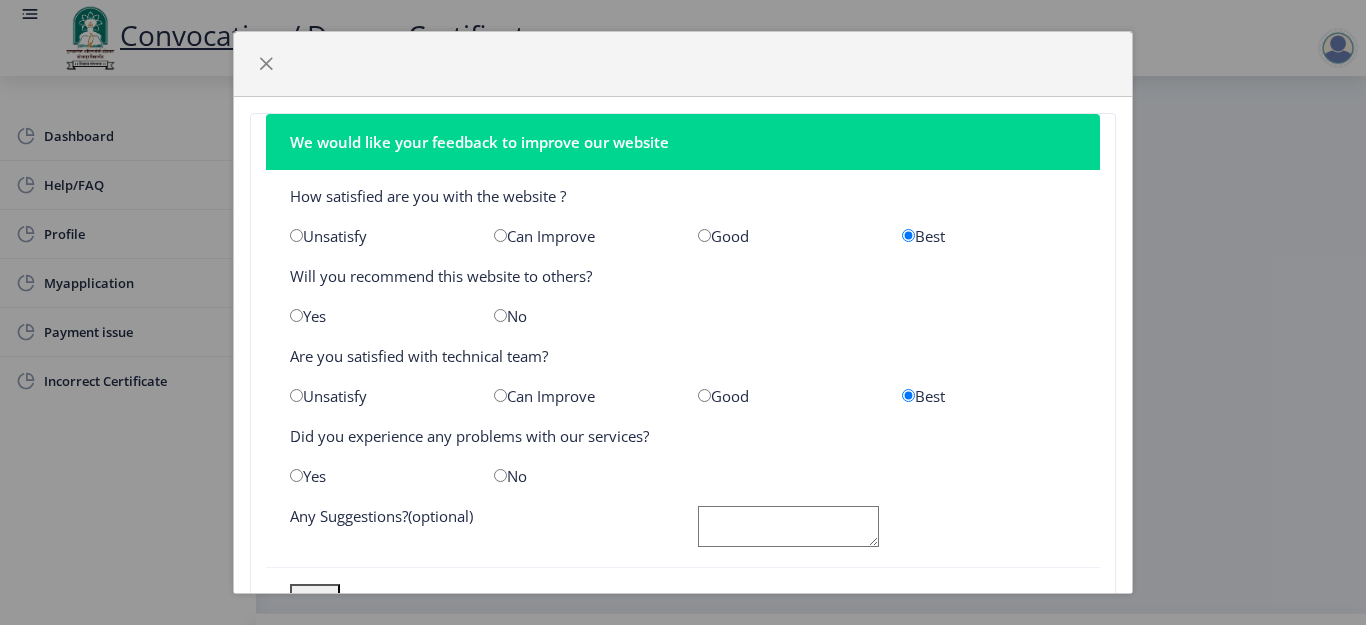click on "How satisfied are you with the website ?   Unsatisfy   Can Improve   Good   Best   Will you recommend this website to others?   Yes   No   Are you satisfied with technical team?   Unsatisfy   Can Improve   Good   Best   Did you experience any problems with our services?   Yes   No   Any Suggestions?(optional)" 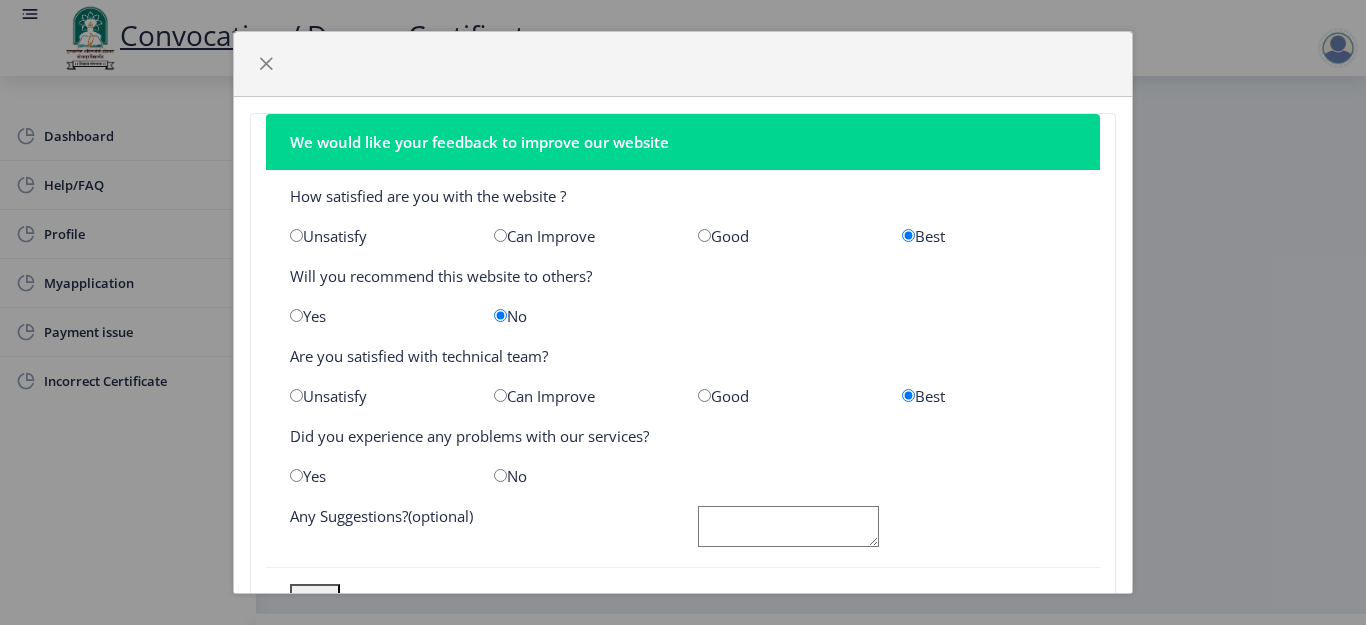 click on "No" 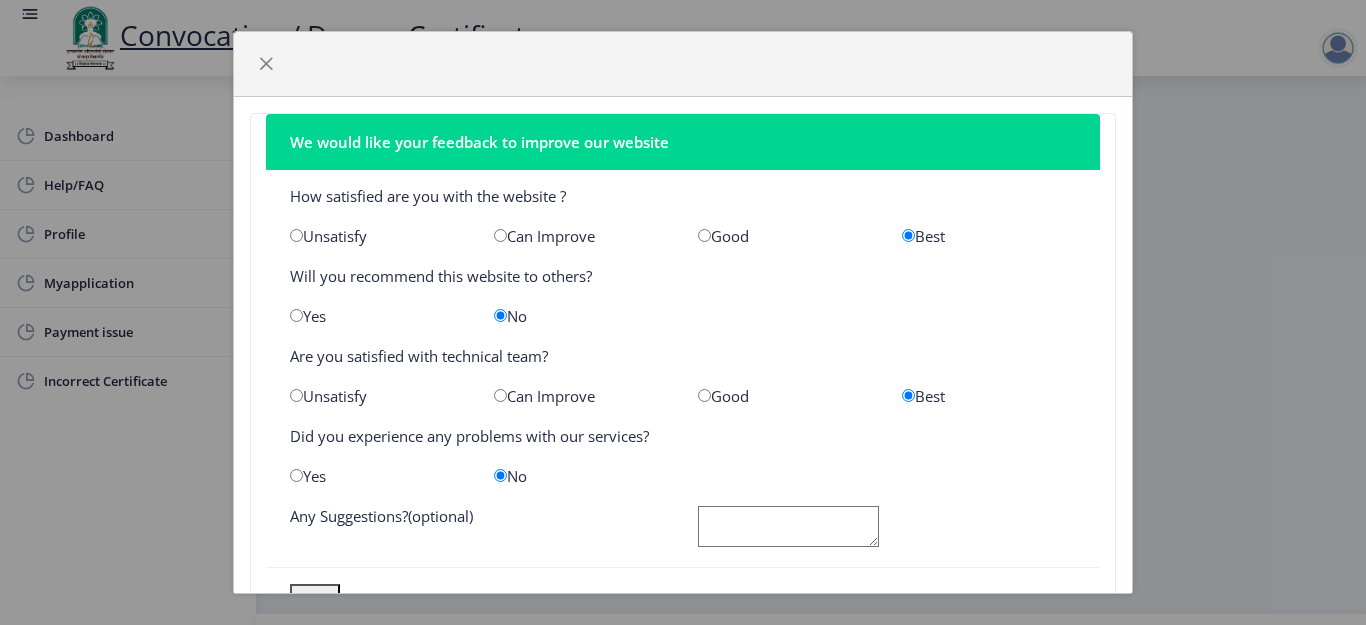 scroll, scrollTop: 77, scrollLeft: 0, axis: vertical 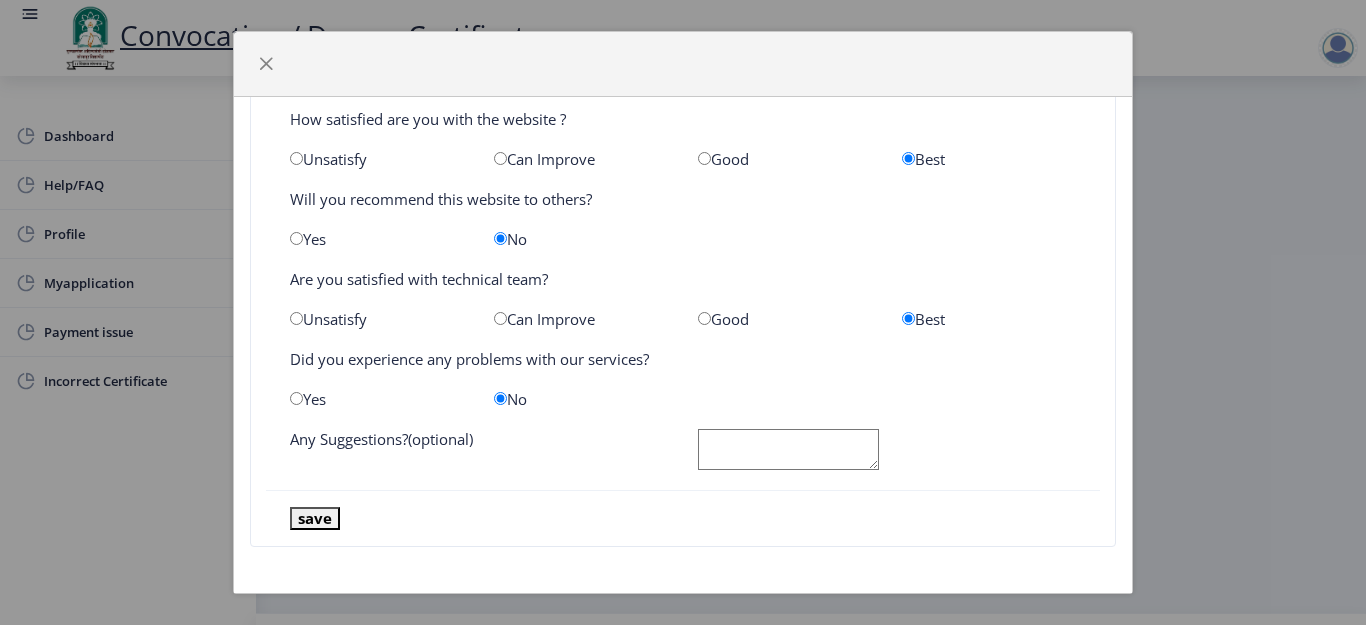 click on "save" 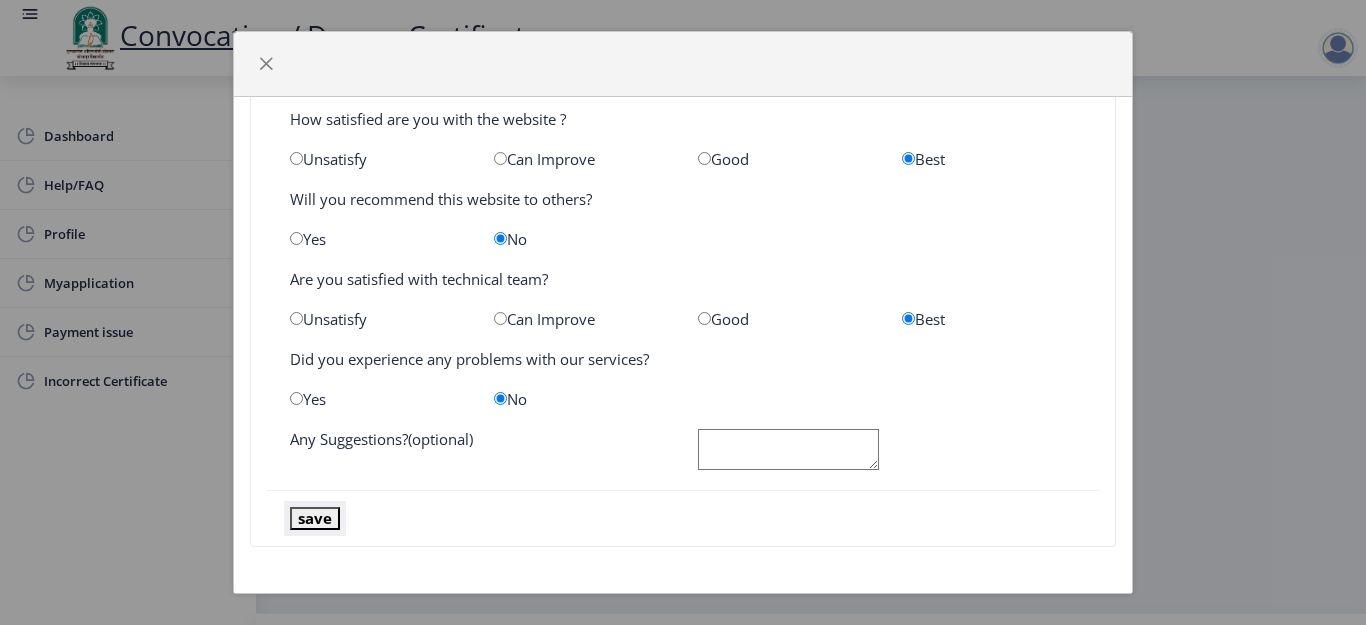 click on "save" 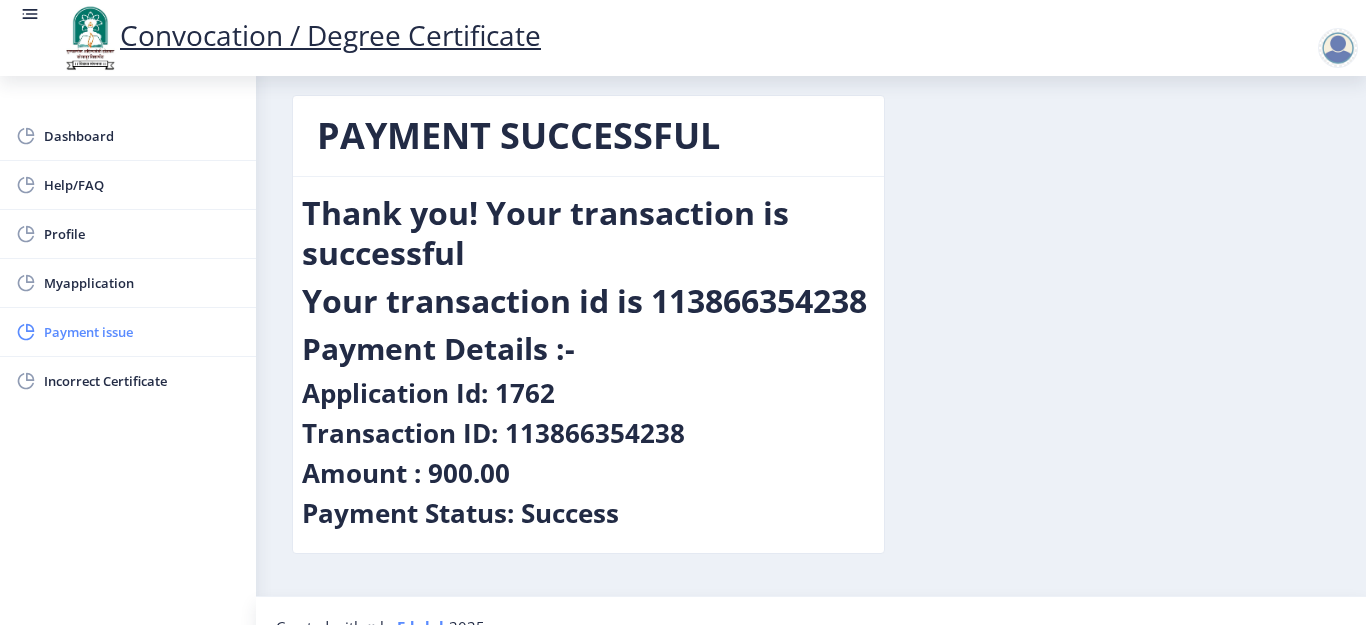 scroll, scrollTop: 0, scrollLeft: 0, axis: both 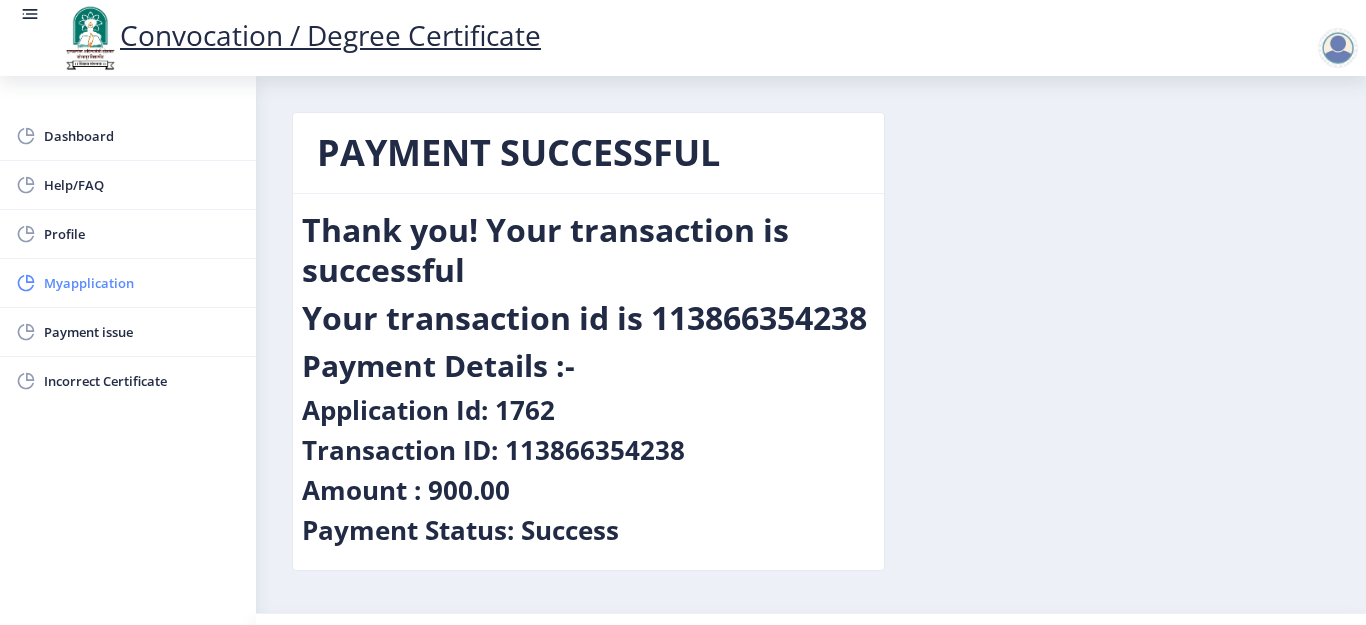click on "Myapplication" 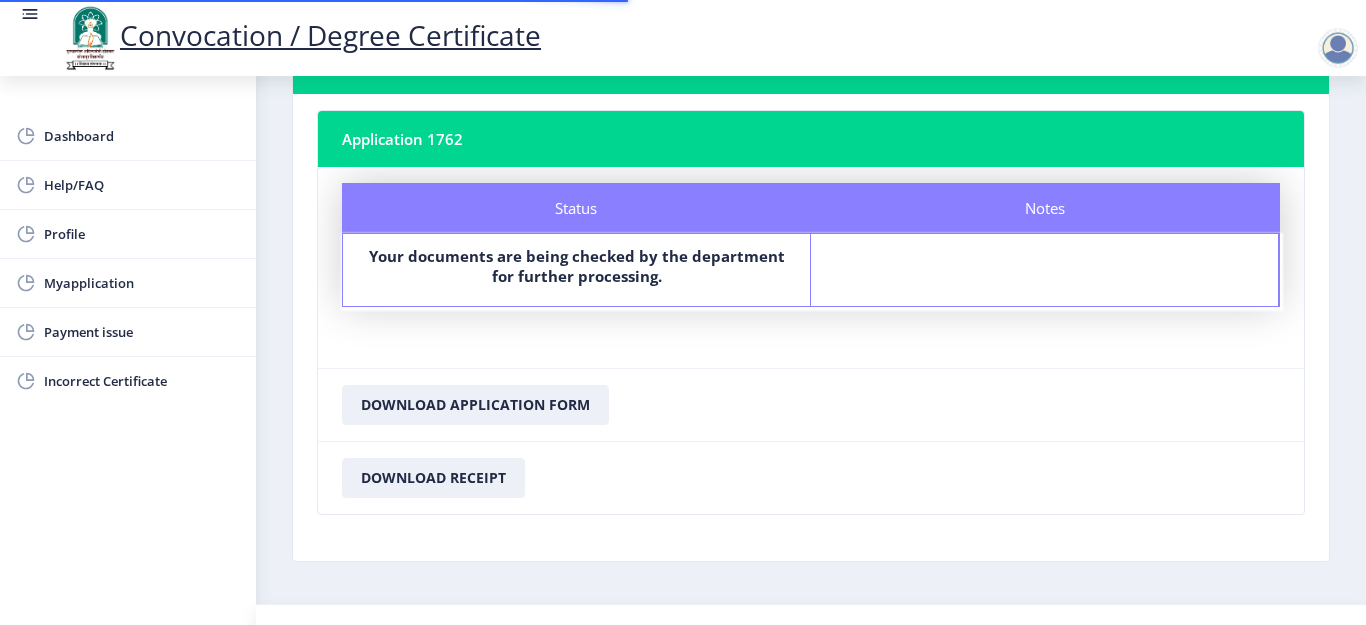 scroll, scrollTop: 131, scrollLeft: 0, axis: vertical 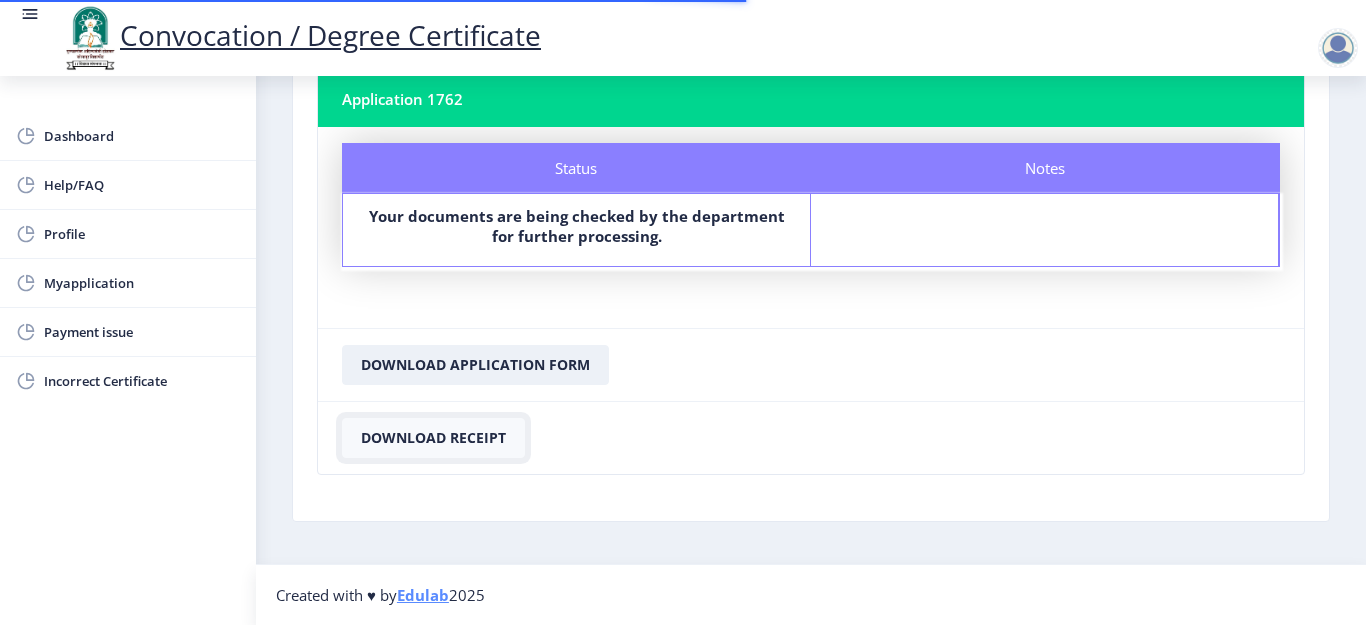 click on "Download Receipt" 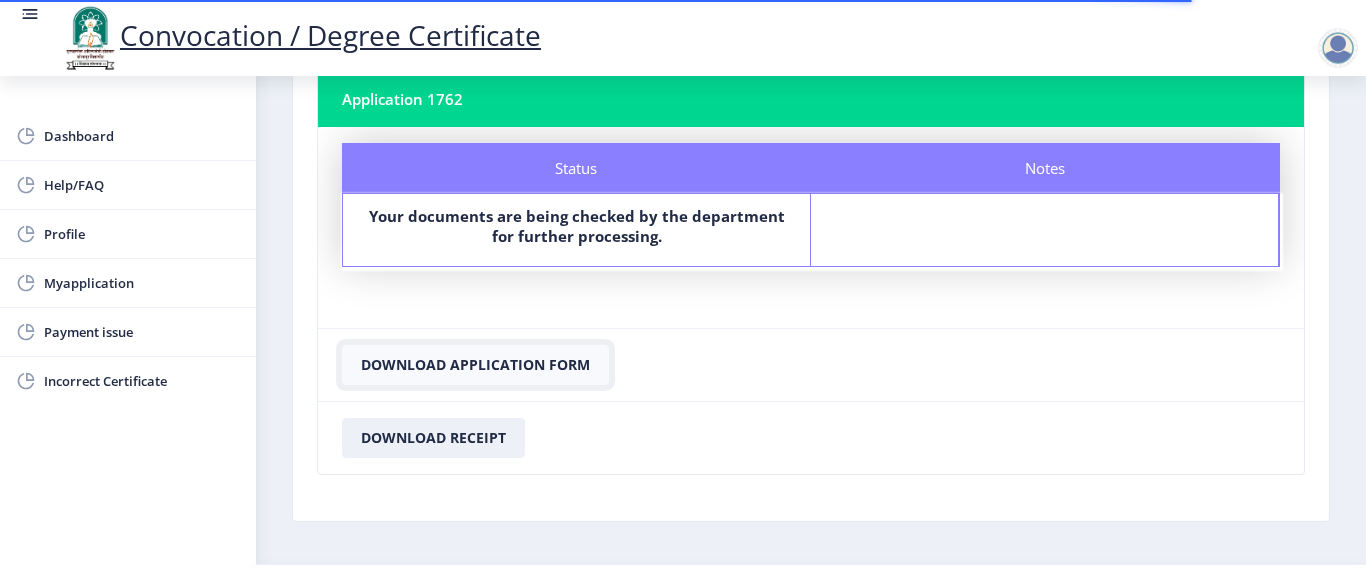 click on "Download Application Form" 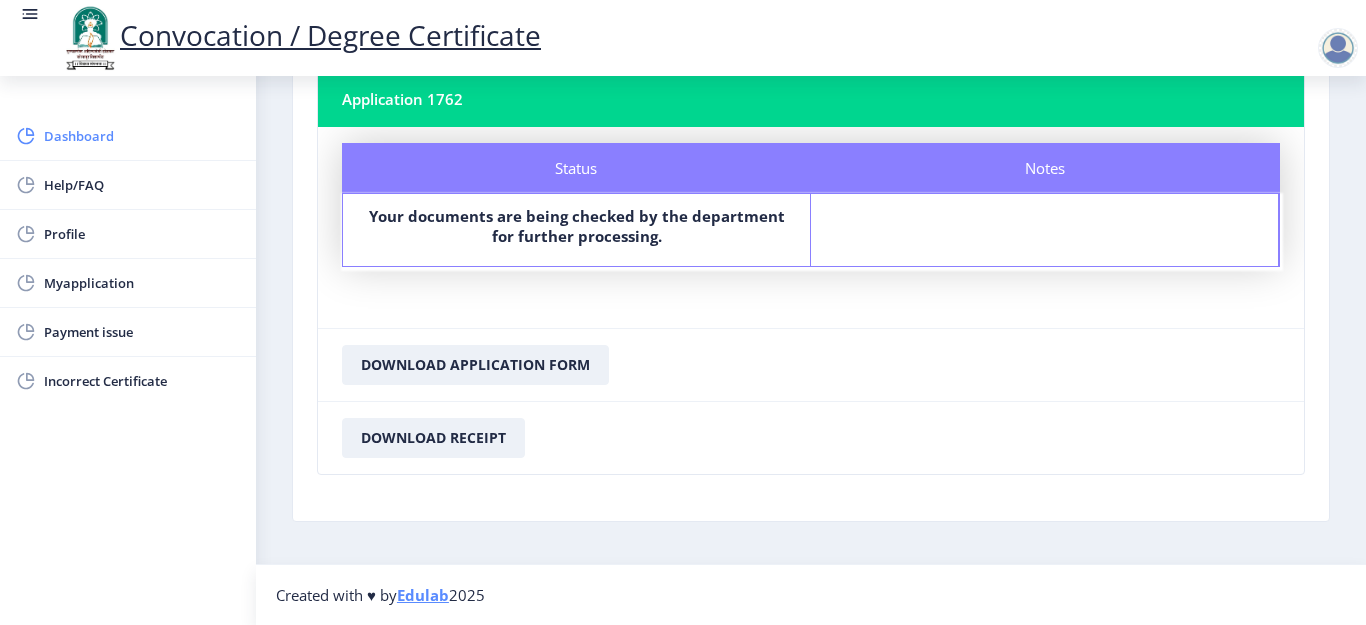 click on "Dashboard" 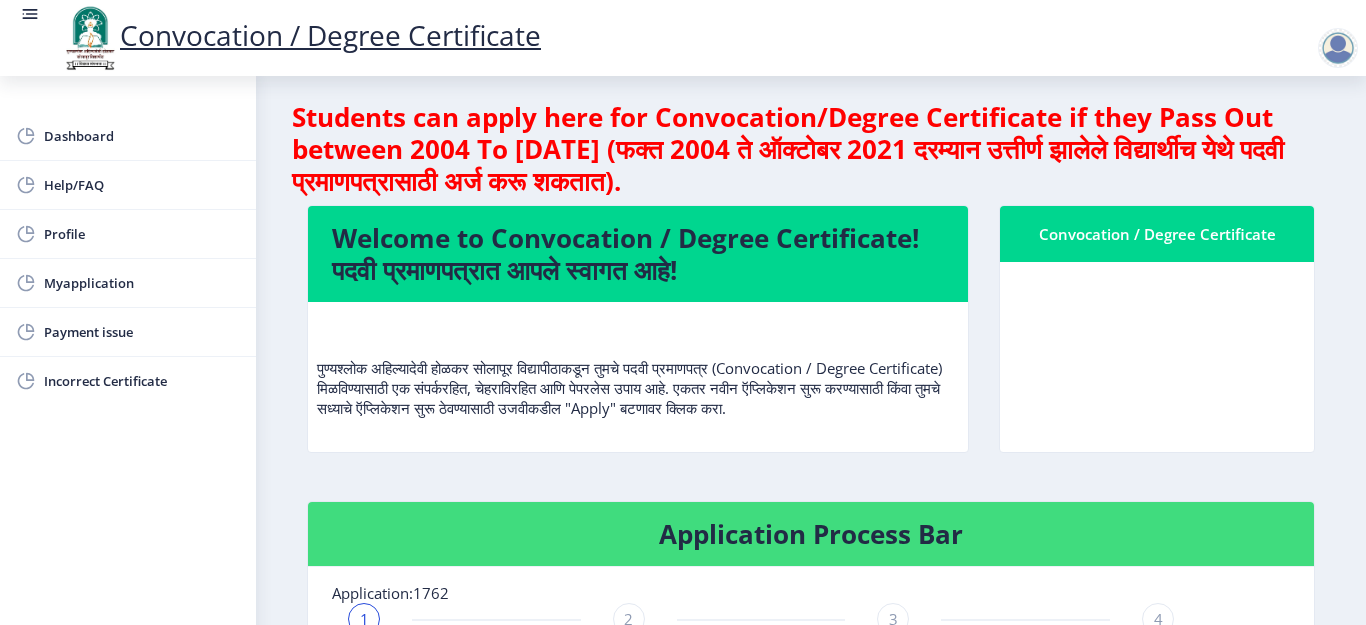 scroll, scrollTop: 0, scrollLeft: 0, axis: both 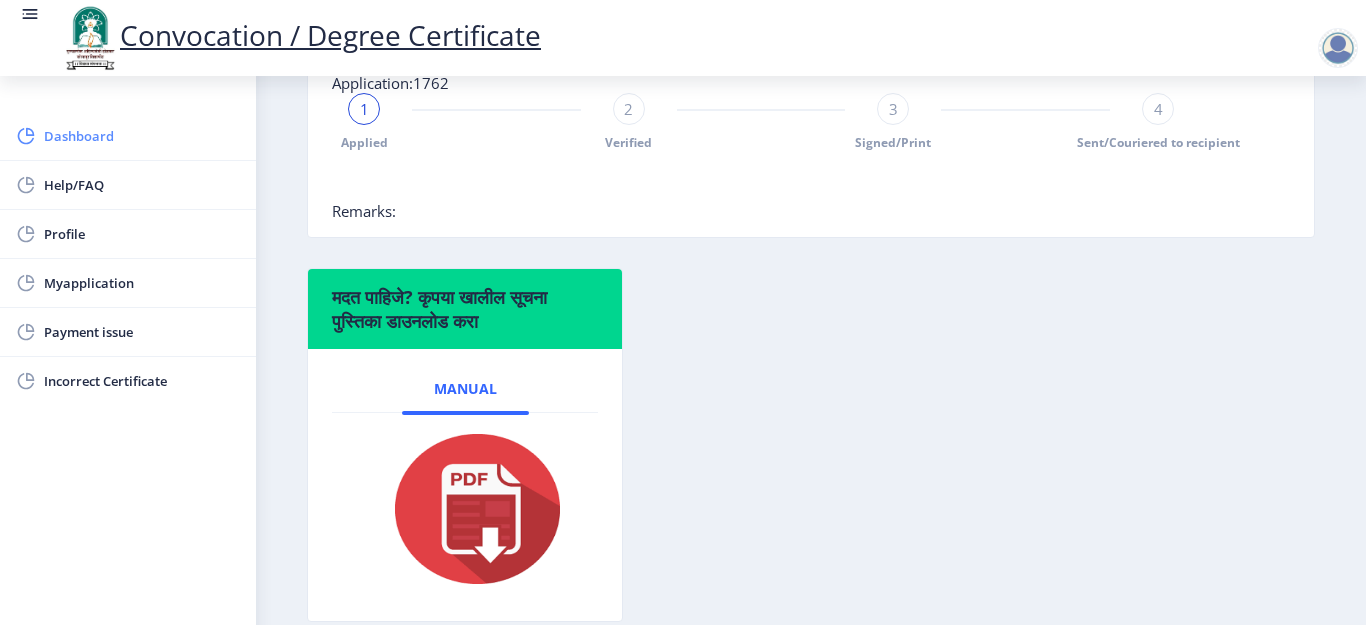 click on "Dashboard" 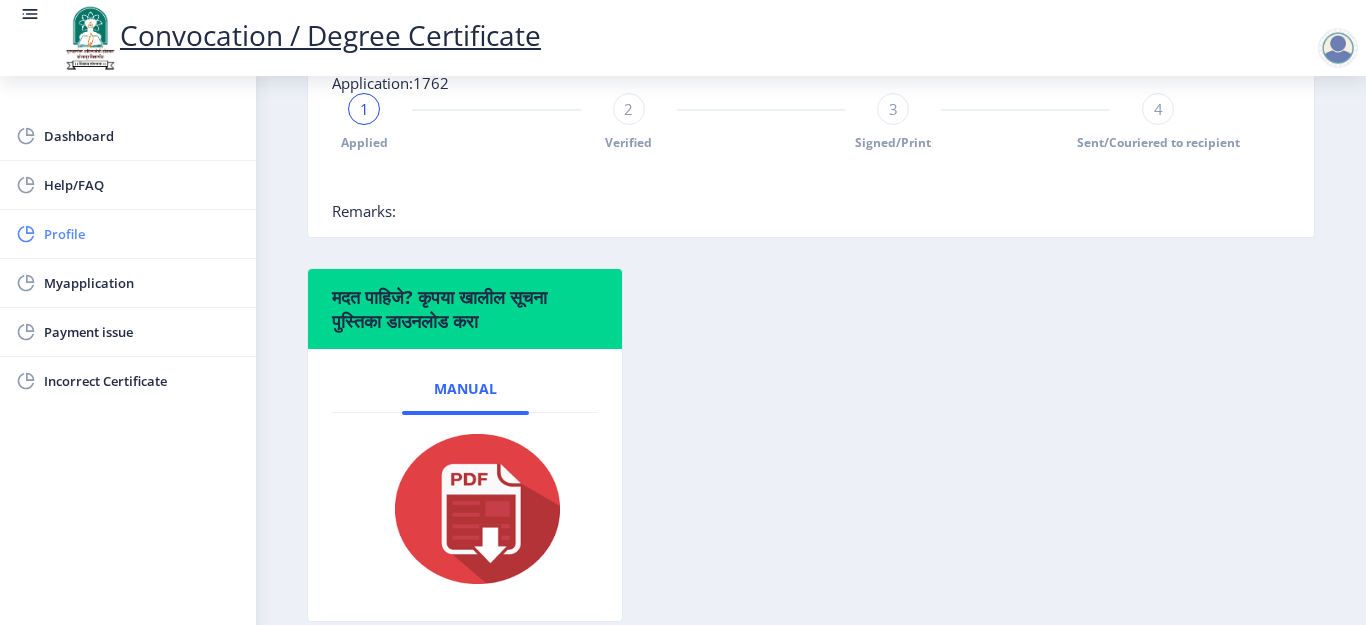 click on "Profile" 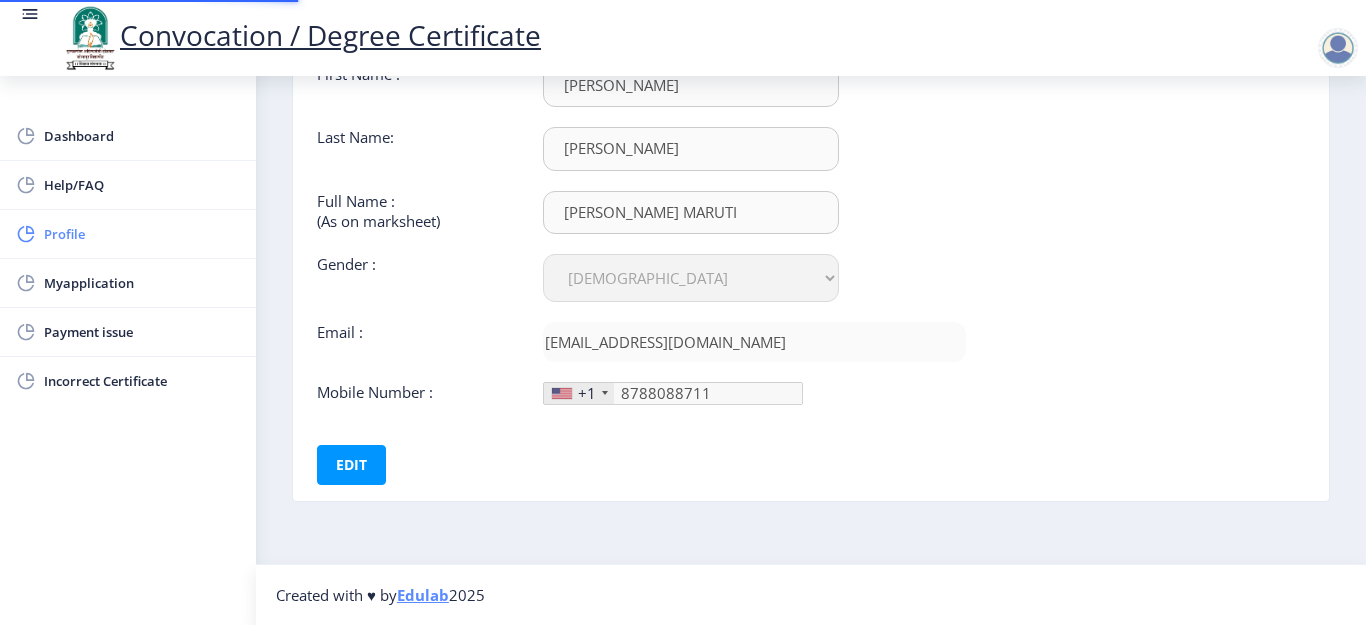 scroll, scrollTop: 0, scrollLeft: 0, axis: both 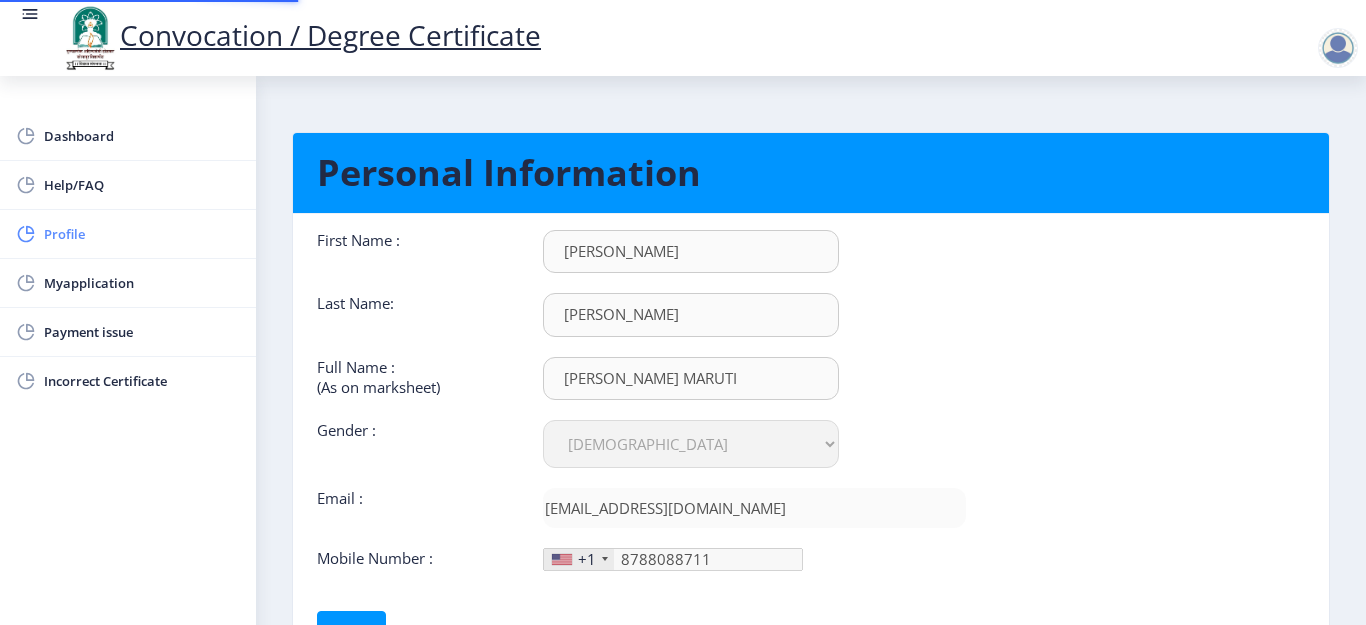 type on "878-808-87" 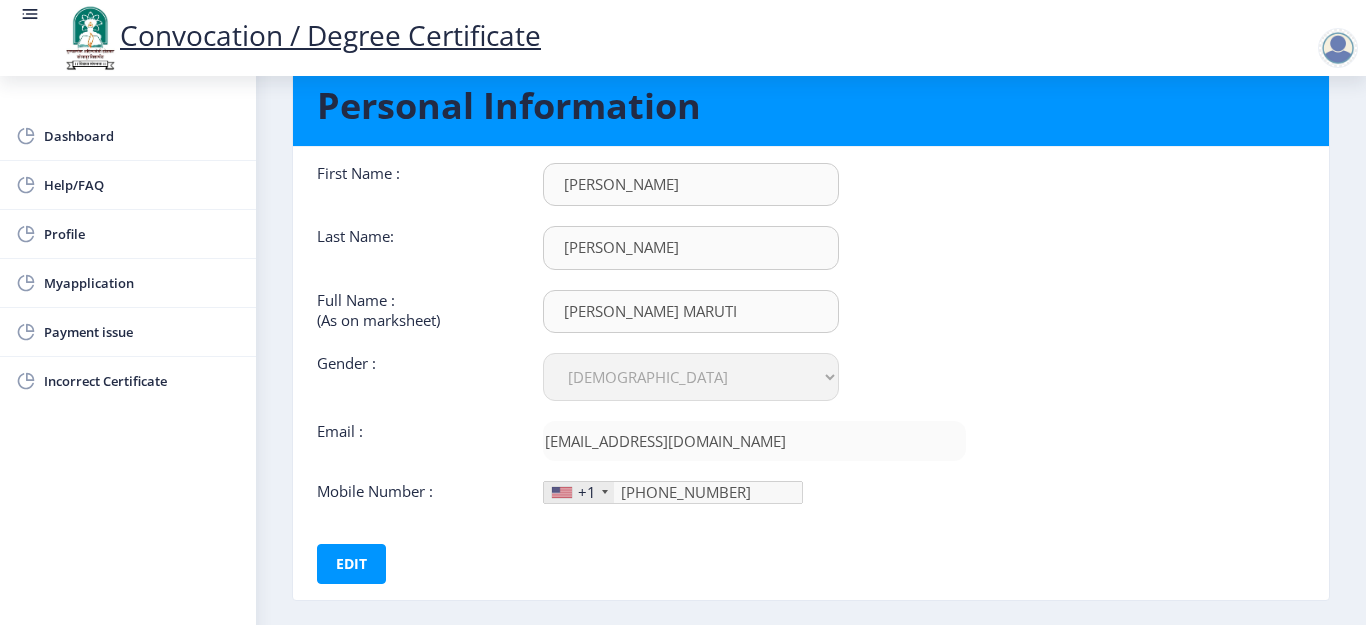 scroll, scrollTop: 66, scrollLeft: 0, axis: vertical 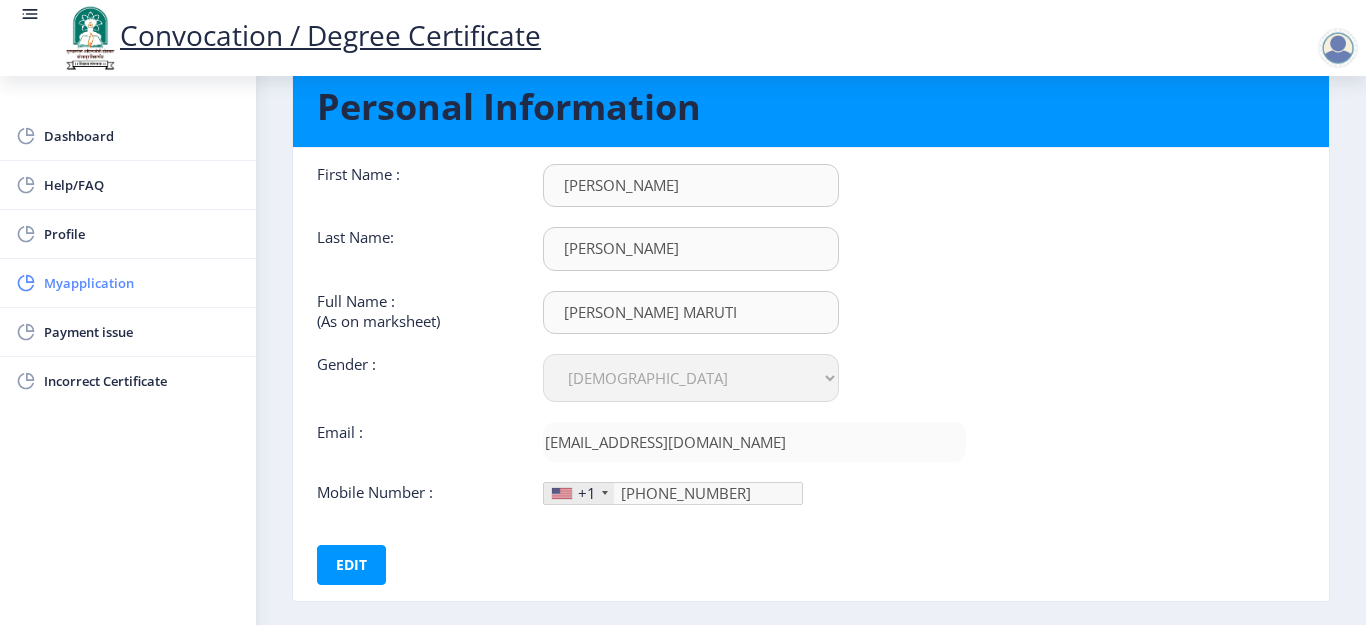 click on "Myapplication" 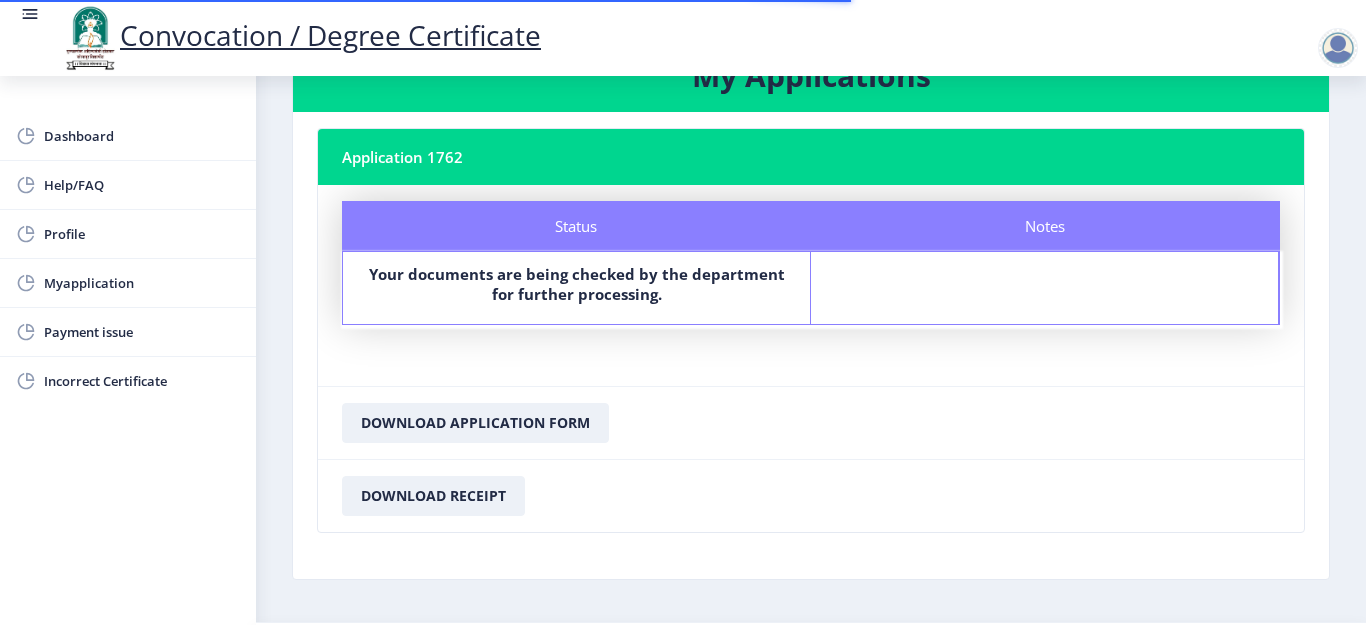 scroll, scrollTop: 100, scrollLeft: 0, axis: vertical 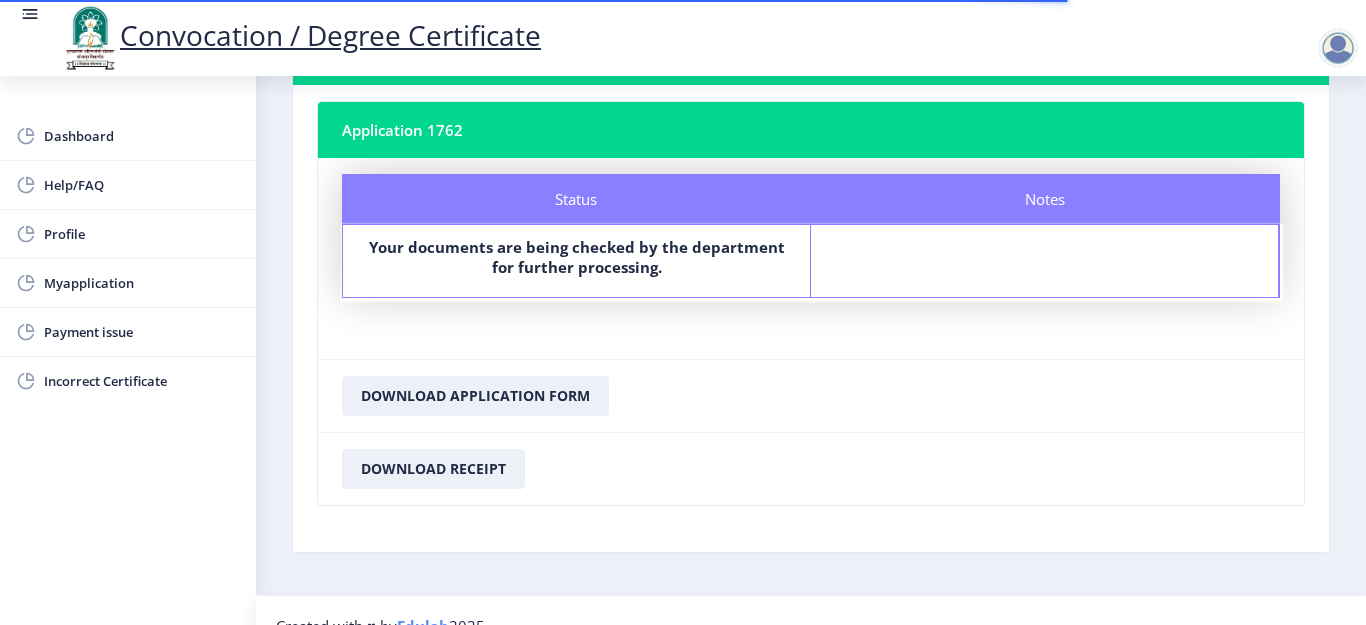 click on "Your documents are being checked by the department for further processing." 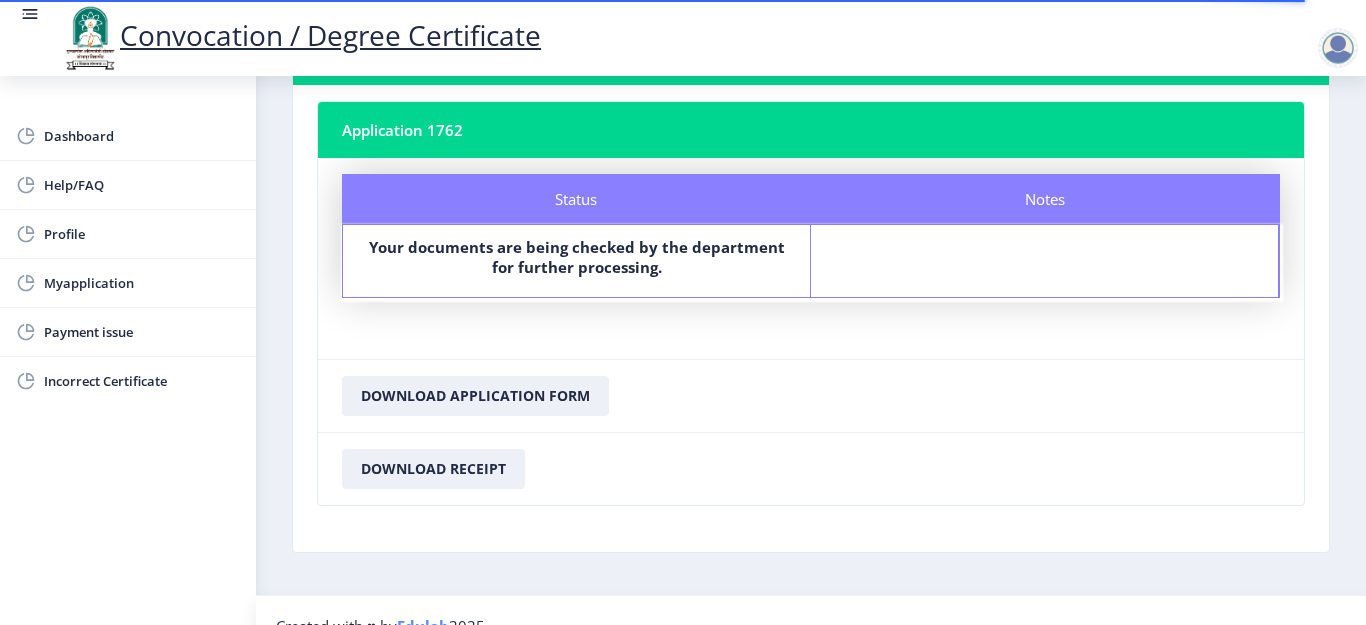 click 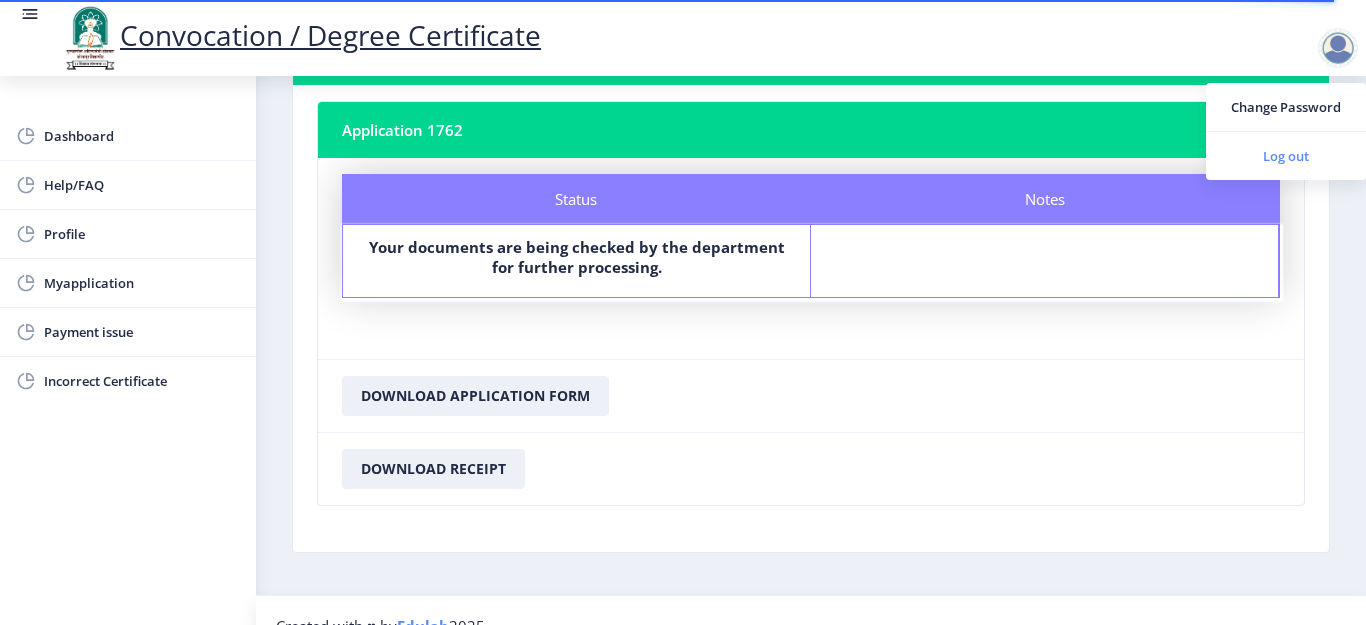 click on "Log out" at bounding box center (1286, 156) 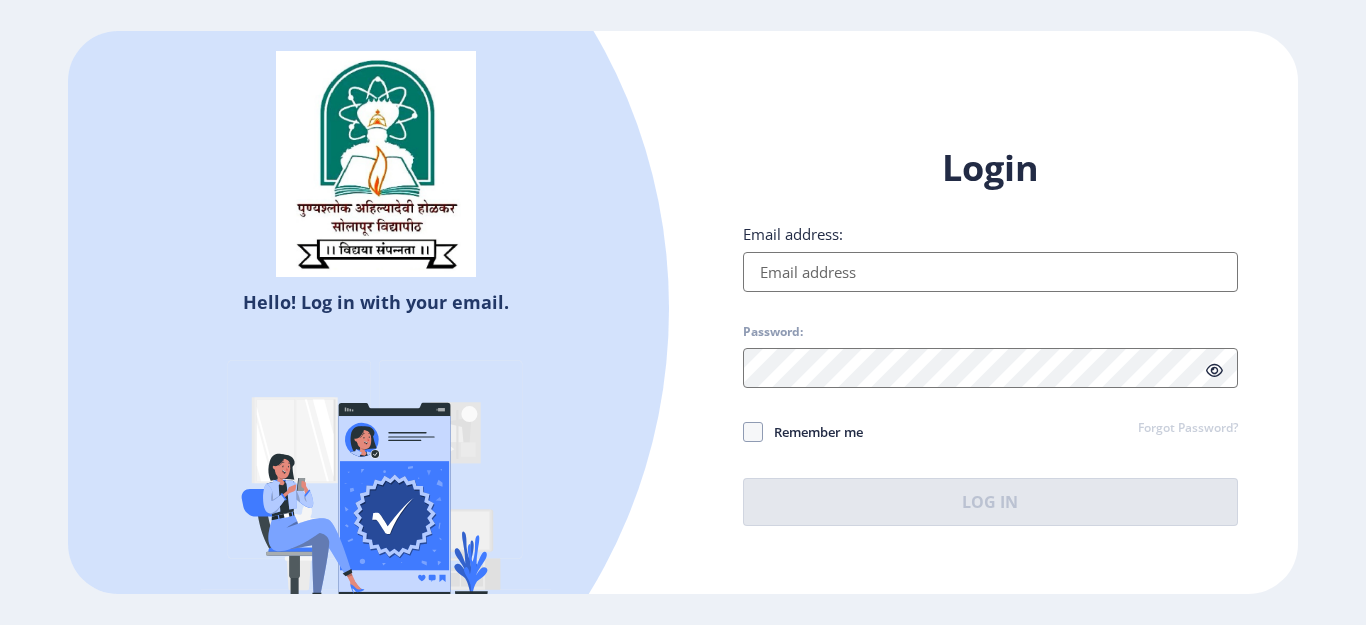drag, startPoint x: 1365, startPoint y: 337, endPoint x: 1364, endPoint y: 394, distance: 57.00877 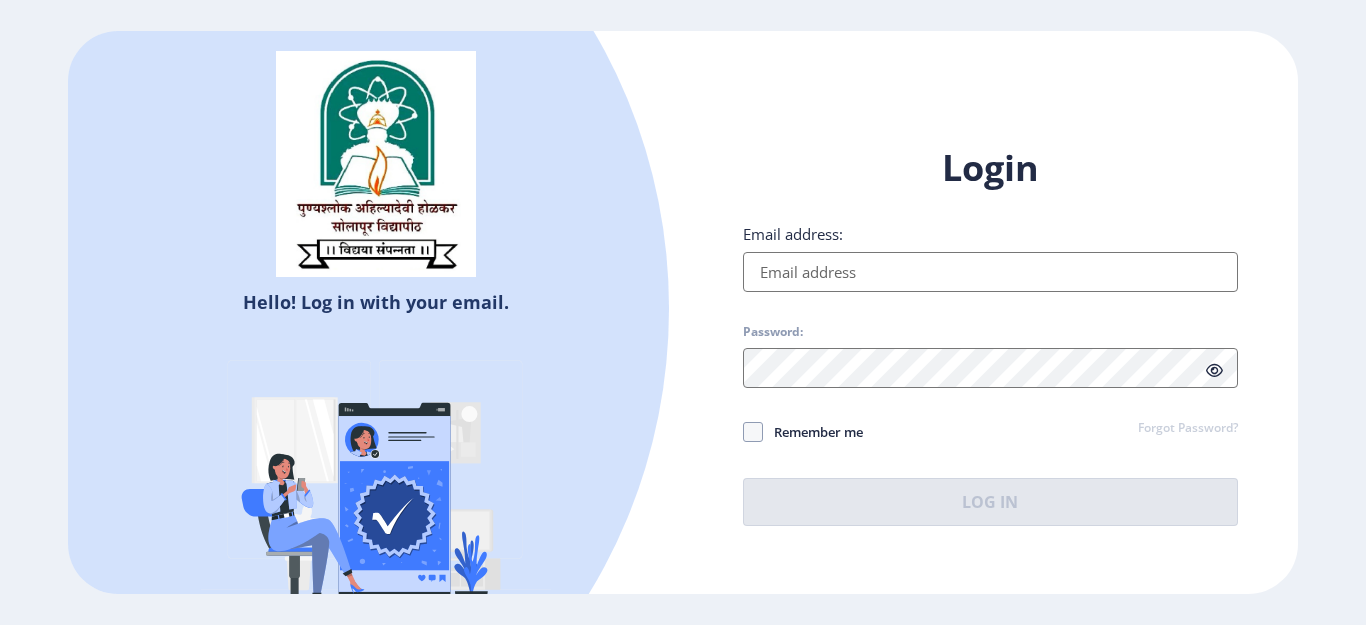 click on "Login" at bounding box center (990, 168) 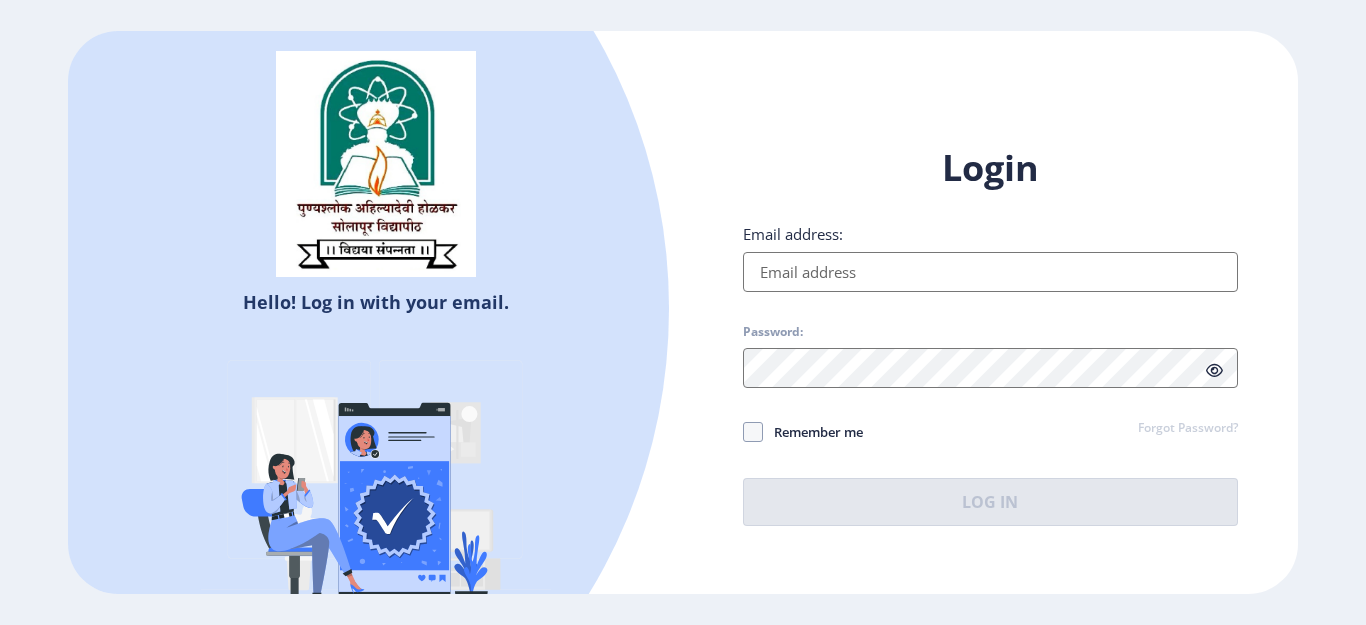 click on "Login Email address: Password: Remember me Forgot Password?  Log In" 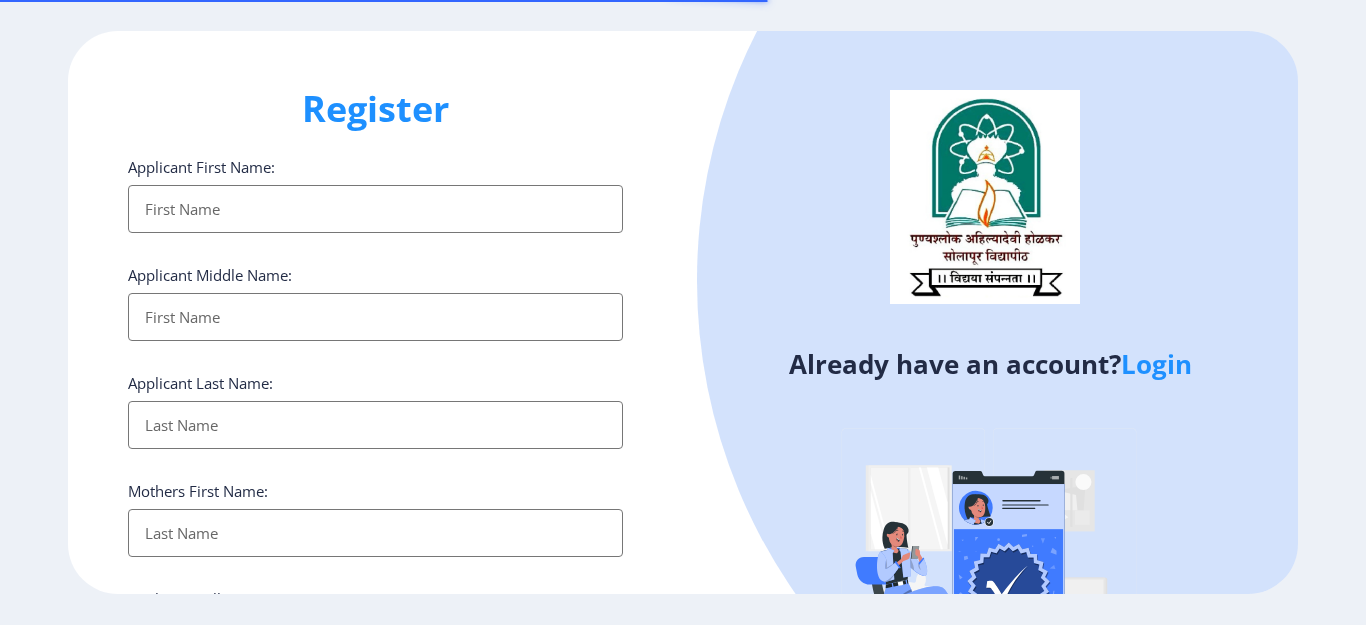 select 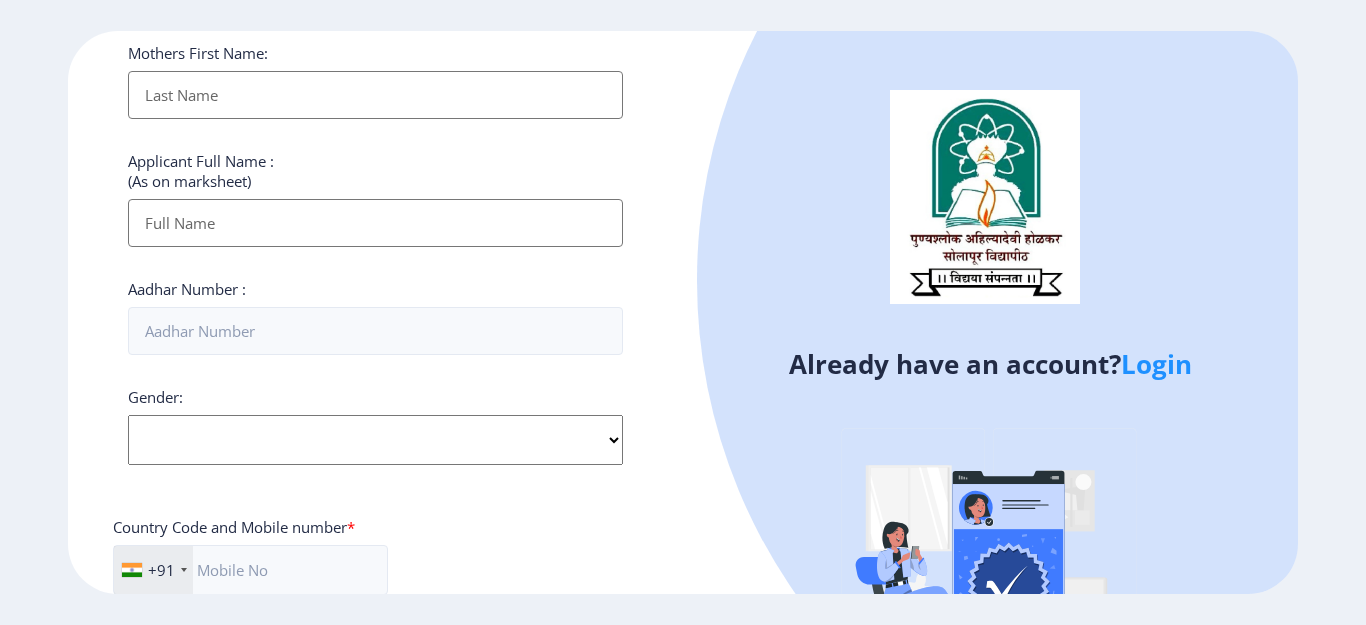 scroll, scrollTop: 500, scrollLeft: 0, axis: vertical 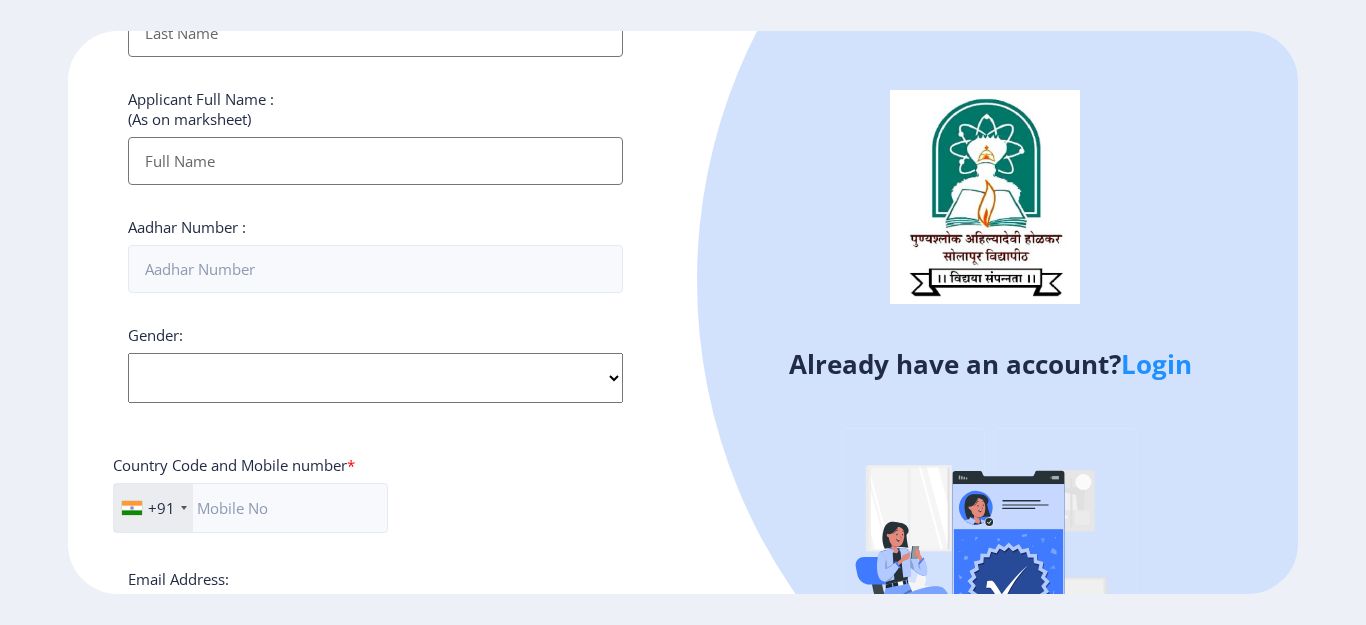 click on "Login" 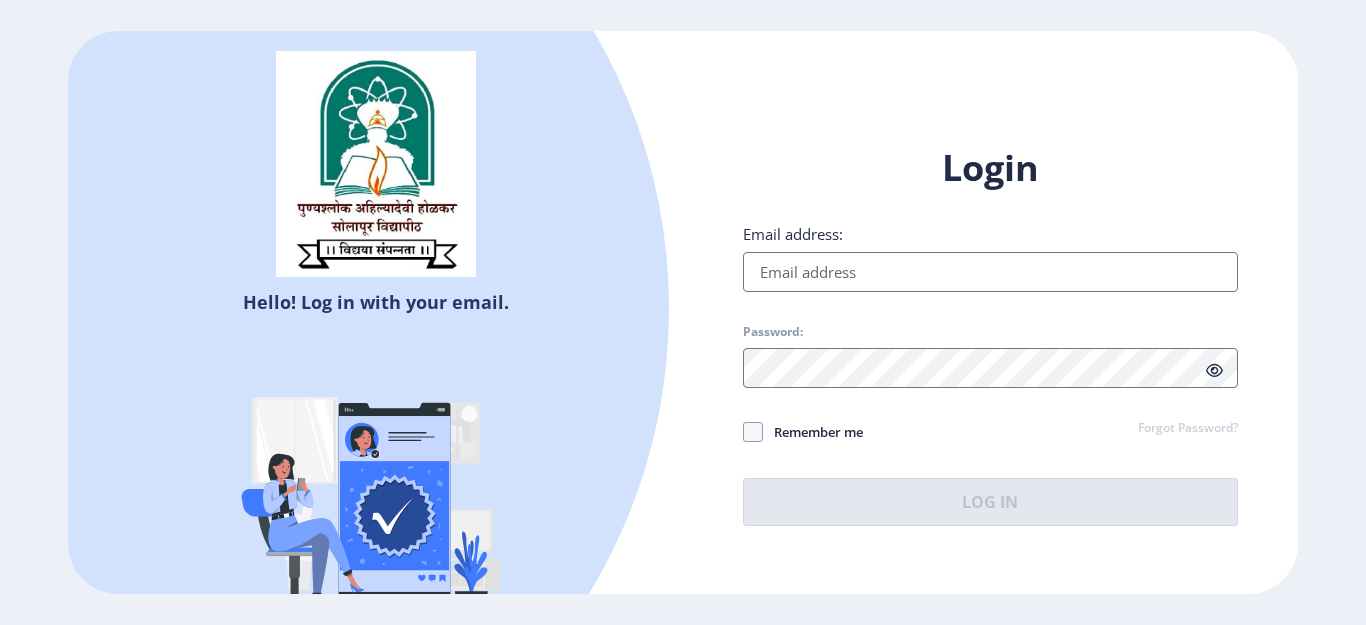 click on "Email address:" at bounding box center [990, 272] 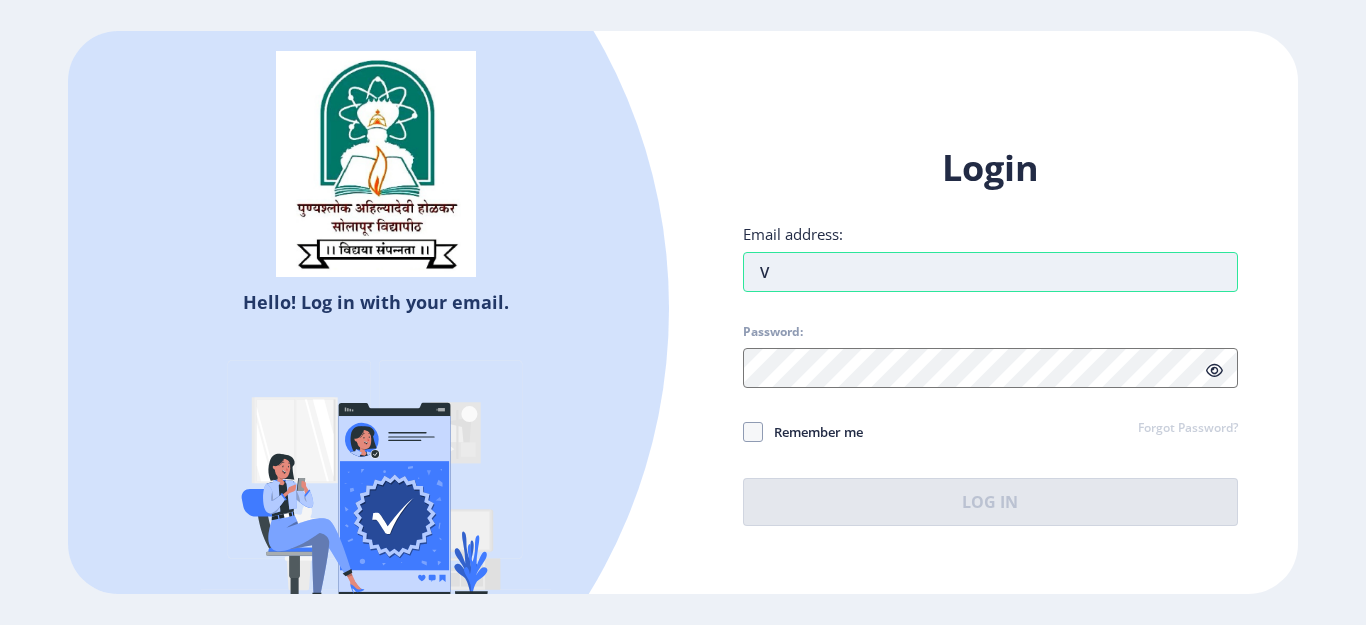 type on "[EMAIL_ADDRESS][DOMAIN_NAME]" 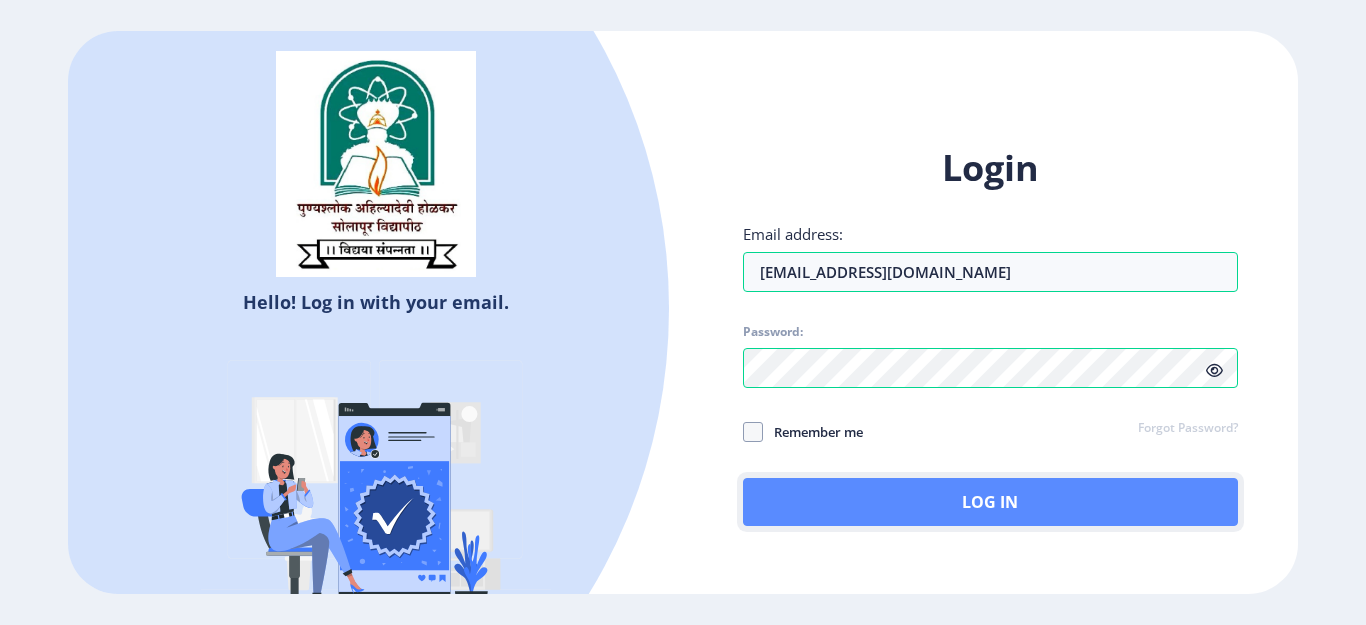 click on "Log In" 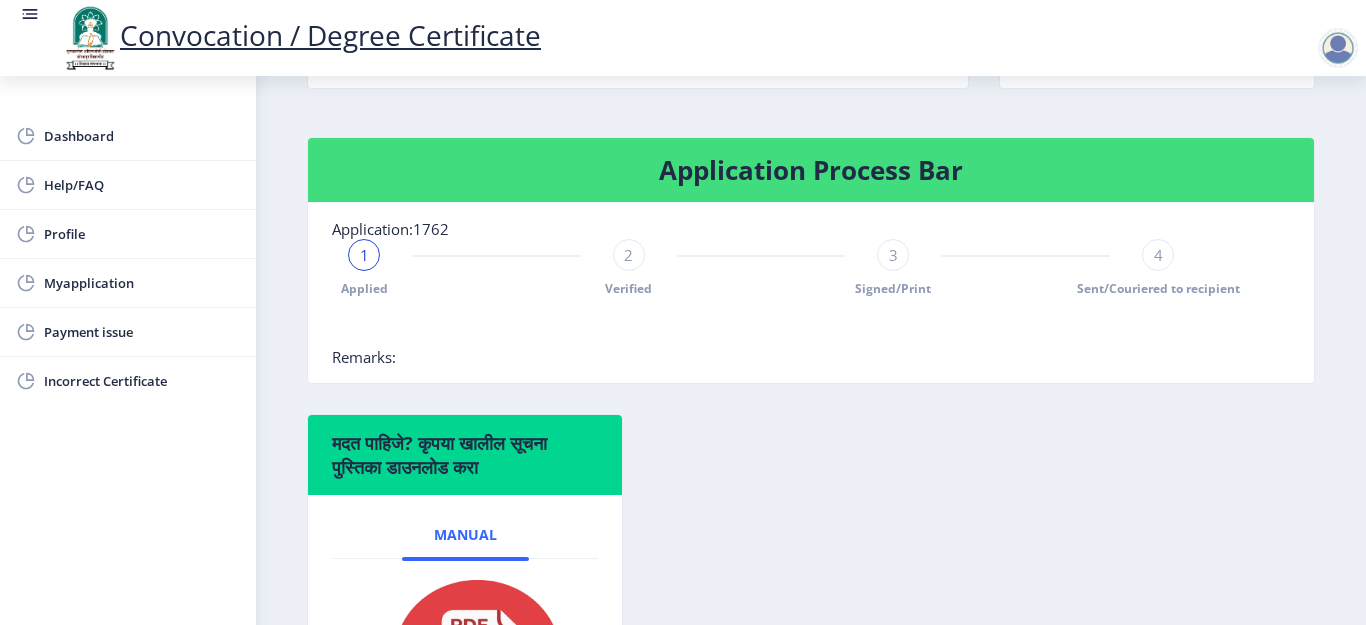 scroll, scrollTop: 400, scrollLeft: 0, axis: vertical 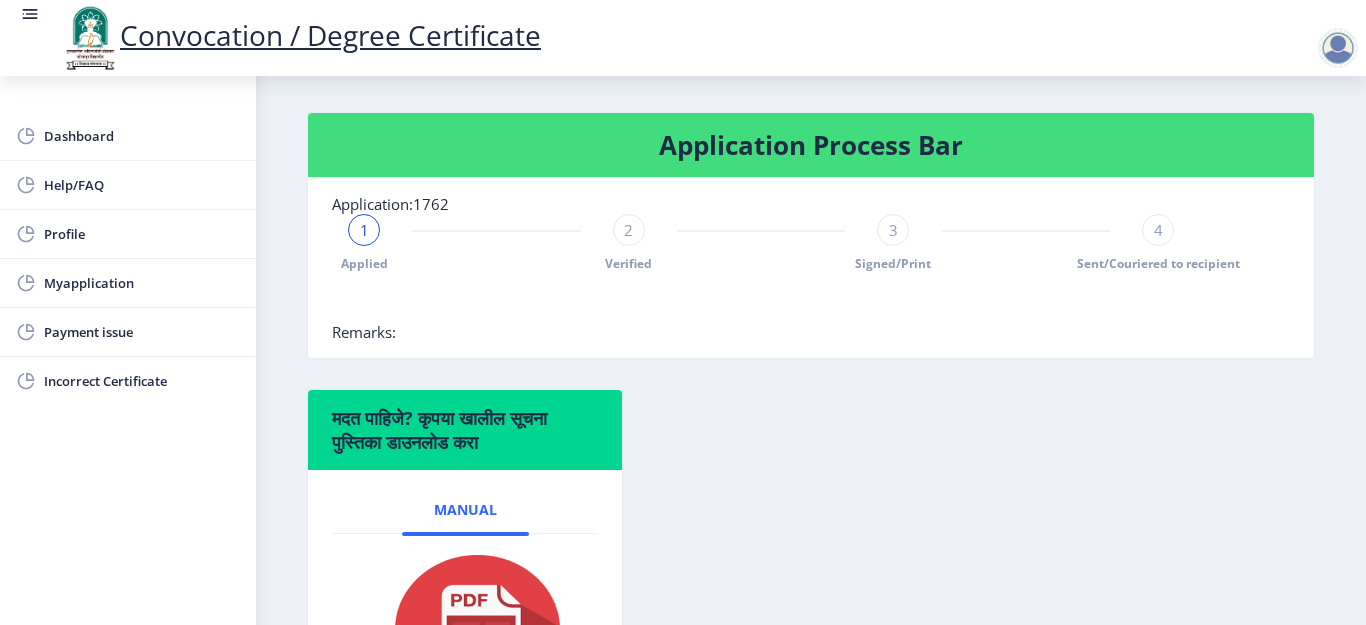 click on "2" 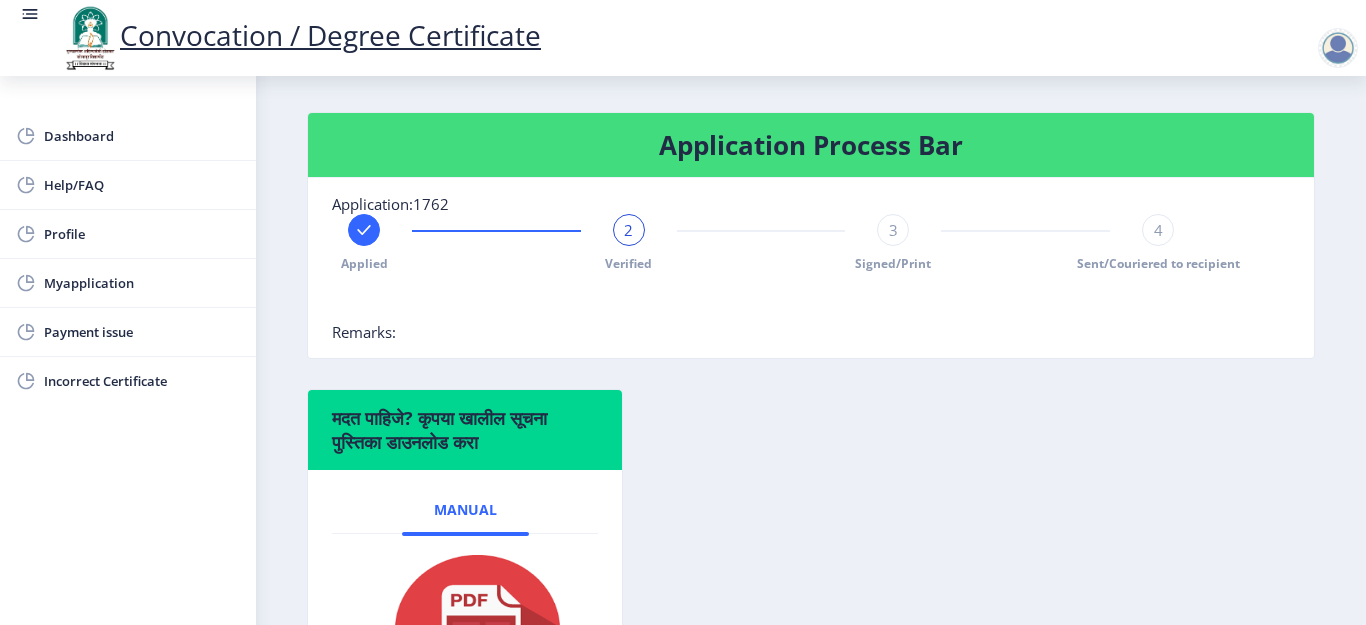 drag, startPoint x: 562, startPoint y: 242, endPoint x: 630, endPoint y: 233, distance: 68.593 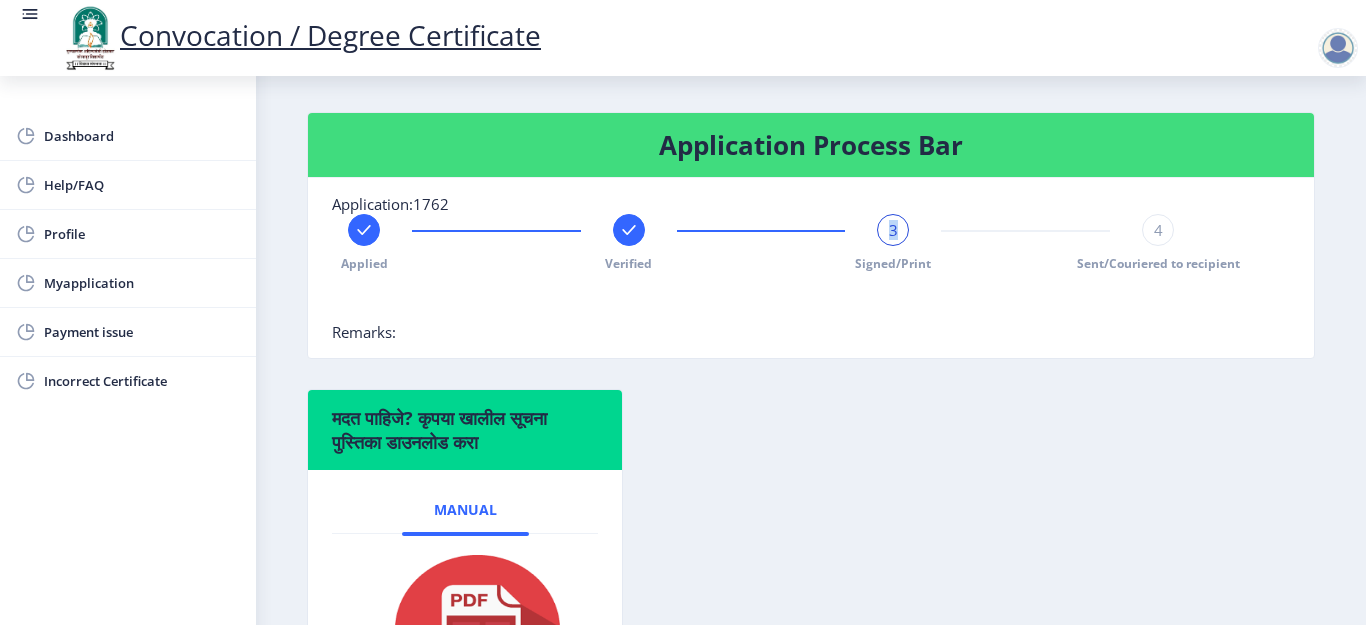 click on "3 Signed/Print" 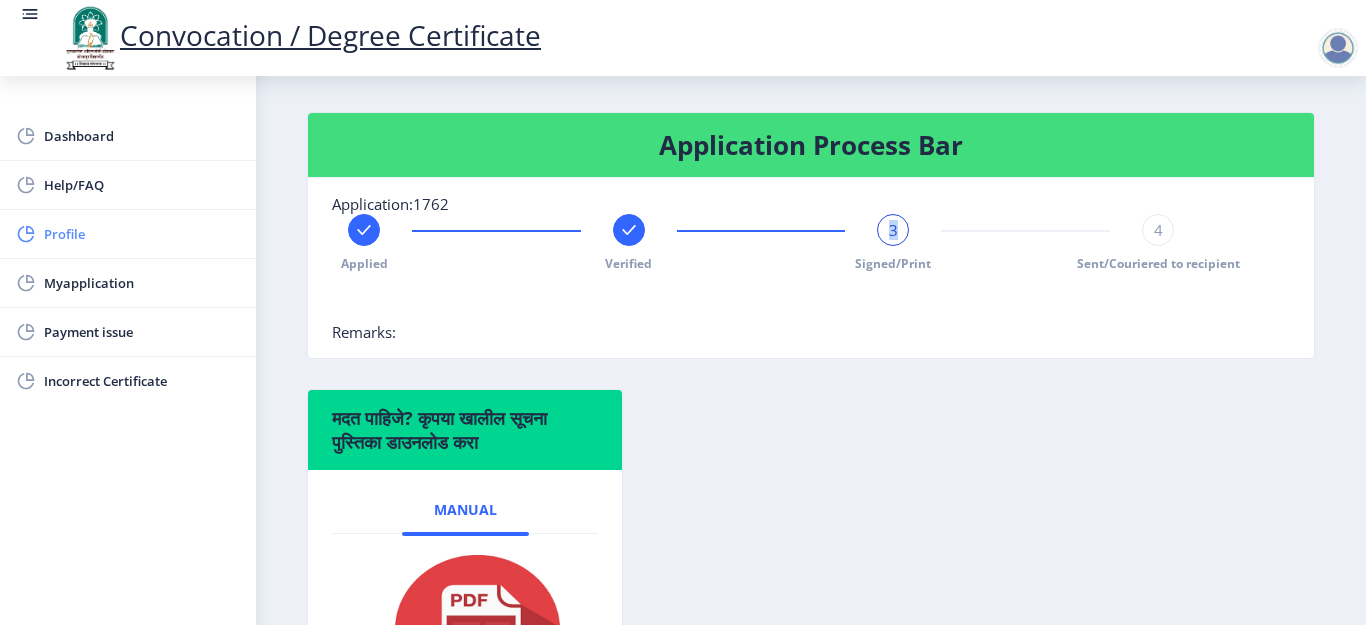 click on "Profile" 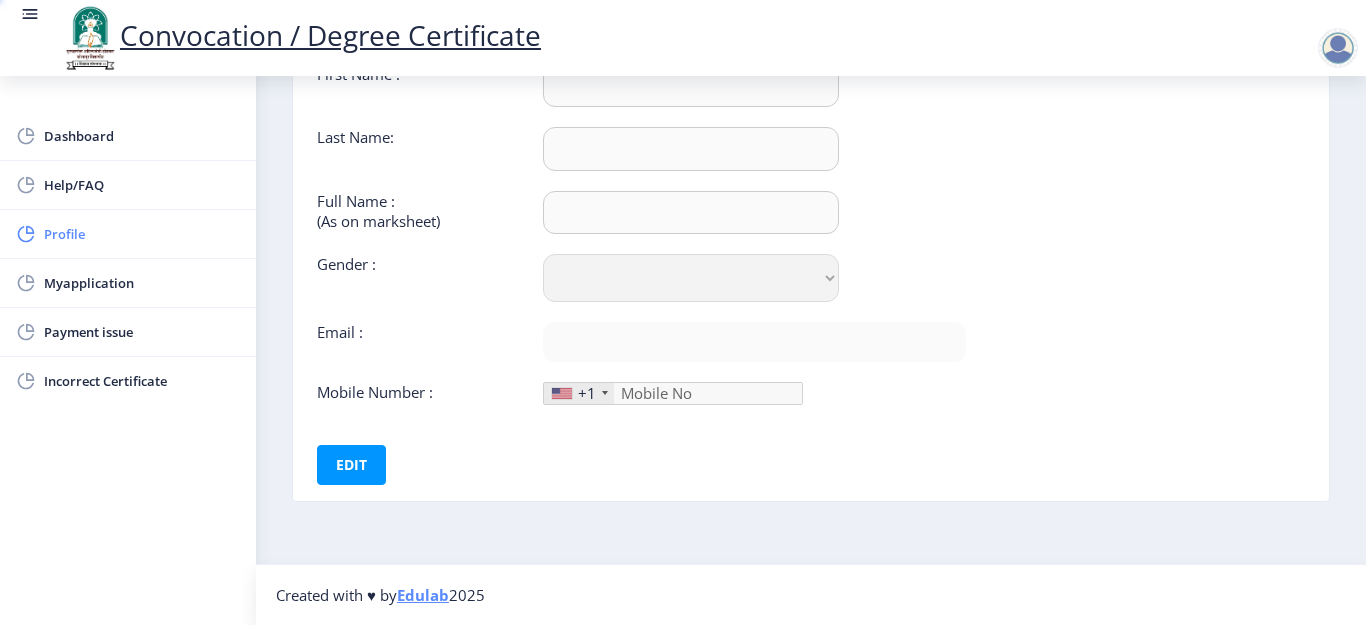 type on "[PERSON_NAME]" 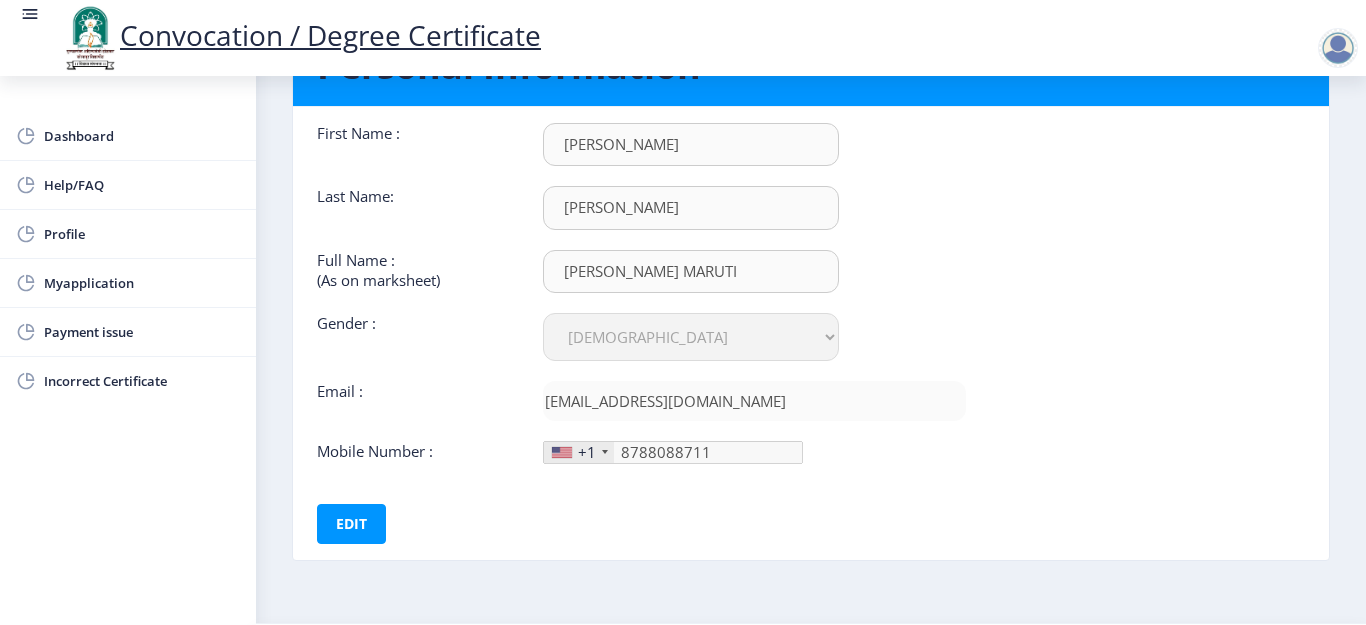 scroll, scrollTop: 0, scrollLeft: 0, axis: both 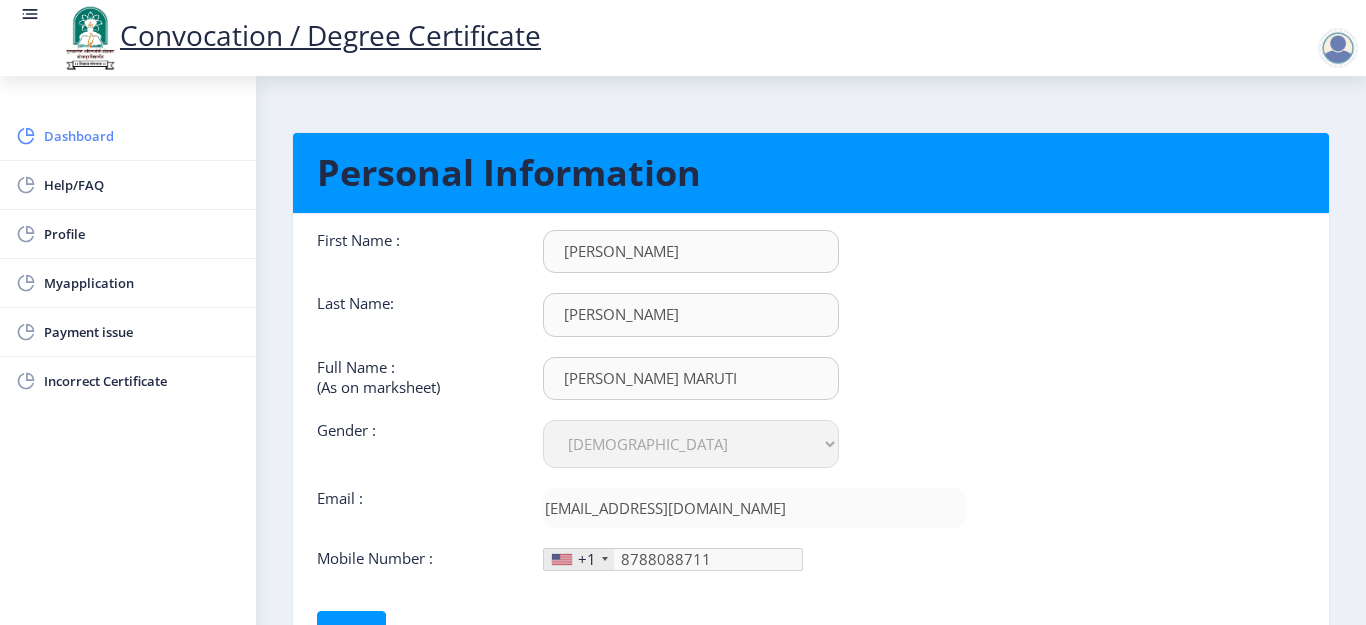 click on "Dashboard" 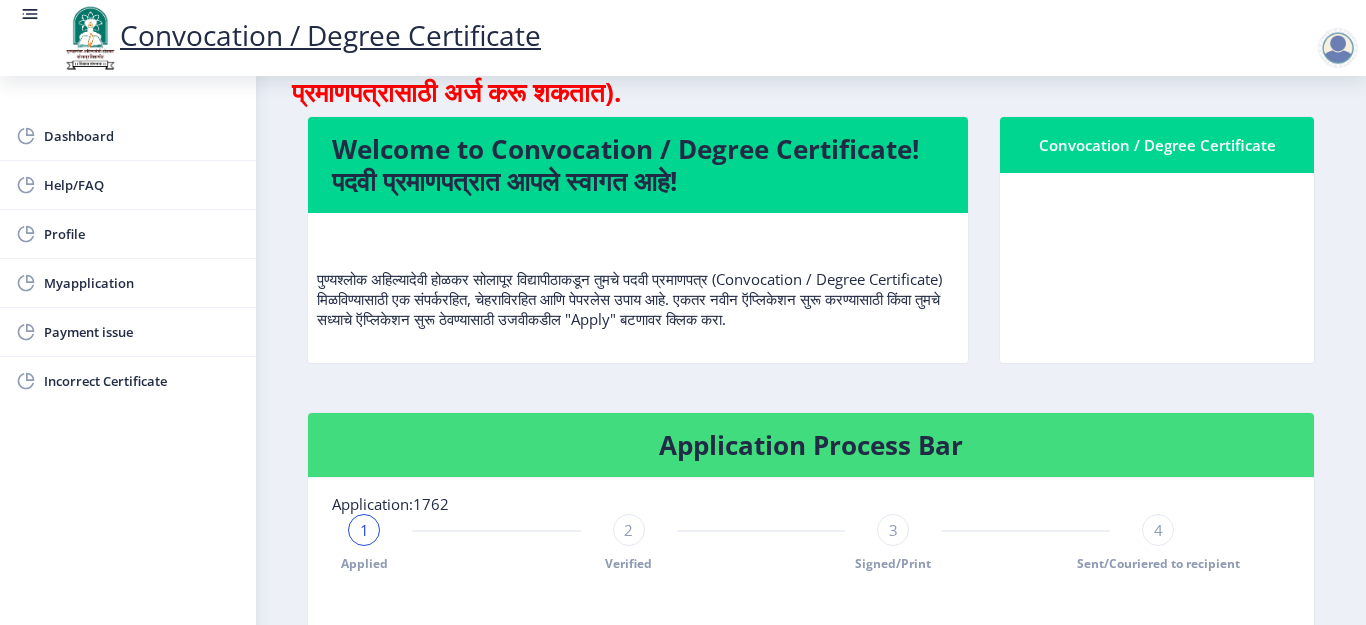 scroll, scrollTop: 0, scrollLeft: 0, axis: both 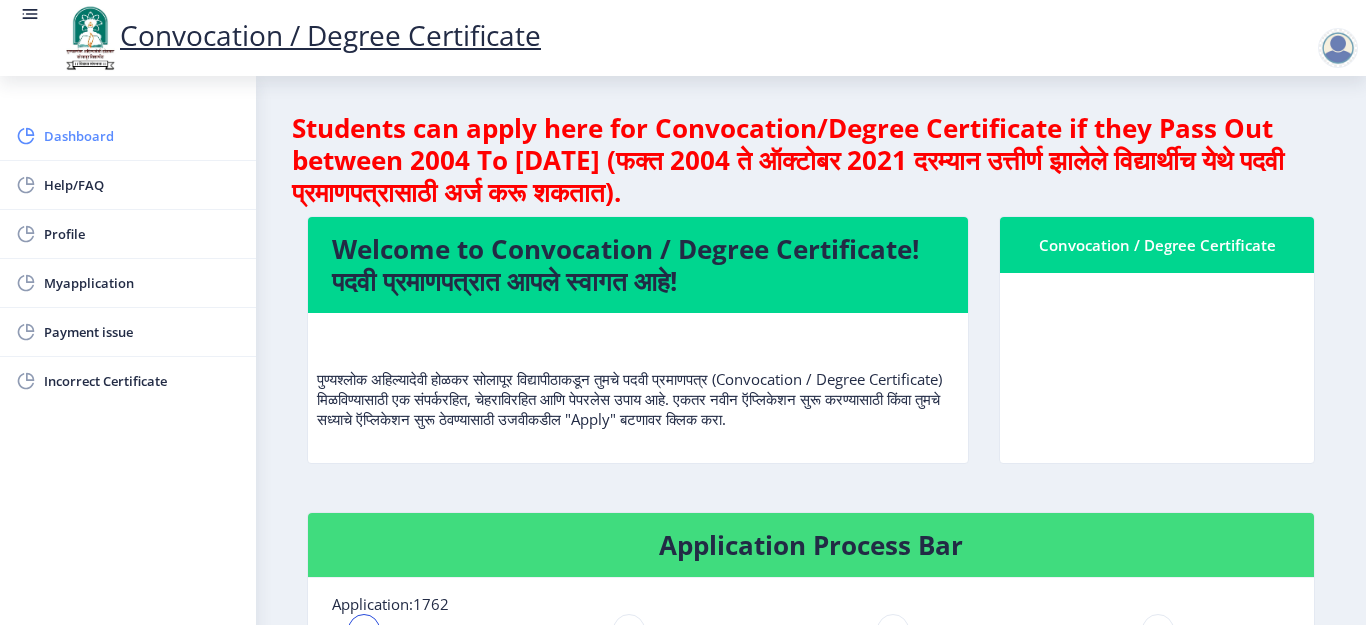 click on "Dashboard" 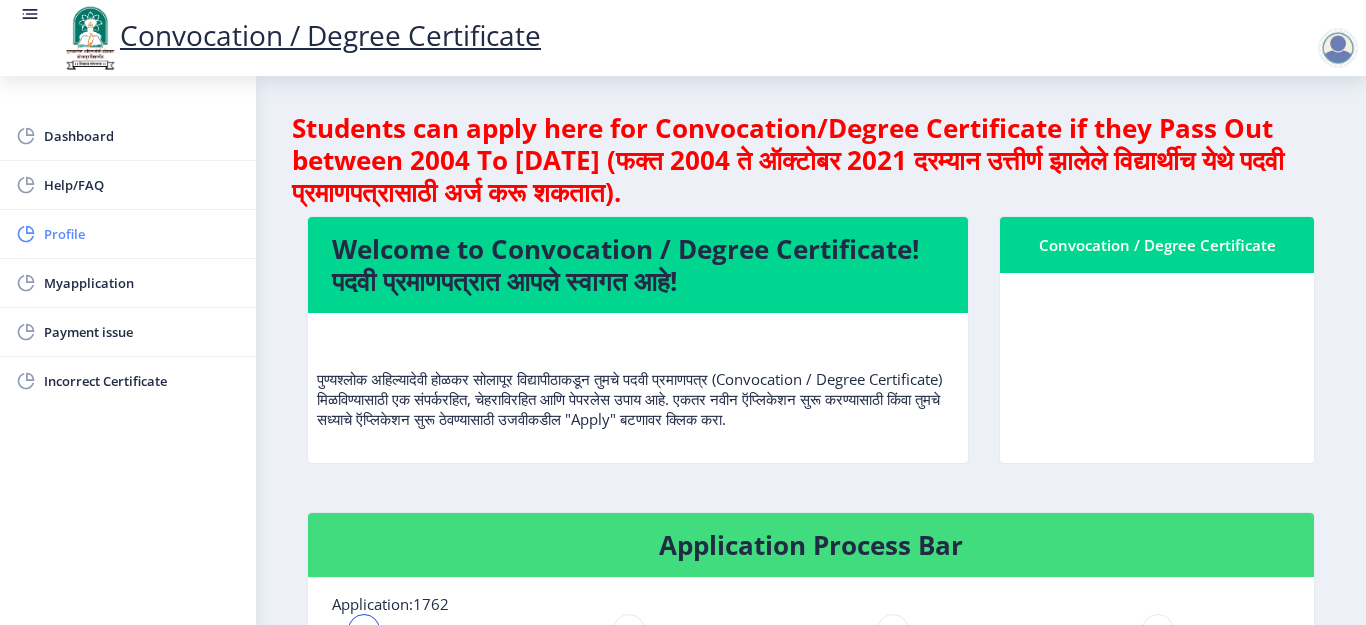 click on "Profile" 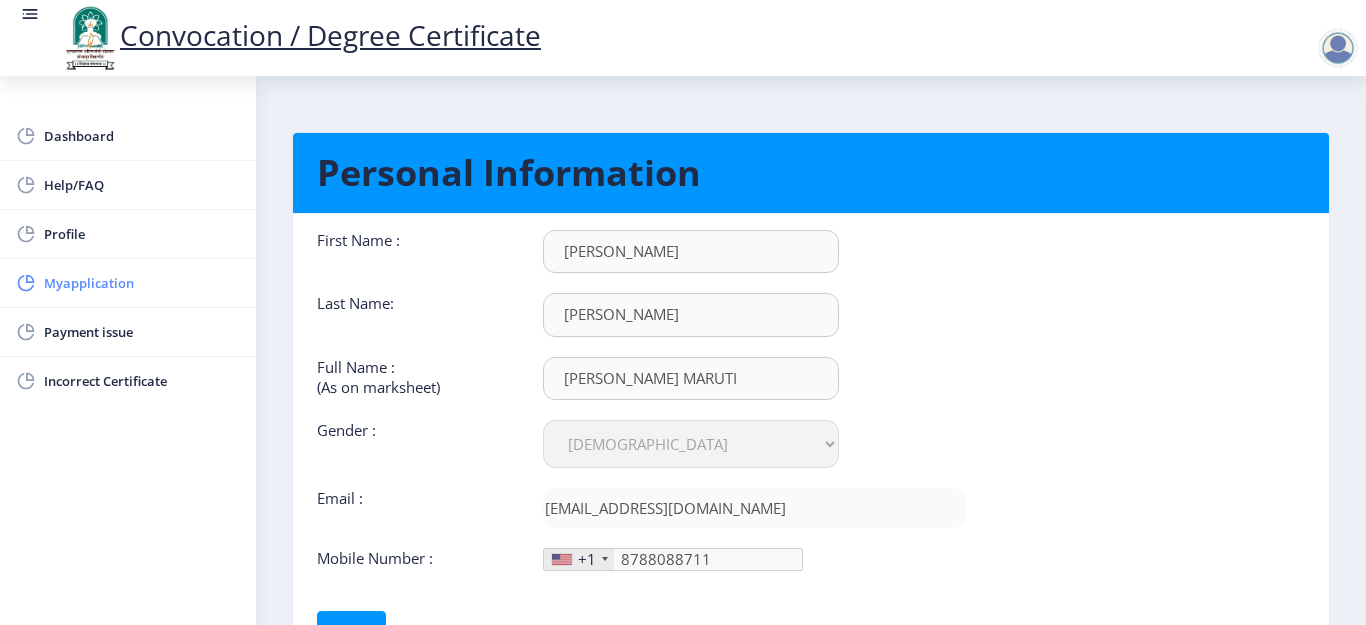 click on "Myapplication" 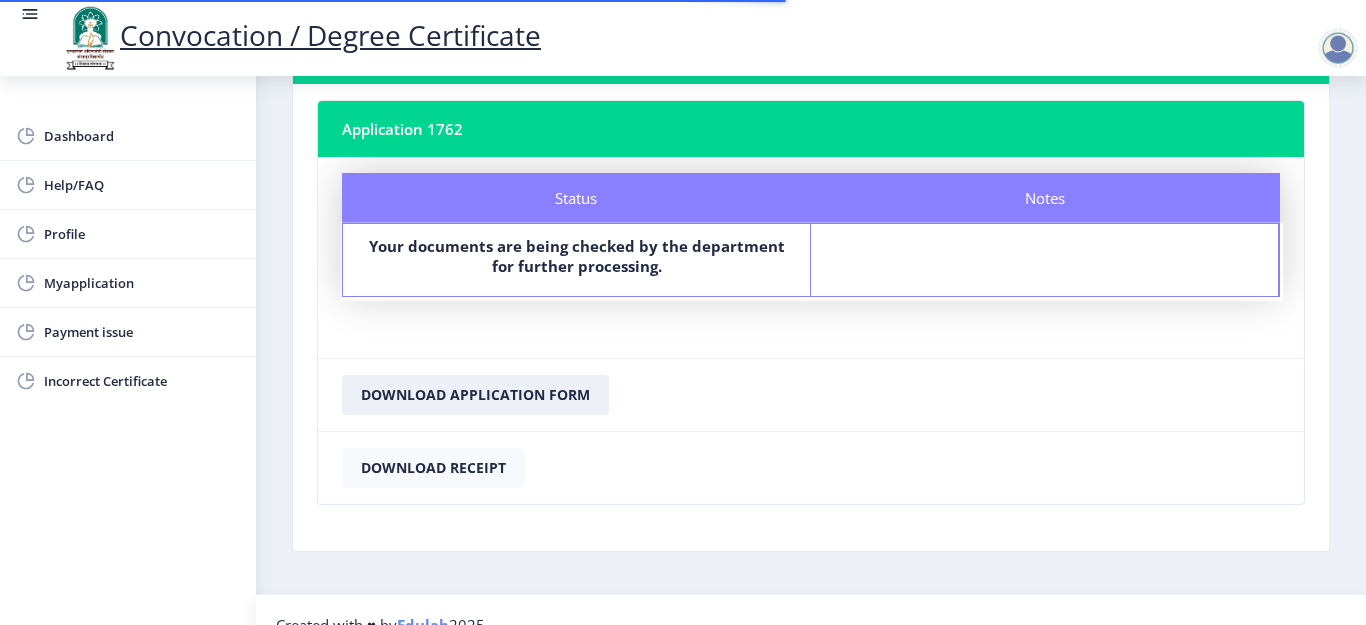 scroll, scrollTop: 131, scrollLeft: 0, axis: vertical 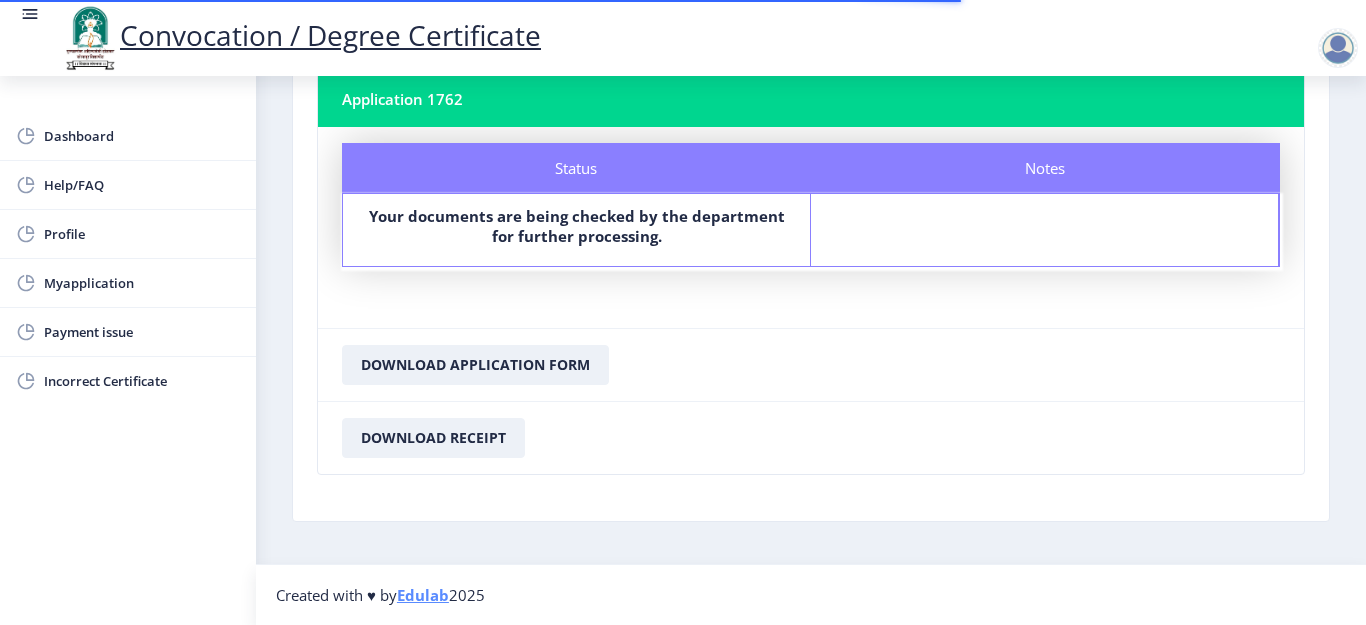 click on "Status Your documents are being checked by the department for further processing." 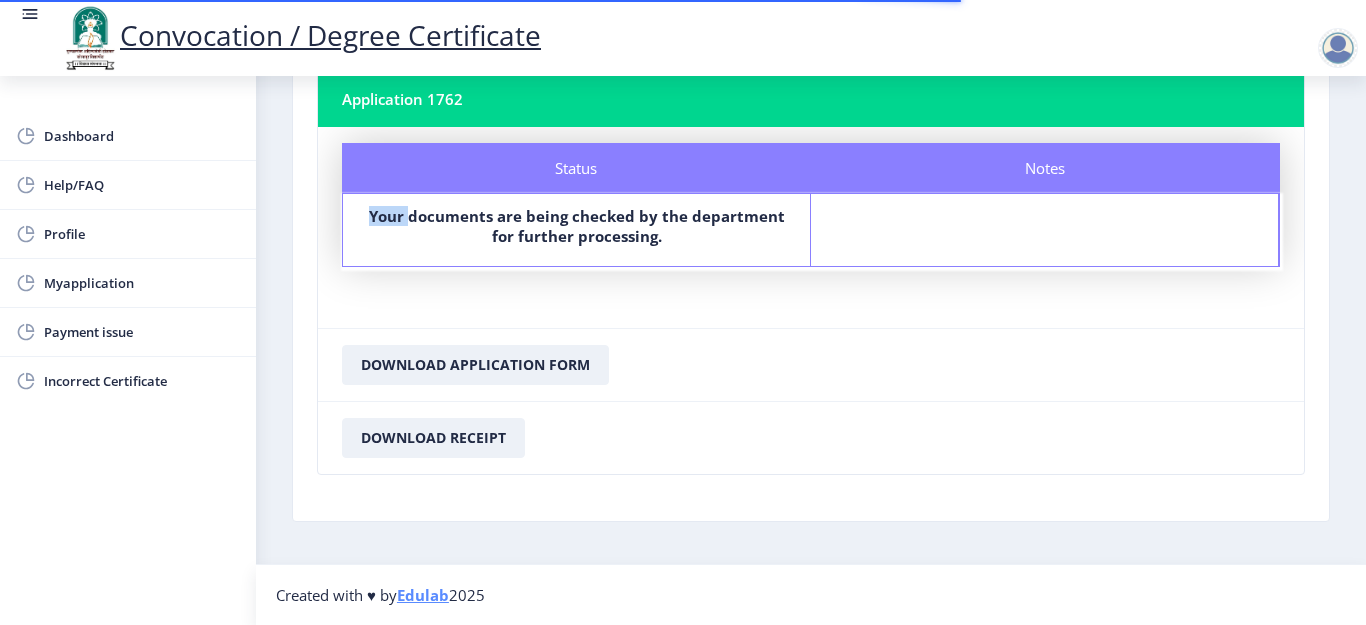 click on "Status Your documents are being checked by the department for further processing." 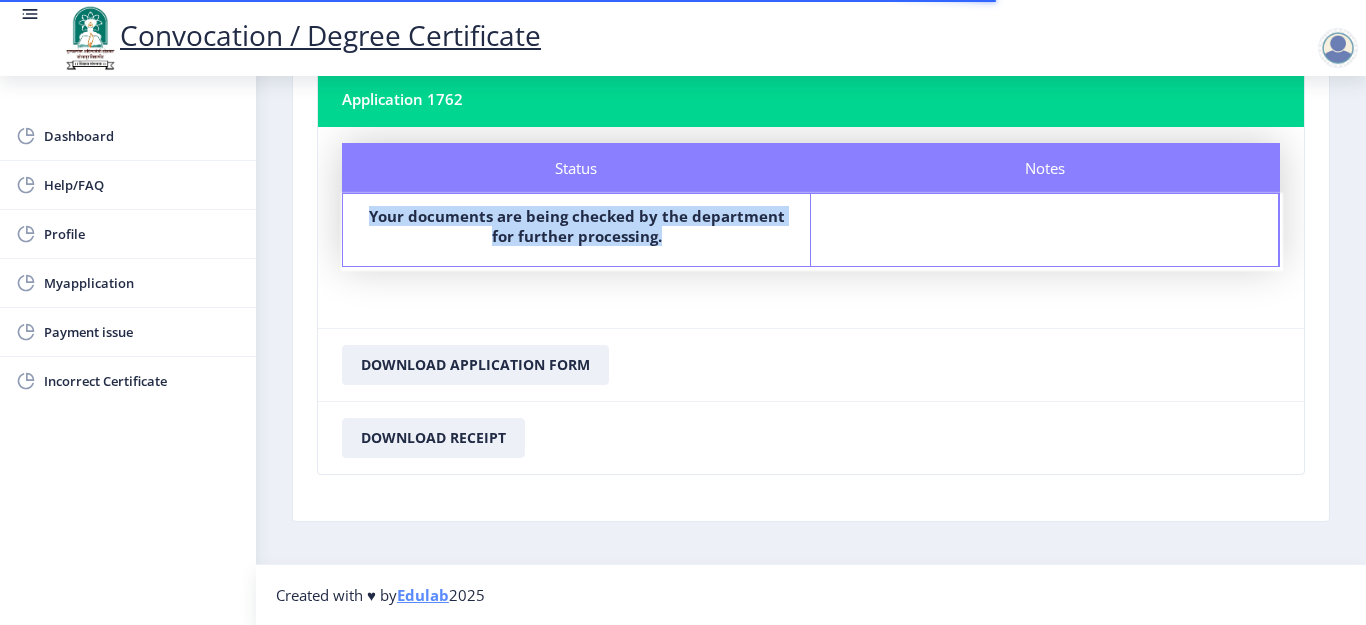 click on "Status Your documents are being checked by the department for further processing." 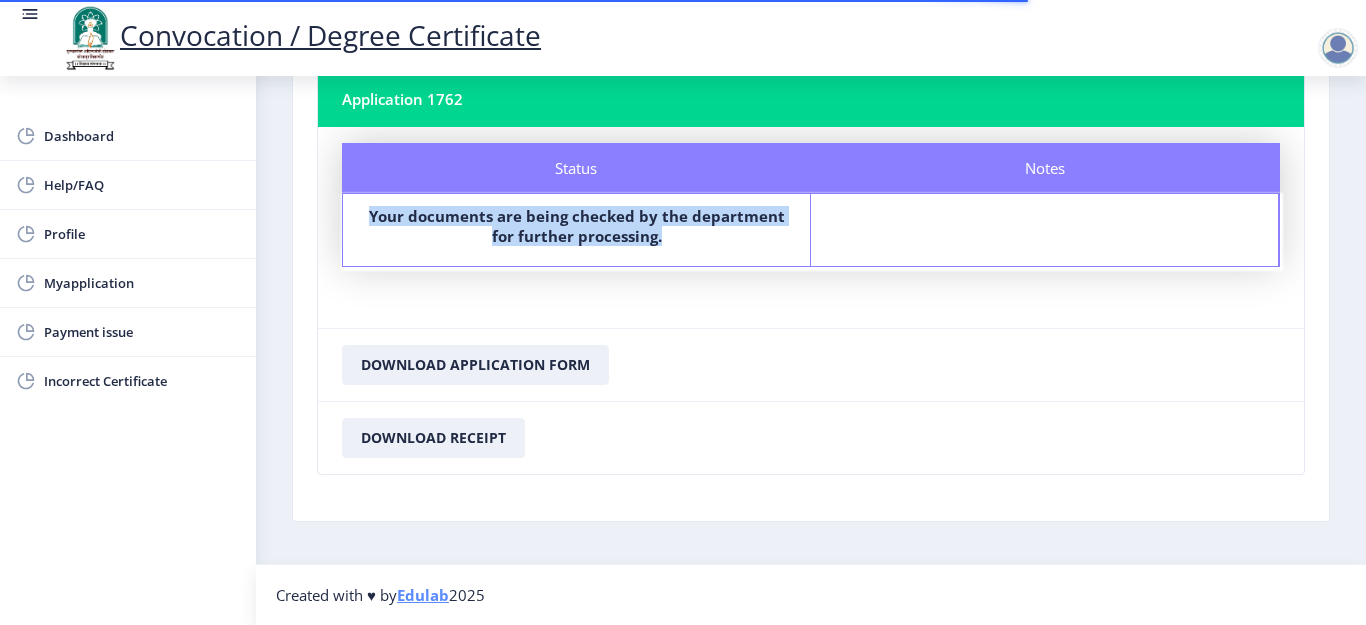 click on "Status Your documents are being checked by the department for further processing." 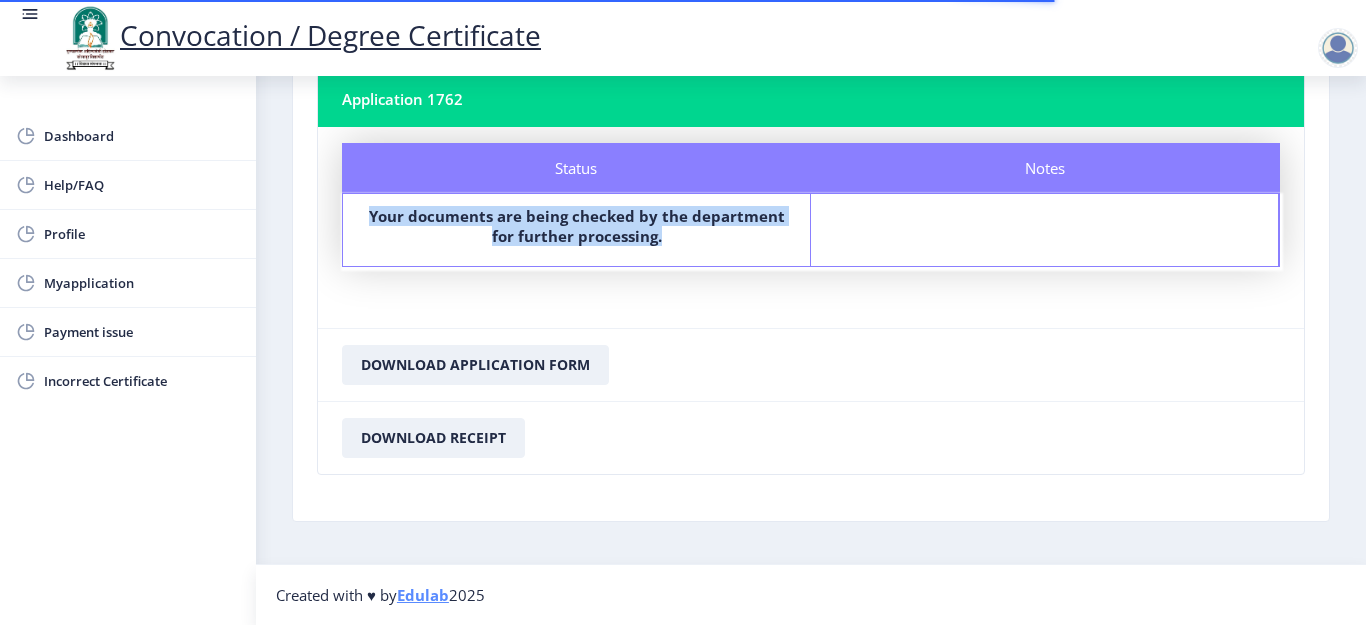 drag, startPoint x: 593, startPoint y: 203, endPoint x: 586, endPoint y: 254, distance: 51.47815 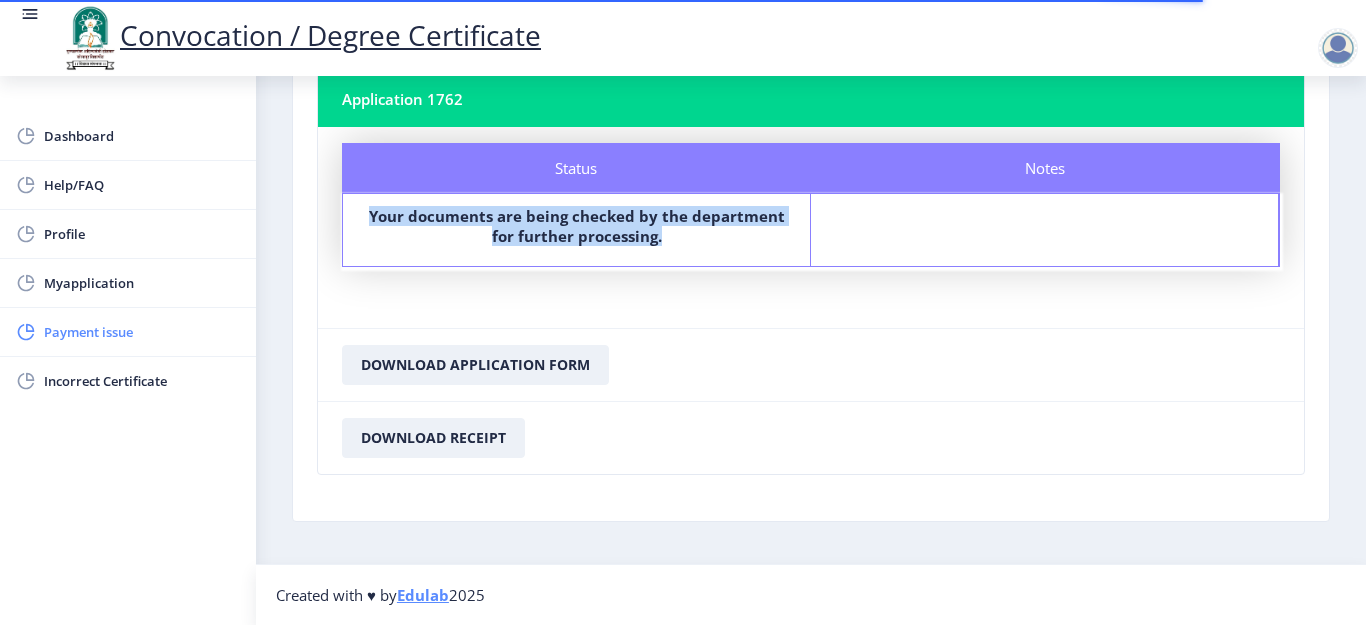 click on "Payment issue" 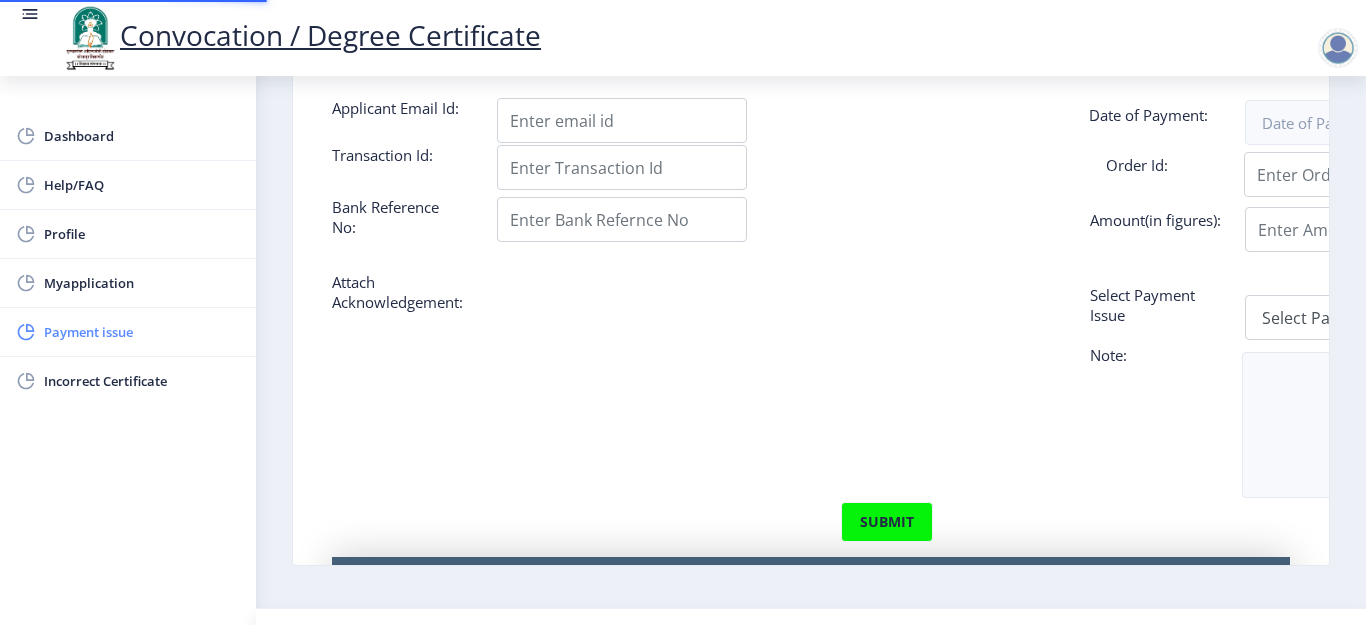 scroll, scrollTop: 0, scrollLeft: 0, axis: both 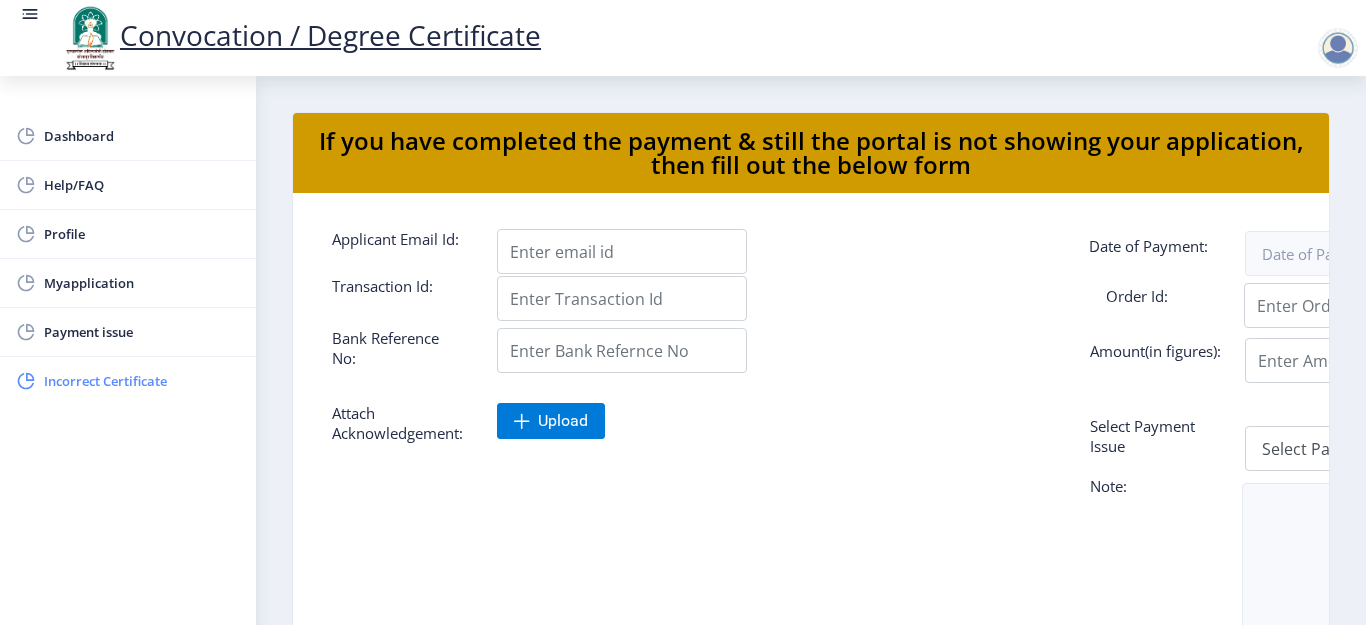click on "Incorrect Certificate" 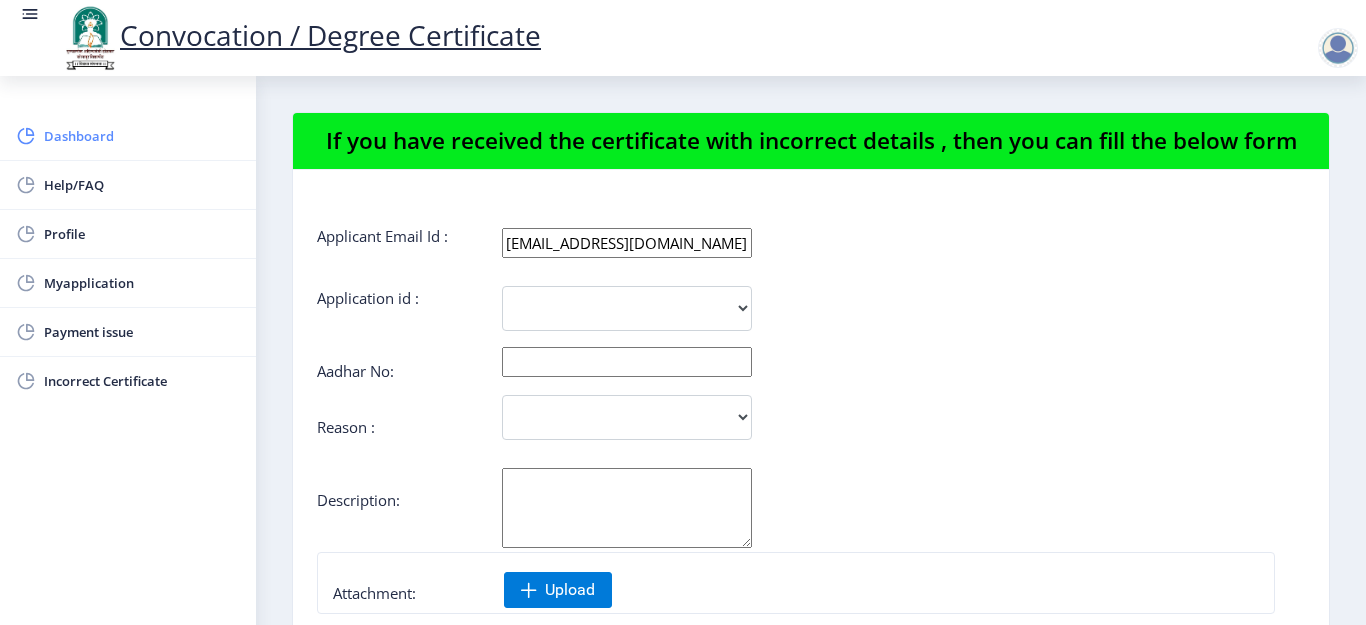 click on "Dashboard" 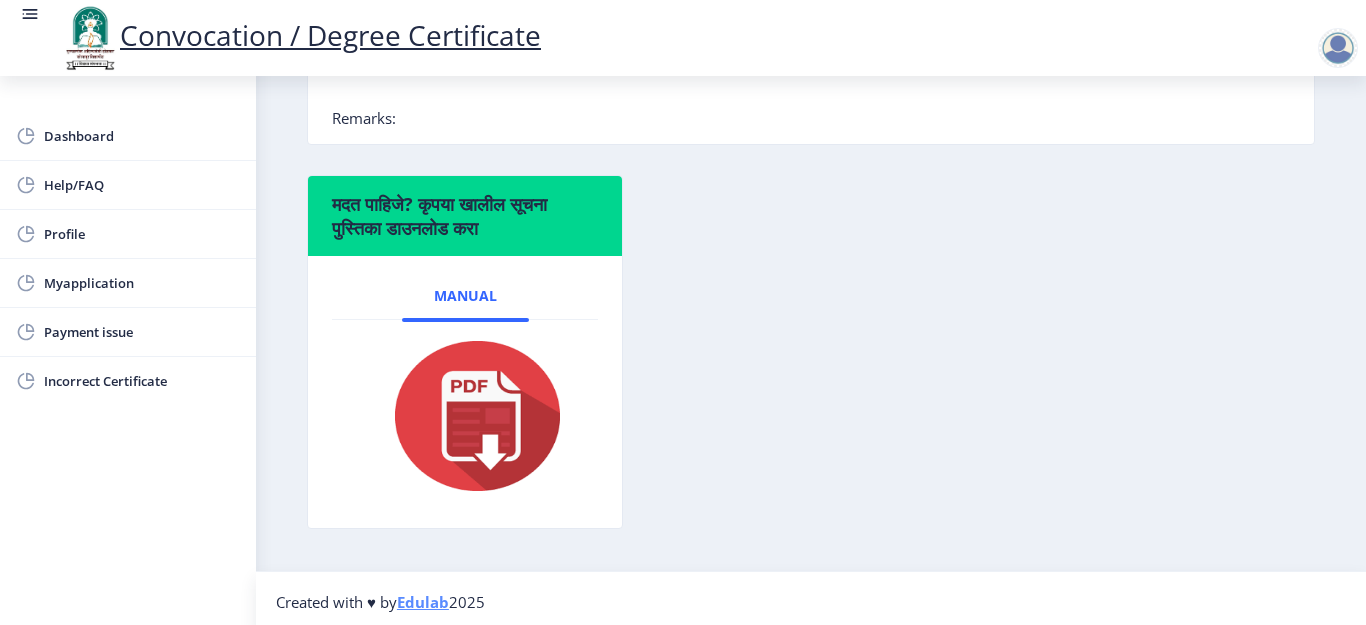 scroll, scrollTop: 621, scrollLeft: 0, axis: vertical 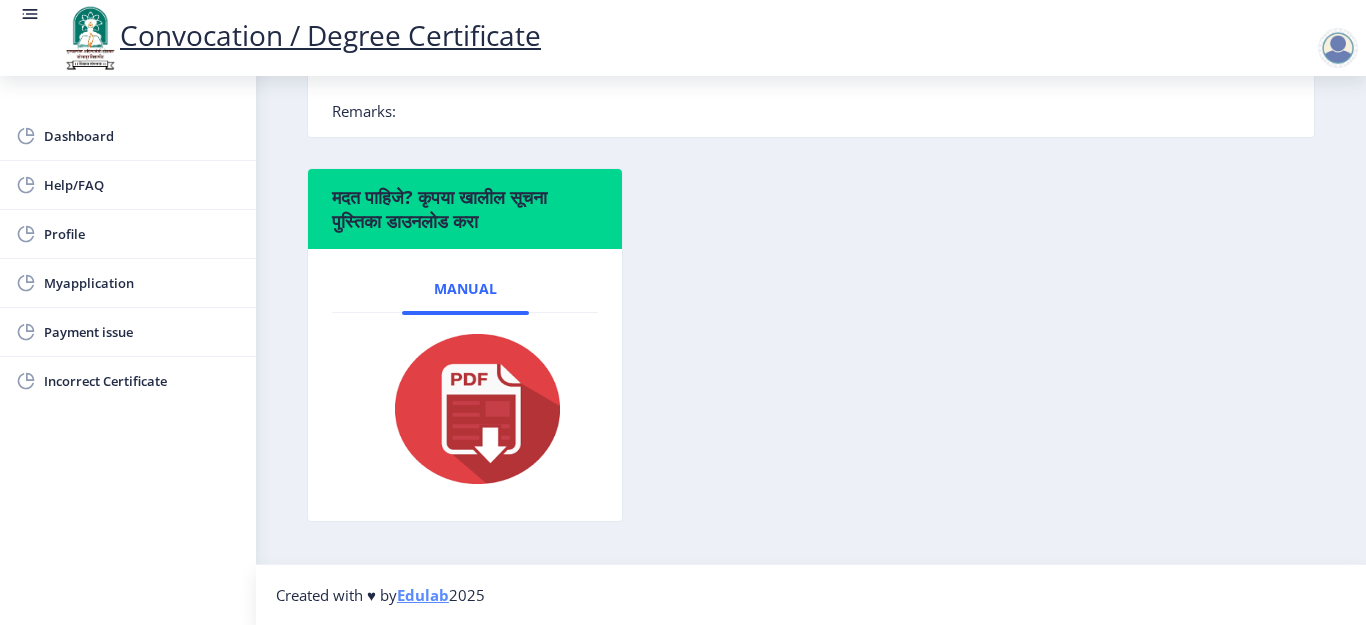 click 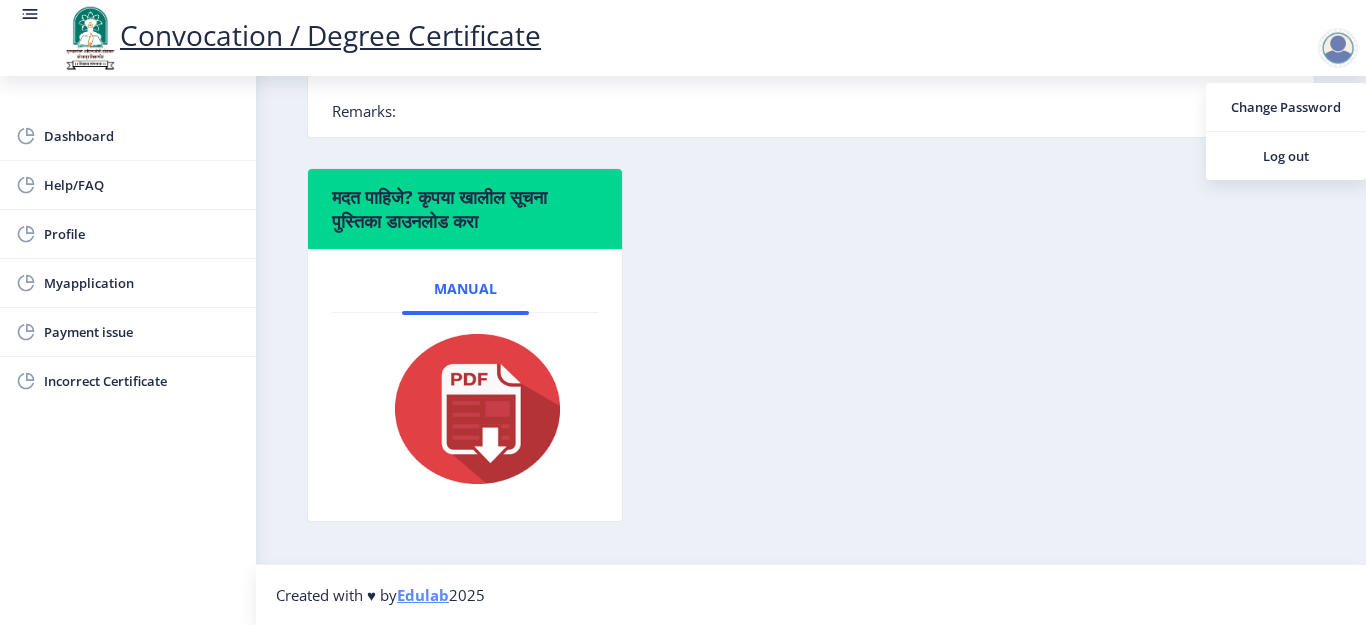 click 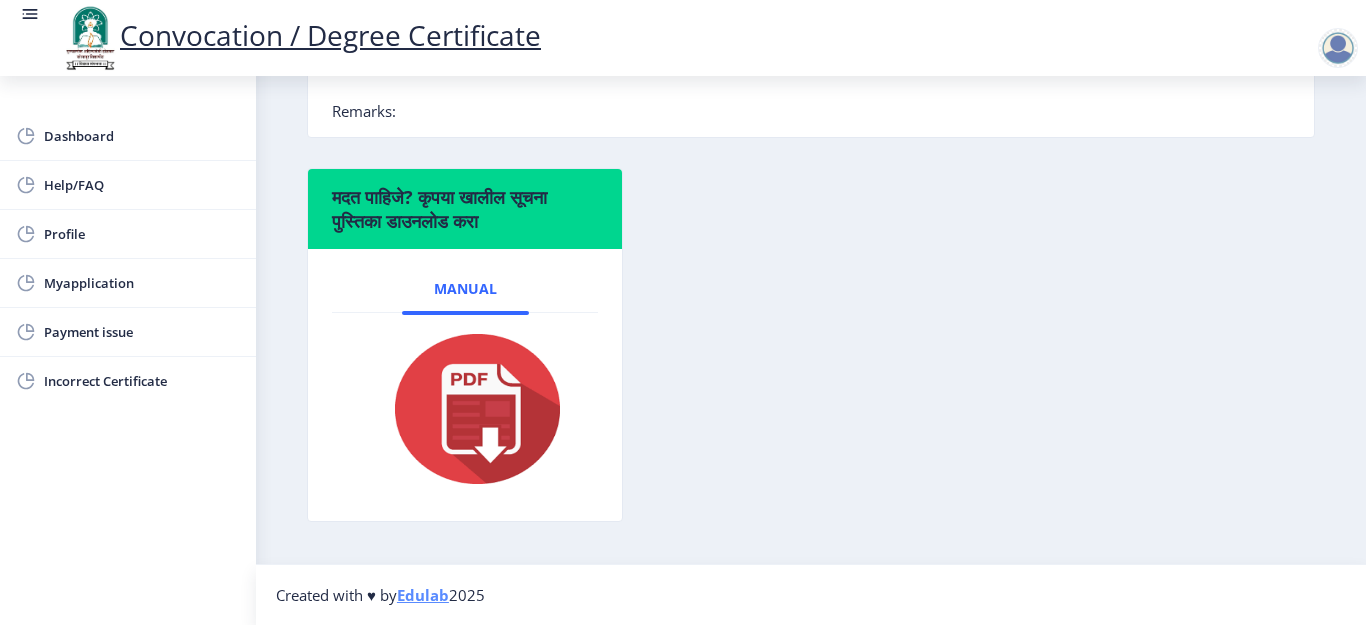 click 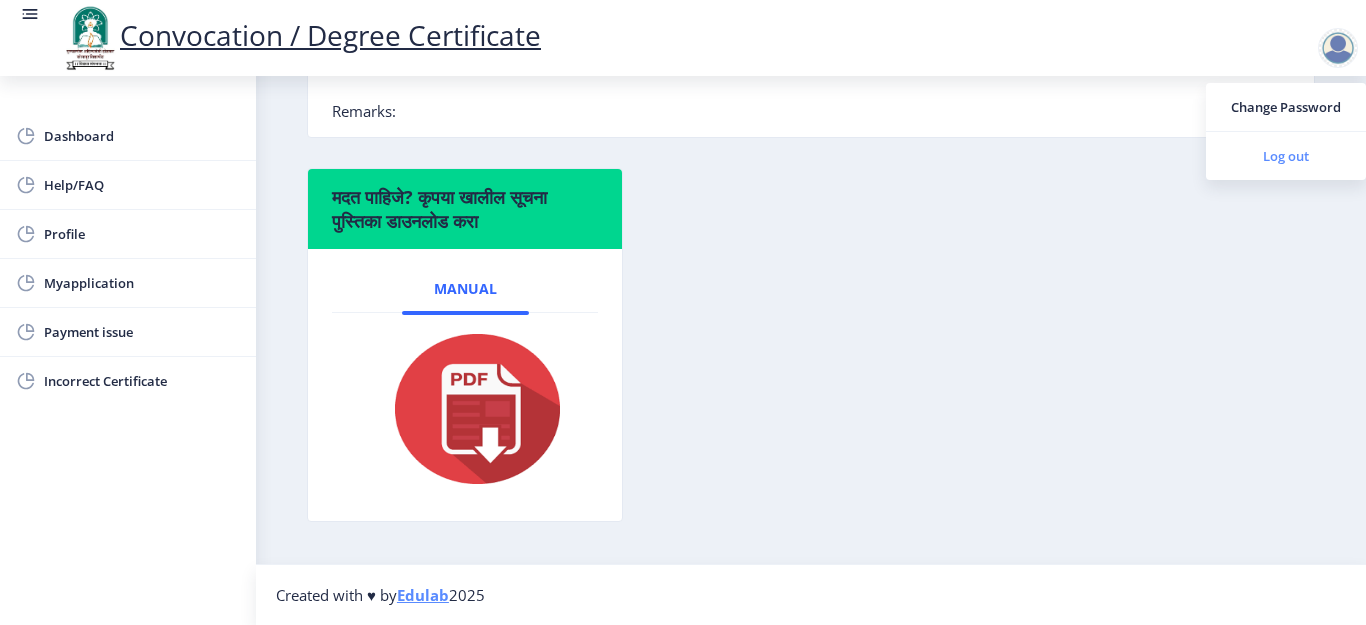 click on "Log out" at bounding box center [1286, 156] 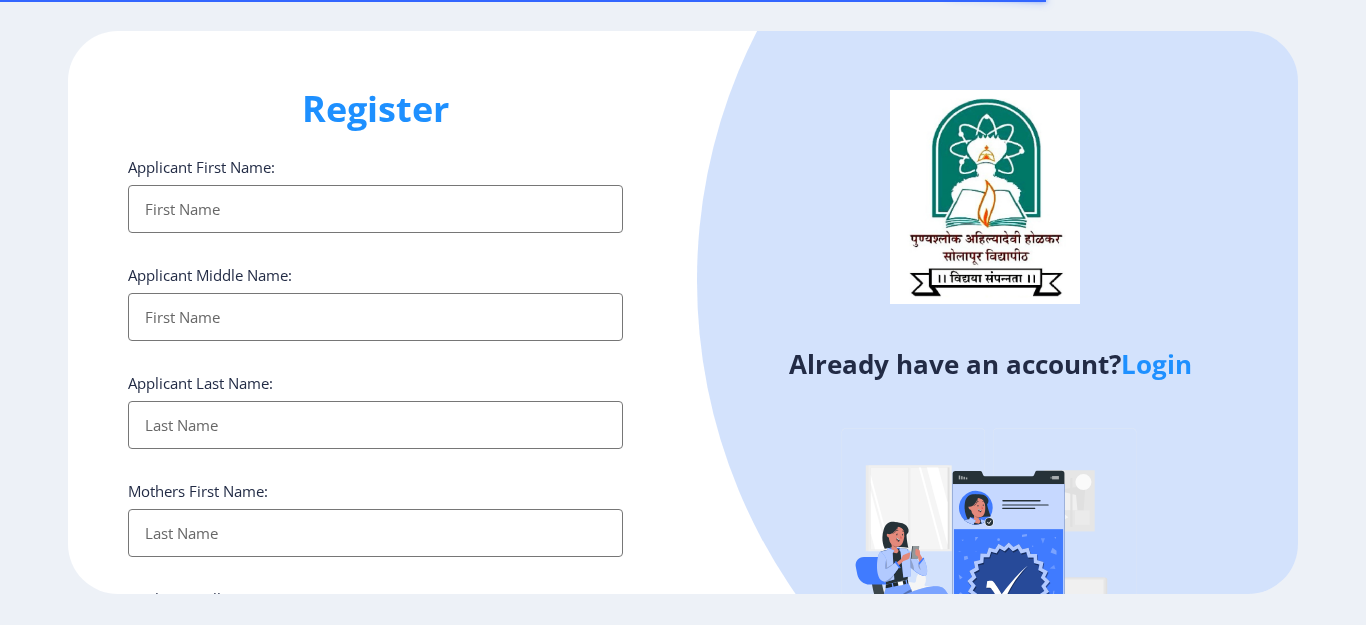select 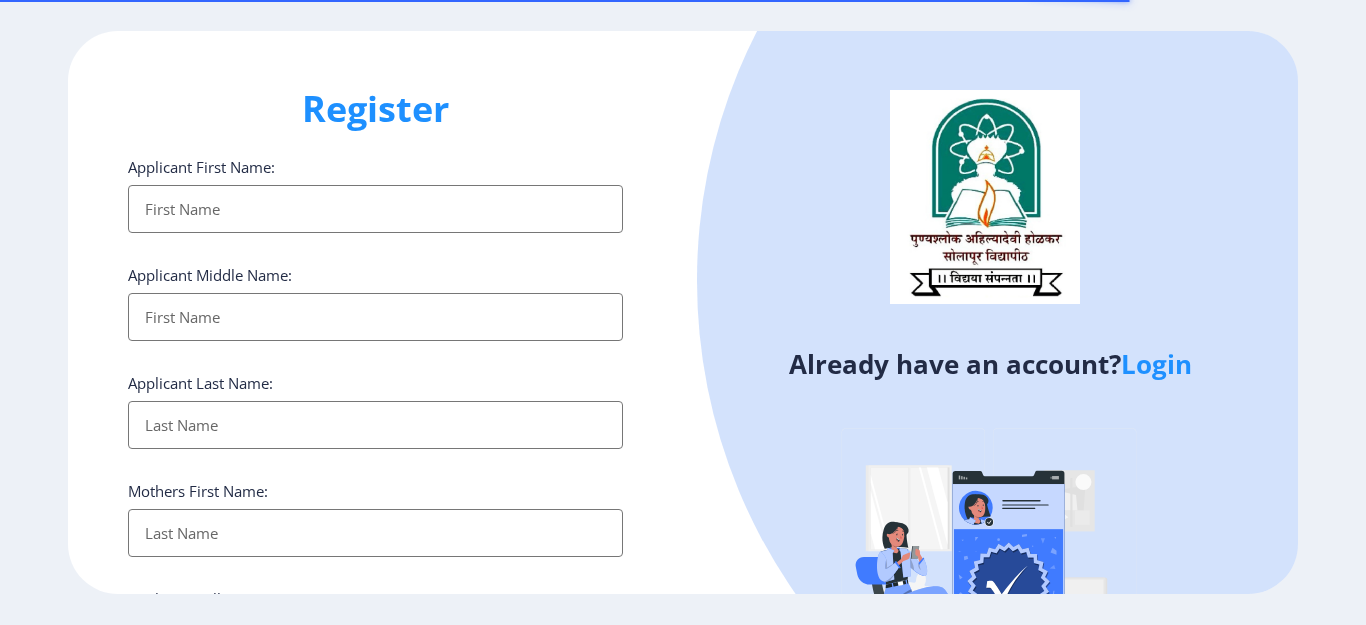 click on "Applicant First Name:" at bounding box center (375, 209) 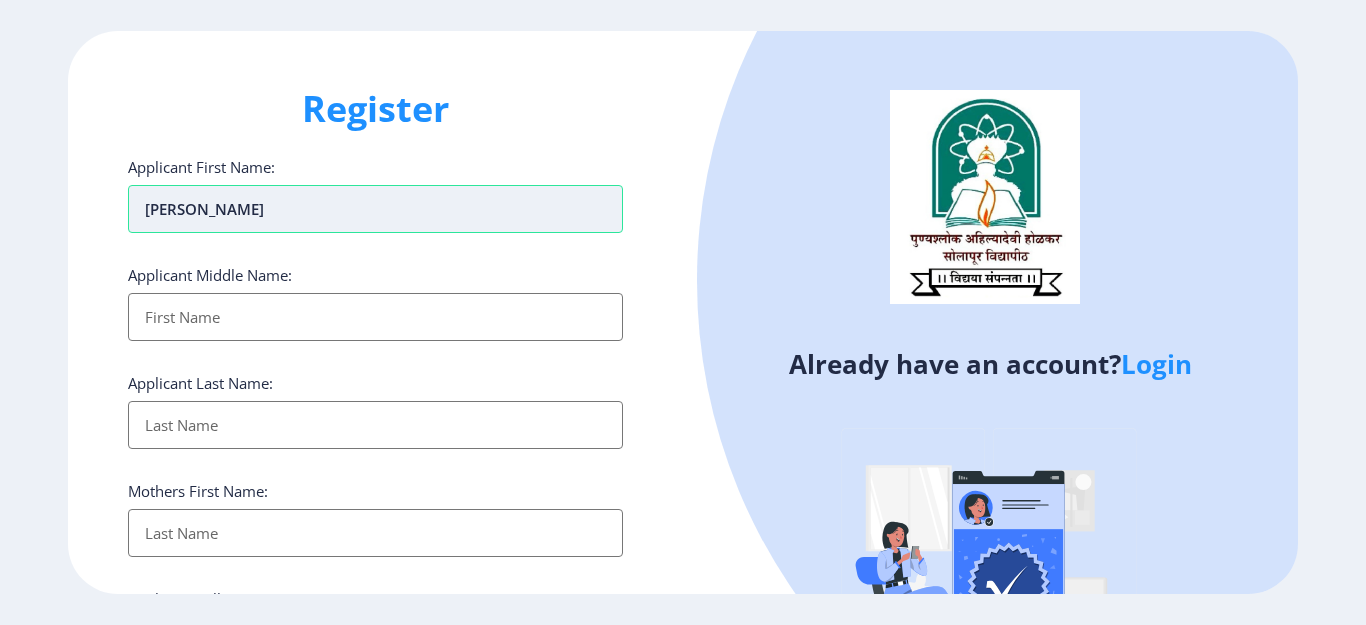 type on "[PERSON_NAME]" 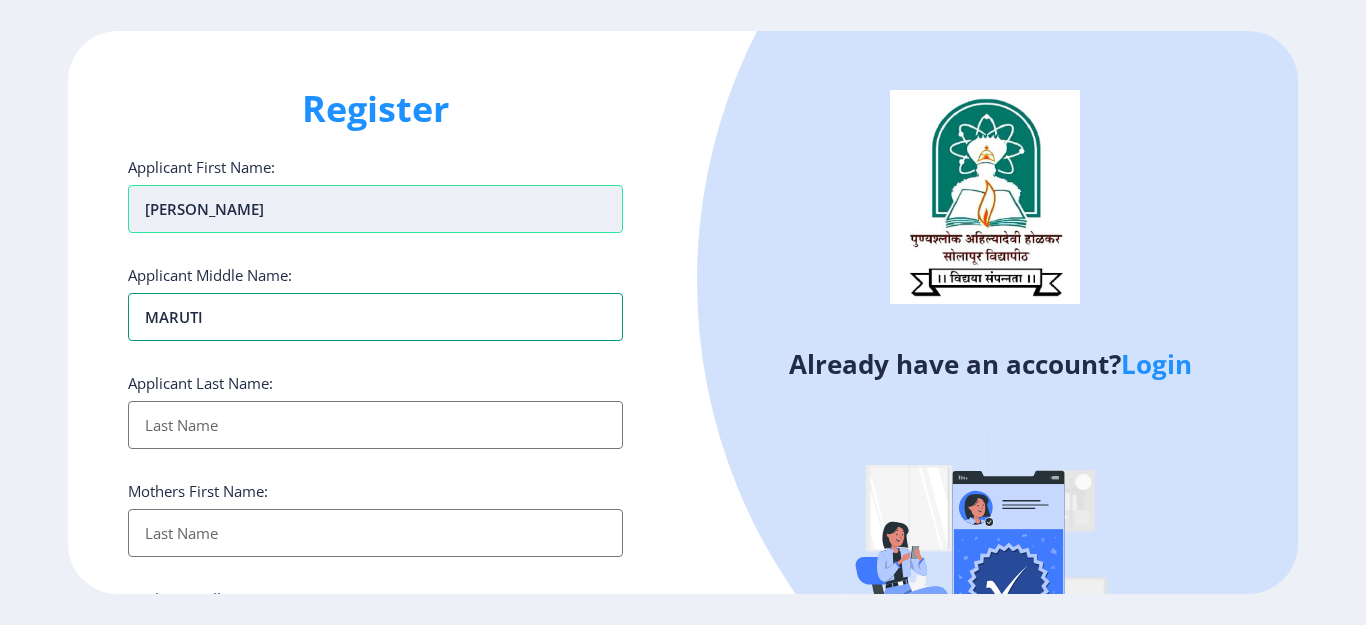type on "MARUTI" 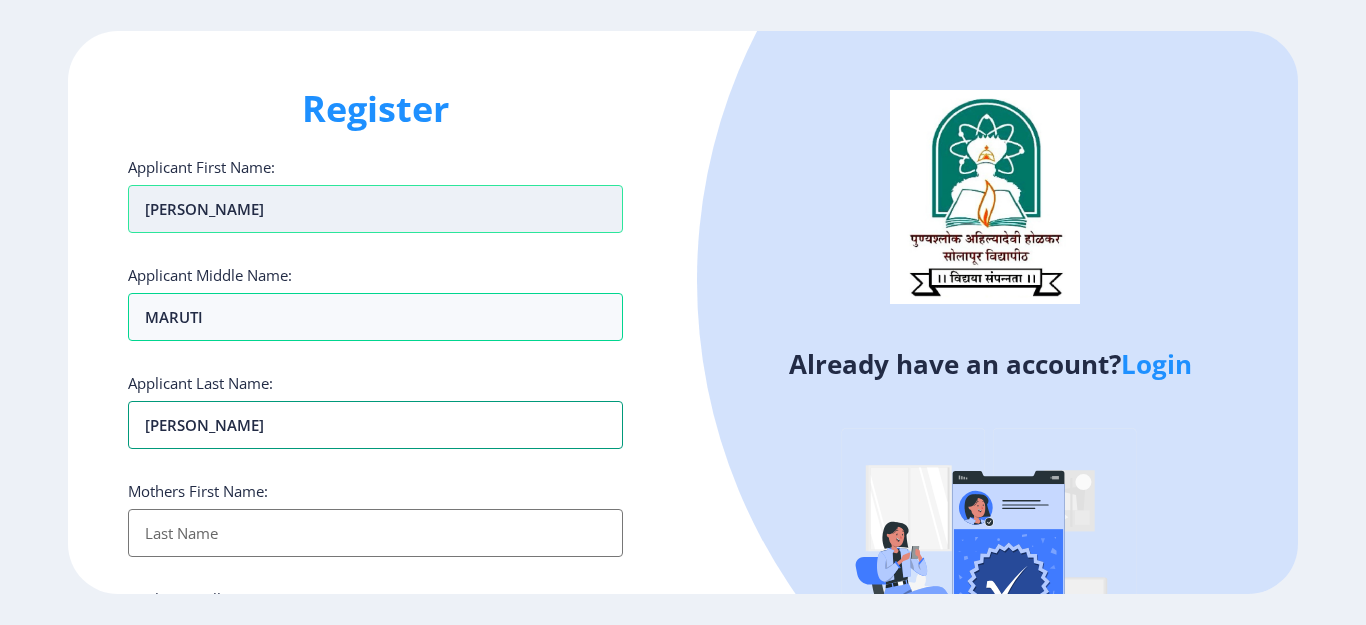 type on "[PERSON_NAME]" 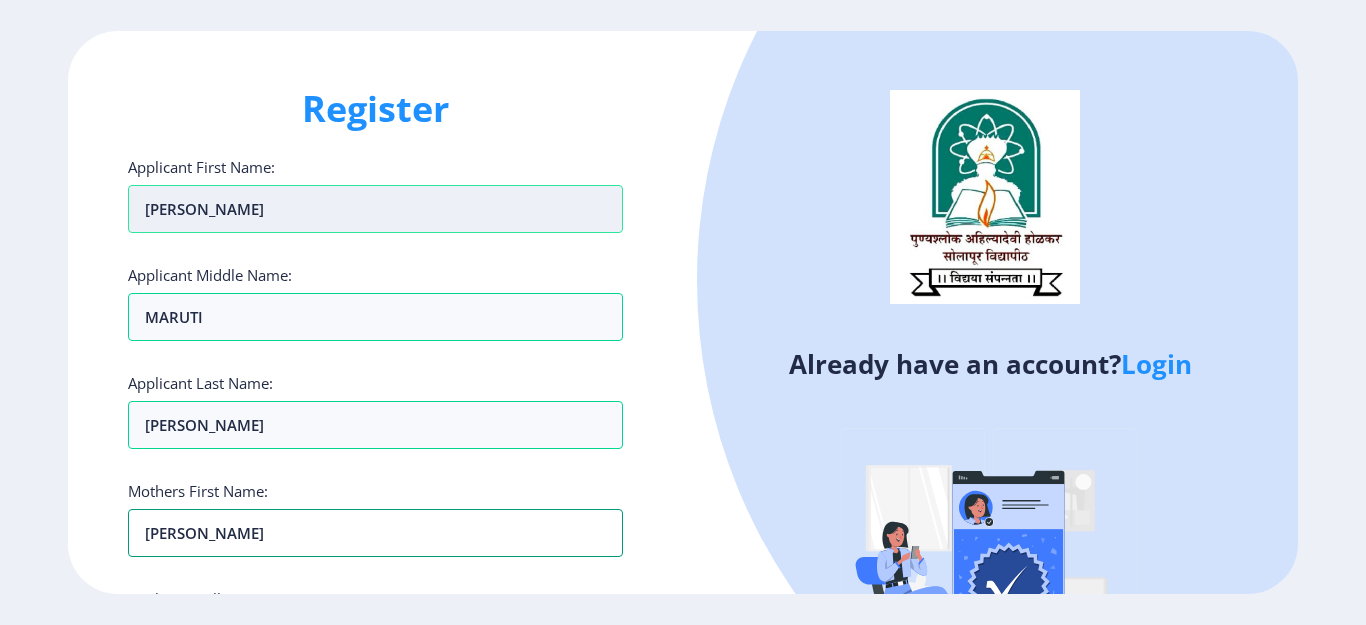 type on "SUSHILA" 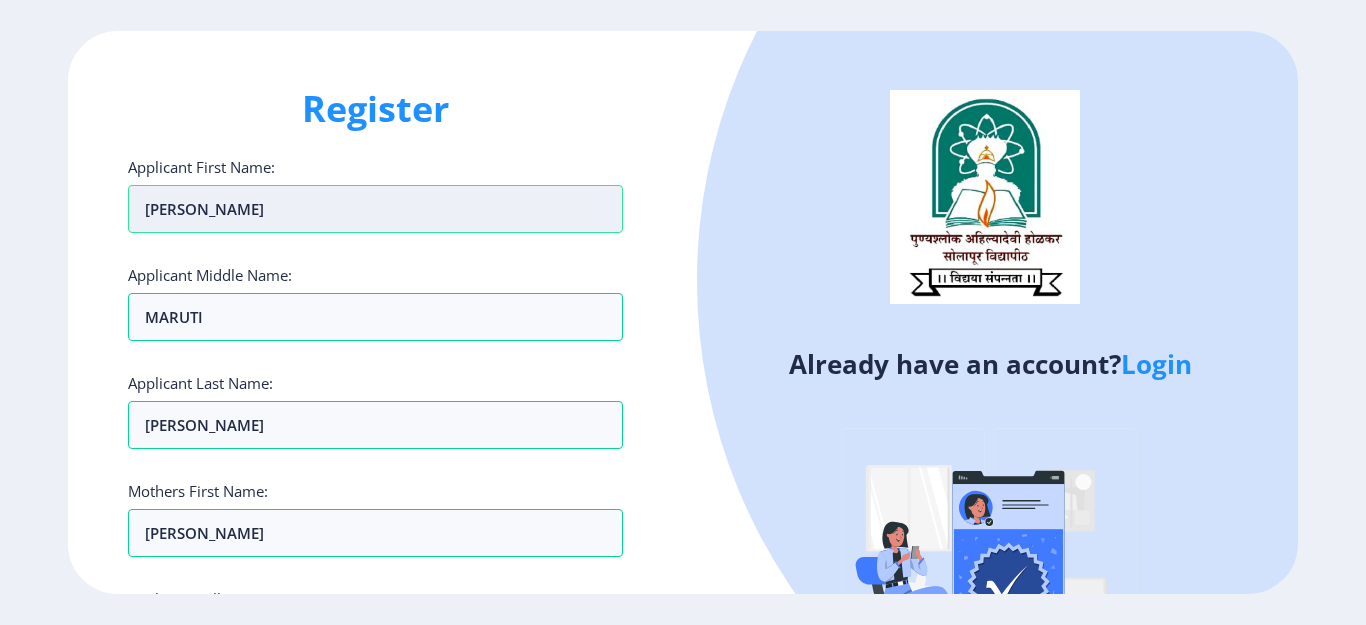 scroll, scrollTop: 349, scrollLeft: 0, axis: vertical 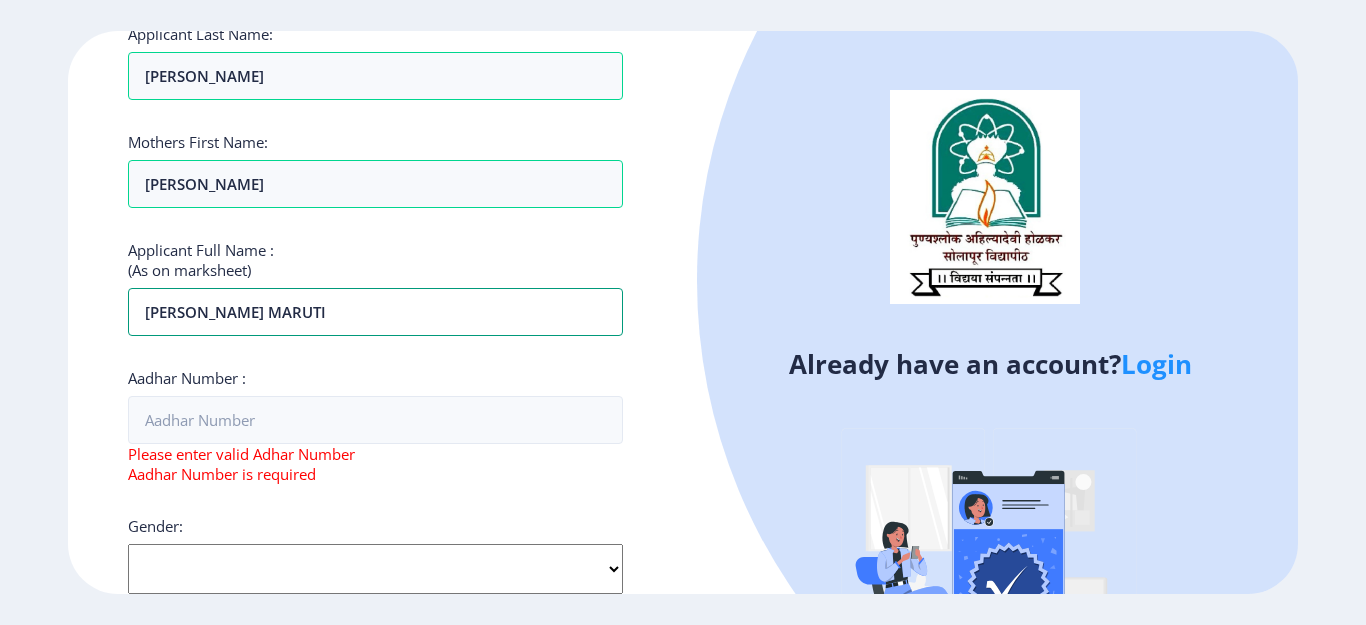 type on "[PERSON_NAME] MARUTI" 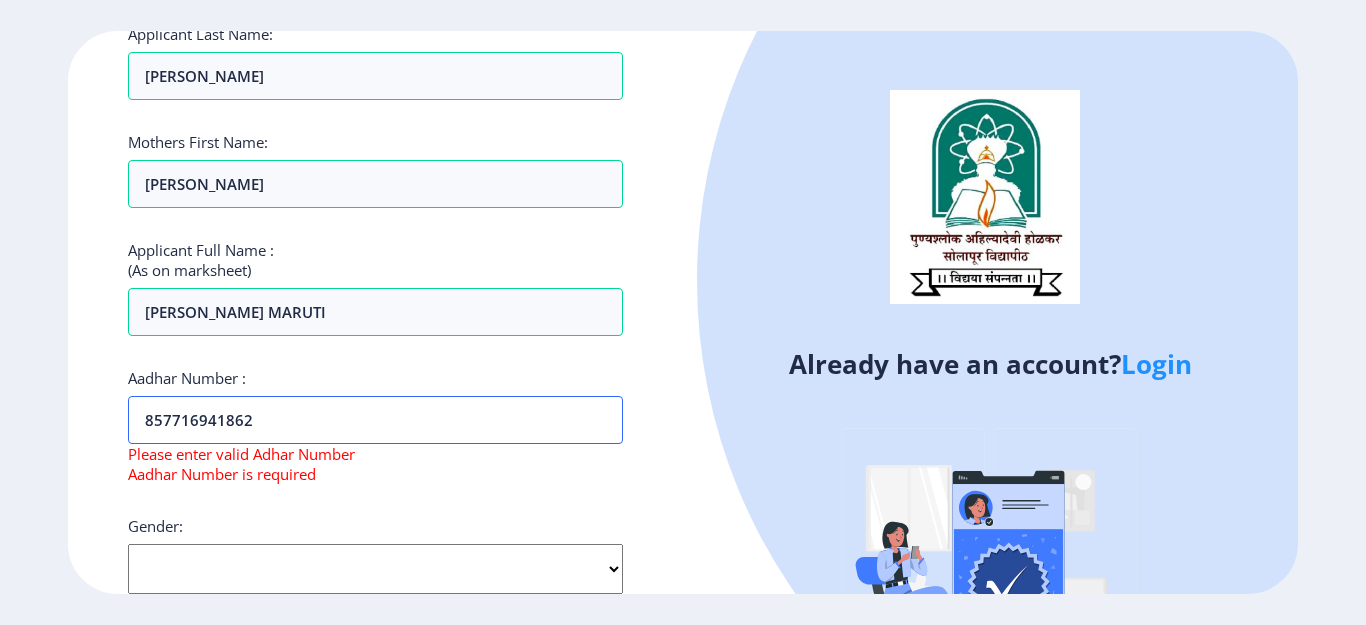 type on "857716941862" 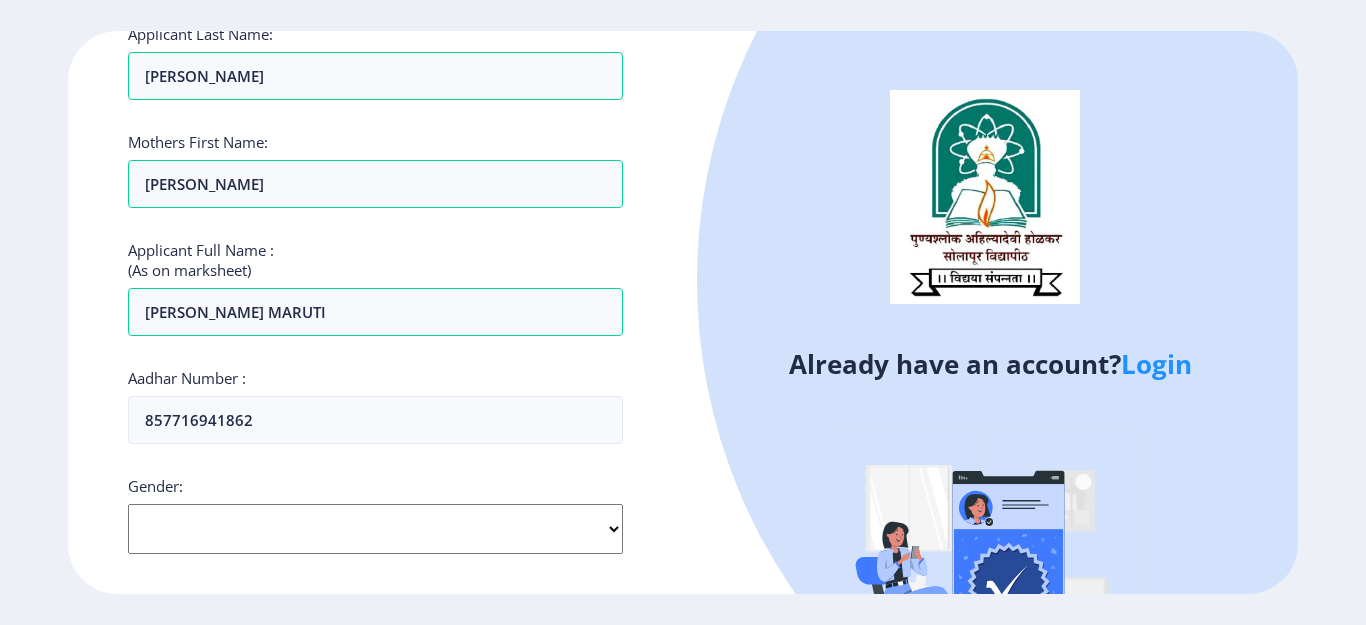 select on "[DEMOGRAPHIC_DATA]" 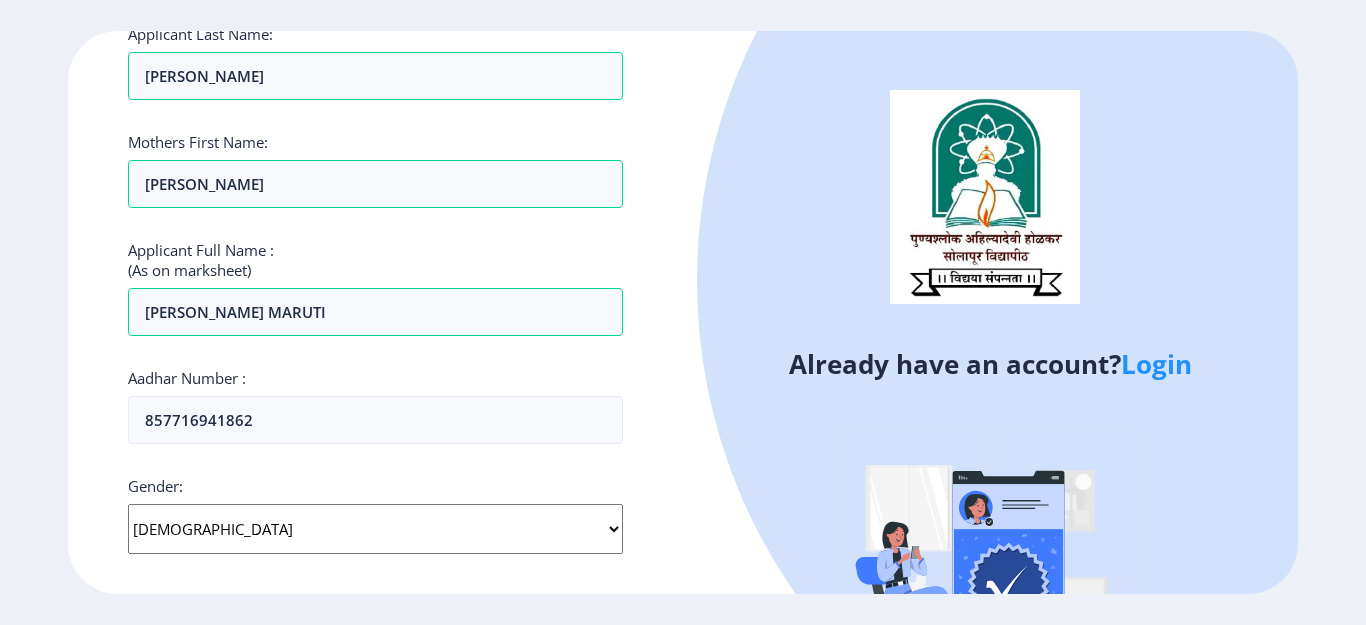 click on "Select Gender Male Female Other" 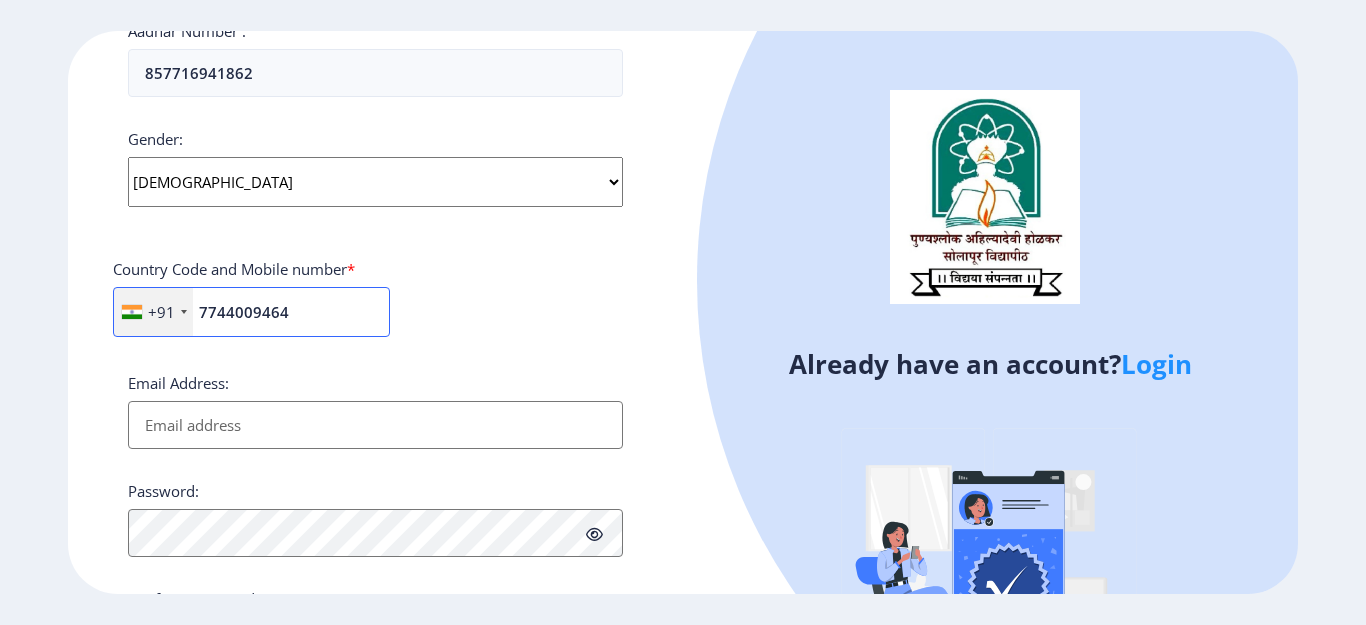 type on "7744009464" 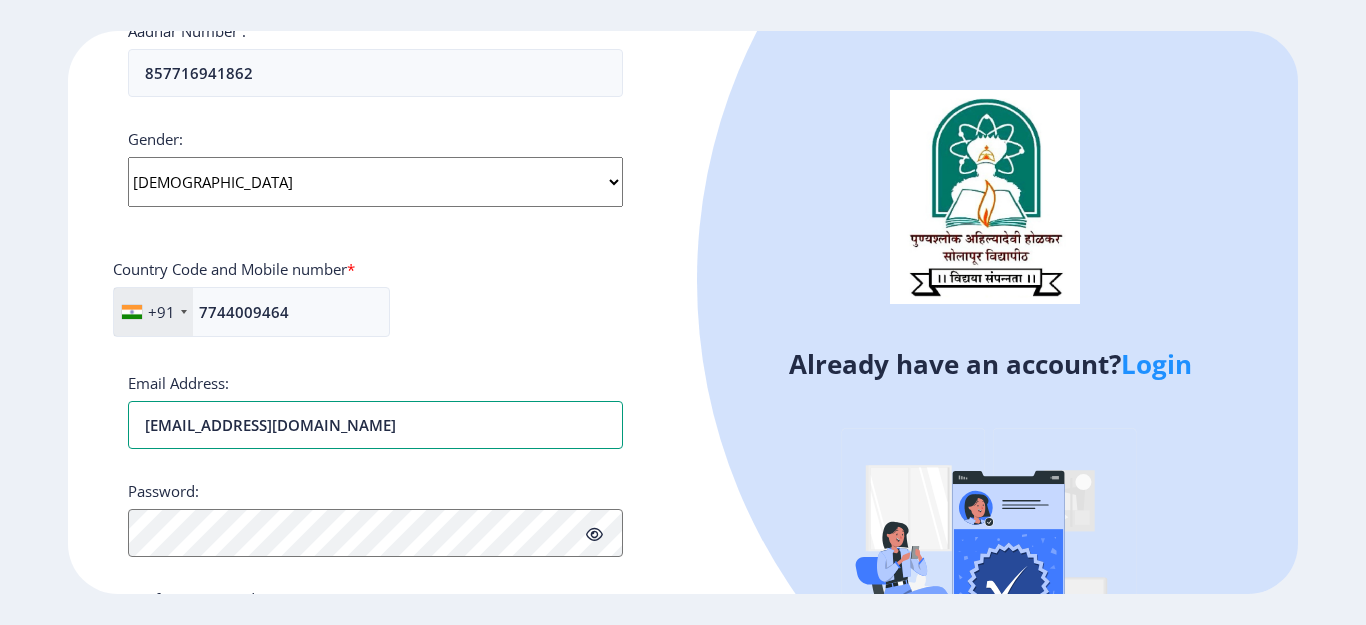 type on "vidhyamirgane@gmail.com" 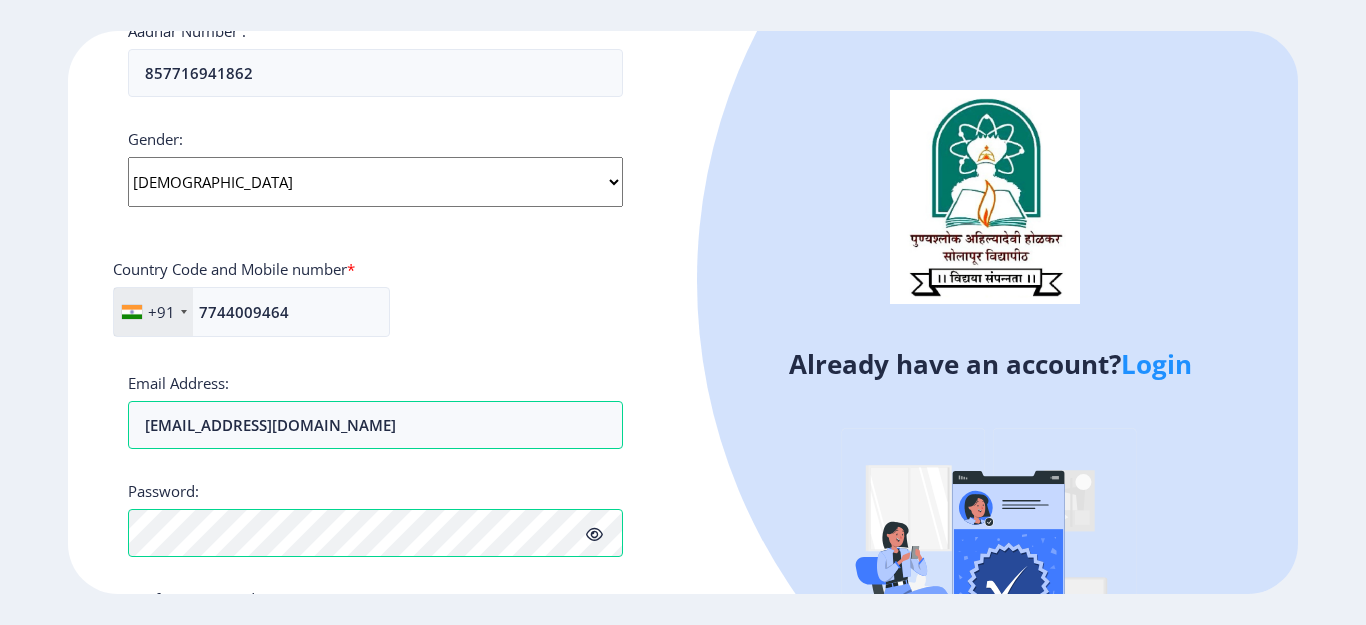 scroll, scrollTop: 853, scrollLeft: 0, axis: vertical 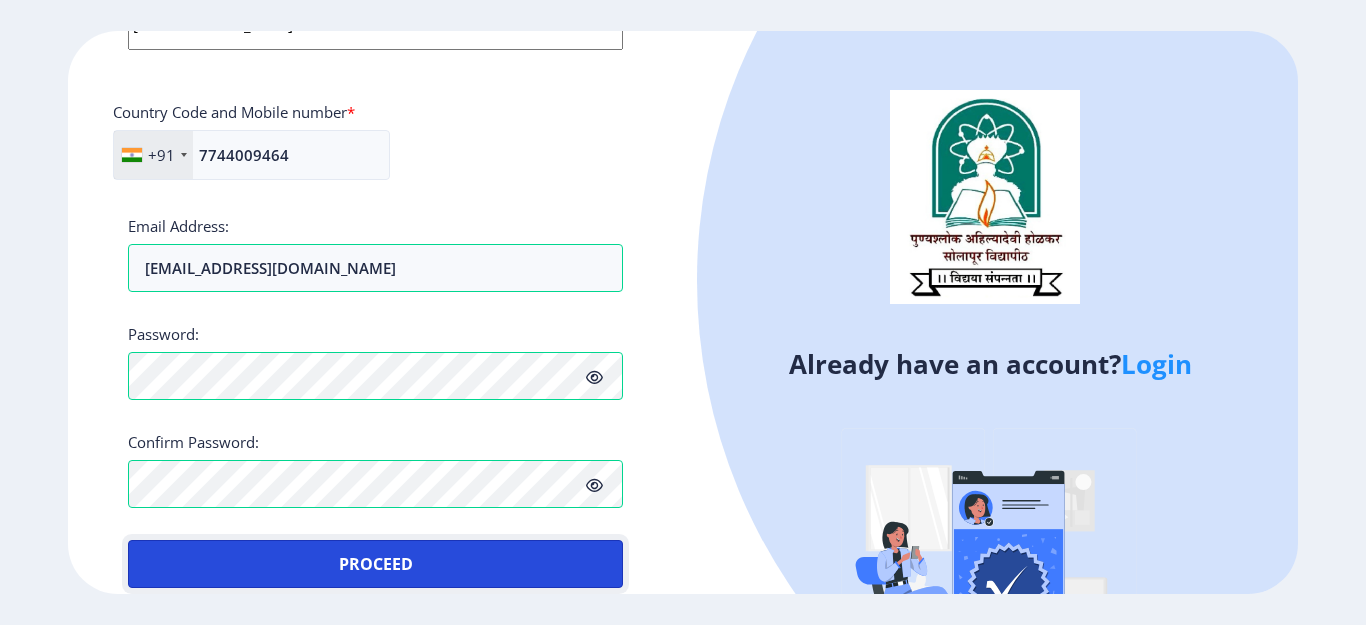 type 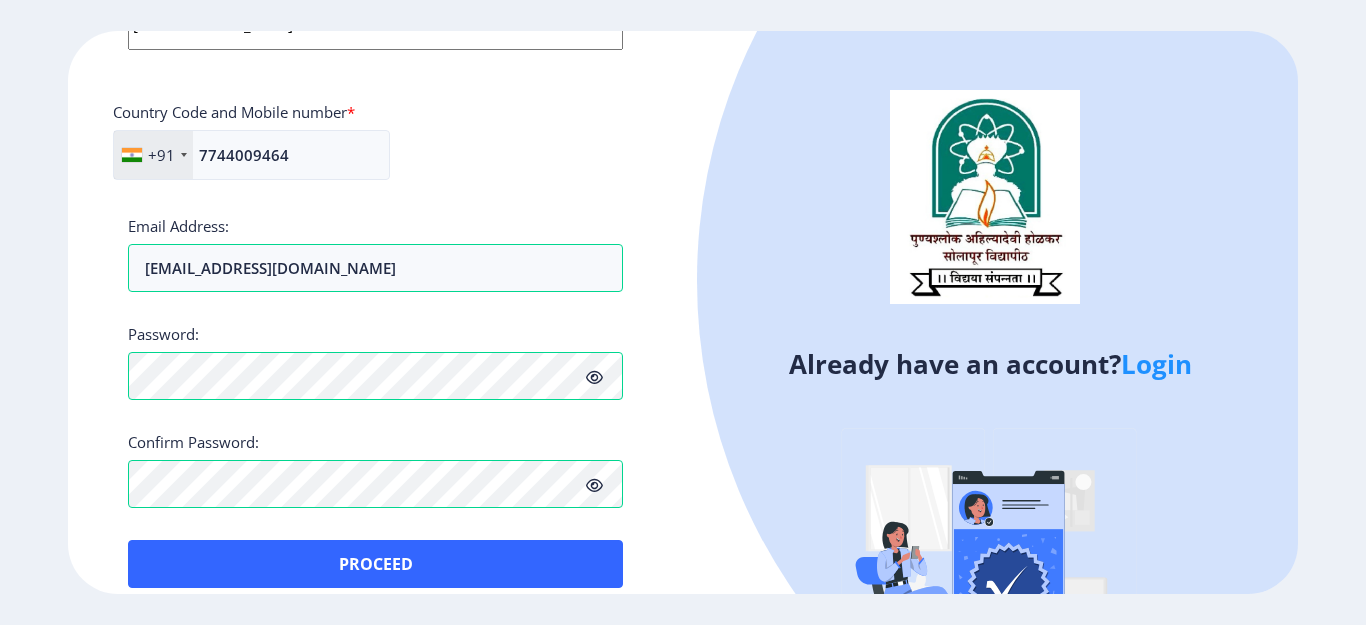 drag, startPoint x: 1365, startPoint y: 435, endPoint x: 1365, endPoint y: 316, distance: 119 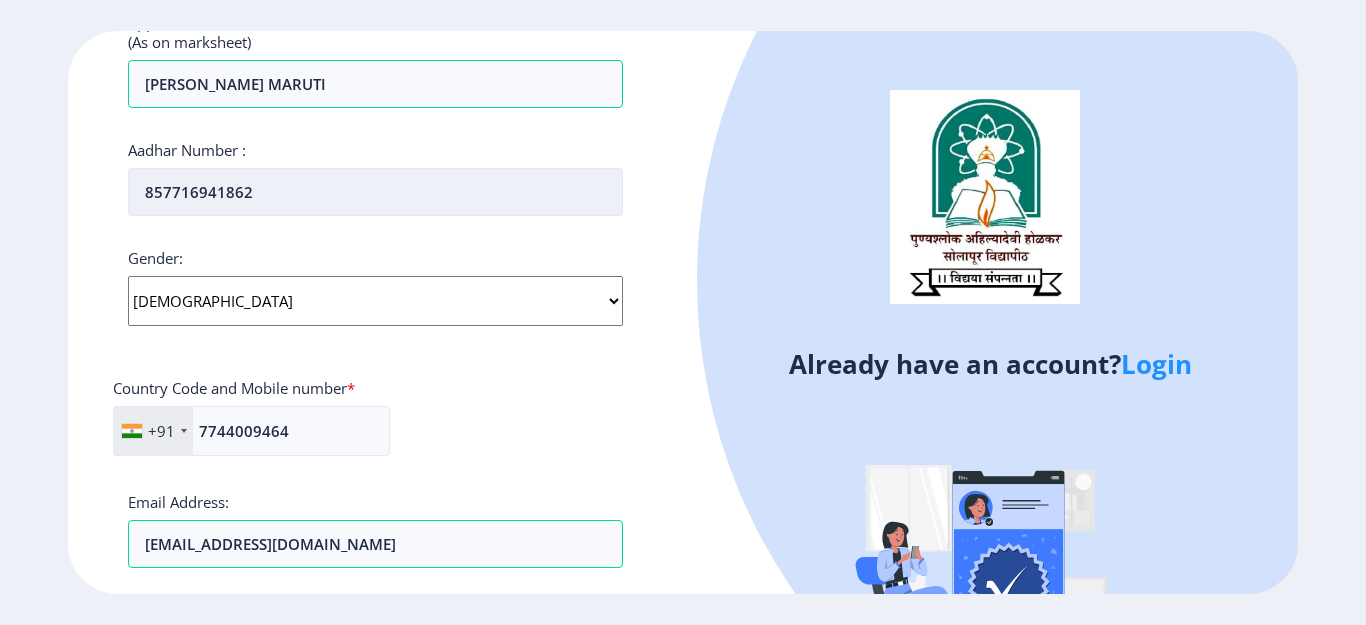 scroll, scrollTop: 477, scrollLeft: 0, axis: vertical 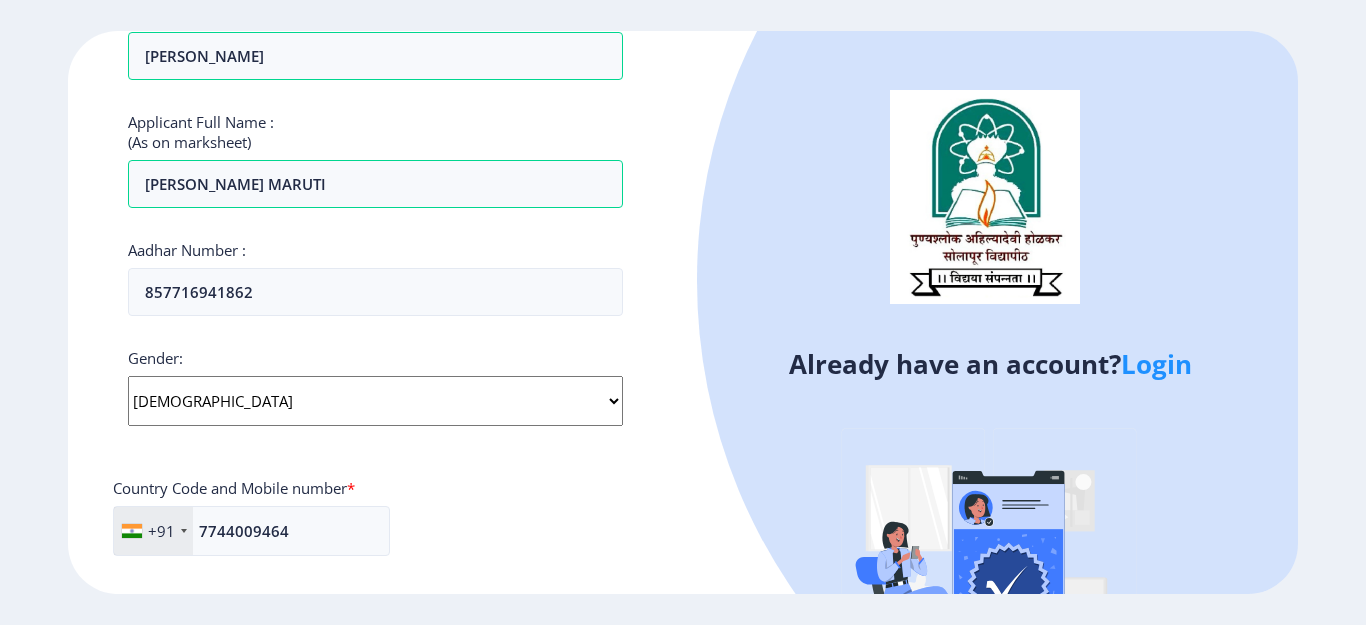 click on "Register Applicant First Name: VAISHALI Applicant Middle Name: MARUTI Applicant Last Name: MIRGANE Mothers First Name: SUSHILA Applicant Full Name : (As on marksheet) MIRGANE VAISHALI MARUTI Aadhar Number :  857716941862 Gender: Select Gender Male Female Other  Country Code and Mobile number  *  +91 India (भारत) +91 Afghanistan (‫افغانستان‬‎) +93 Albania (Shqipëri) +355 Algeria (‫الجزائر‬‎) +213 American Samoa +1 Andorra +376 Angola +244 Anguilla +1 Antigua and Barbuda +1 Argentina +54 Armenia (Հայաստան) +374 Aruba +297 Australia +61 Austria (Österreich) +43 Azerbaijan (Azərbaycan) +994 Bahamas +1 Bahrain (‫البحرين‬‎) +973 Bangladesh (বাংলাদেশ) +880 Barbados +1 Belarus (Беларусь) +375 Belgium (België) +32 Belize +501 Benin (Bénin) +229 Bermuda +1 Bhutan (འབྲུག) +975 Bolivia +591 Bosnia and Herzegovina (Босна и Херцеговина) +387 Botswana +267 Brazil (Brasil) +55 British Indian Ocean Territory +246" 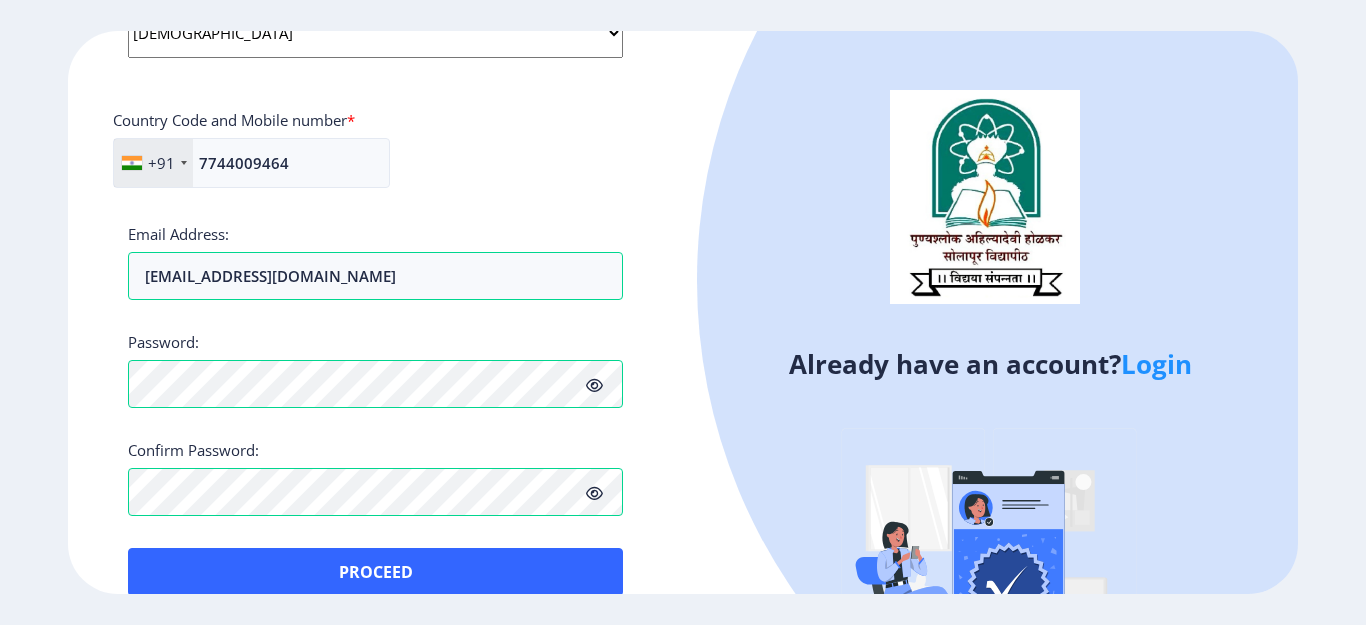 scroll, scrollTop: 877, scrollLeft: 0, axis: vertical 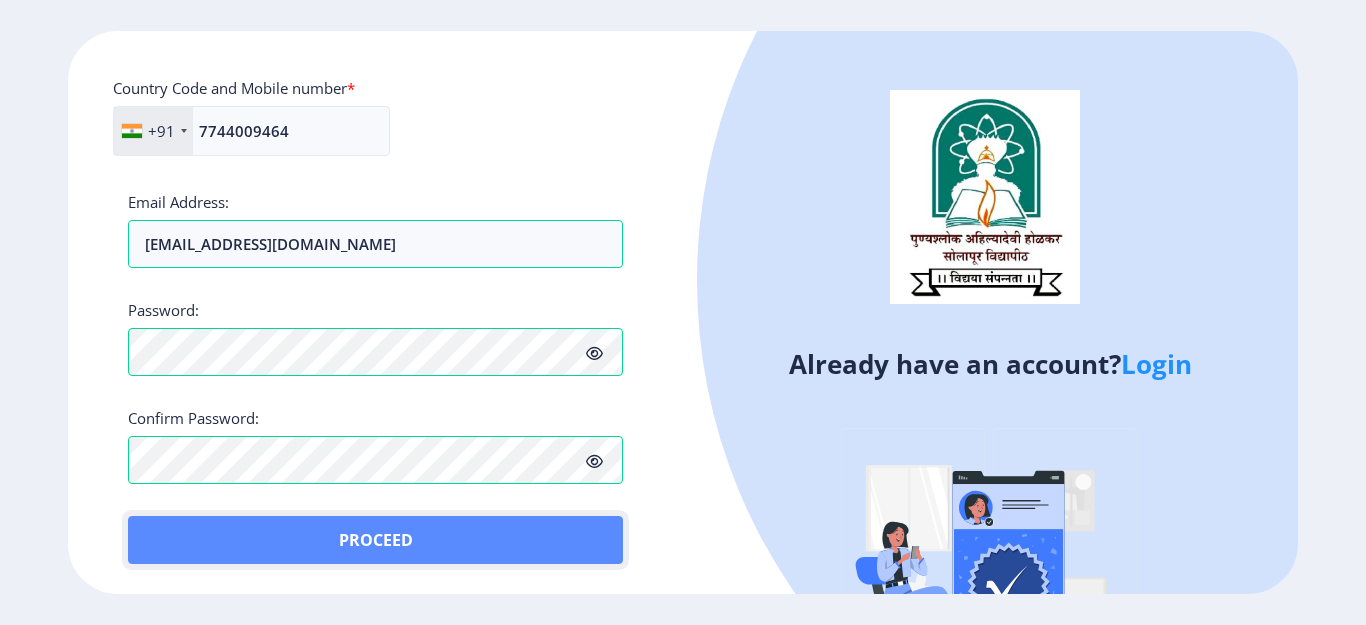click on "Proceed" 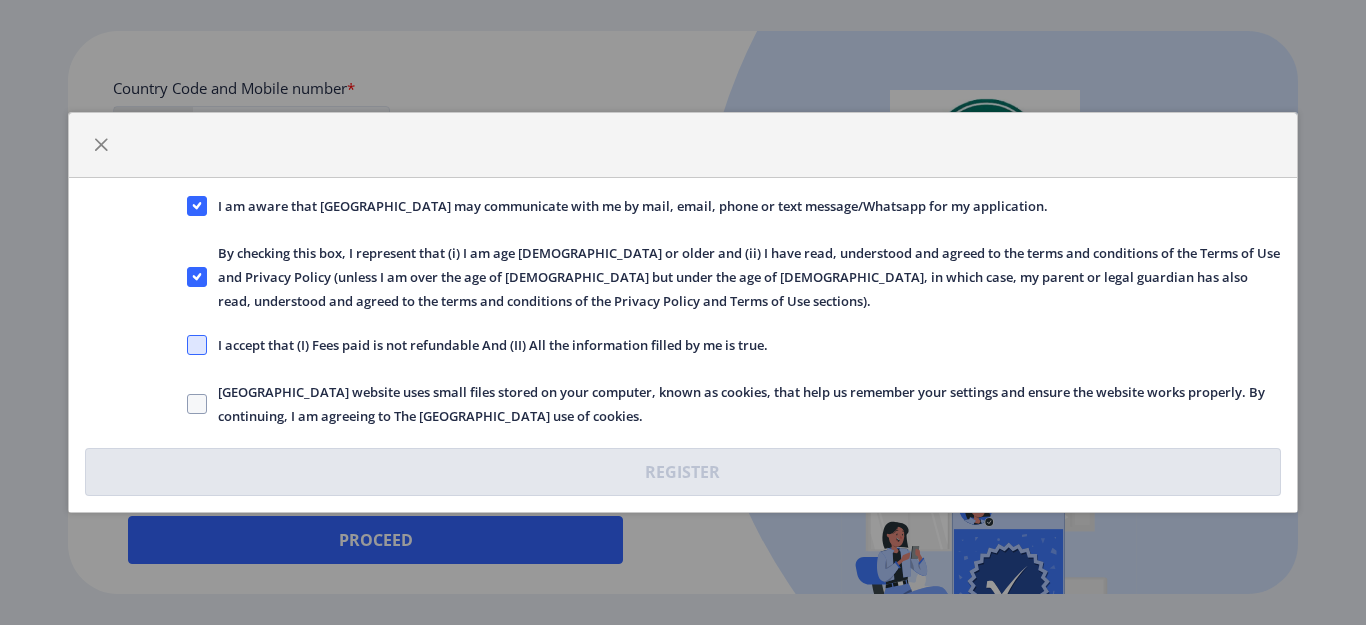 click 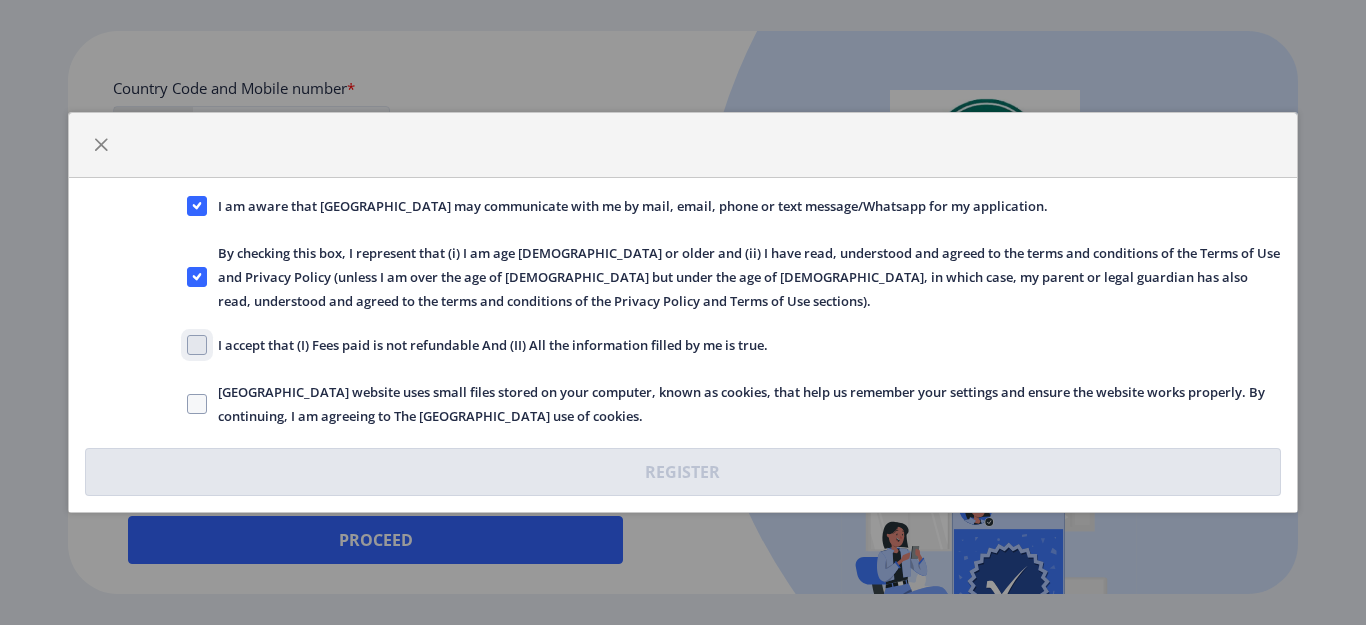 click on "I accept that (I) Fees paid is not refundable And (II) All the information filled by me is true." 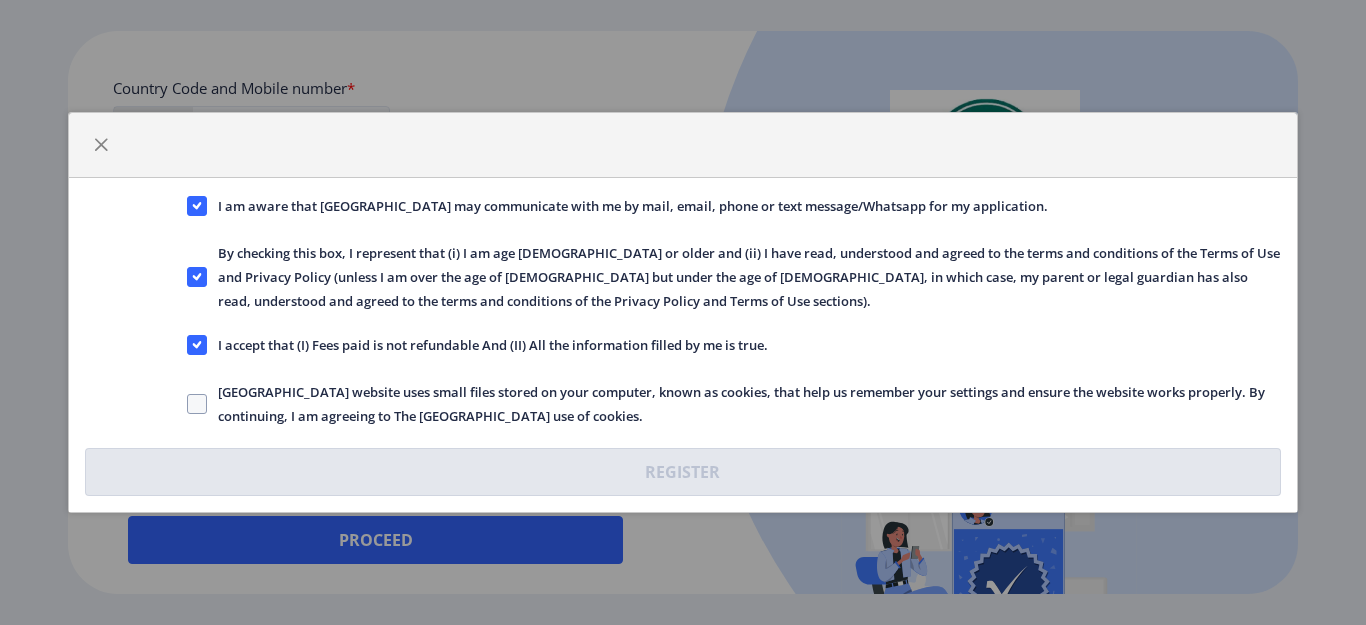 click on "Solapur University website uses small files stored on your computer, known as cookies, that help us remember your settings and ensure the website works properly. By continuing, I am agreeing to The Solapur University use of cookies." 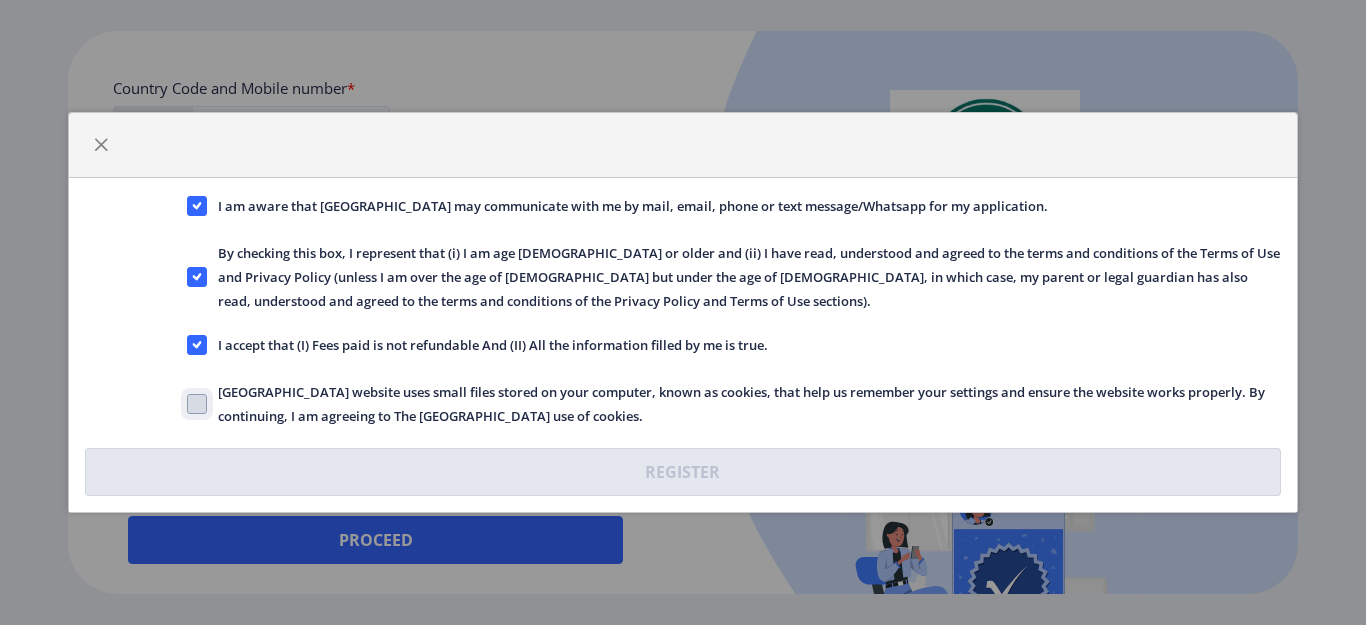 click on "Solapur University website uses small files stored on your computer, known as cookies, that help us remember your settings and ensure the website works properly. By continuing, I am agreeing to The Solapur University use of cookies." 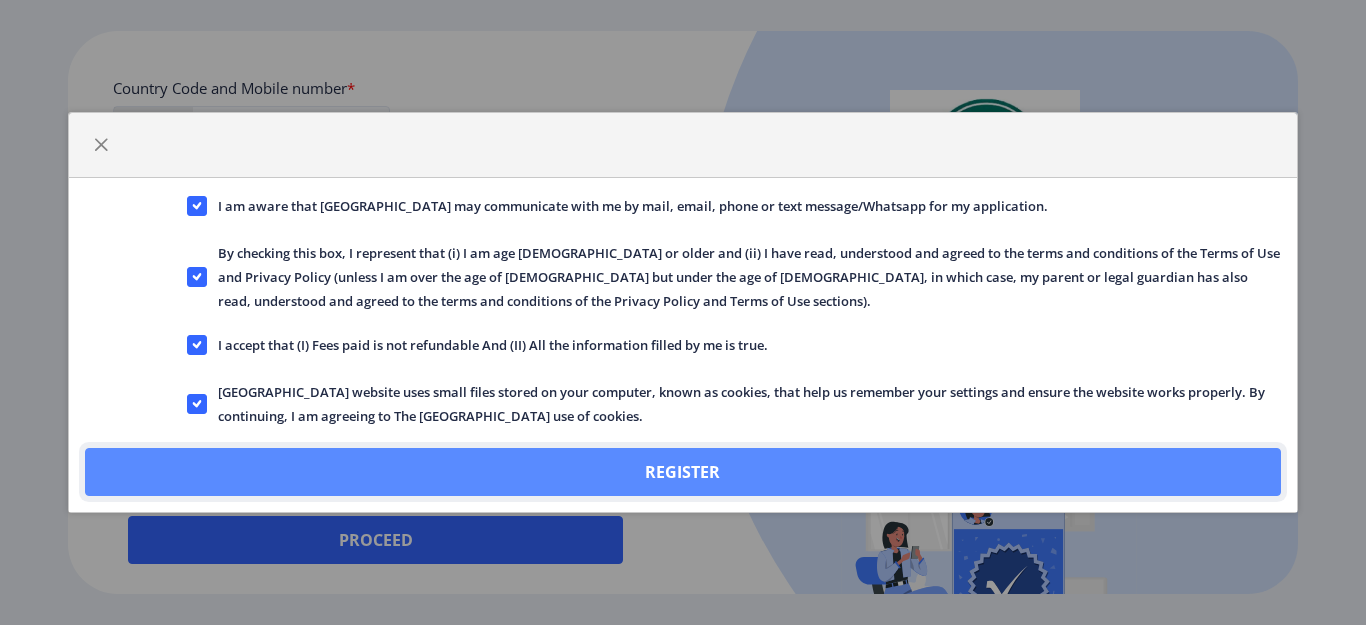 click on "Register" 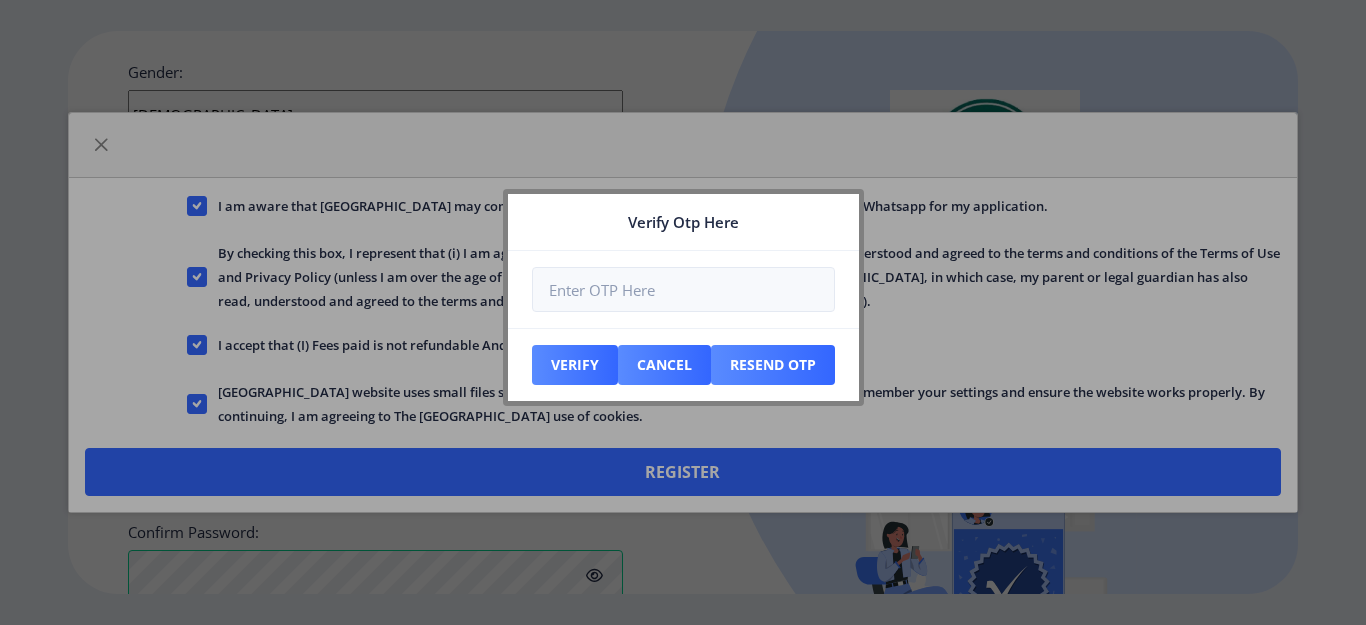 scroll, scrollTop: 991, scrollLeft: 0, axis: vertical 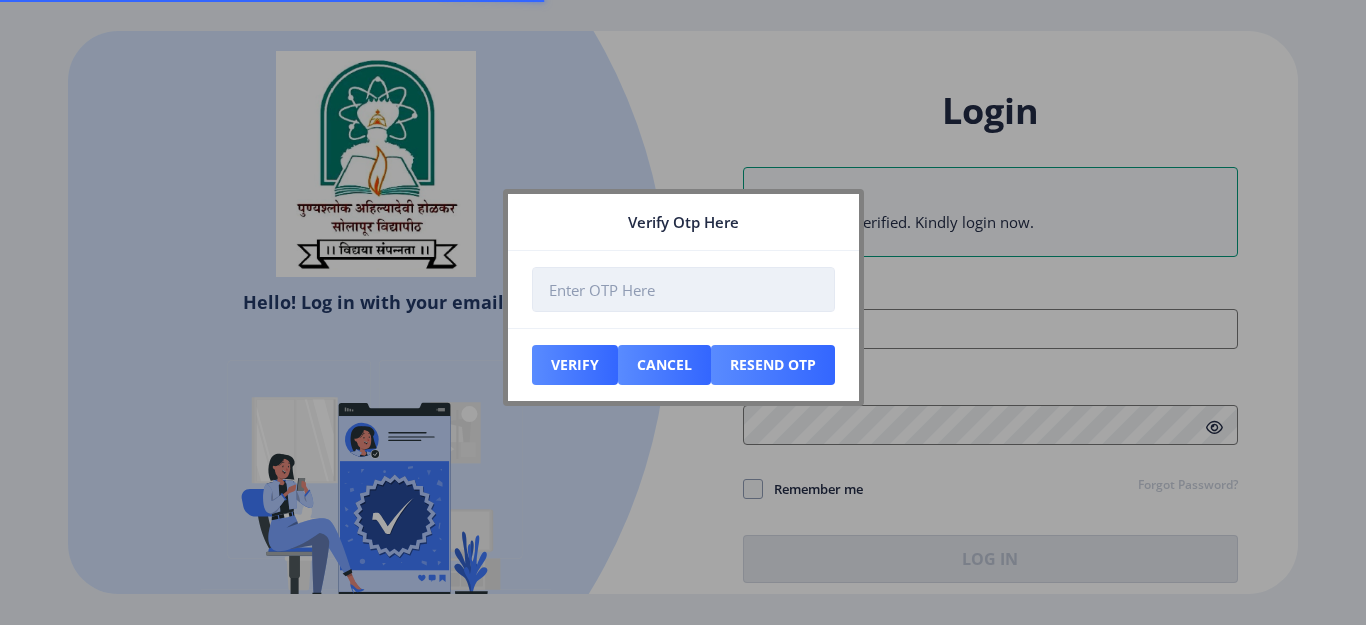 click at bounding box center [683, 289] 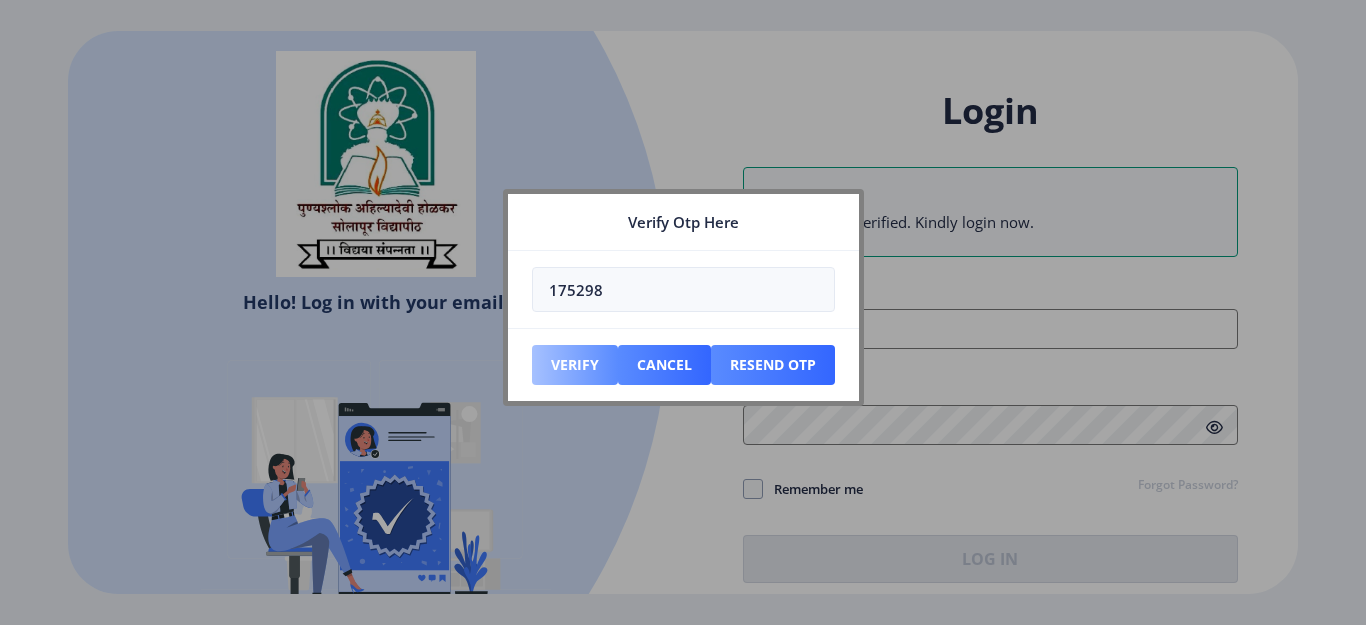 type on "175298" 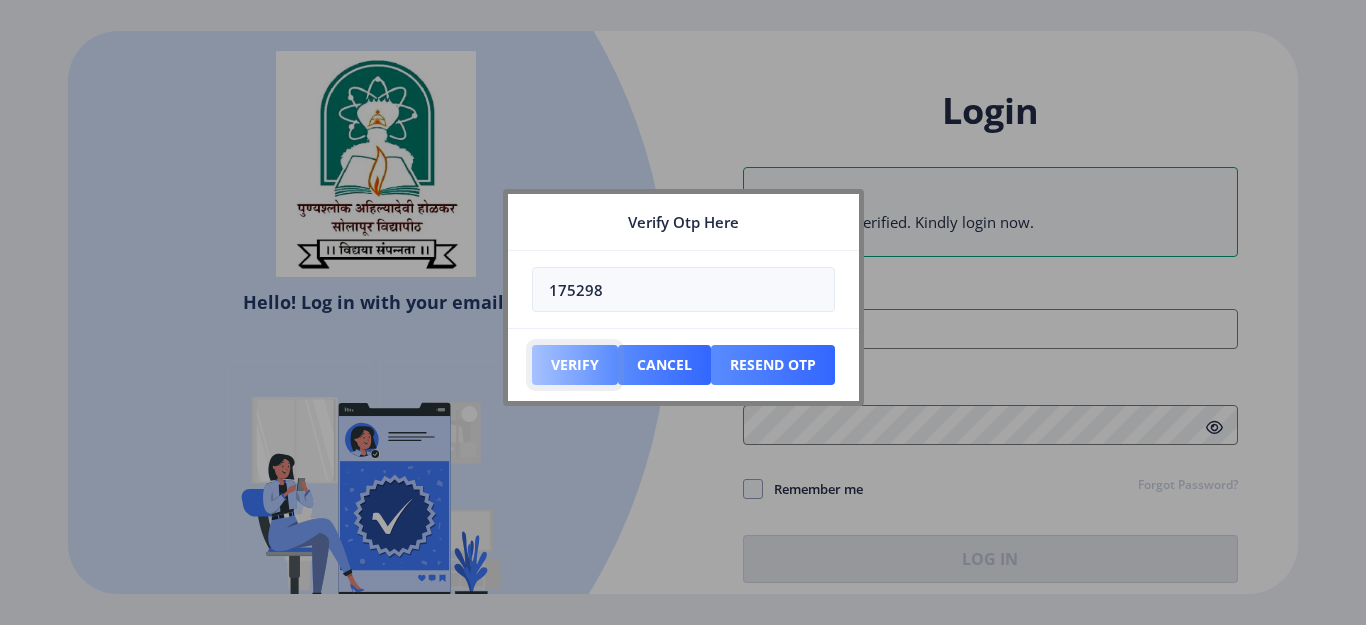 click on "Verify" at bounding box center (575, 365) 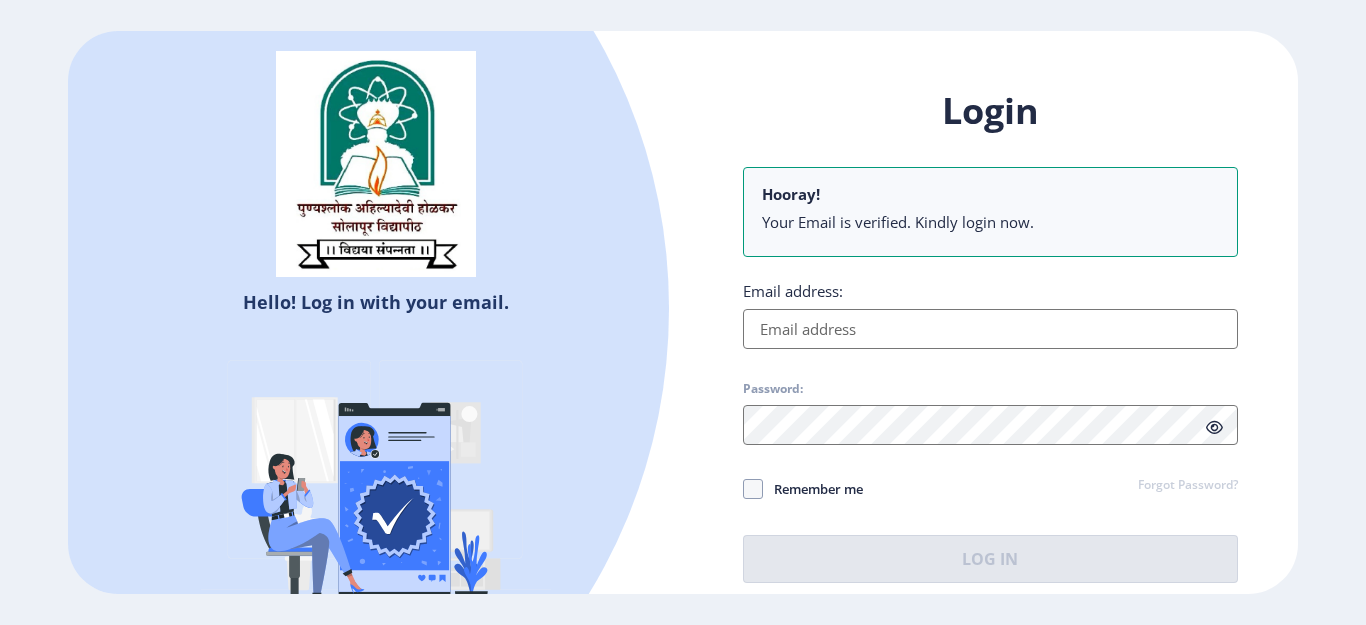 click on "Email address:" at bounding box center [990, 329] 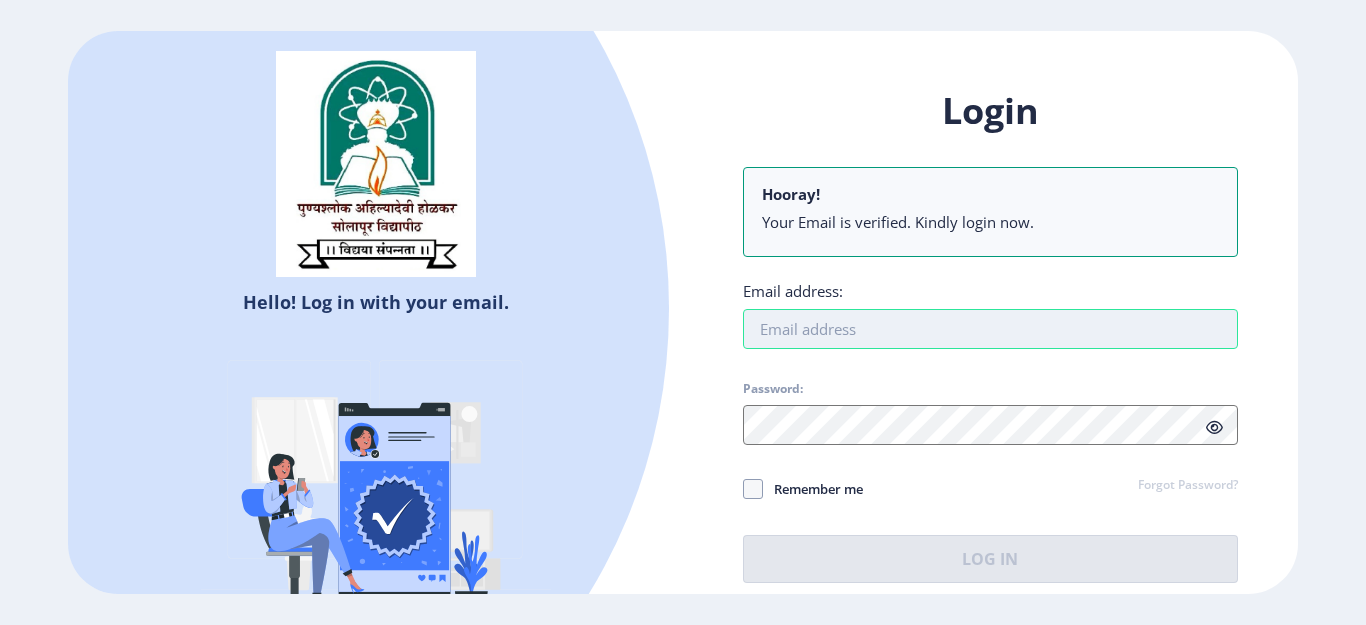 click on "Email address:" at bounding box center [990, 329] 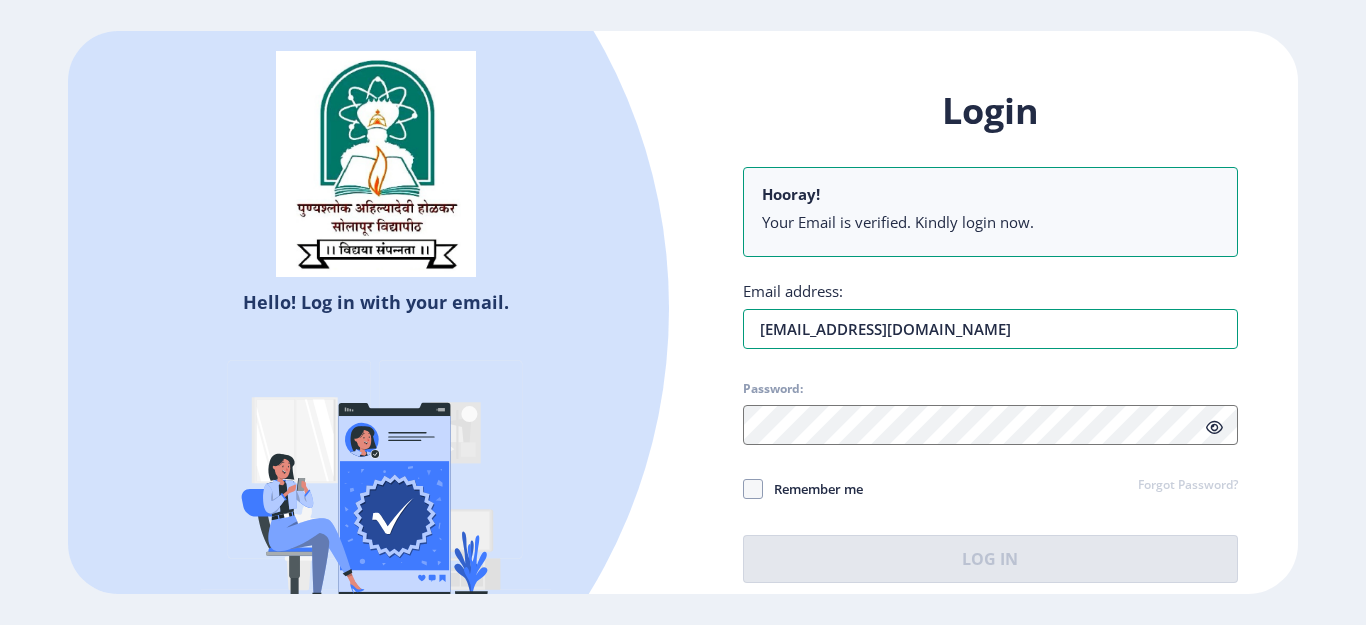 type on "vidhyamirgane@gmail.com" 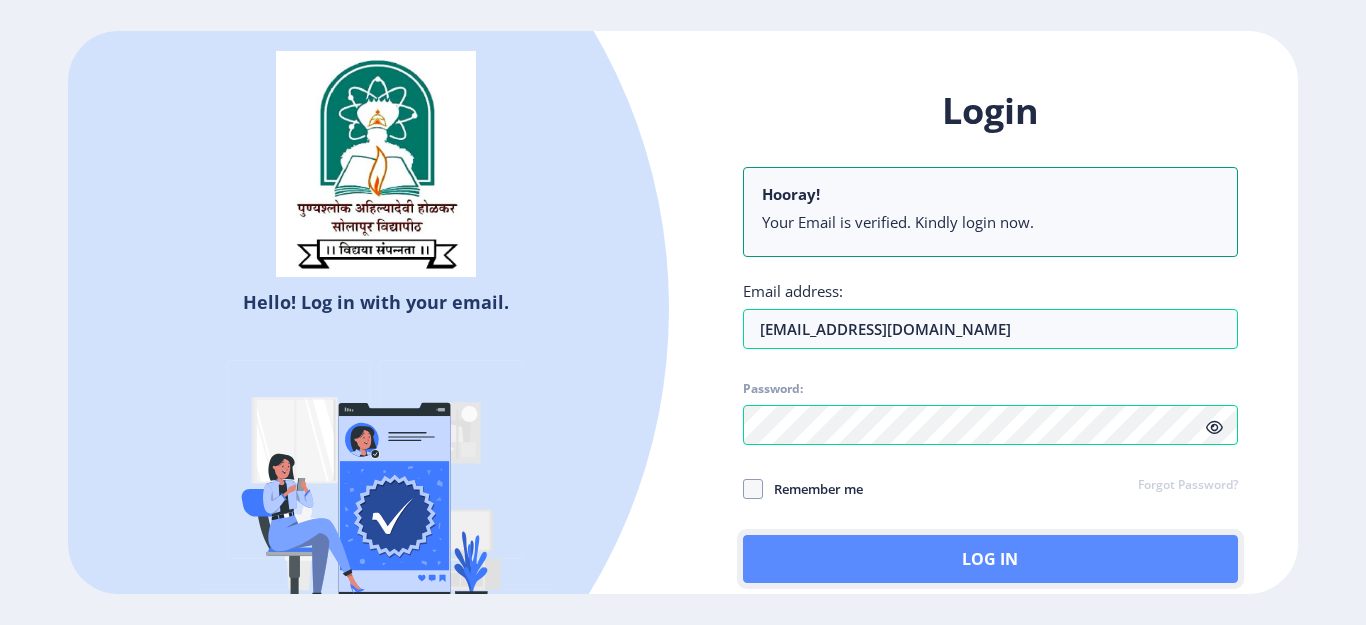 click on "Log In" 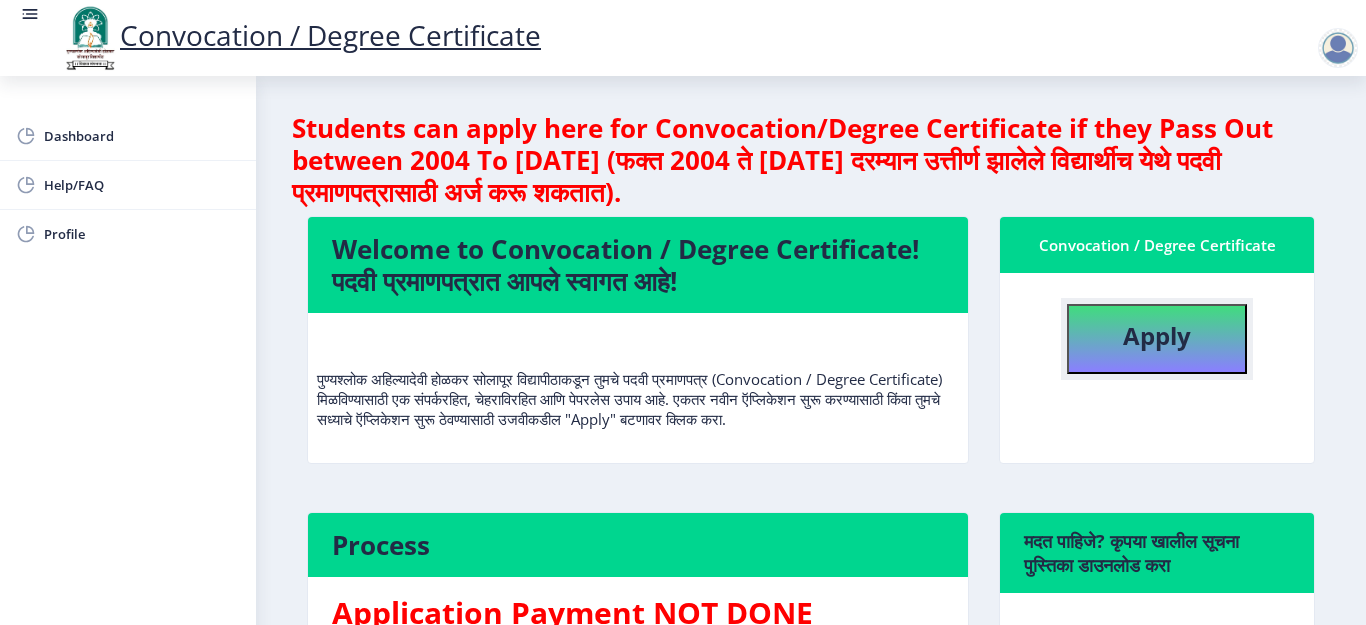 click on "Apply" 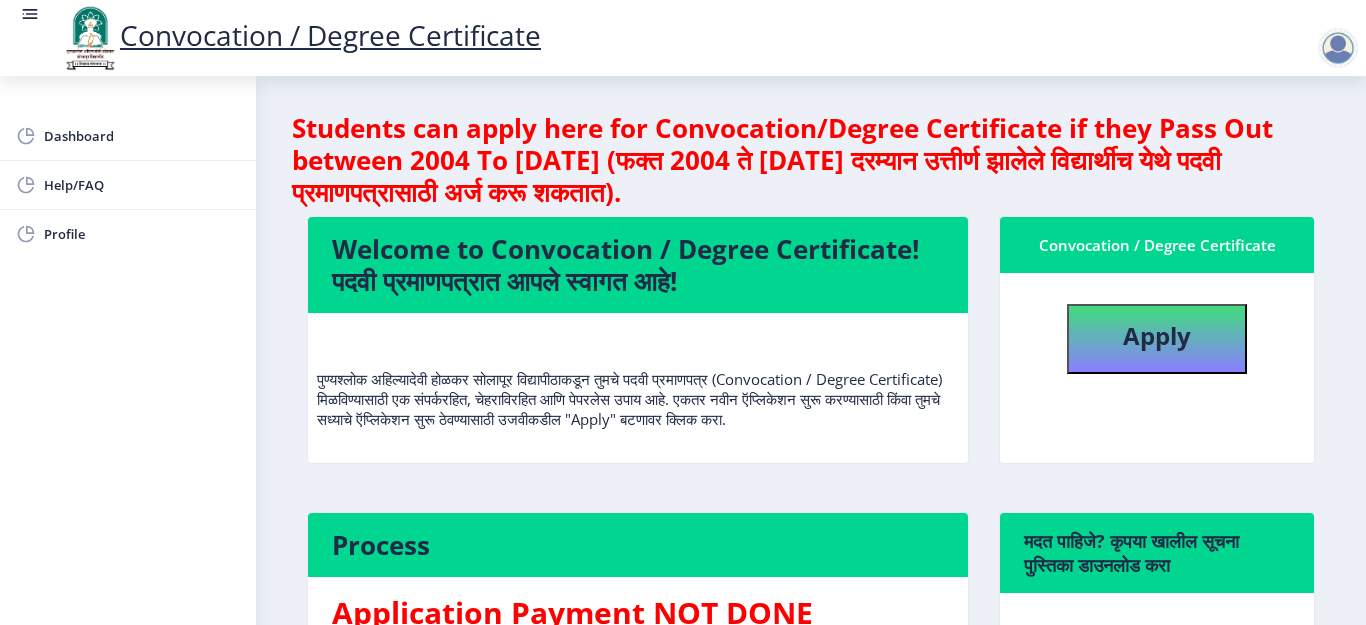 select 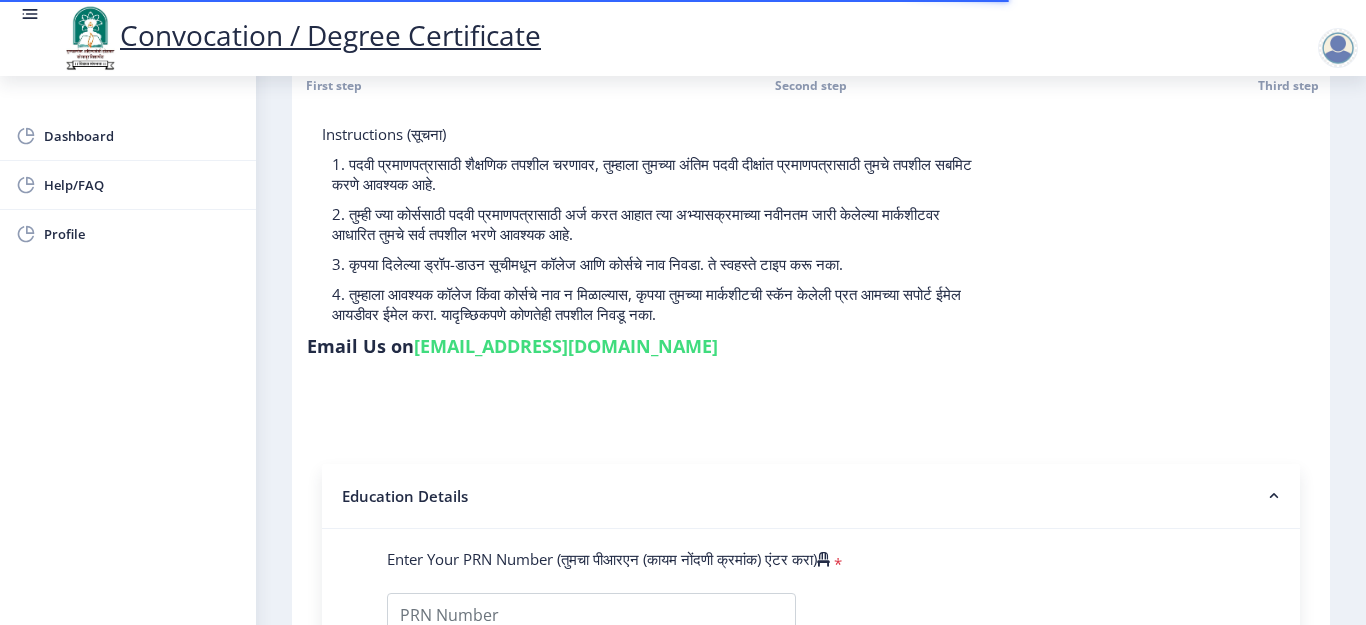 scroll, scrollTop: 200, scrollLeft: 0, axis: vertical 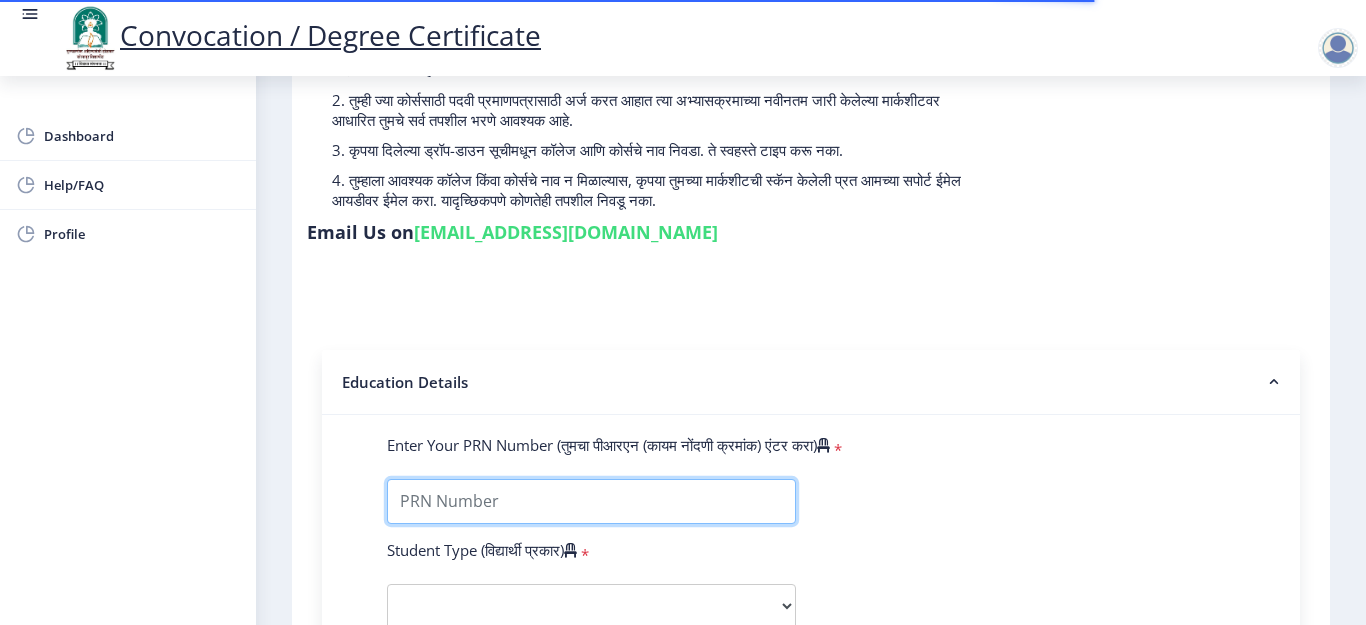 click on "Enter Your PRN Number (तुमचा पीआरएन (कायम नोंदणी क्रमांक) एंटर करा)" at bounding box center [591, 501] 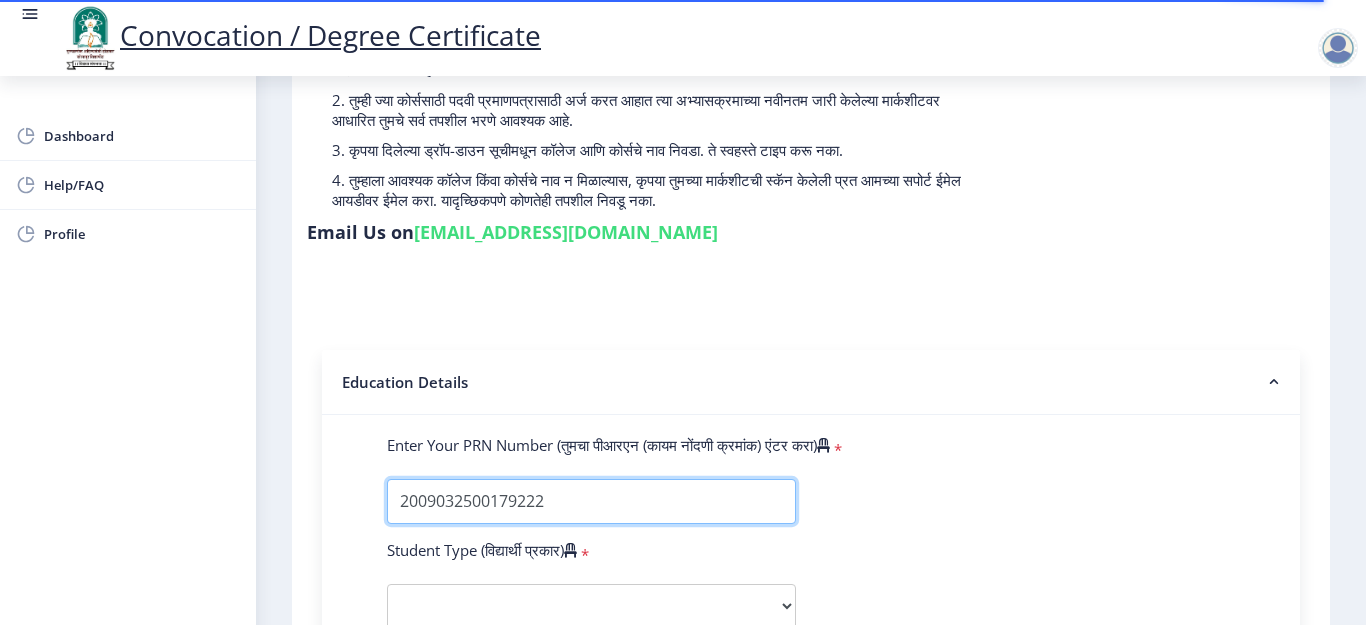 type on "2009032500179222" 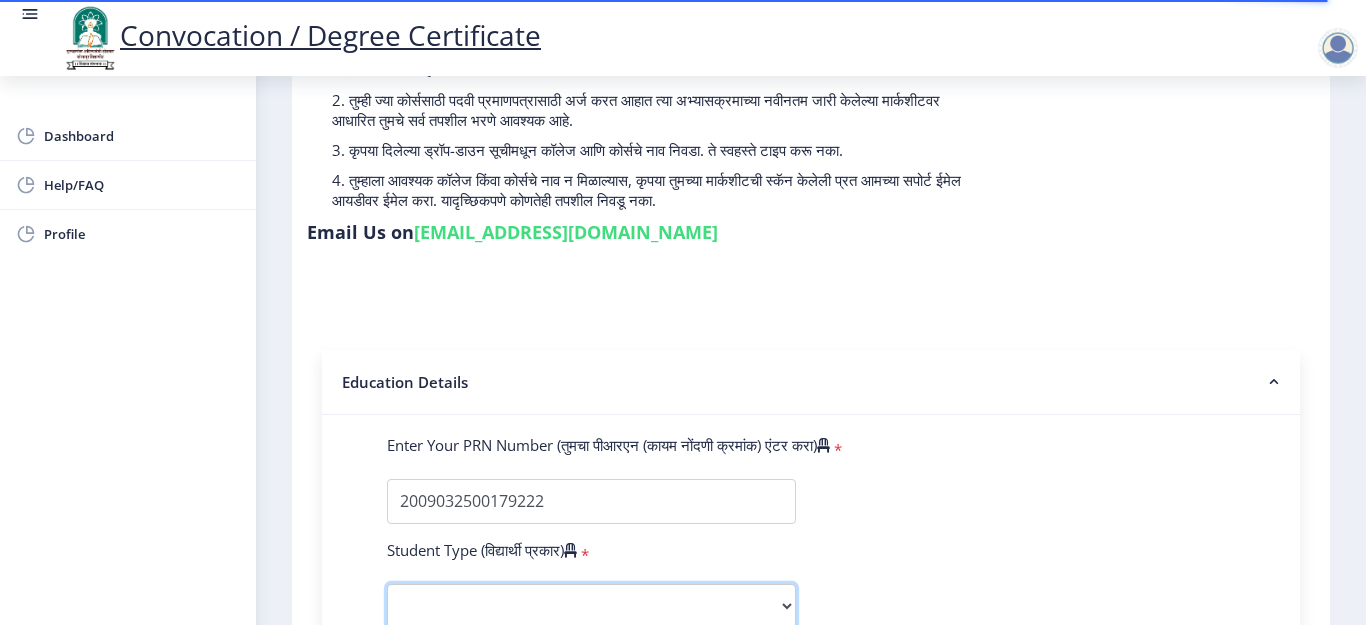 scroll, scrollTop: 203, scrollLeft: 0, axis: vertical 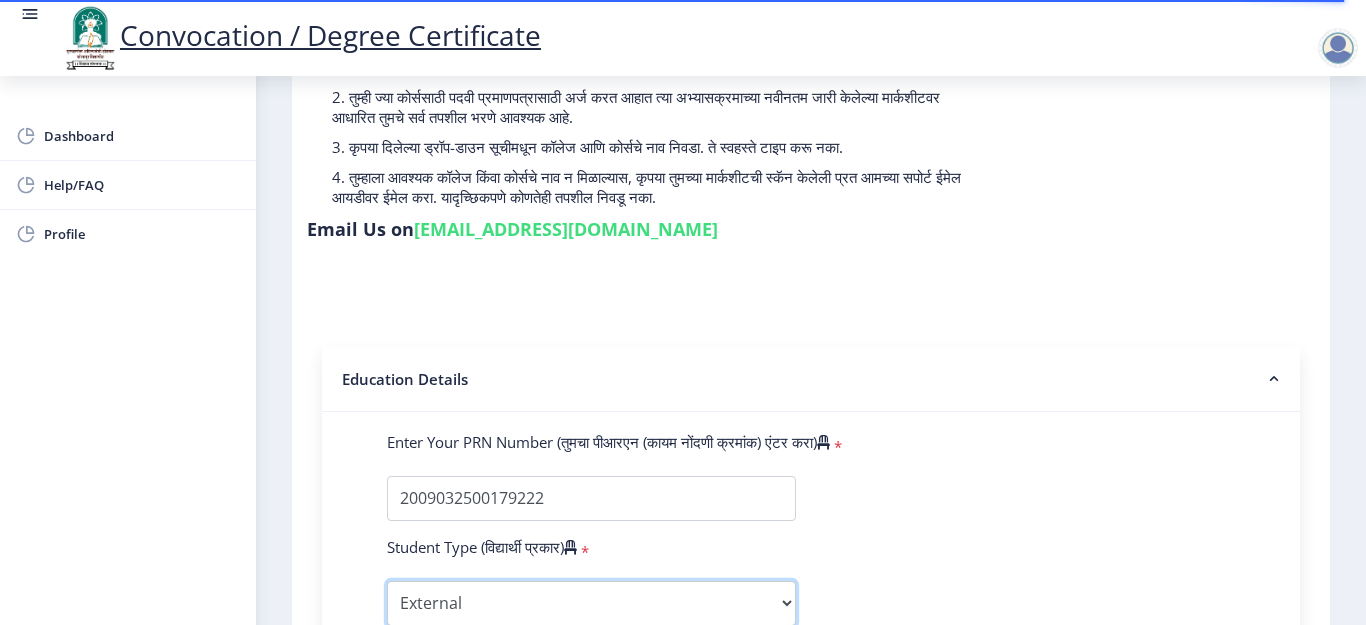 click on "Select Student Type Regular External" at bounding box center (591, 603) 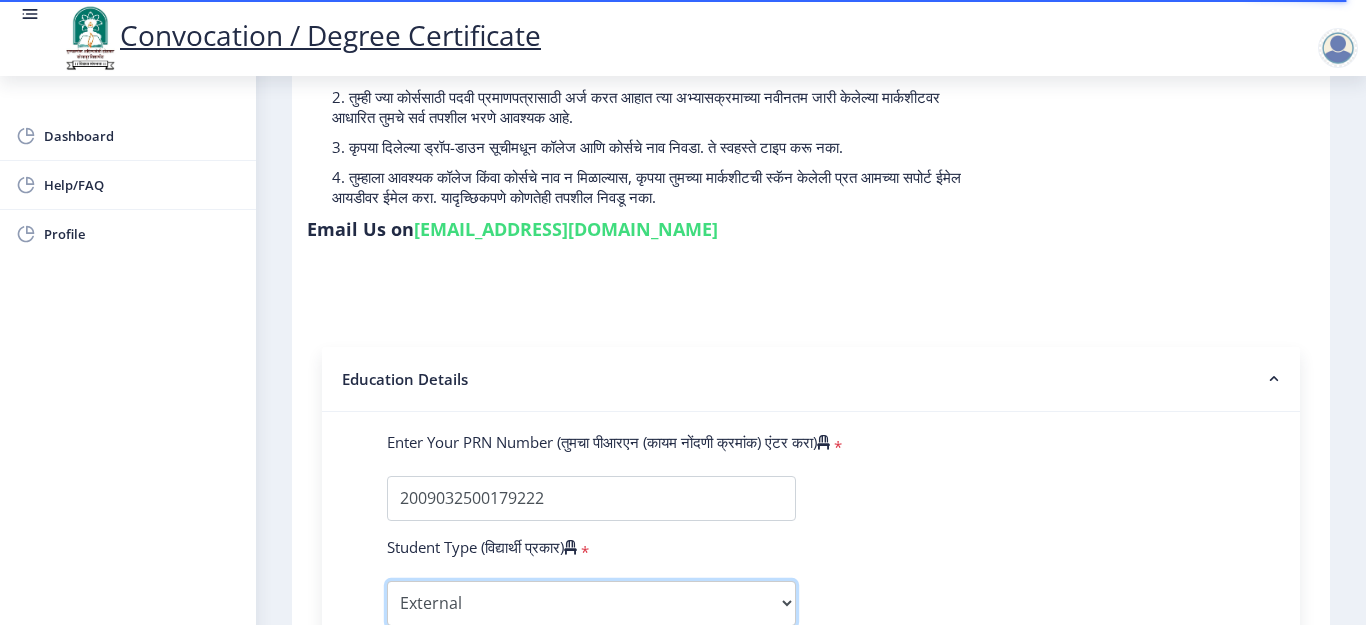 select on "Regular" 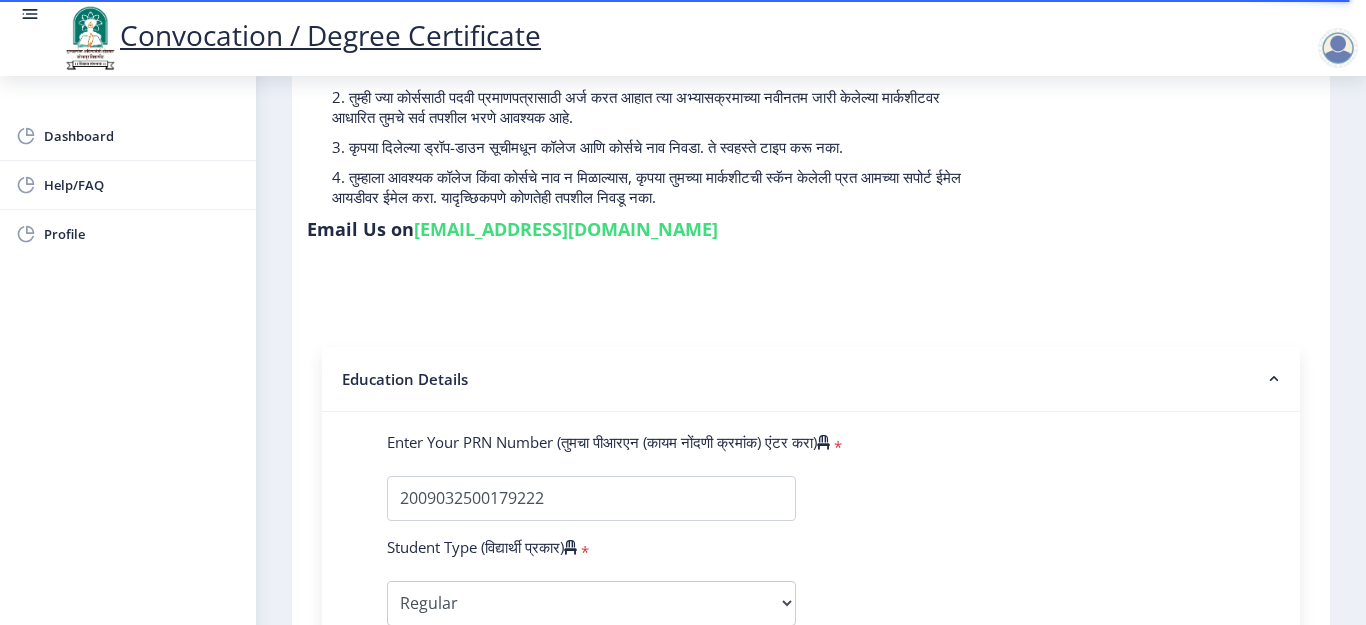 scroll, scrollTop: 602, scrollLeft: 0, axis: vertical 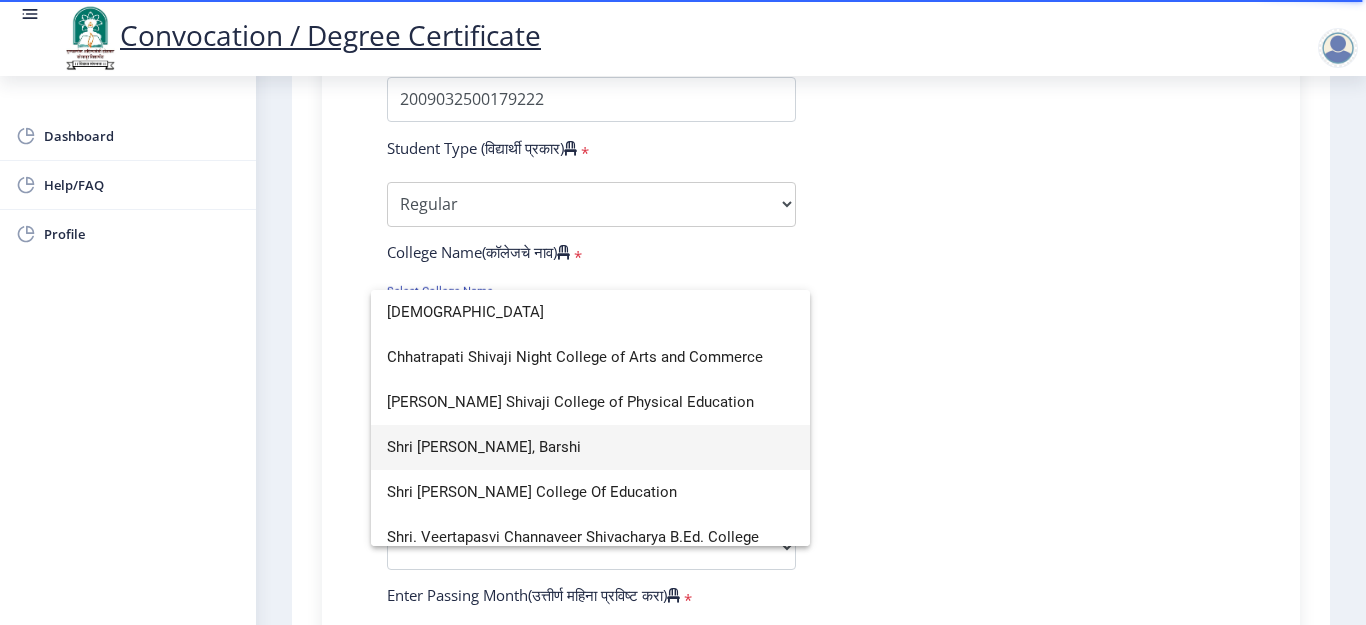 type on "shiva" 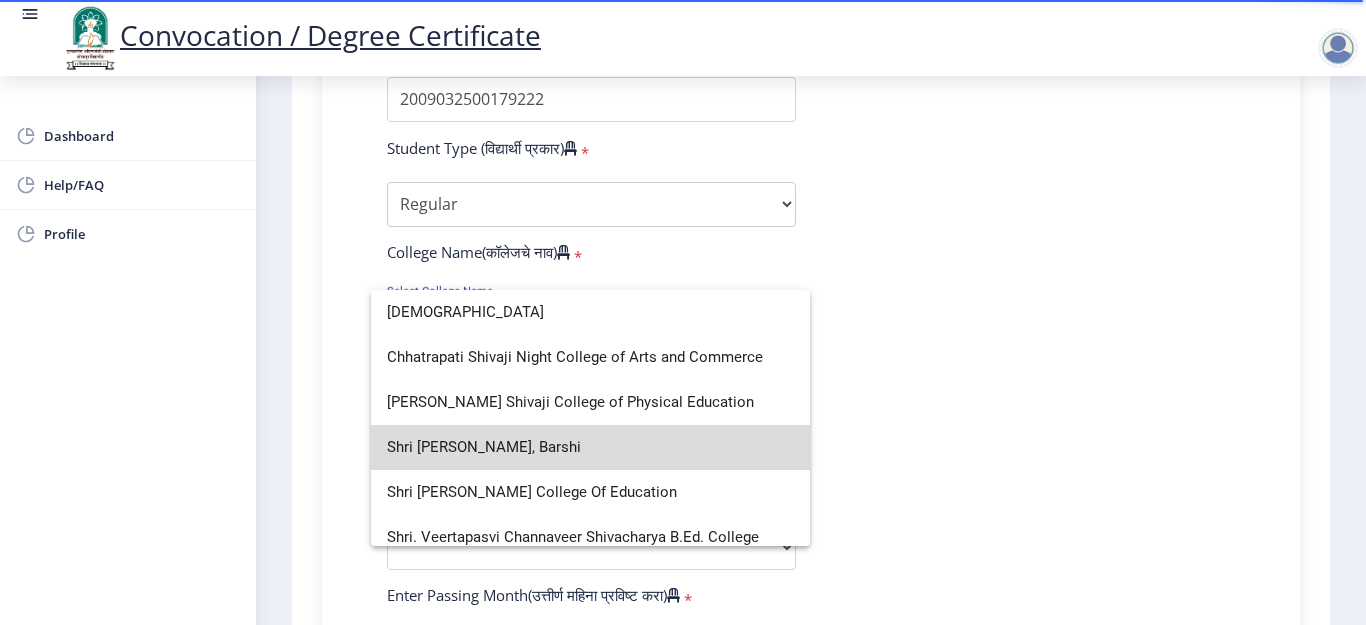 click on "Shri Shivaji Mahavidyalaya, Barshi" at bounding box center [590, 447] 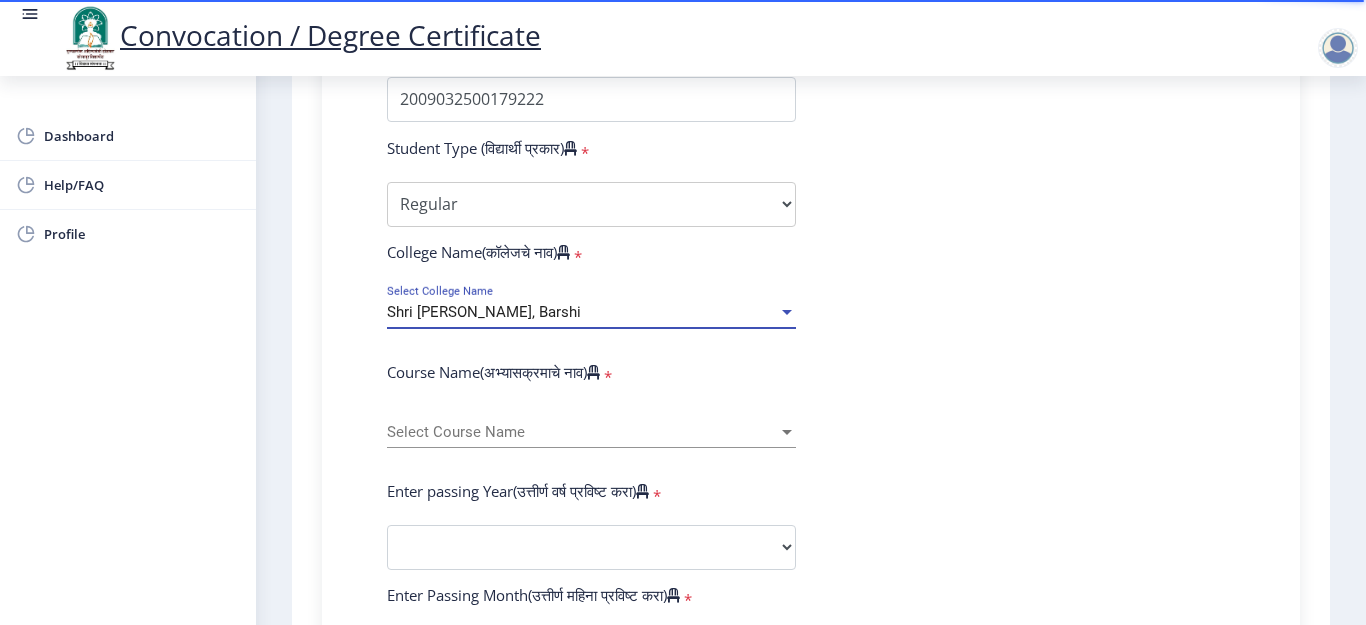 click on "Select Course Name Select Course Name" 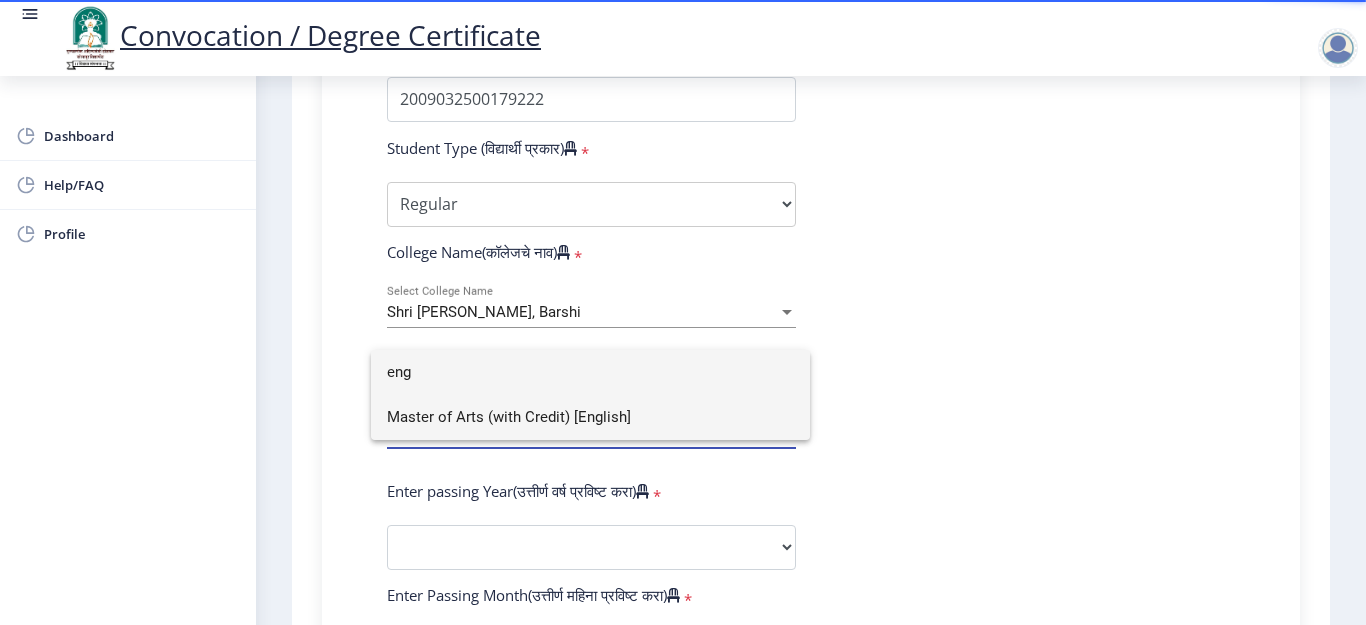 type on "eng" 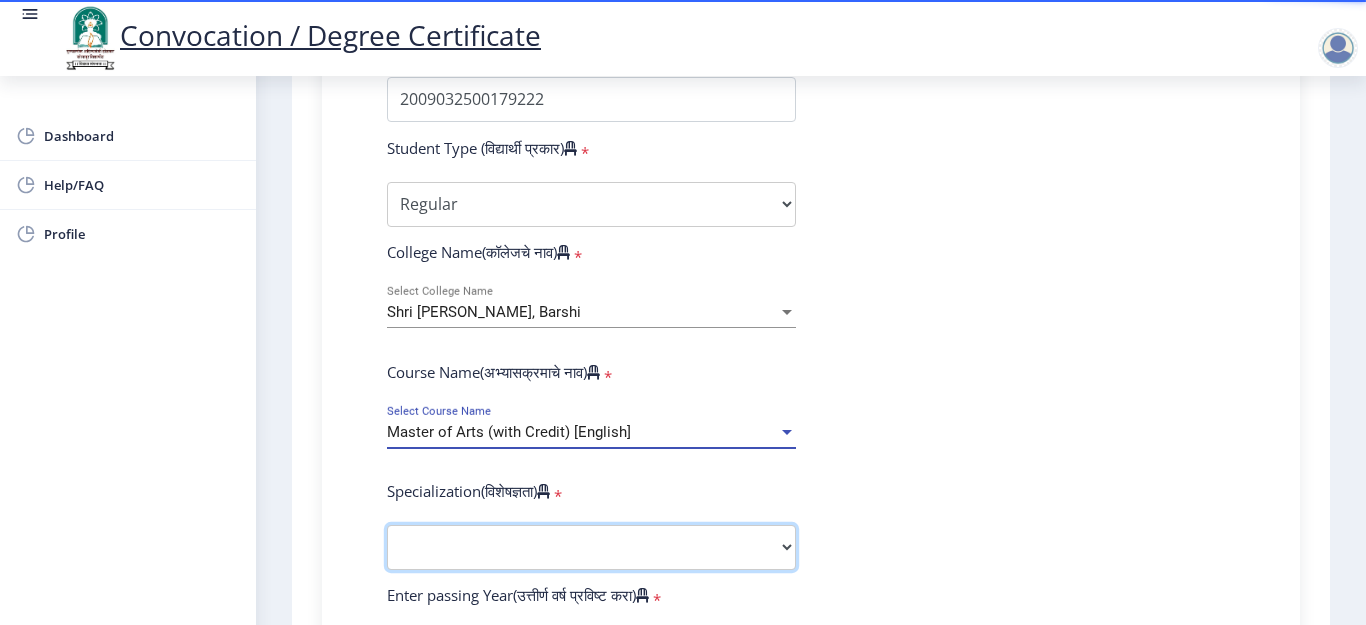 click on "Specialization English Hindi Marathi Urdu Ancient Indian History Culture & Archaeology Clinical Psychology Economics History Mass Communication Political Science Rural Development Sanskrit Sociology Applied Economics Kannada Geography Music (Tabla/Pakhavaj) Pali Prakrit Other" at bounding box center (591, 547) 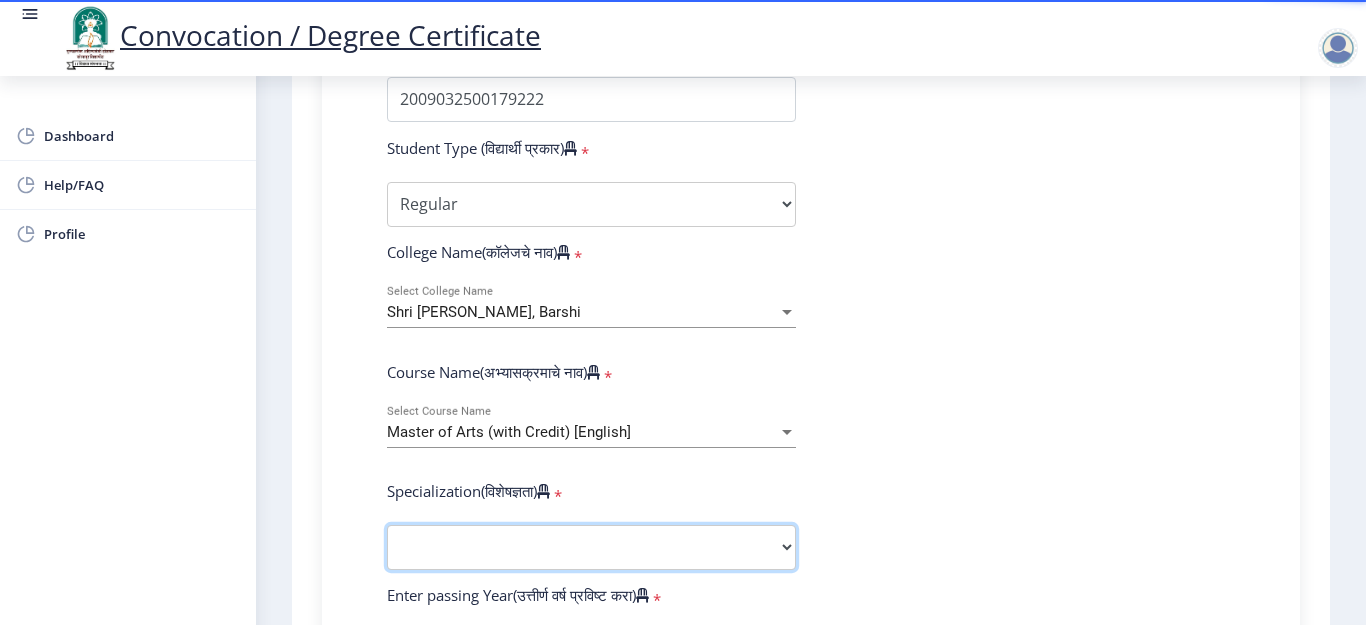 select on "English" 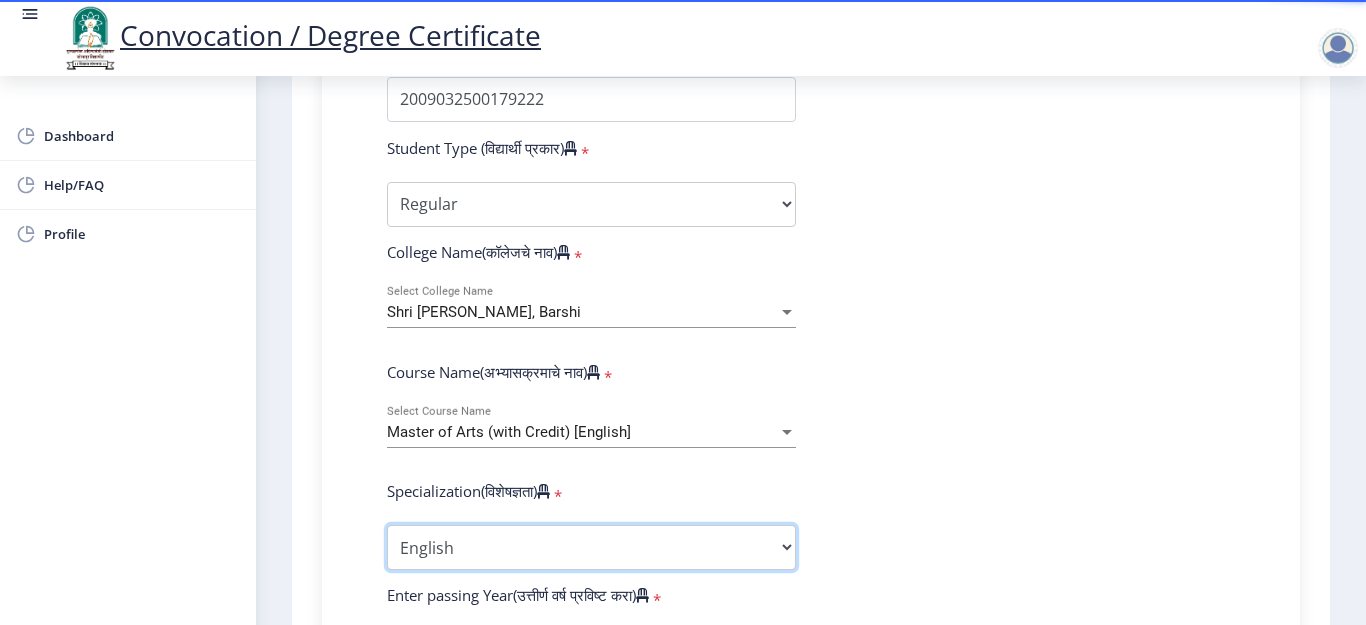 click on "Specialization English Hindi Marathi Urdu Ancient Indian History Culture & Archaeology Clinical Psychology Economics History Mass Communication Political Science Rural Development Sanskrit Sociology Applied Economics Kannada Geography Music (Tabla/Pakhavaj) Pali Prakrit Other" at bounding box center (591, 547) 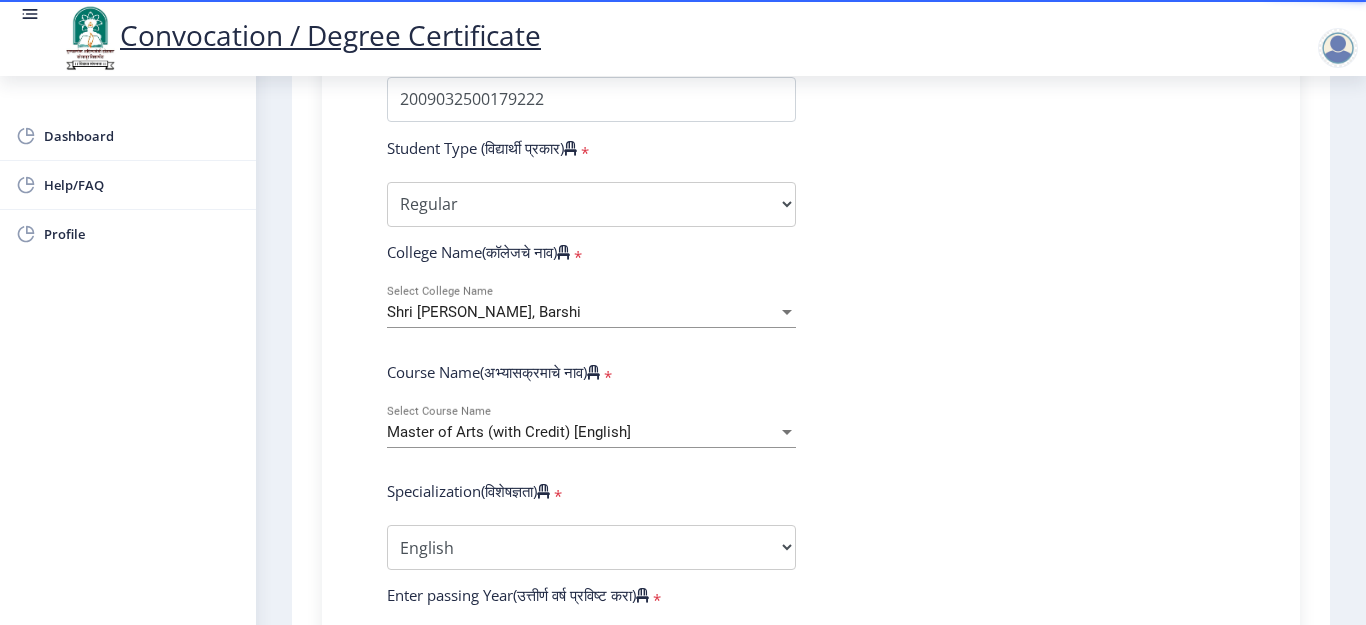scroll, scrollTop: 941, scrollLeft: 0, axis: vertical 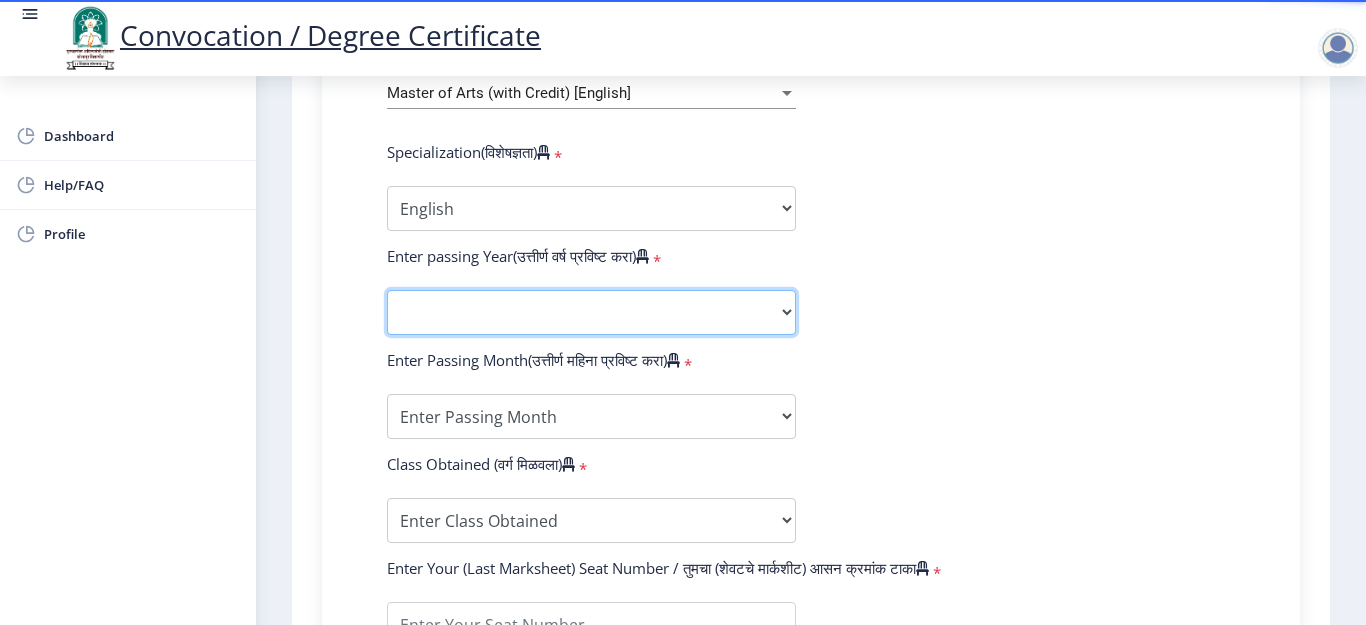 select on "2011" 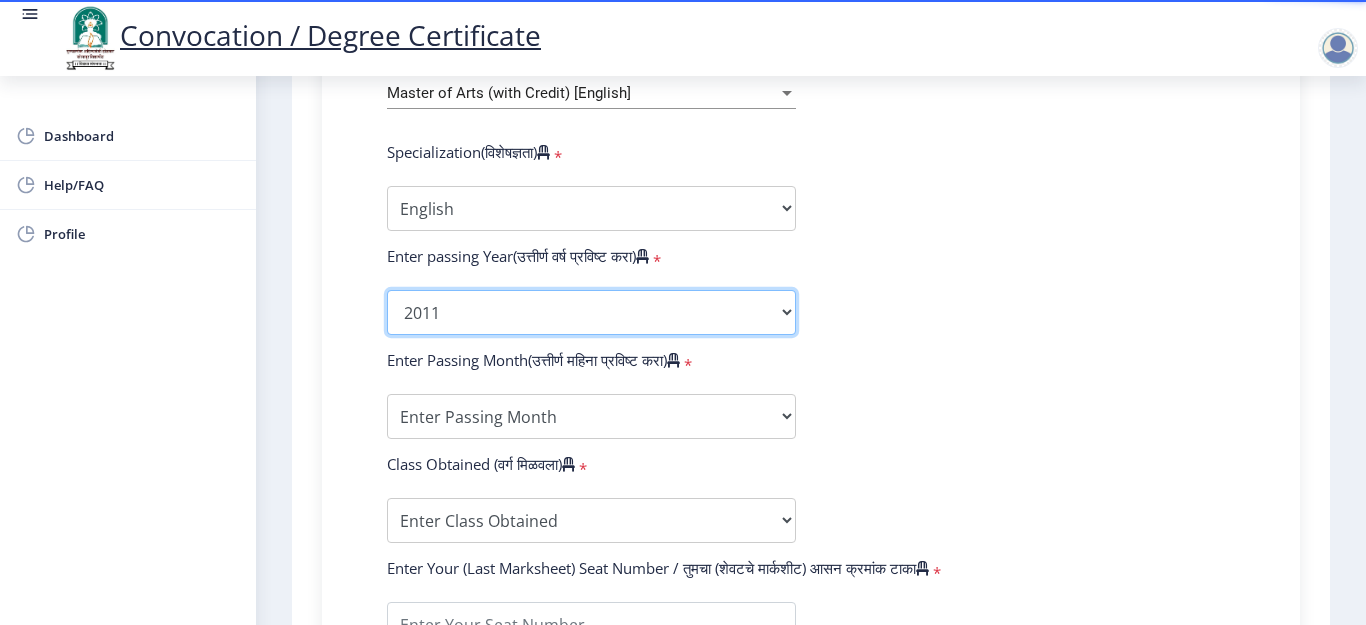 click on "2025   2024   2023   2022   2021   2020   2019   2018   2017   2016   2015   2014   2013   2012   2011   2010   2009   2008   2007   2006   2005   2004   2003   2002   2001   2000   1999   1998   1997   1996   1995   1994   1993   1992   1991   1990   1989   1988   1987   1986   1985   1984   1983   1982   1981   1980   1979   1978   1977   1976" 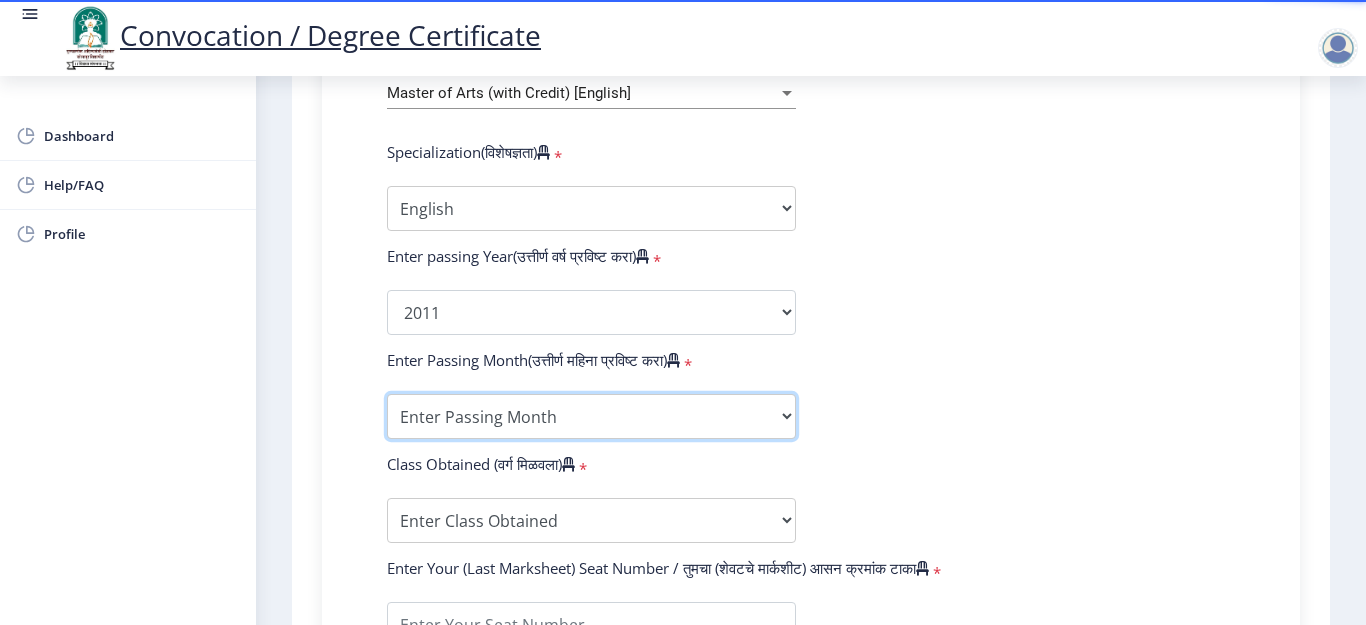 select on "March" 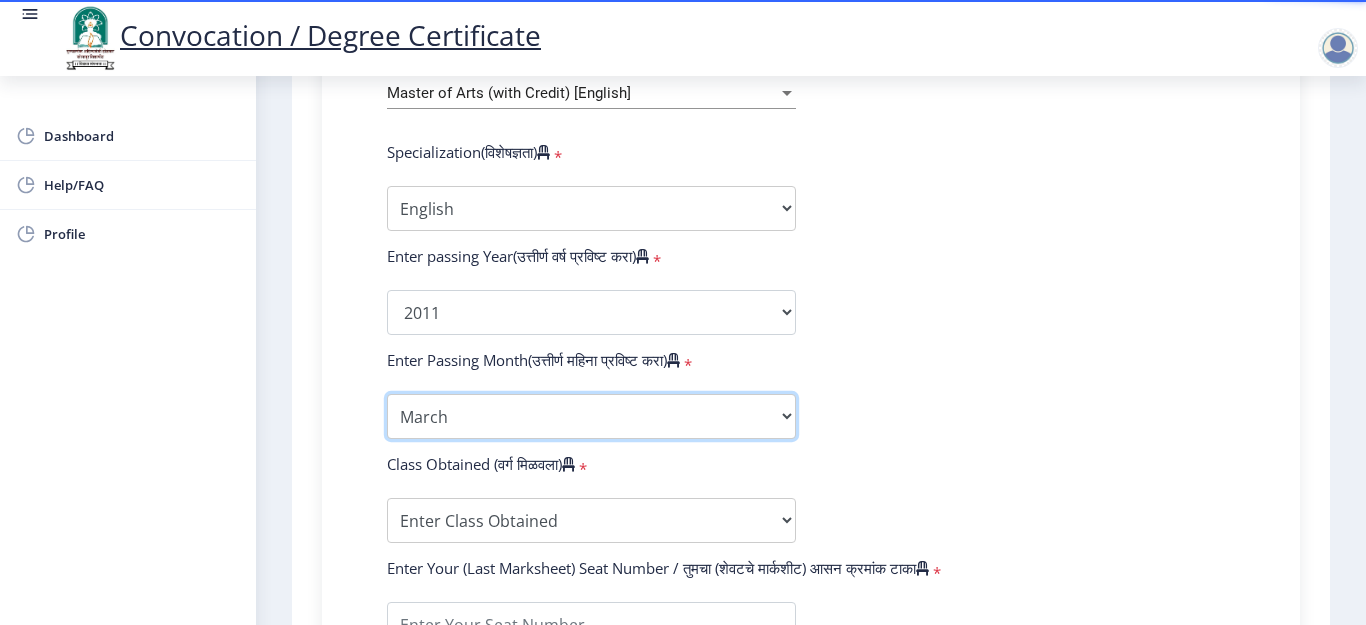 click on "Enter Passing Month March April May October November December" at bounding box center [591, 416] 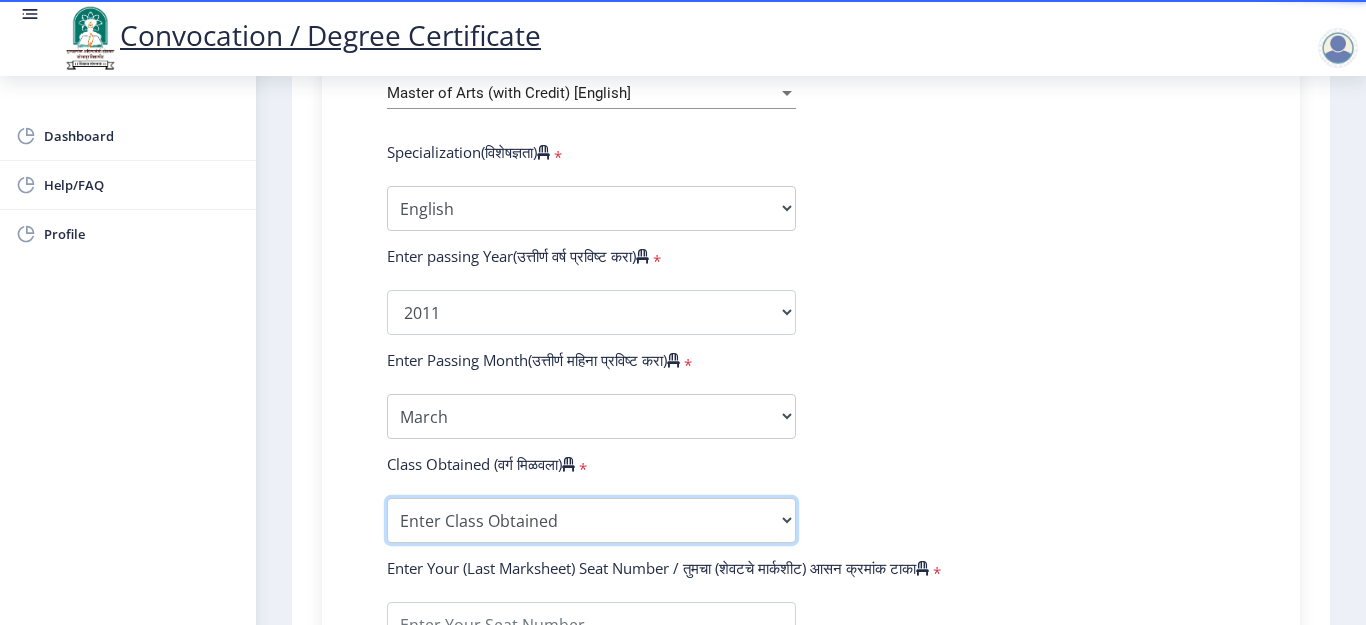 select on "PASS CLASS" 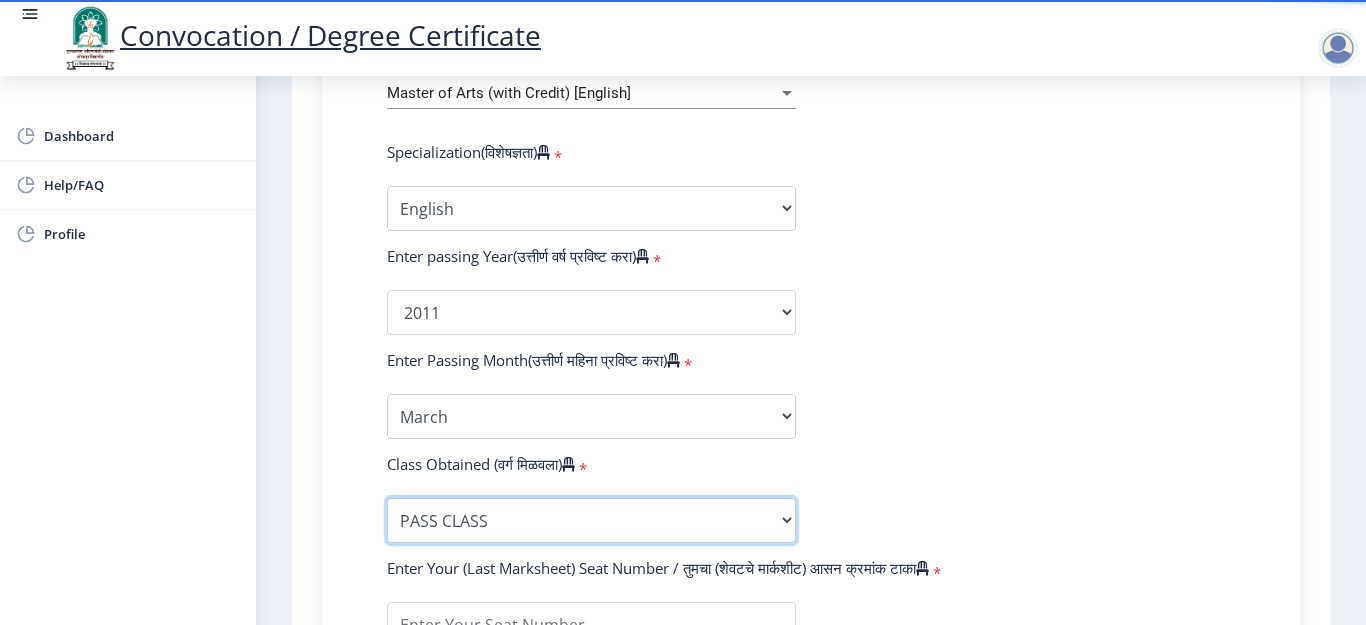 click on "Enter Class Obtained FIRST CLASS WITH DISTINCTION FIRST CLASS HIGHER SECOND CLASS SECOND CLASS PASS CLASS Grade O Grade A+ Grade A Grade B+ Grade B Grade C+ Grade C Grade D Grade E" at bounding box center [591, 520] 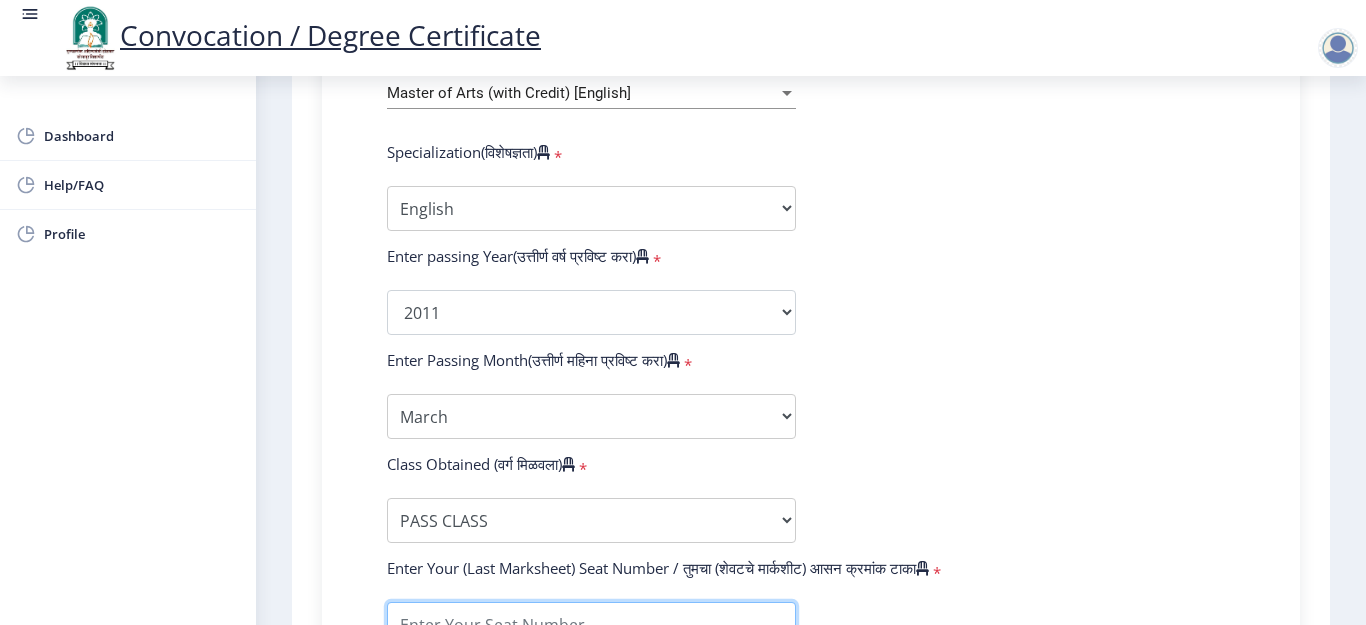 scroll, scrollTop: 963, scrollLeft: 0, axis: vertical 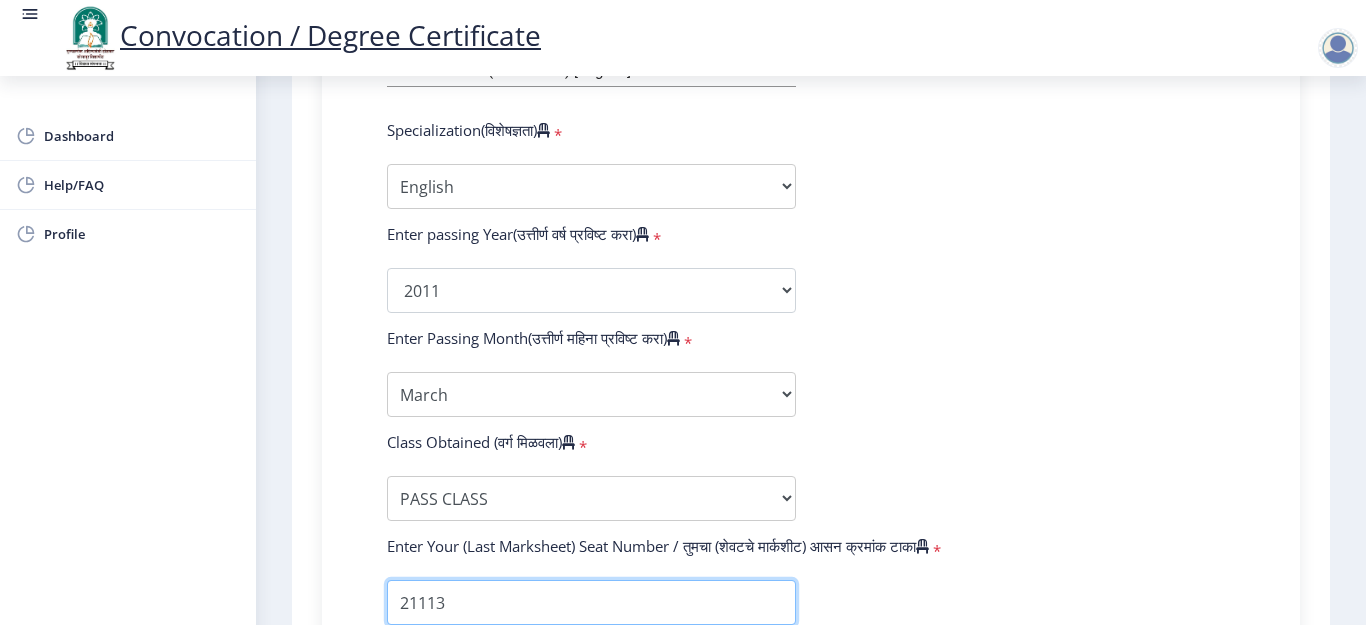 type on "21113" 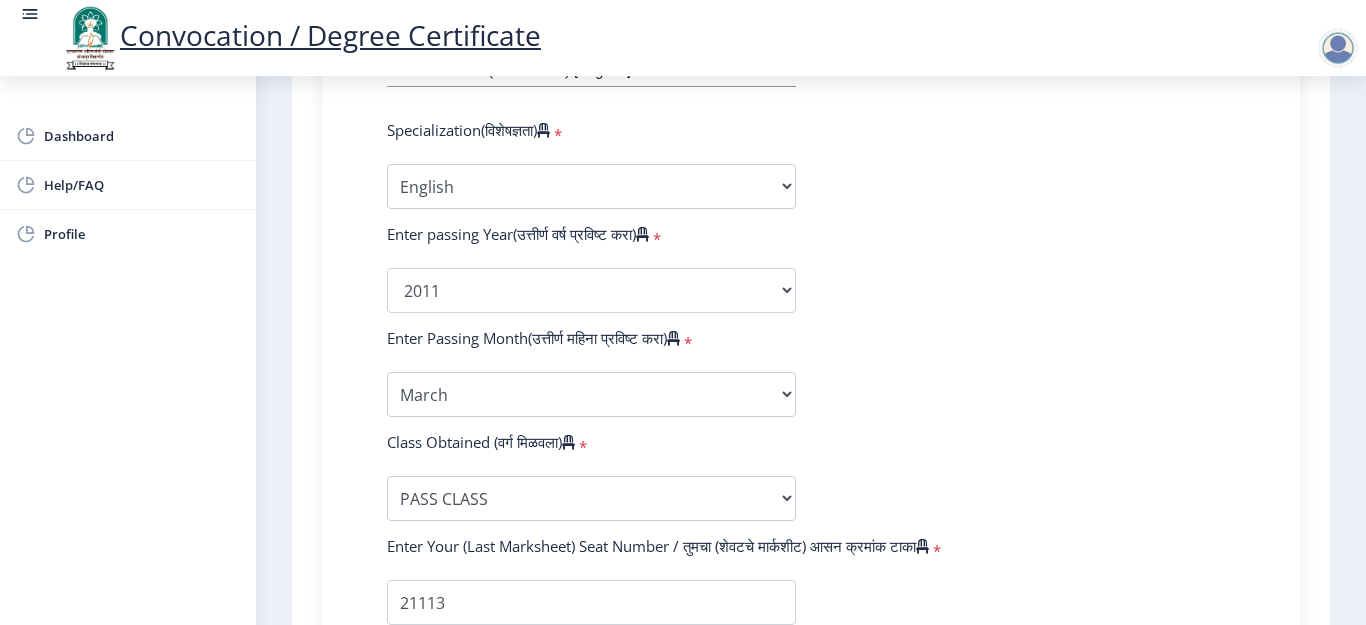 scroll, scrollTop: 1358, scrollLeft: 0, axis: vertical 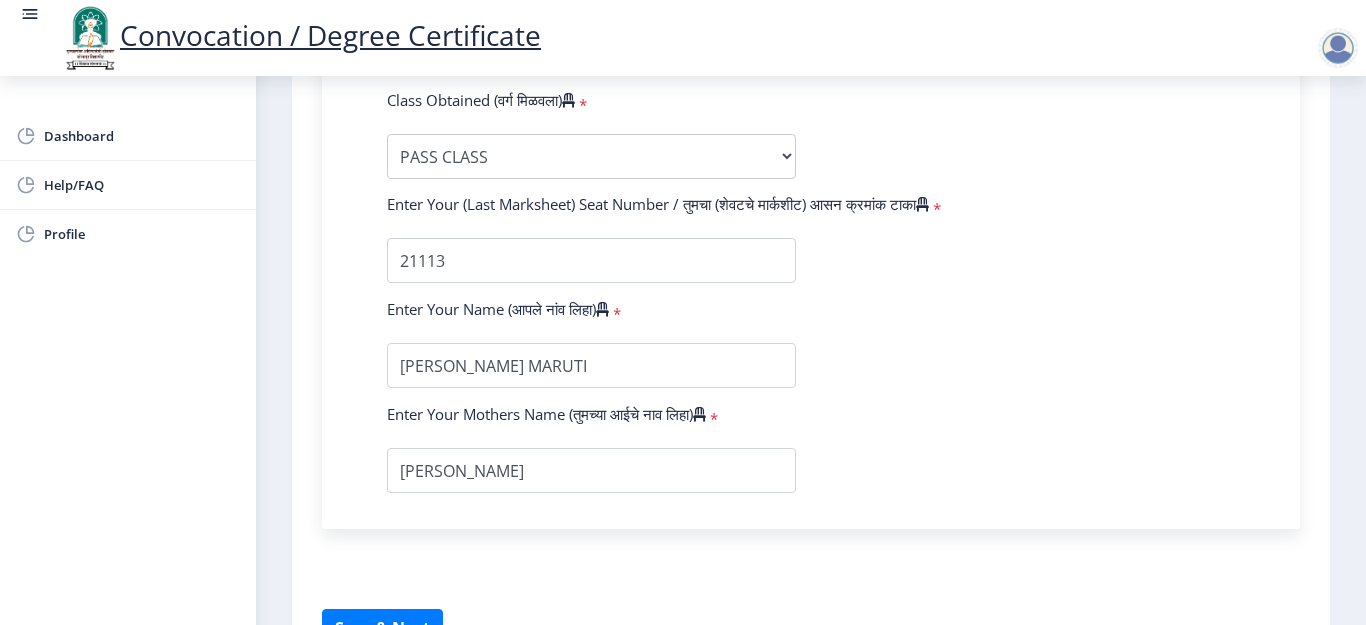 drag, startPoint x: 1136, startPoint y: 511, endPoint x: 1150, endPoint y: 519, distance: 16.124516 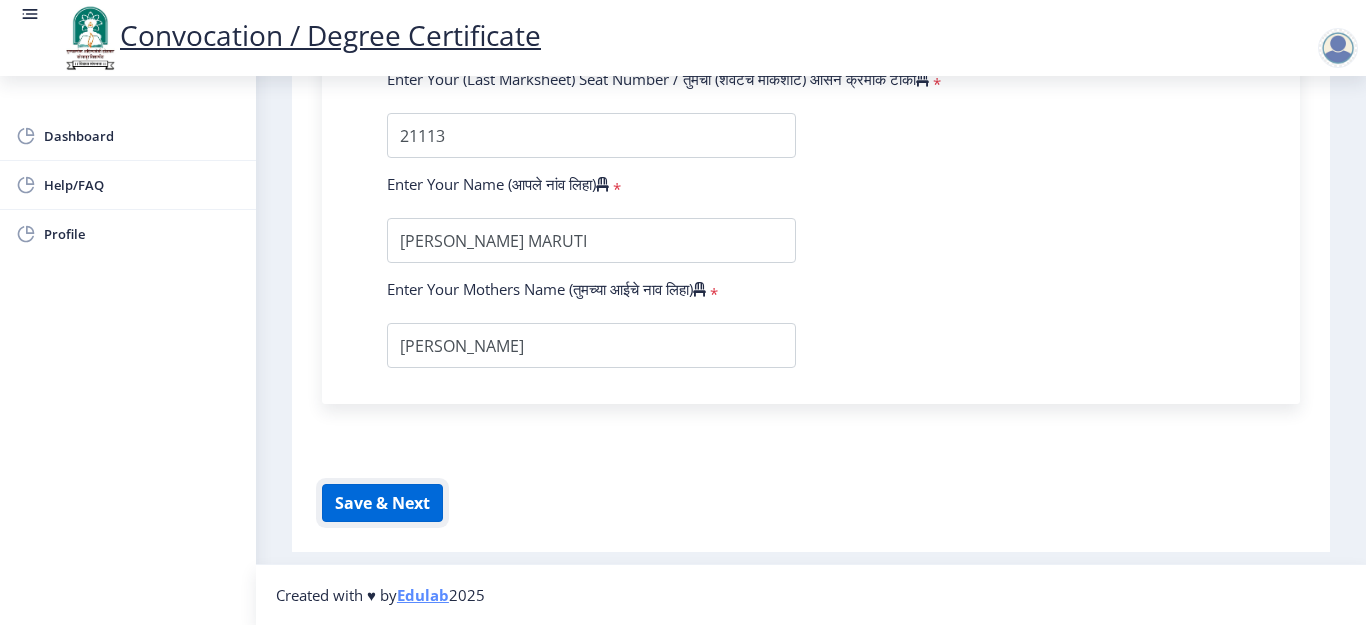 click on "Save & Next" 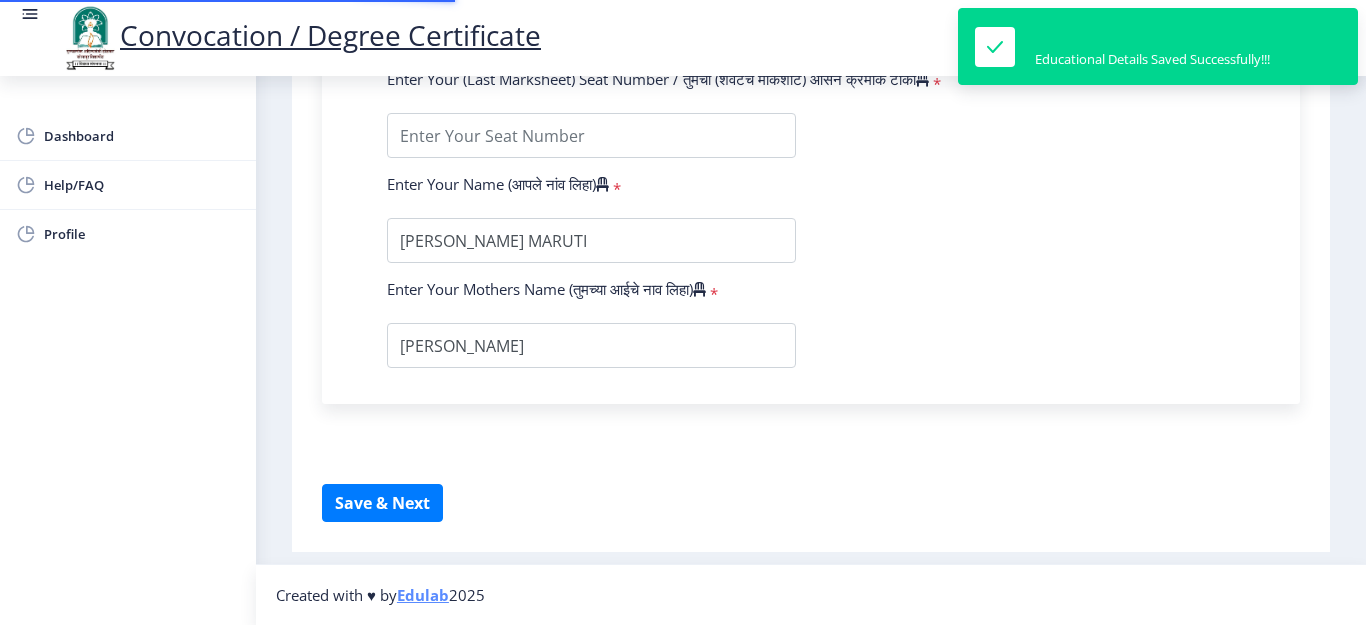 scroll, scrollTop: 0, scrollLeft: 0, axis: both 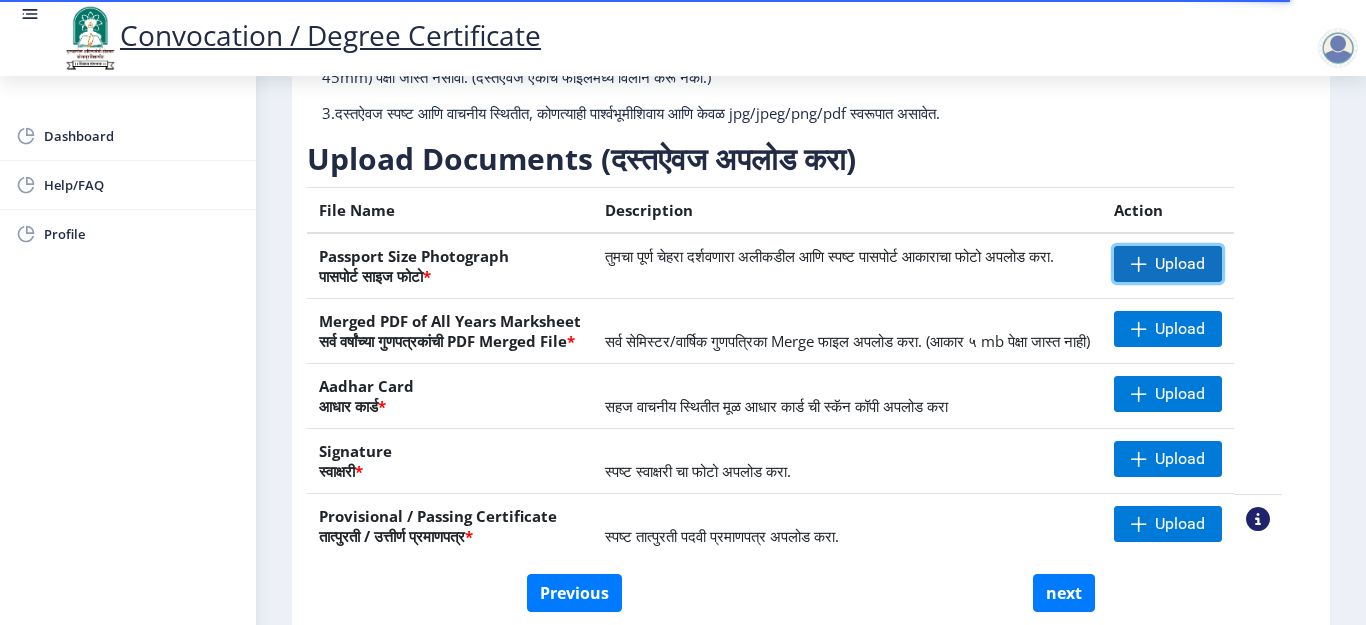 click on "Upload" 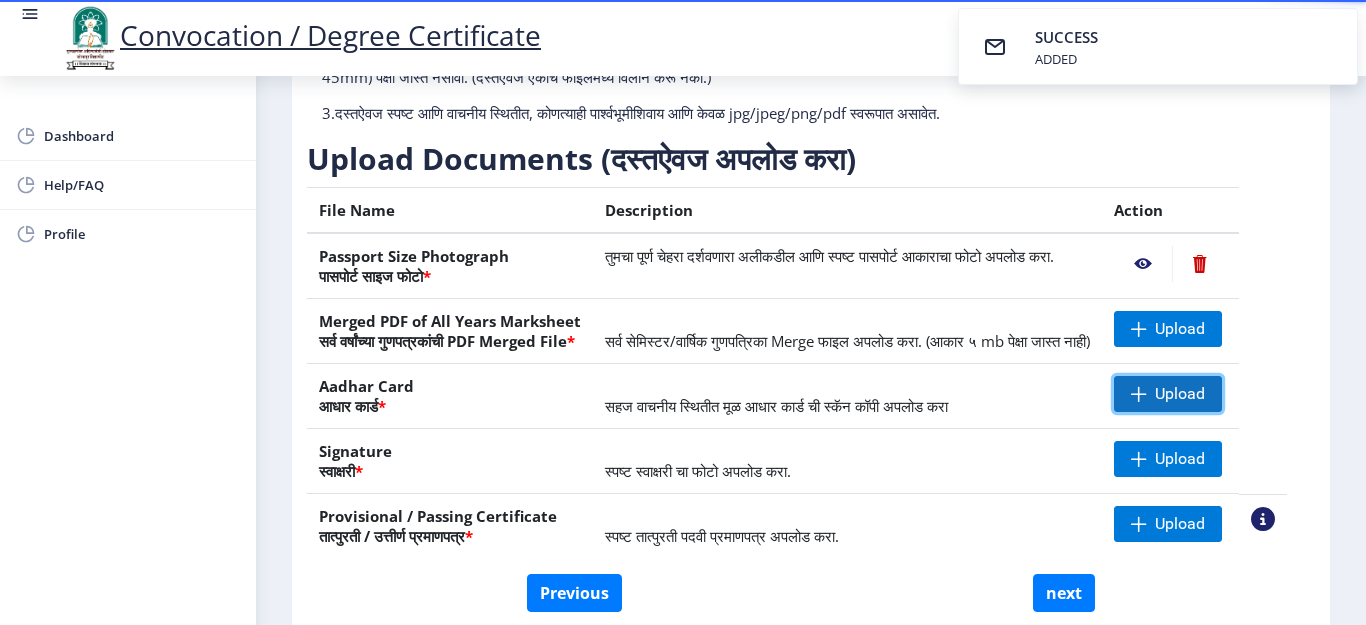 click on "Upload" 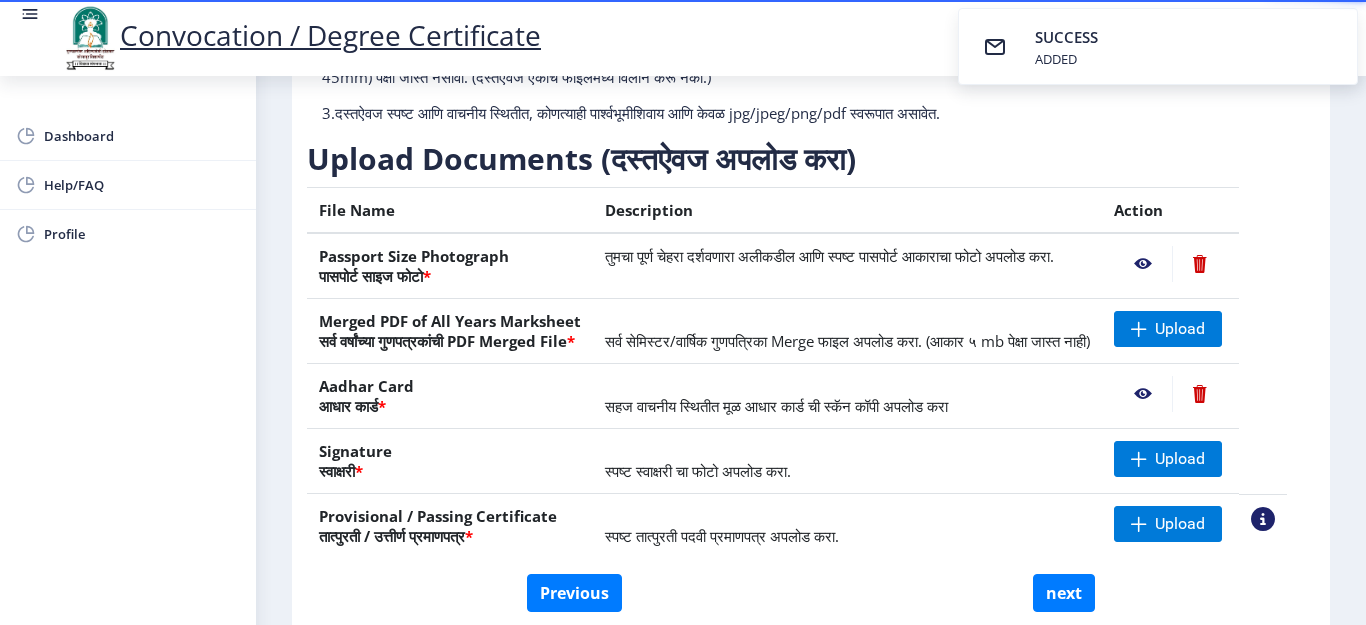 click 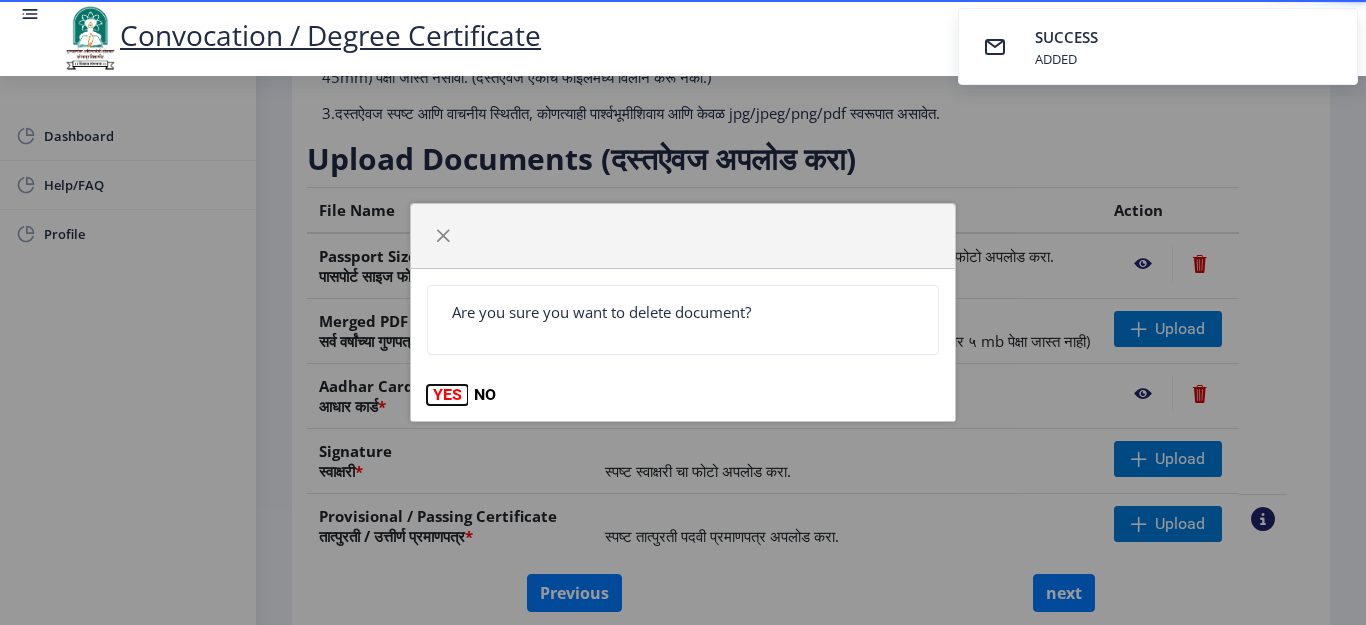 click on "YES" 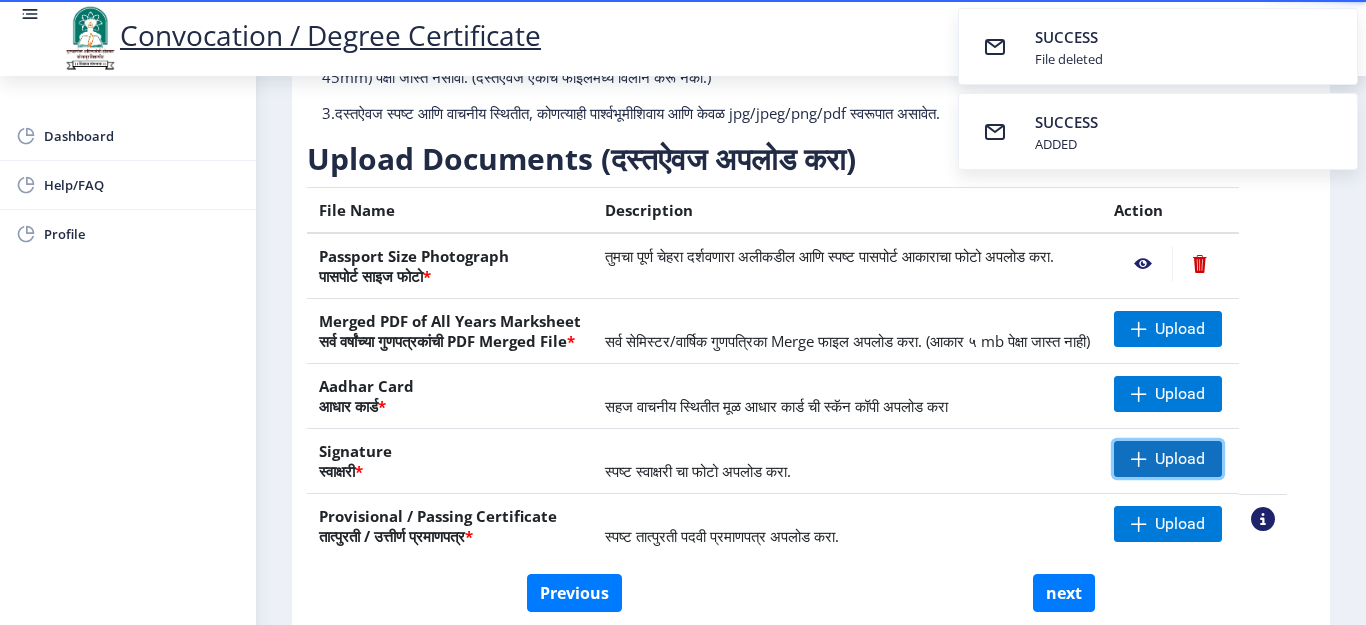 click 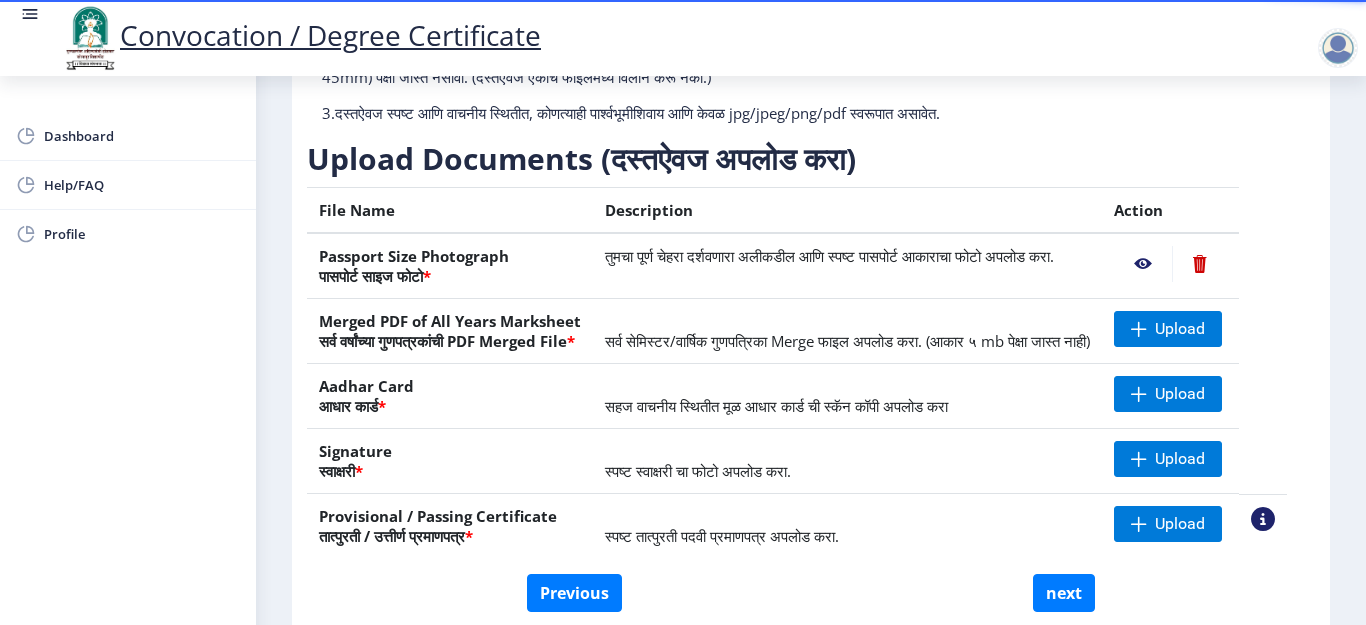 click on "Upload" 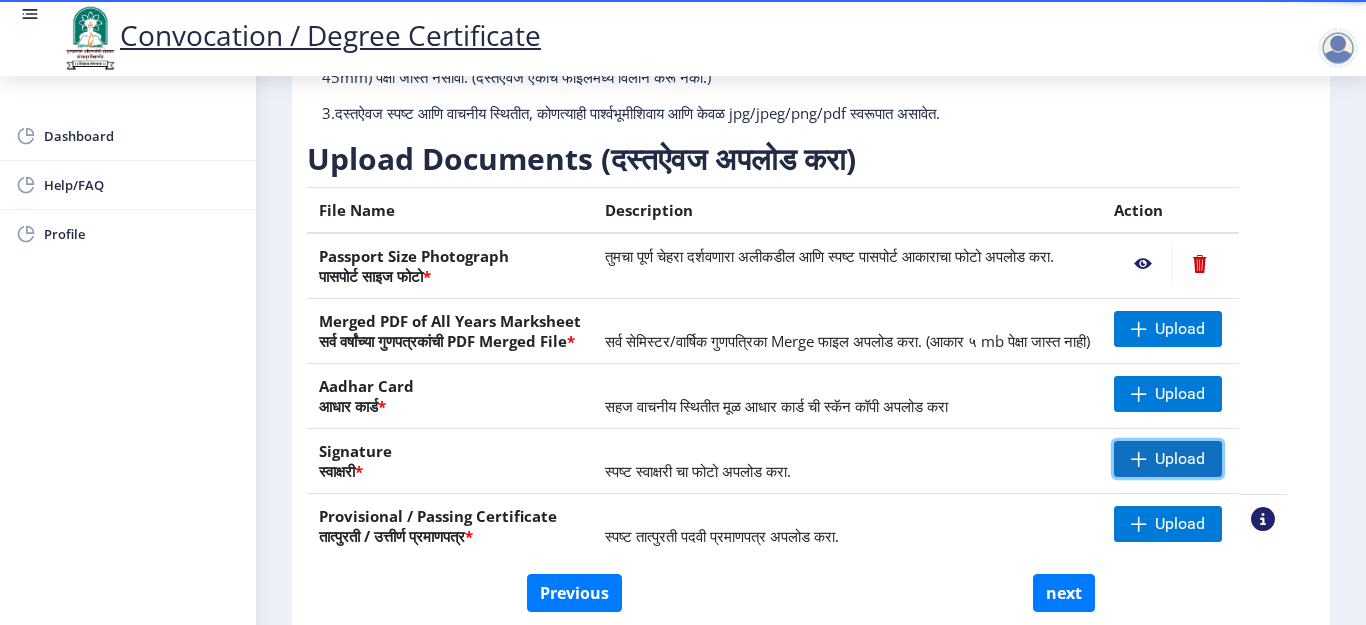 click on "Upload" 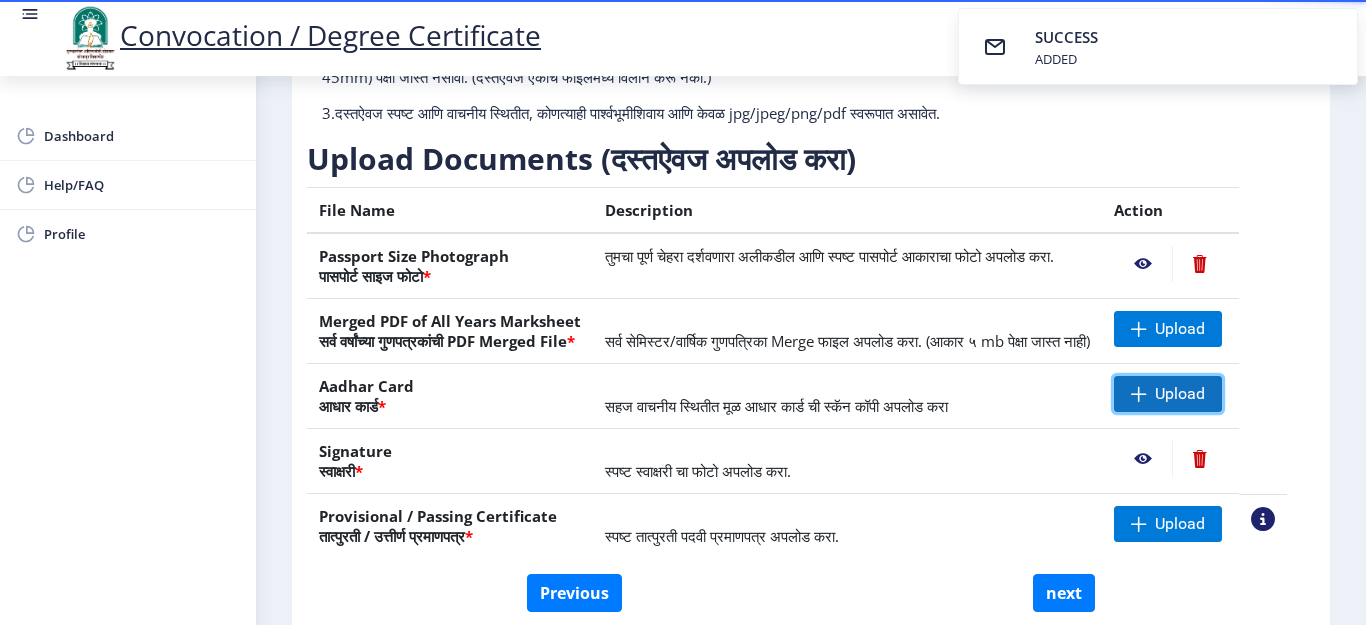 click on "Upload" 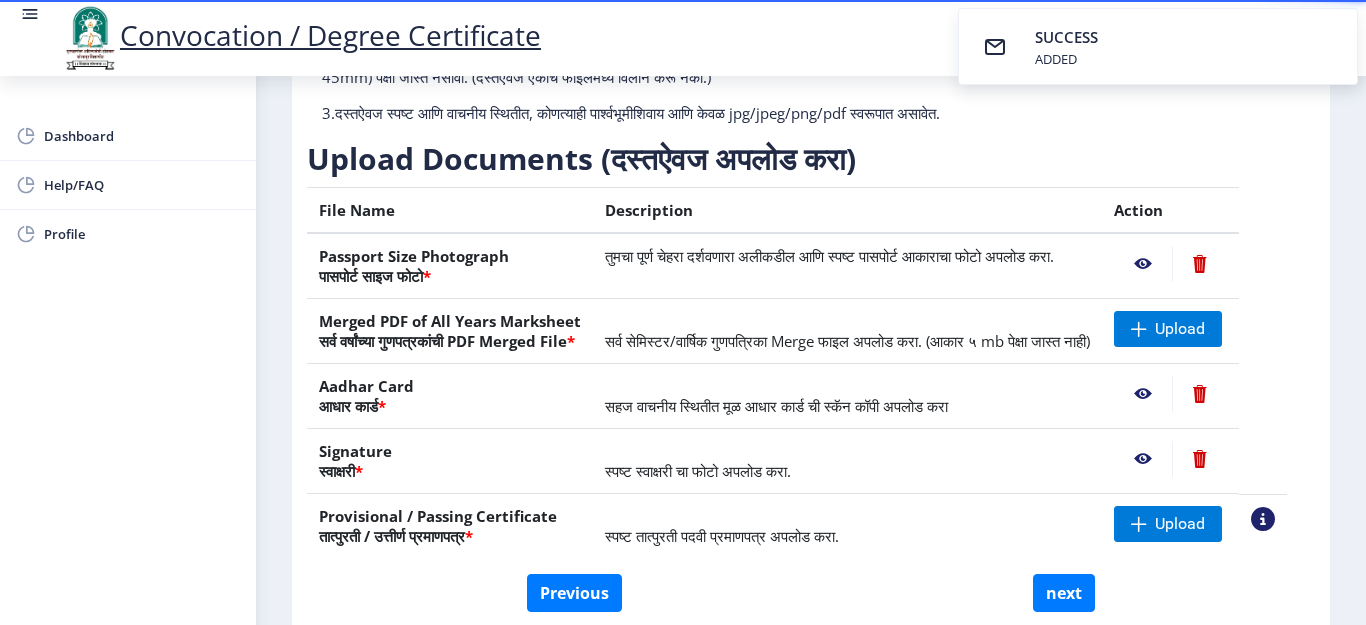 click on "Passport Size Photograph  पासपोर्ट साइज फोटो  *" 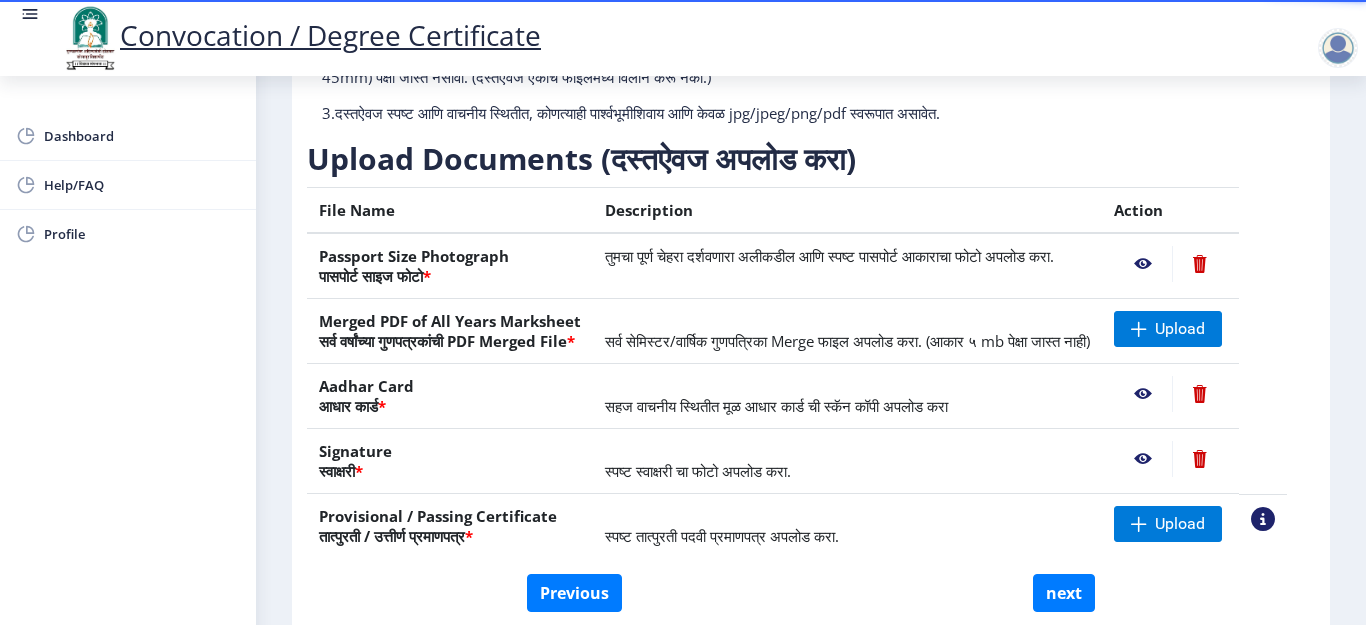 click on "Need Help? Email Us on   su.sfc@studentscenter.in" 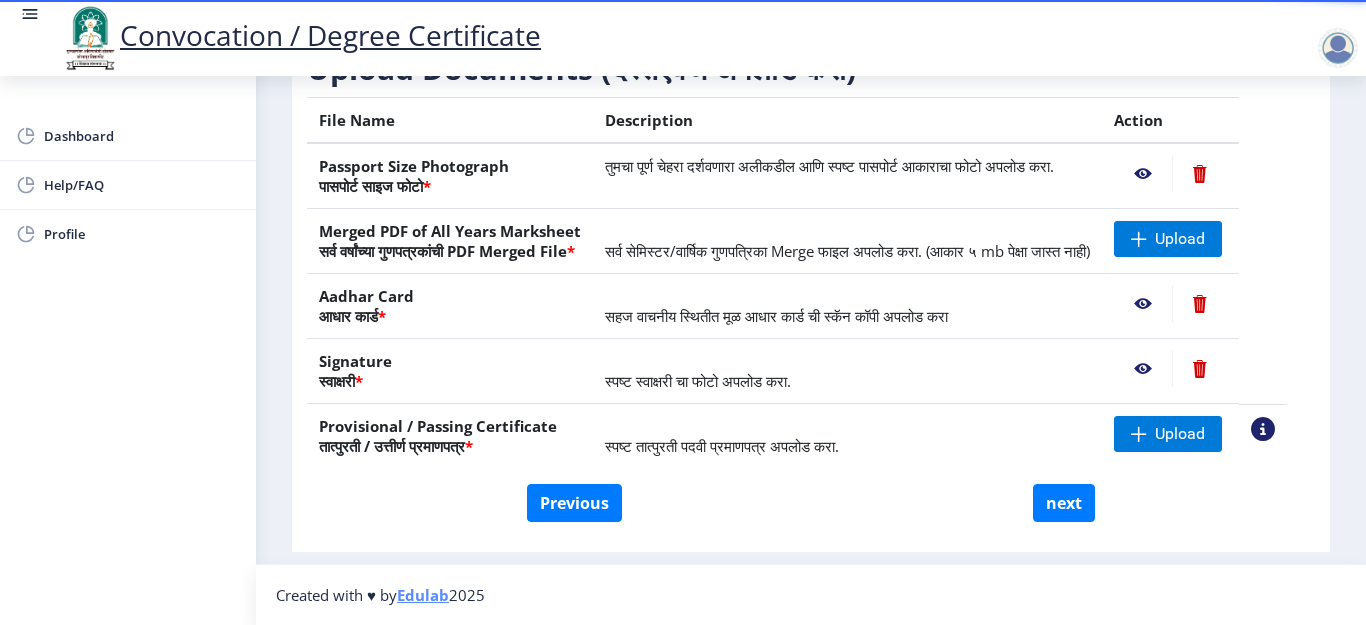 scroll, scrollTop: 378, scrollLeft: 0, axis: vertical 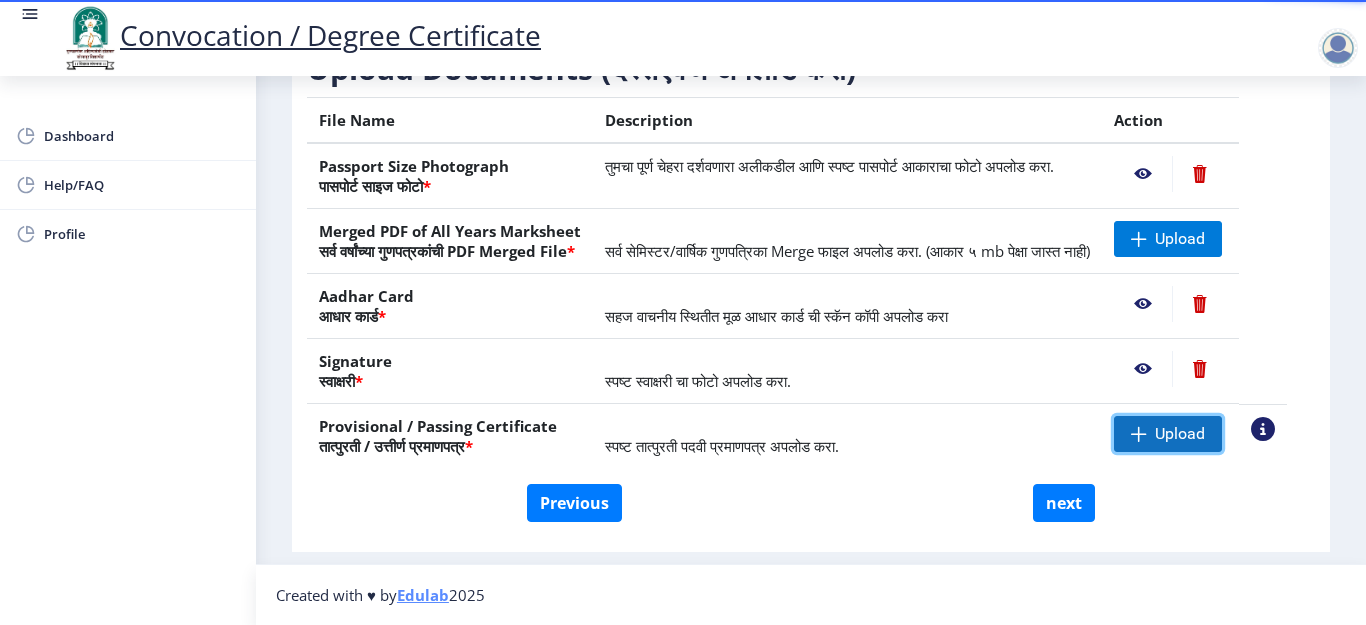 click on "Upload" 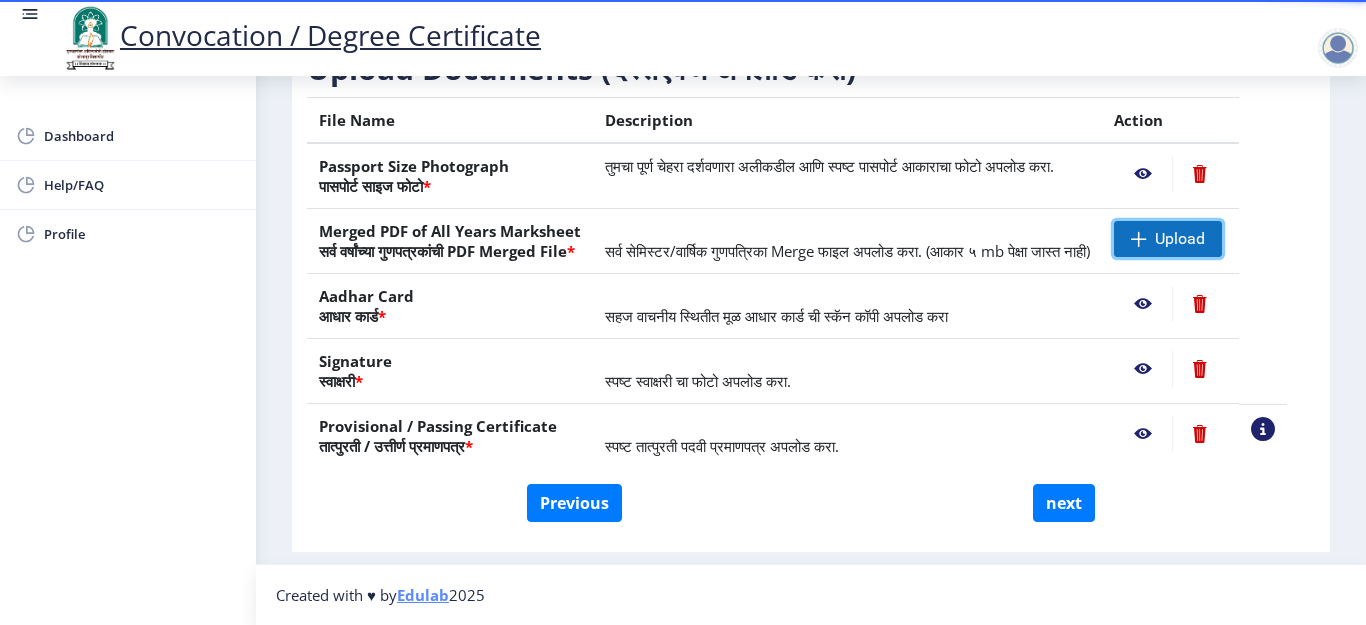 click on "Upload" 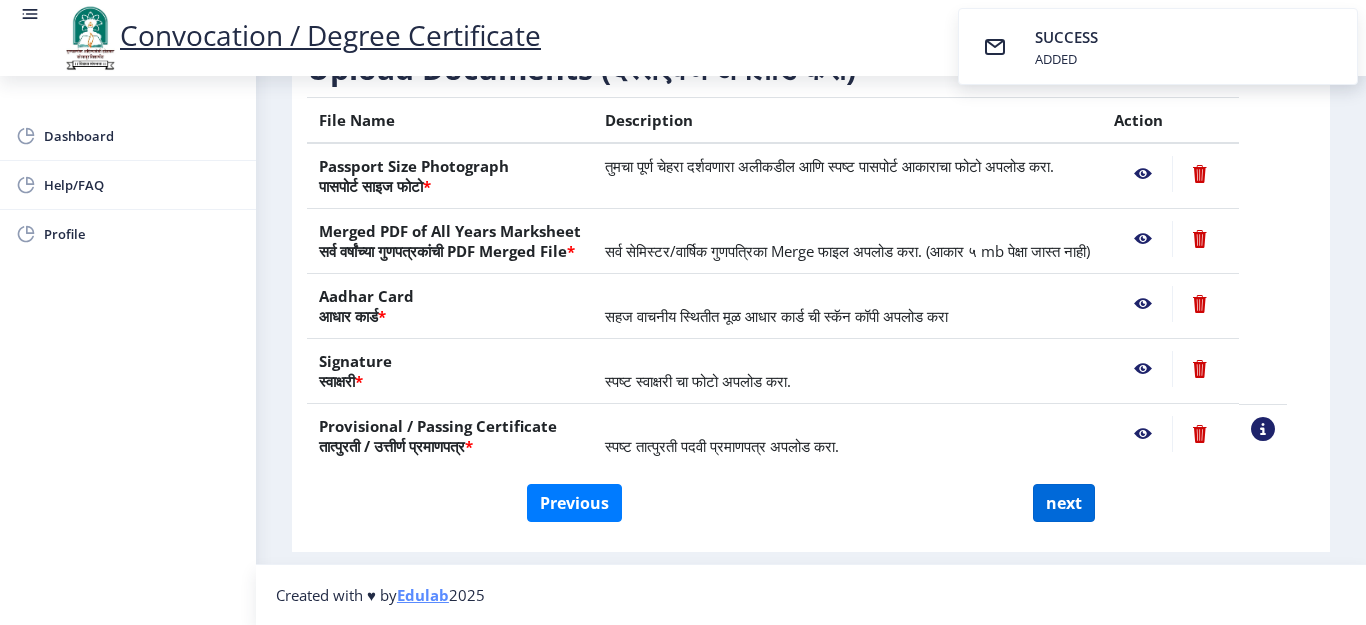 scroll, scrollTop: 385, scrollLeft: 0, axis: vertical 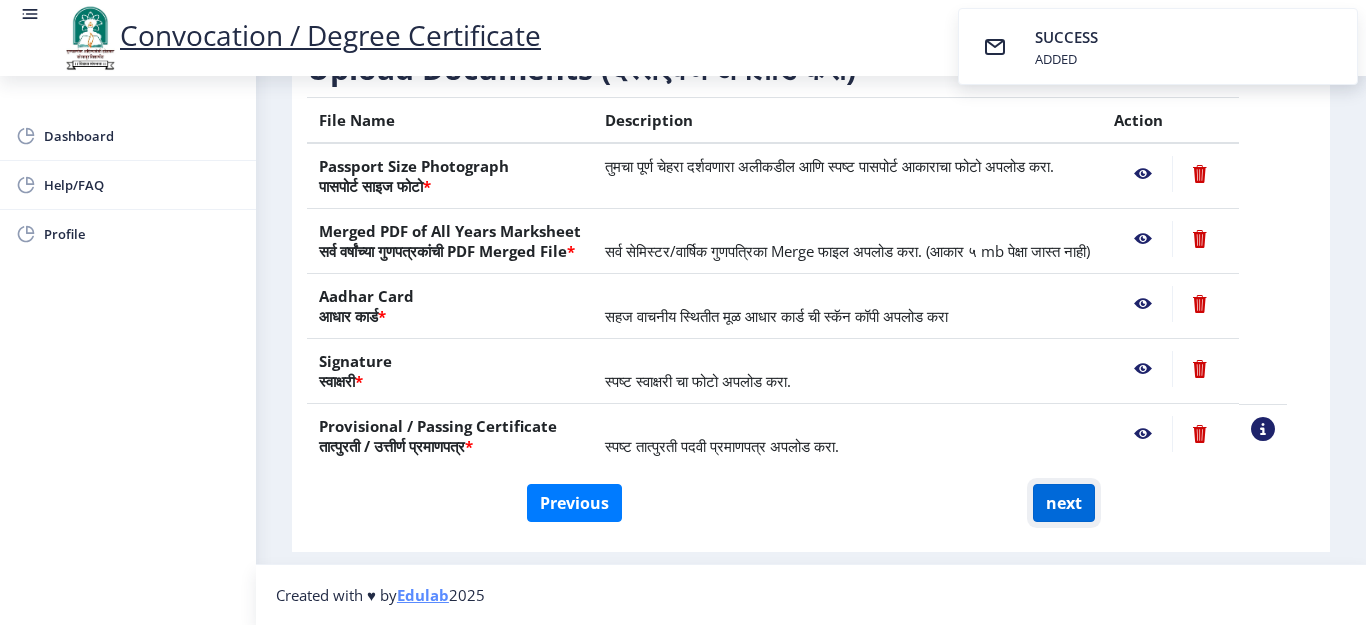 click on "next" 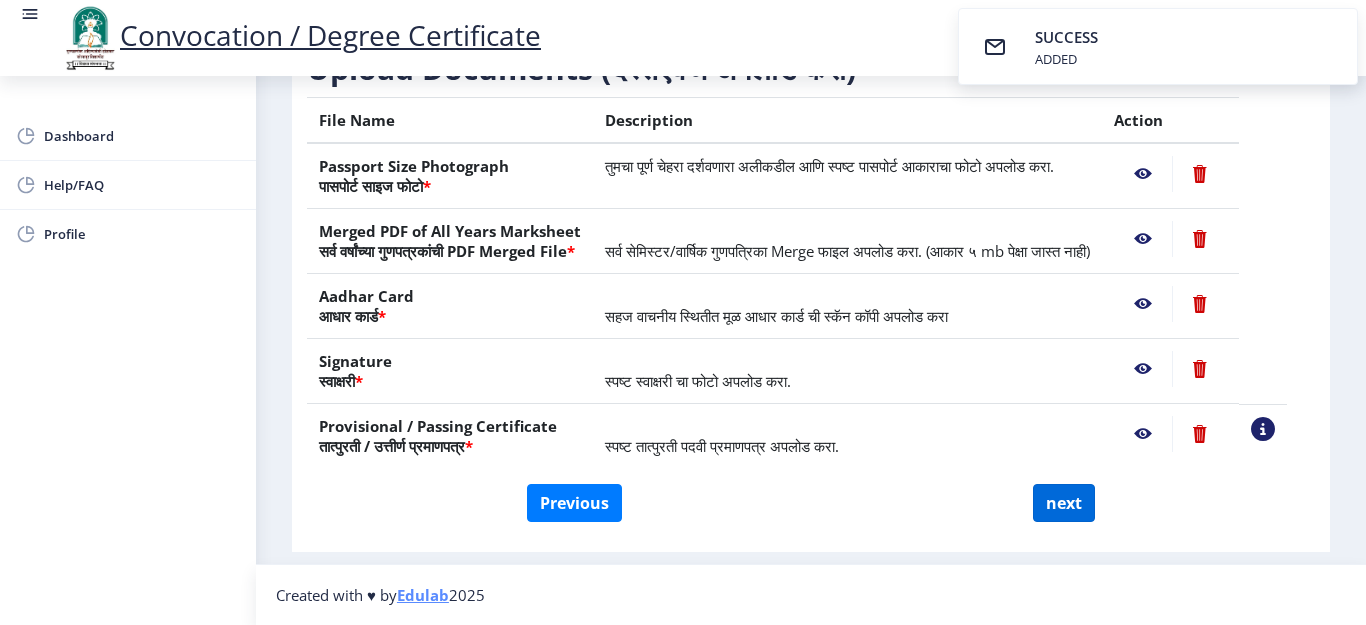 select 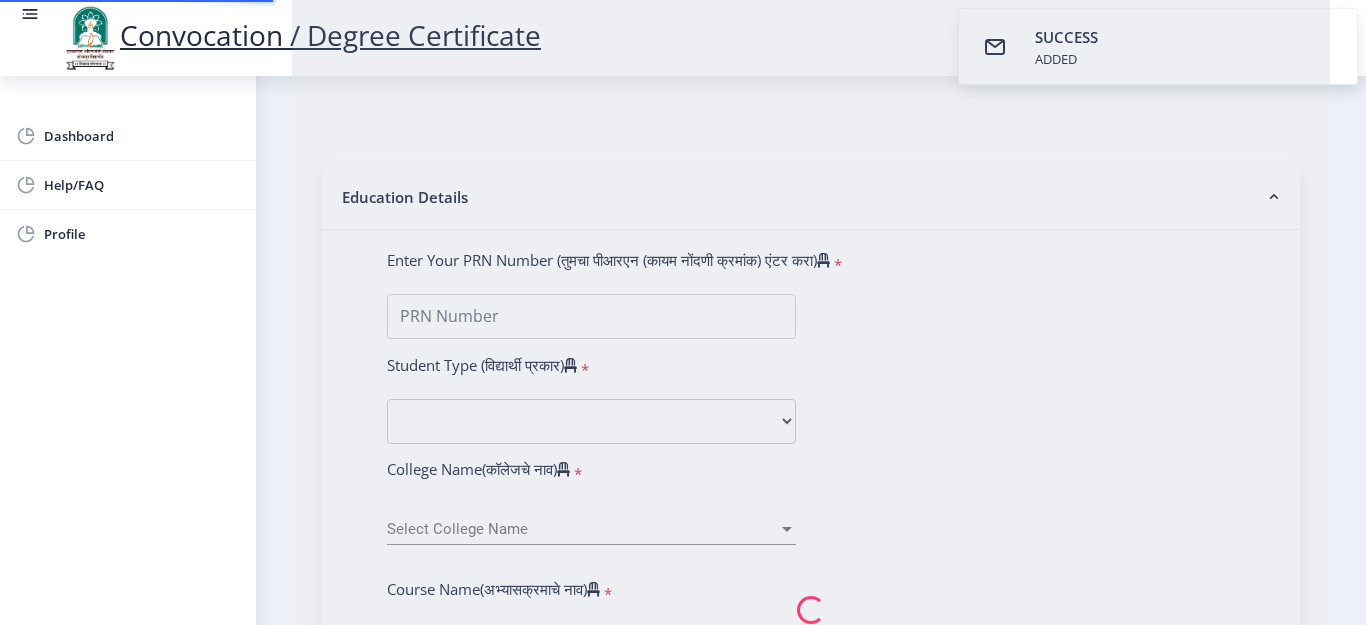 scroll, scrollTop: 0, scrollLeft: 0, axis: both 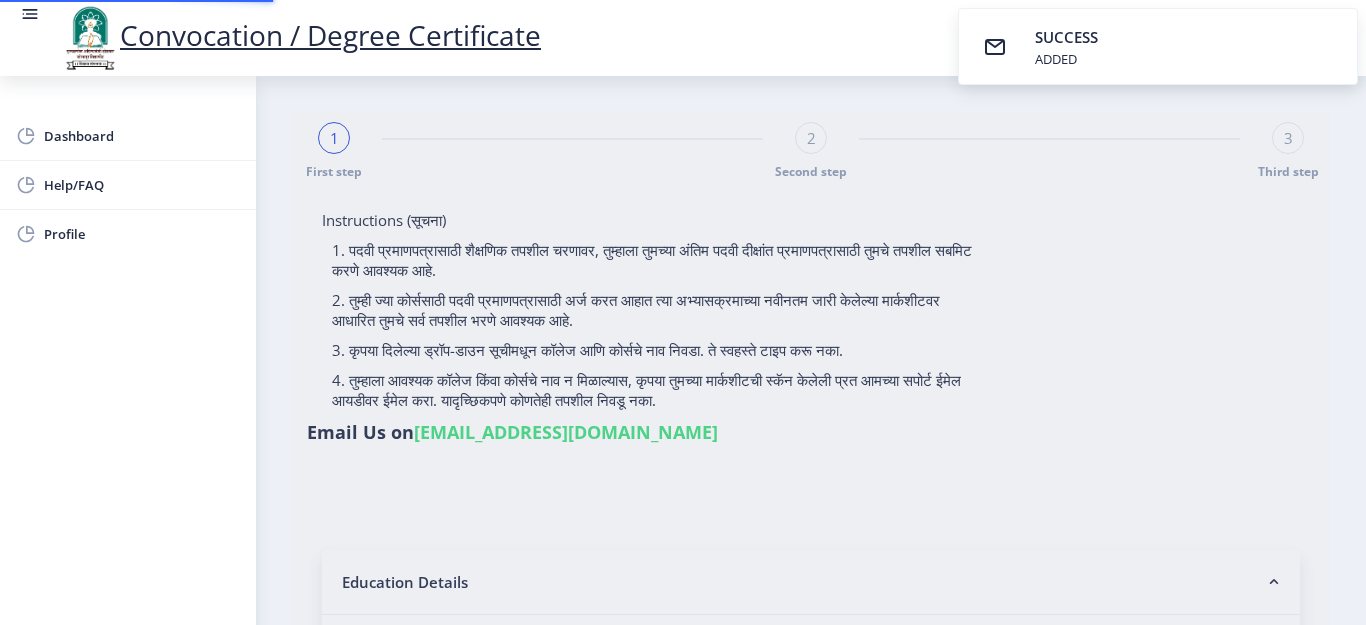 select 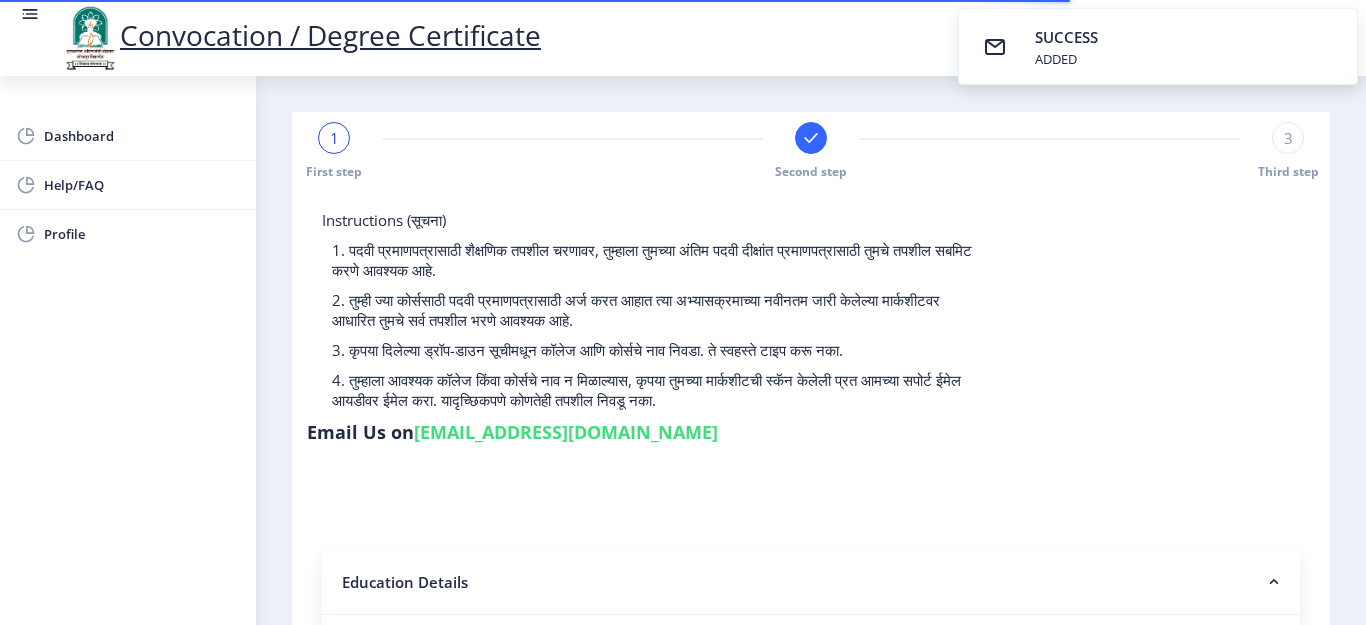 select 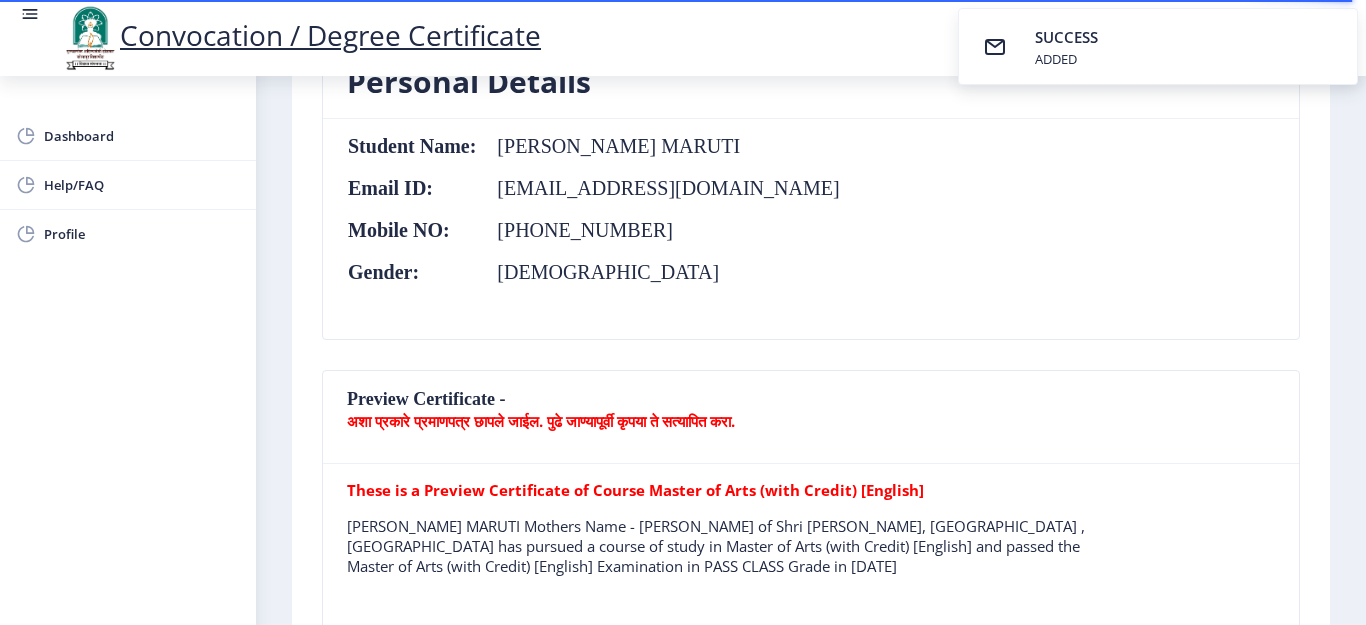 scroll, scrollTop: 300, scrollLeft: 0, axis: vertical 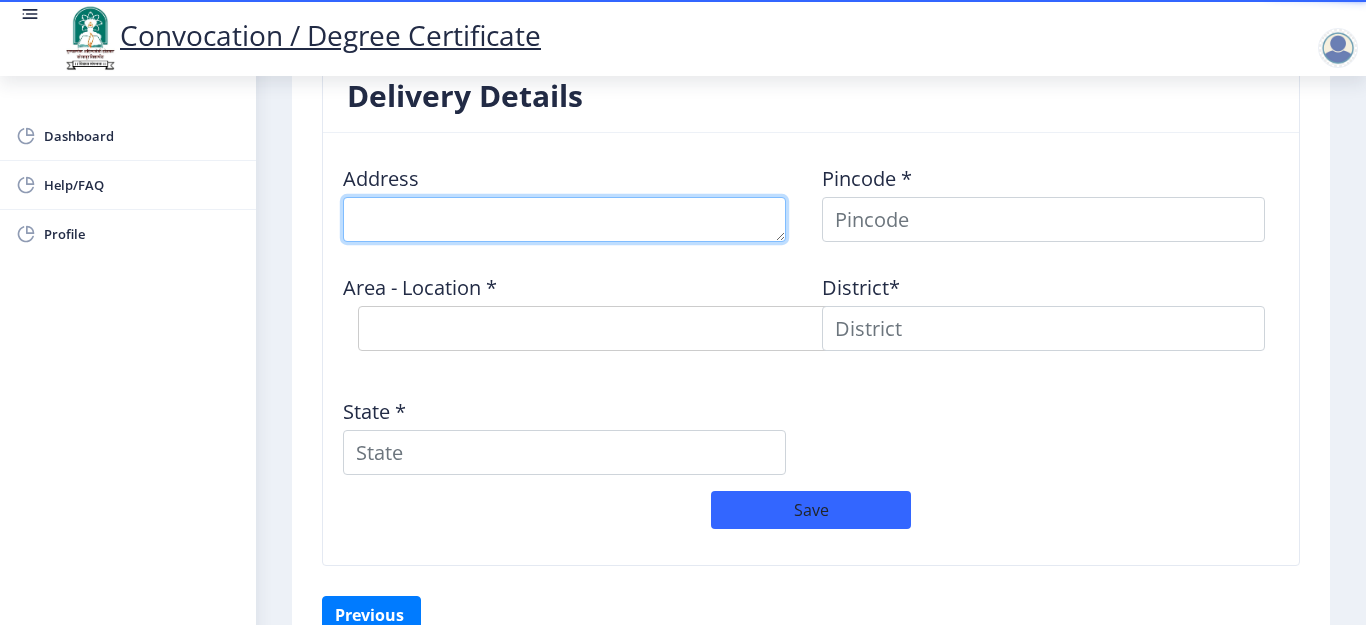 click at bounding box center [564, 219] 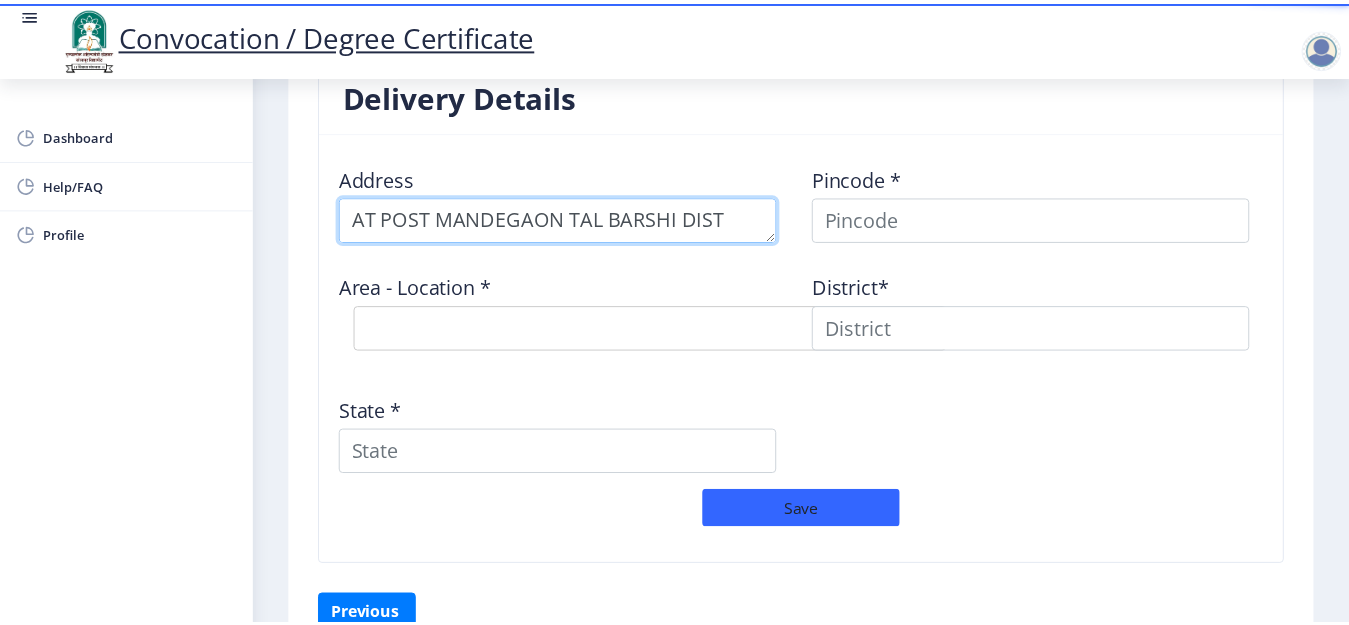 scroll, scrollTop: 21, scrollLeft: 0, axis: vertical 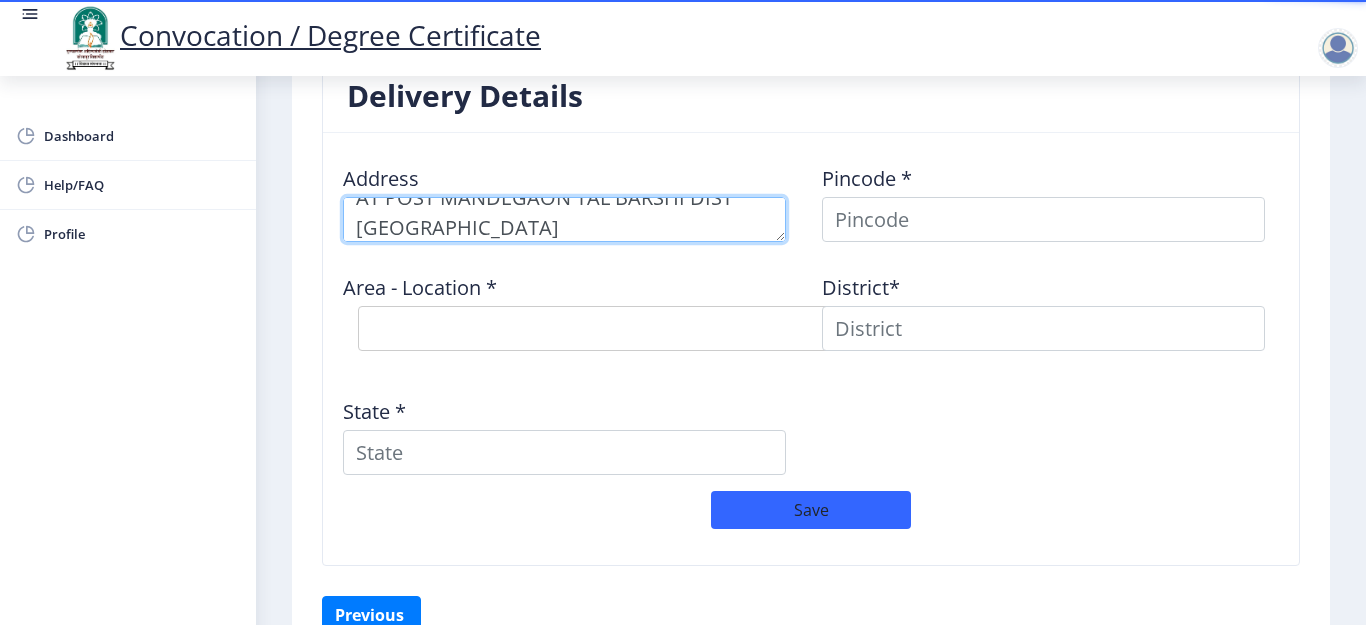 type on "AT POST MANDEGAON TAL BARSHI DIST SOLAPUR" 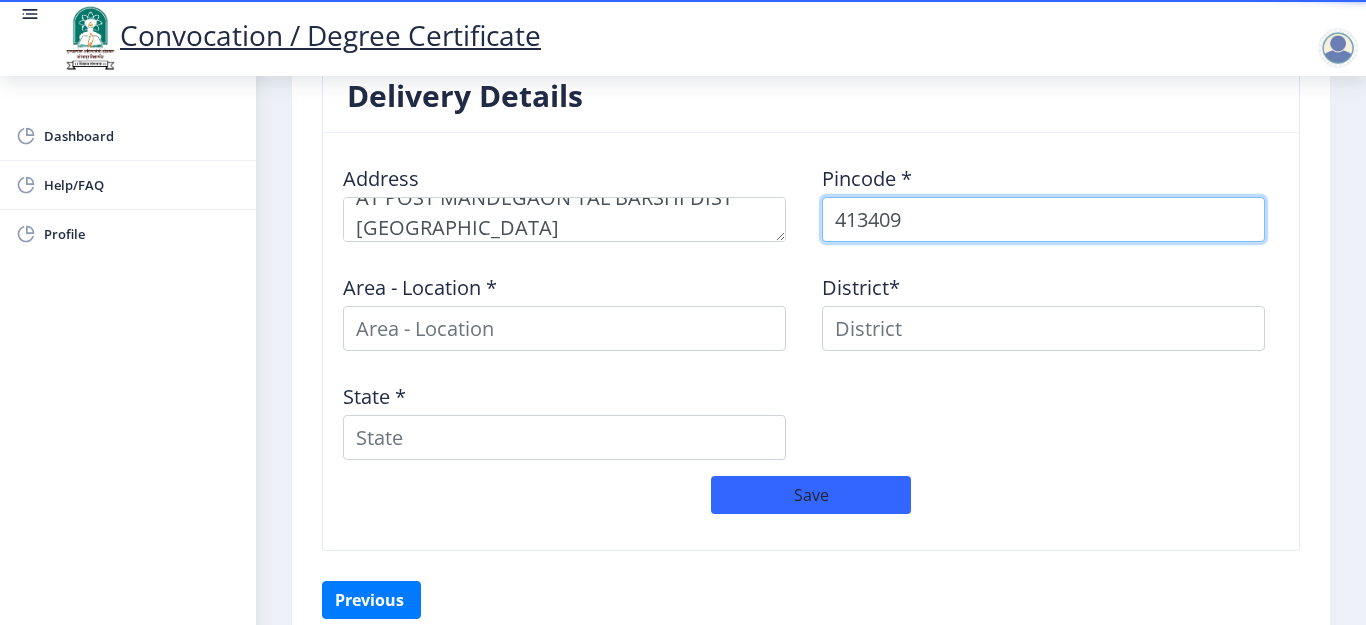 type on "413409" 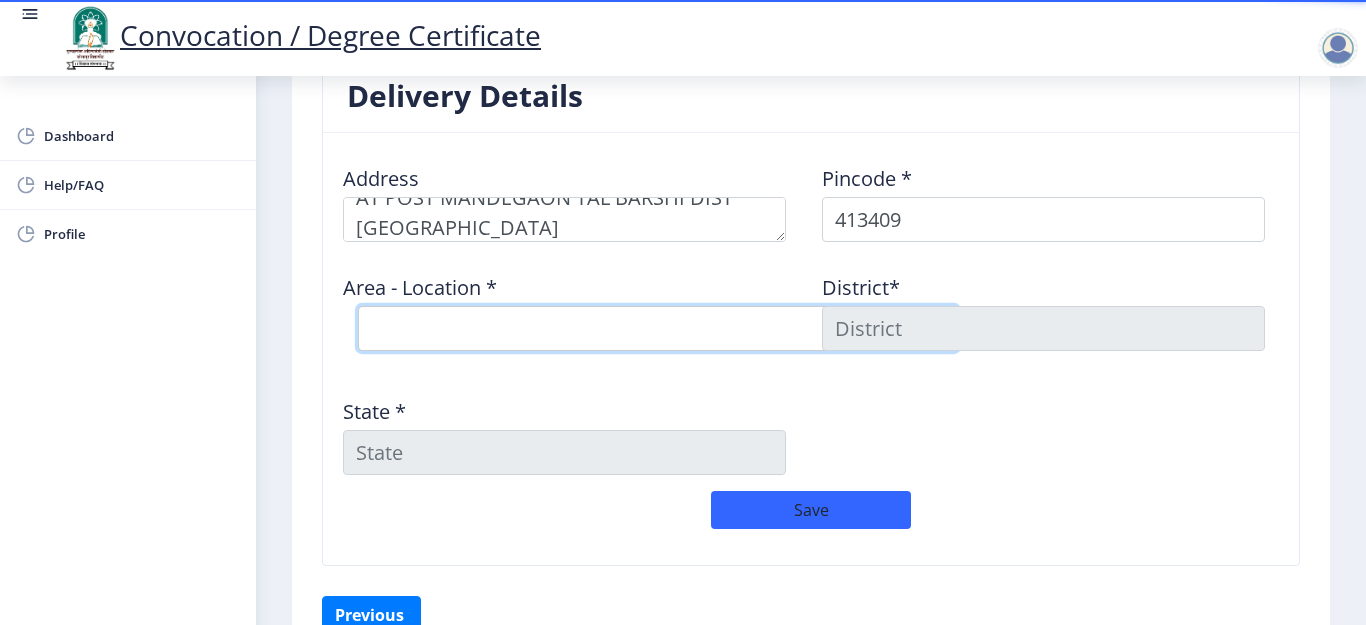 click on "Select Area Location Agalgaon S.O Babhulgaon B.O Chare B.O Chumb B.O Kategaon B.O Mandegaon B.O Umbarge B.O" at bounding box center [658, 328] 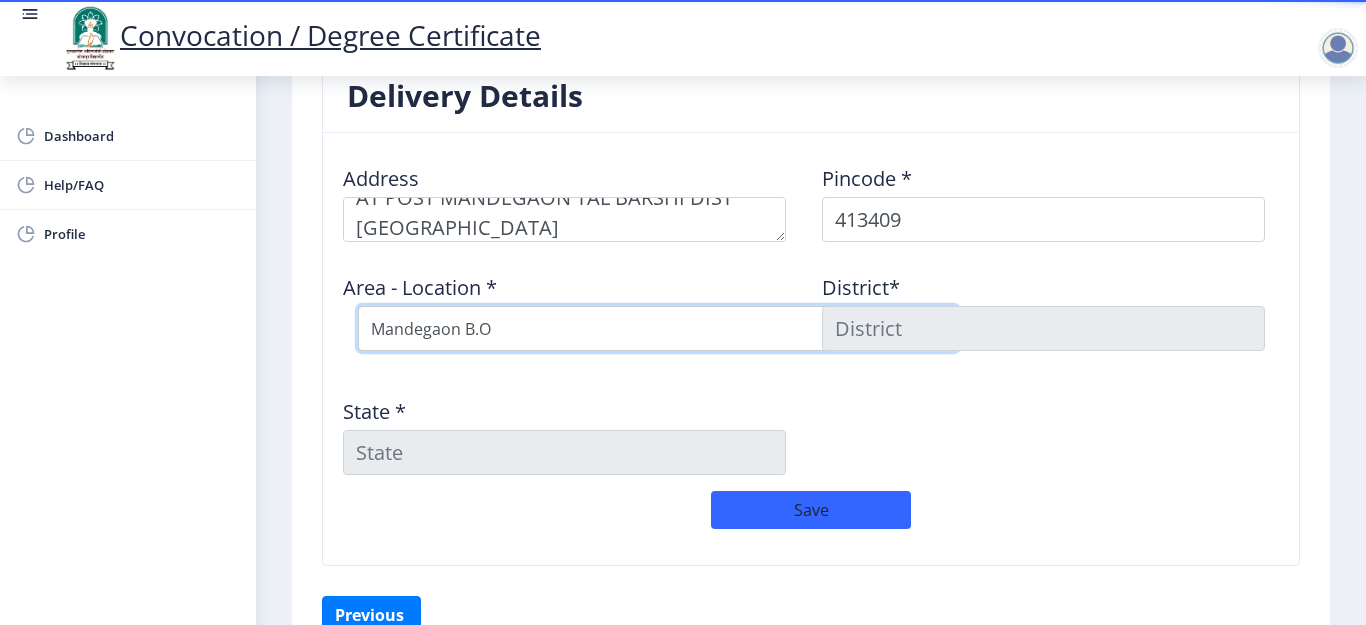 click on "Select Area Location Agalgaon S.O Babhulgaon B.O Chare B.O Chumb B.O Kategaon B.O Mandegaon B.O Umbarge B.O" at bounding box center (658, 328) 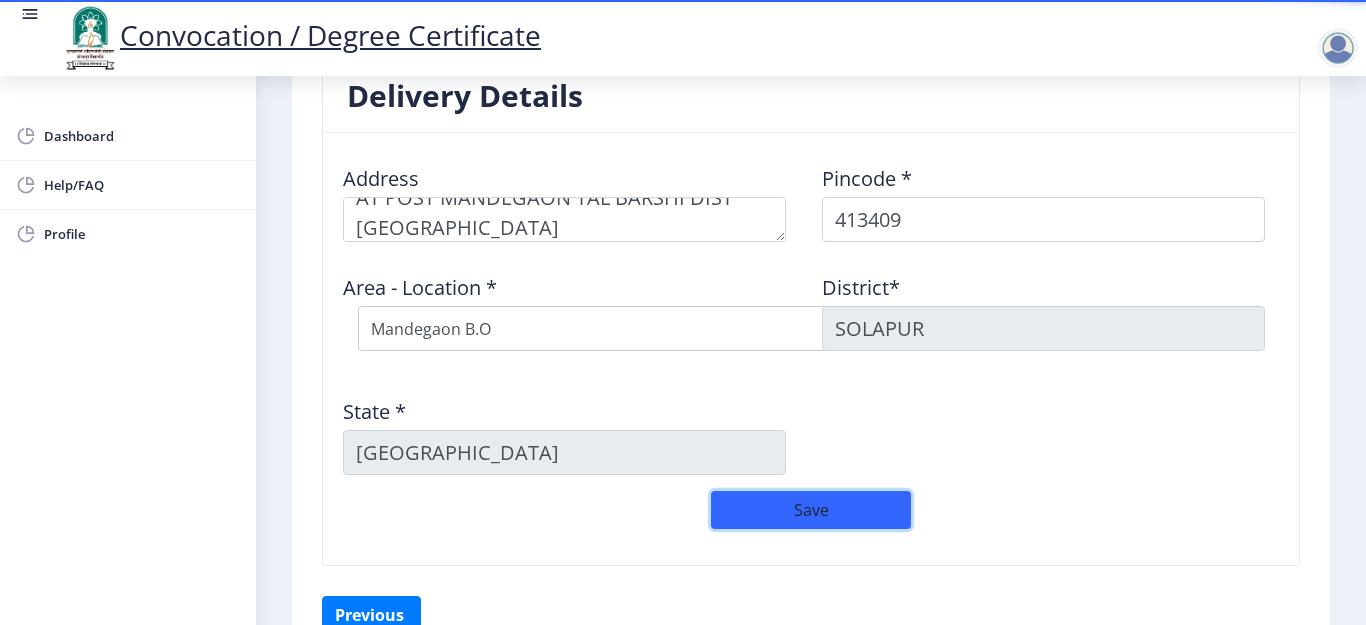 click on "Save" 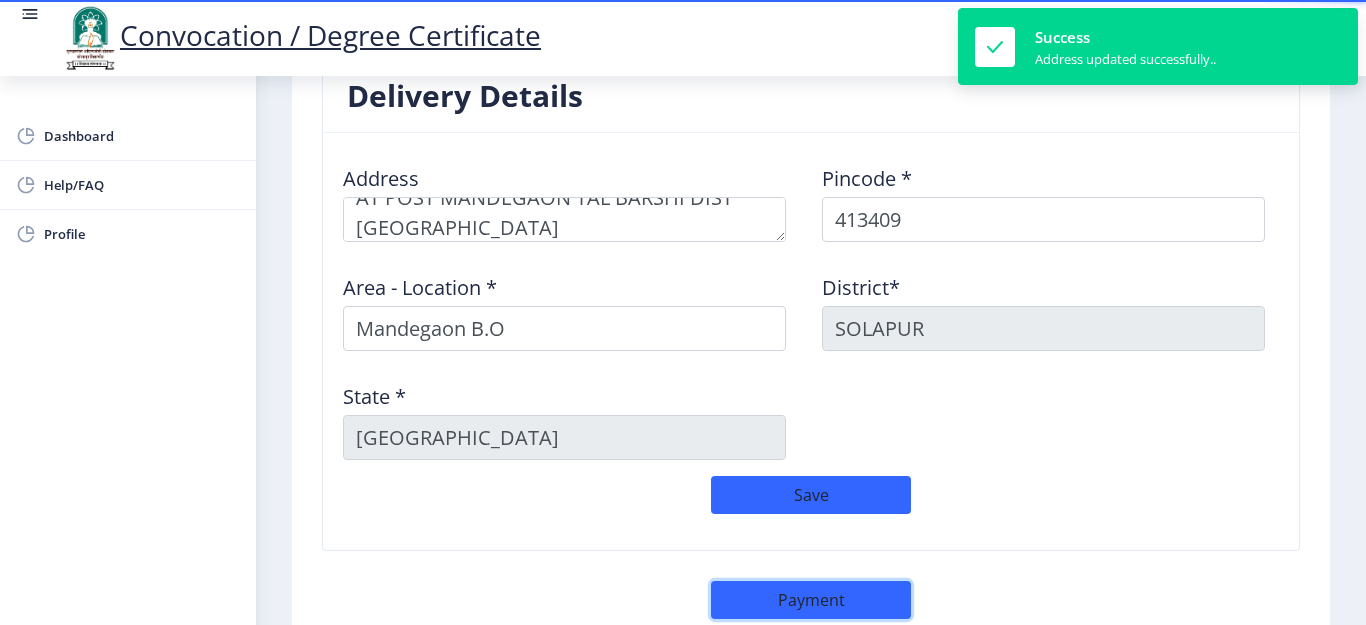 click on "Payment" 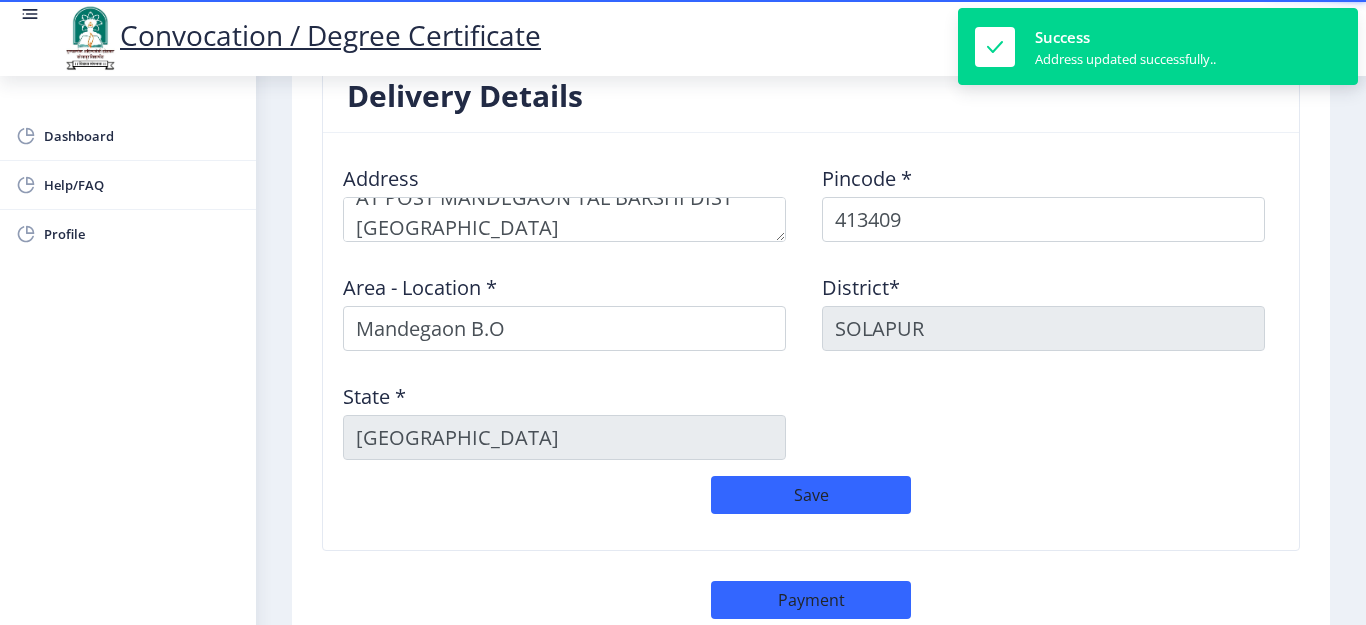 select on "sealed" 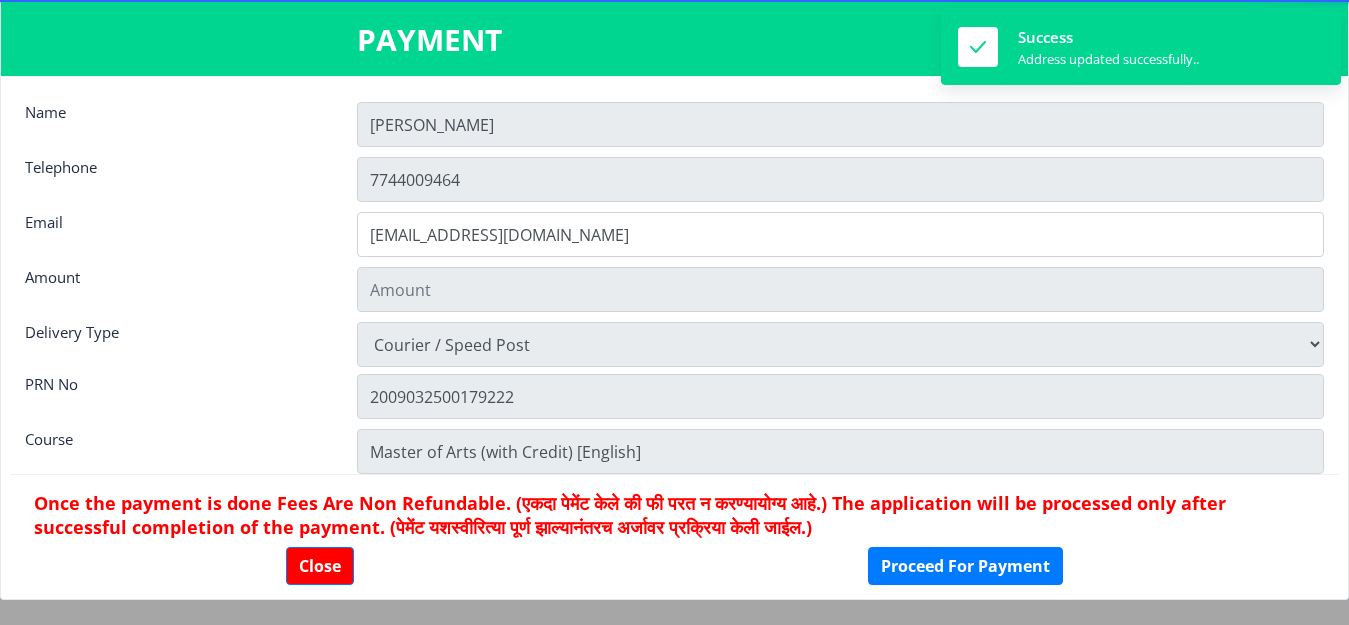 type on "900" 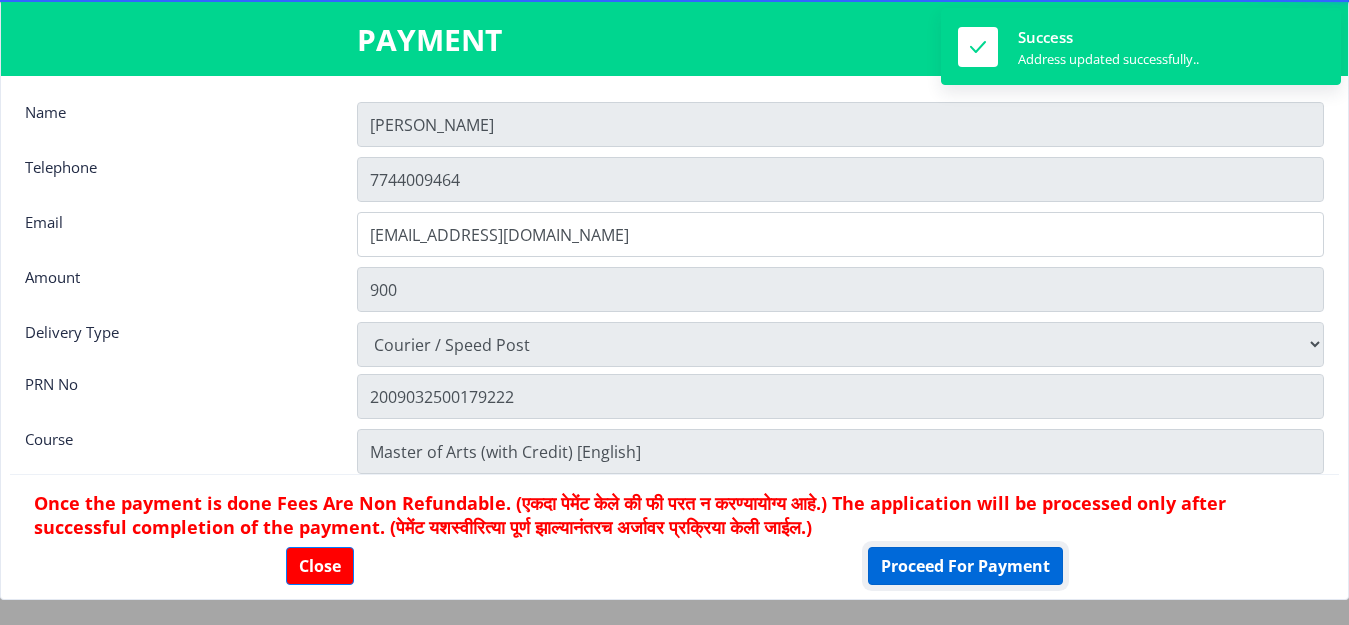 click on "Proceed For Payment" 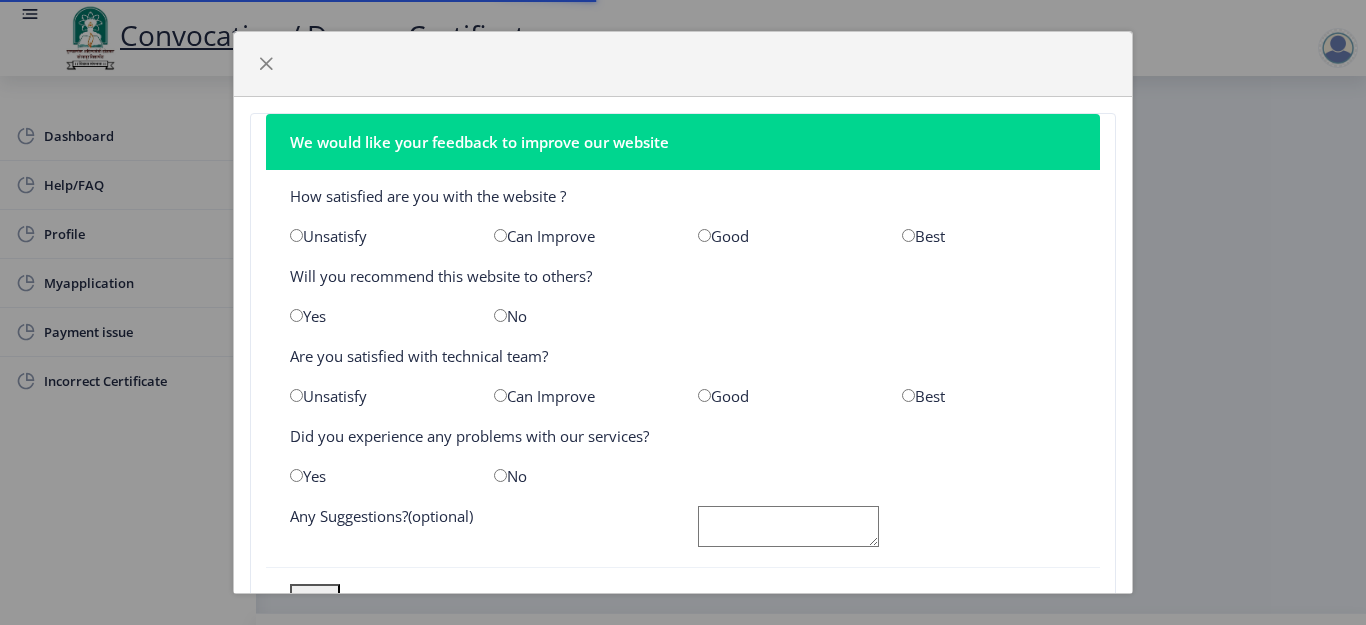 scroll, scrollTop: 0, scrollLeft: 0, axis: both 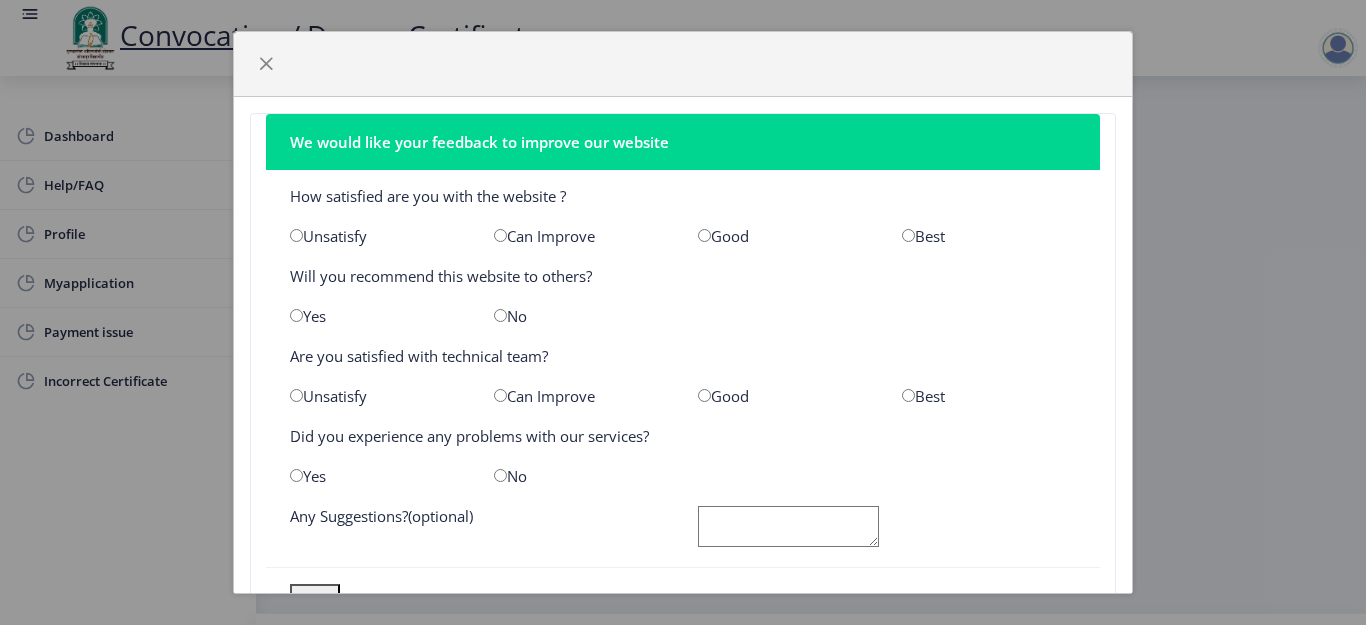 click at bounding box center [908, 235] 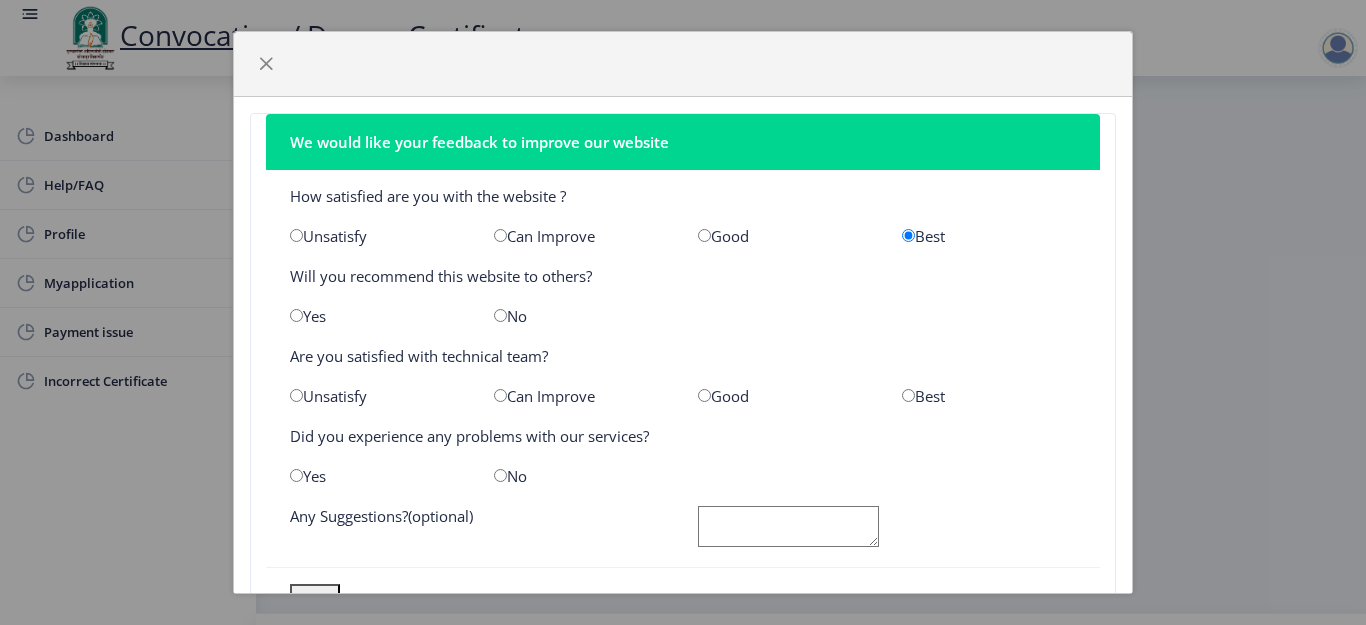 click at bounding box center (908, 395) 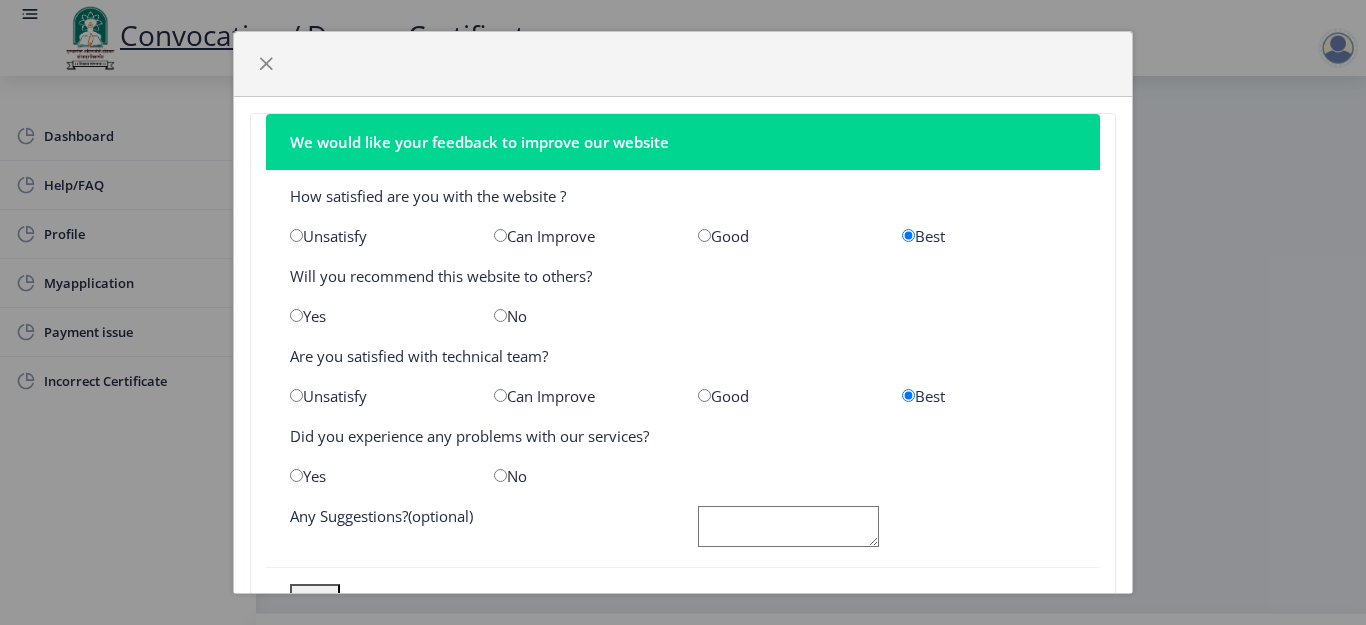 click on "No" 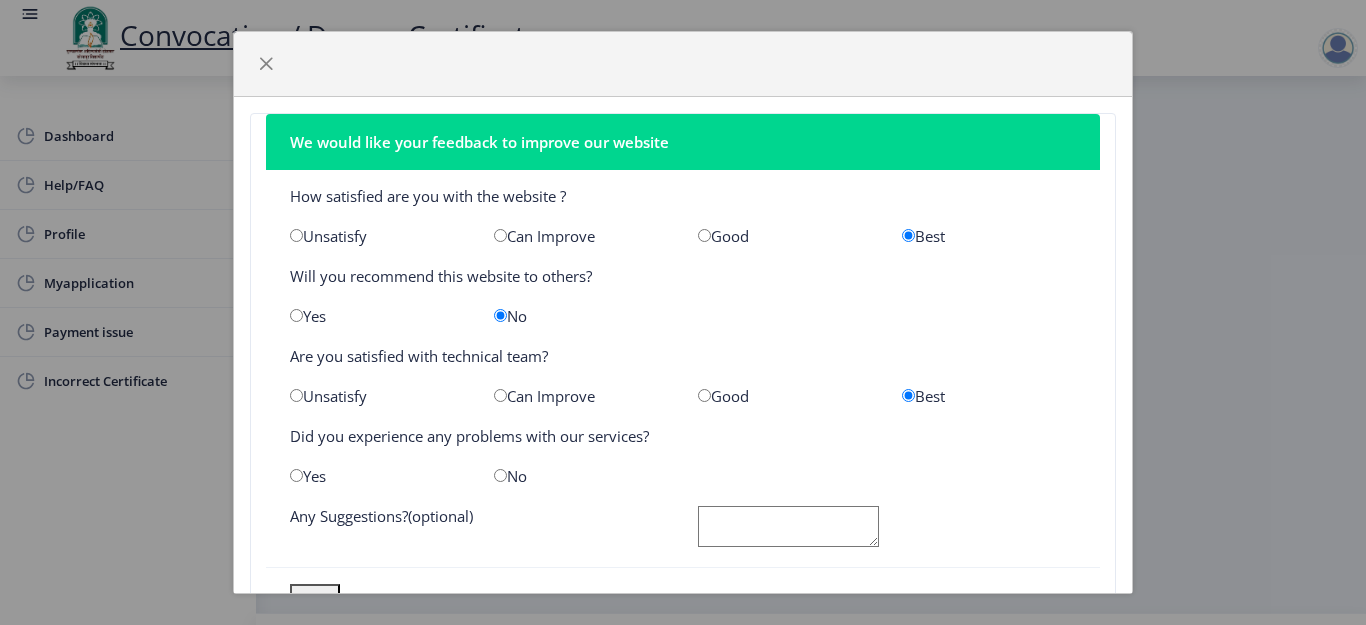 click at bounding box center (500, 475) 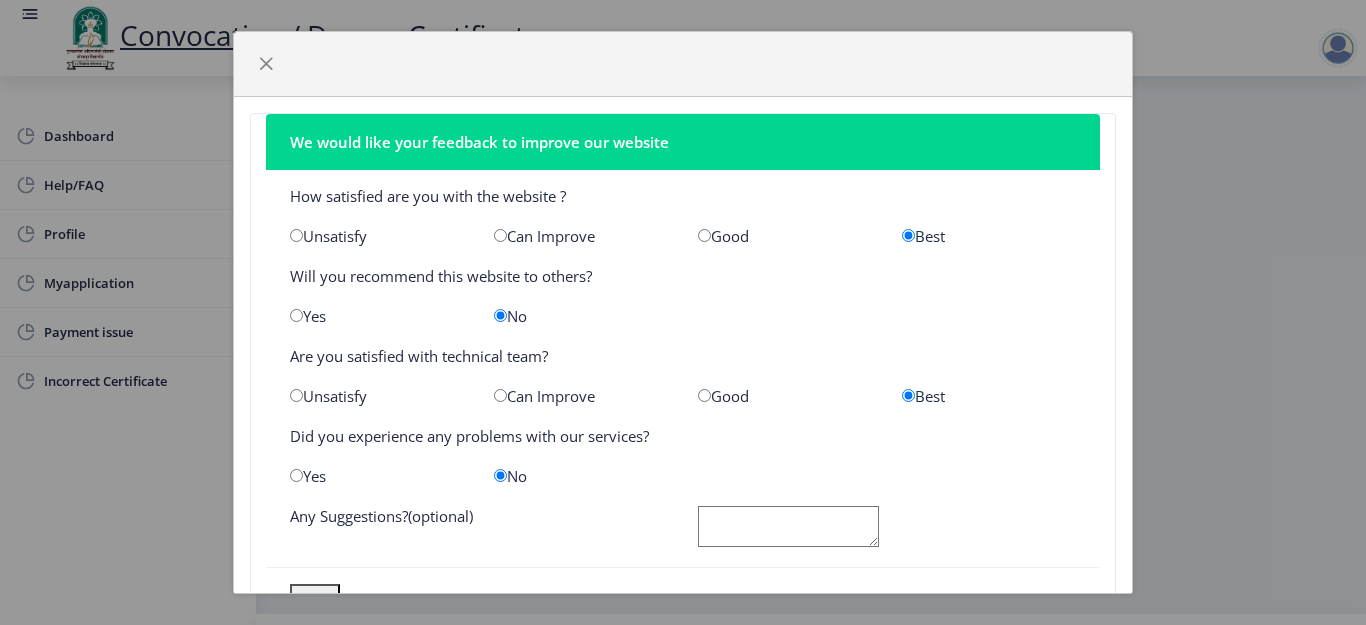click on "save" 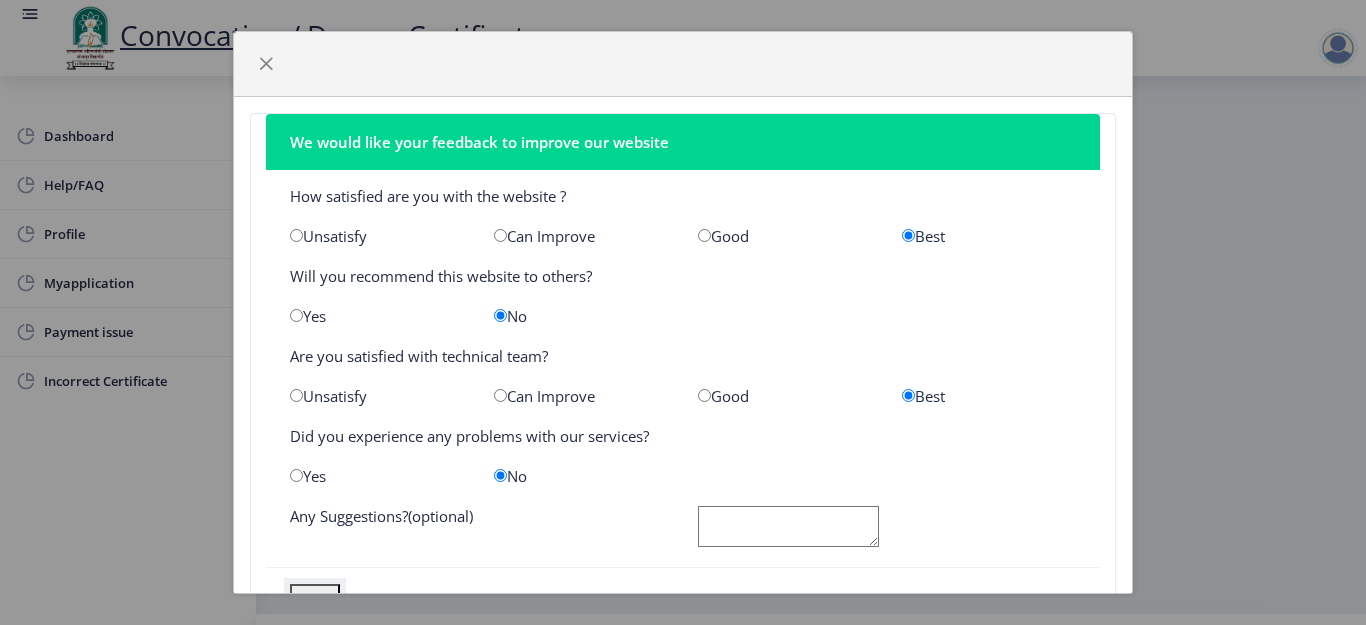 click on "save" 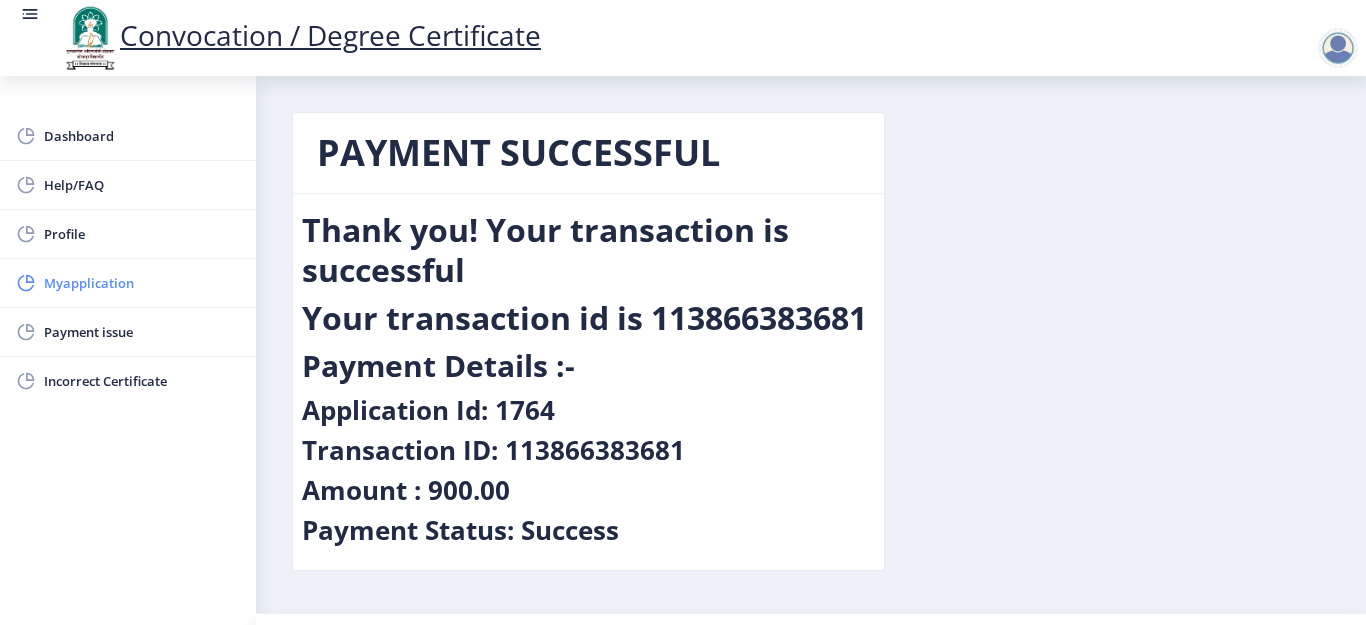 click on "Myapplication" 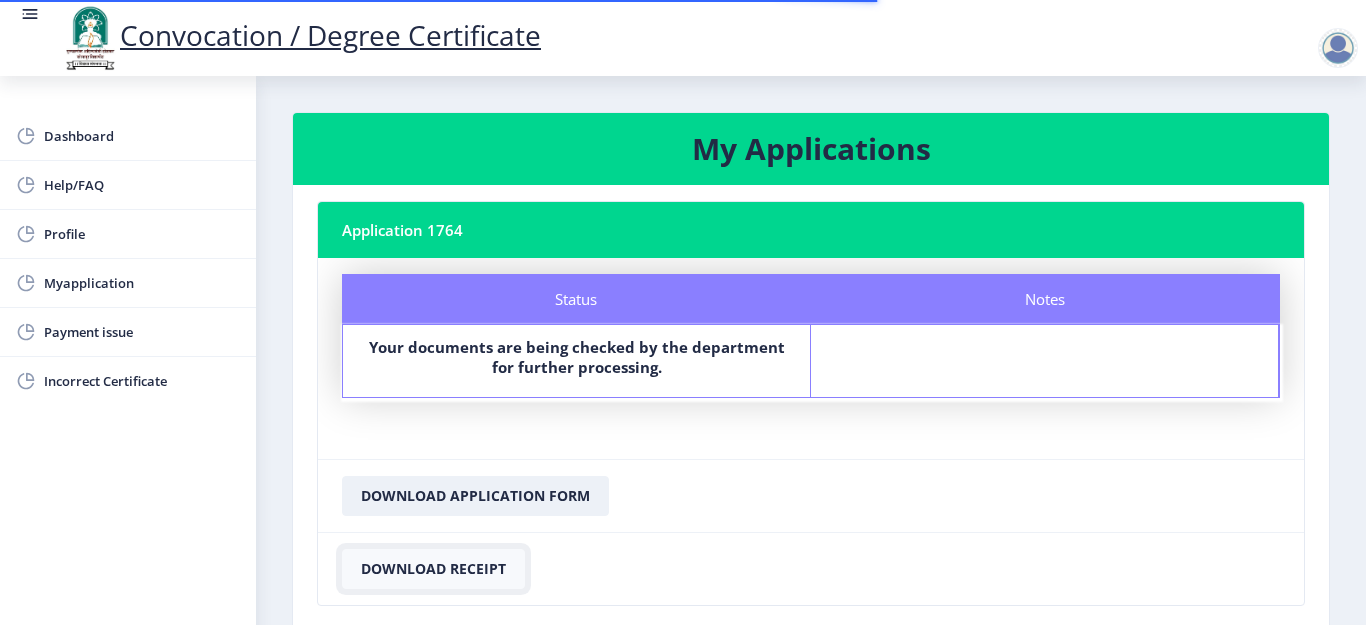click on "Download Receipt" 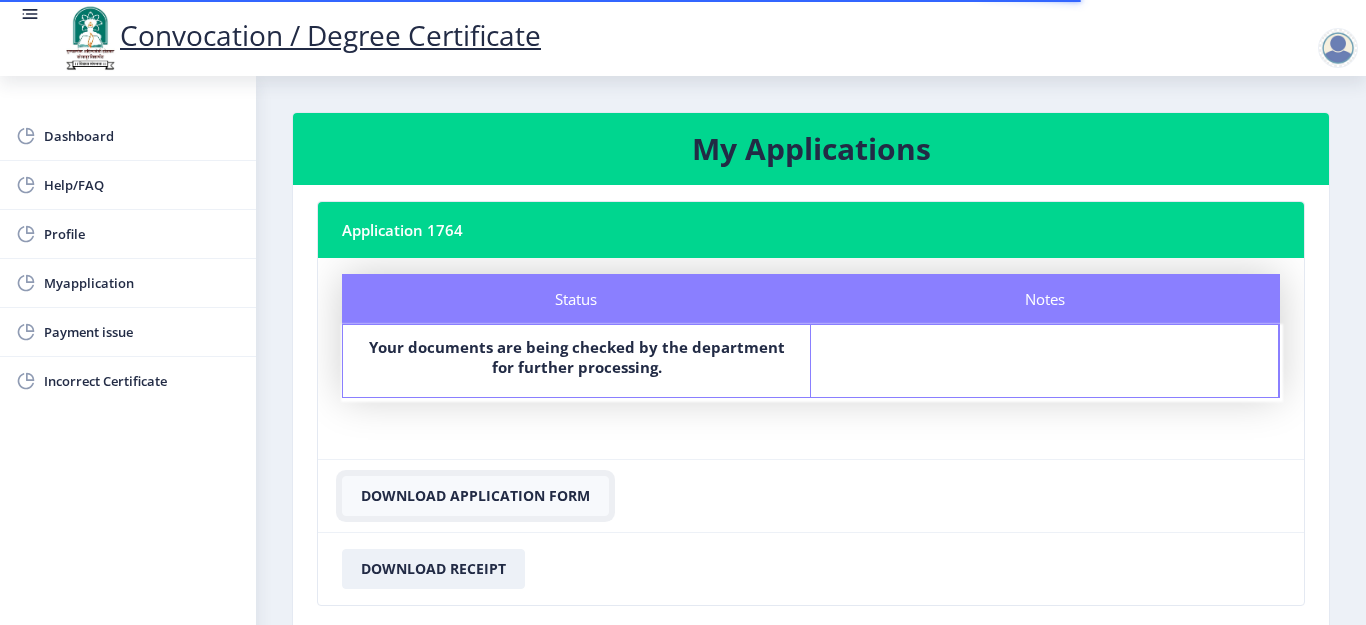 click on "Download Application Form" 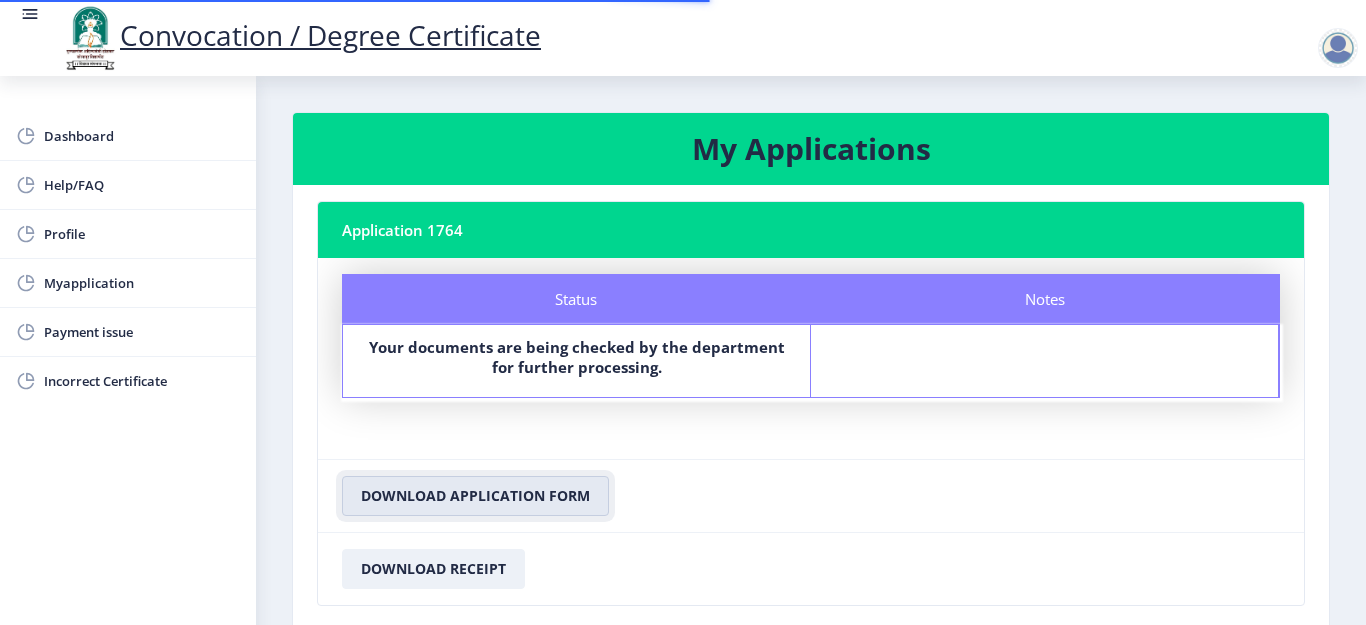 type 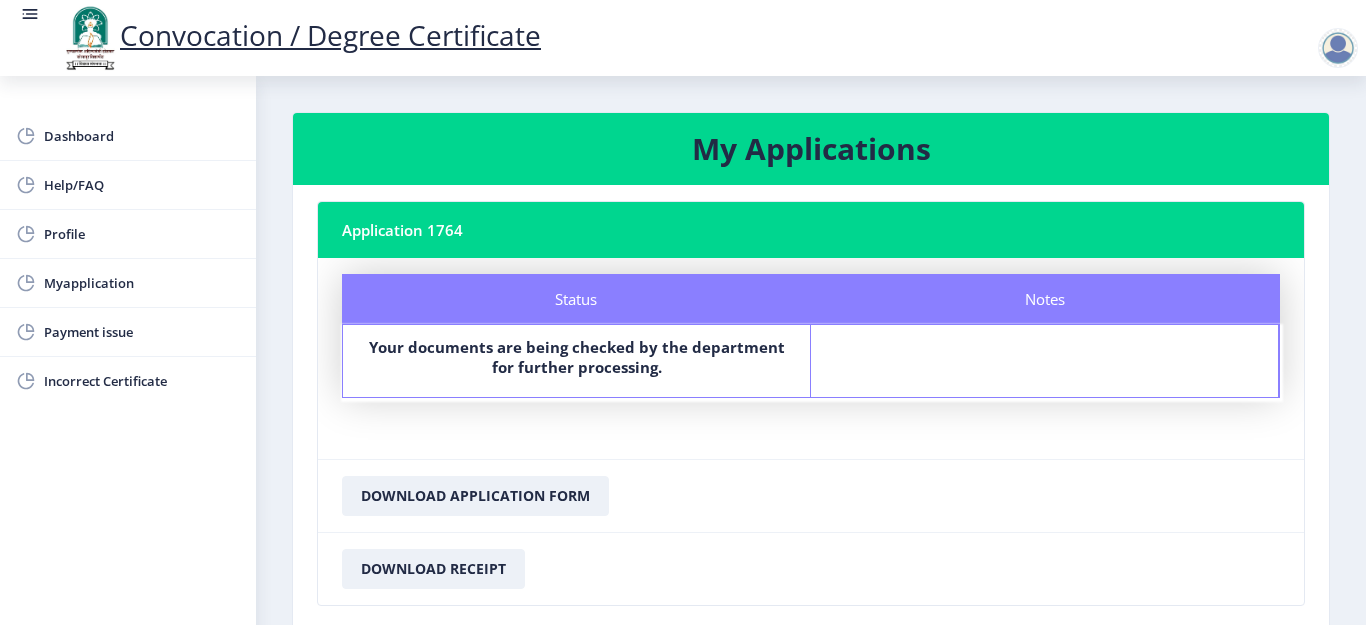 click 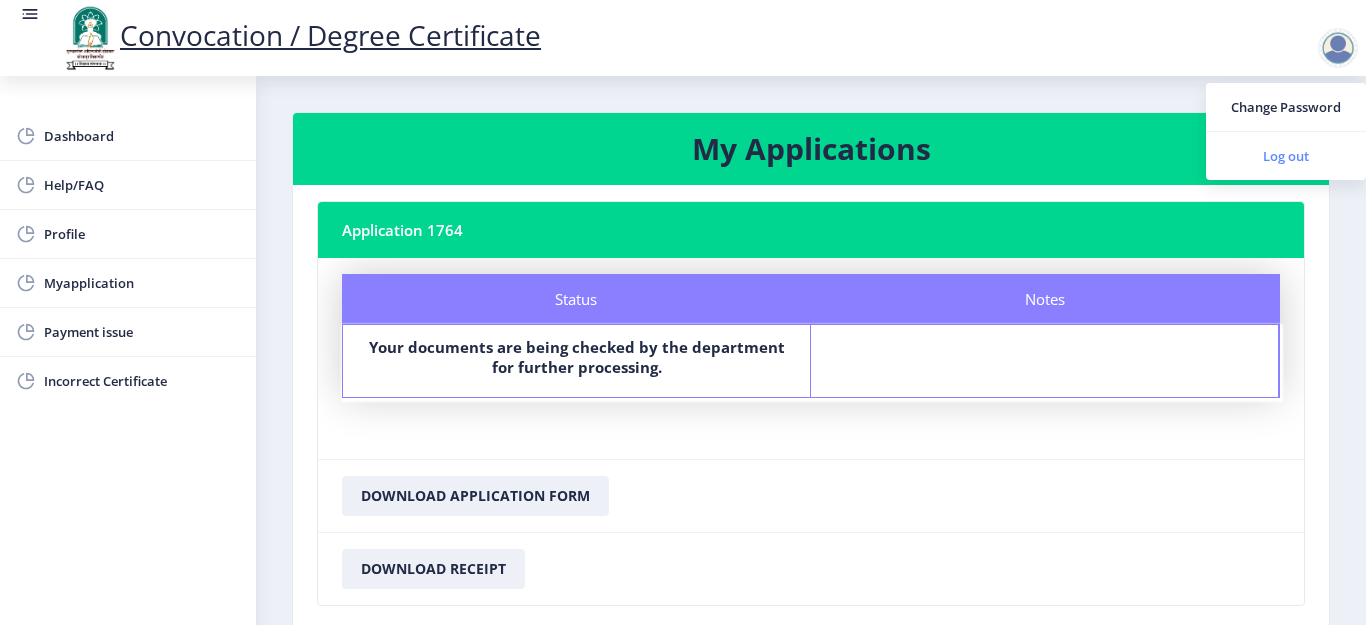 click on "Log out" at bounding box center [1286, 156] 